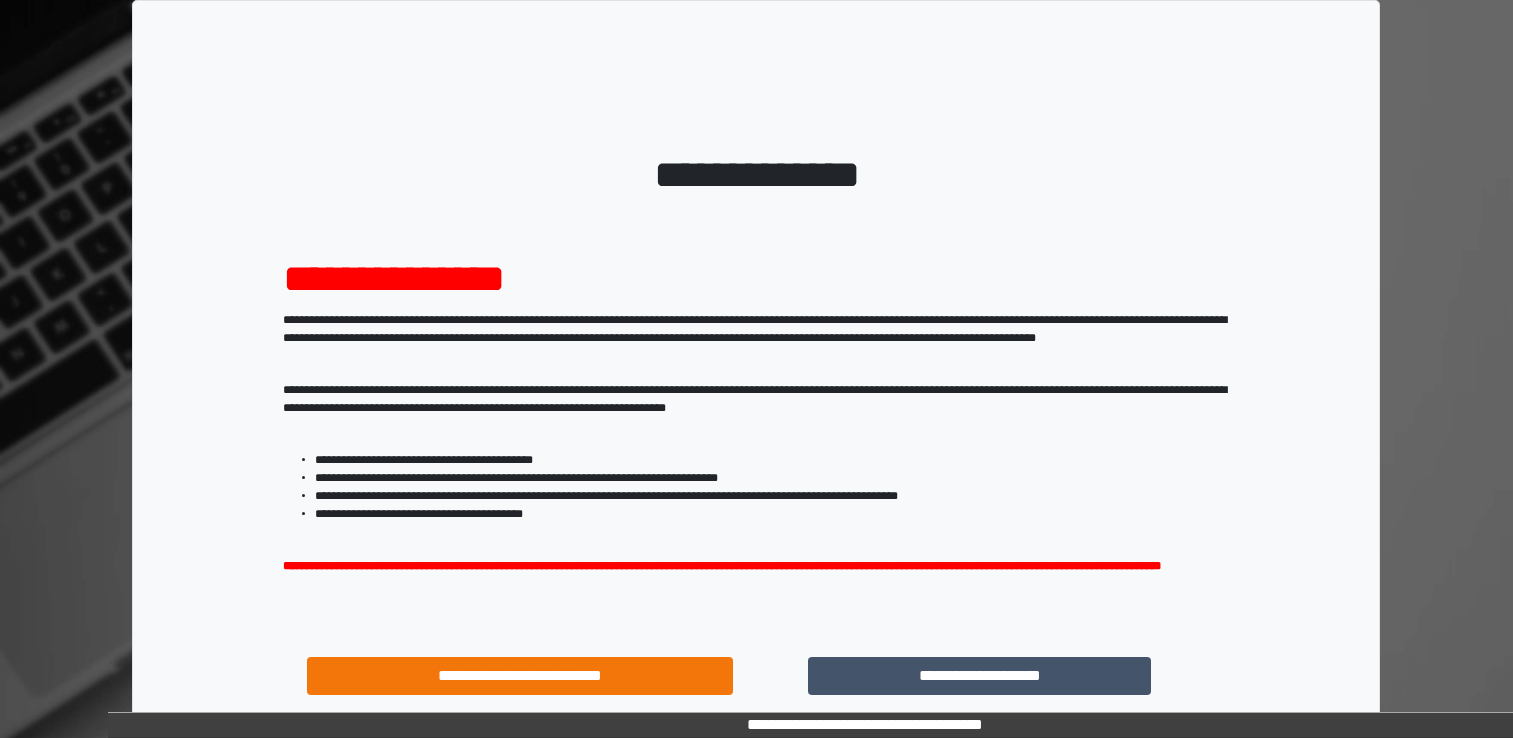 scroll, scrollTop: 0, scrollLeft: 0, axis: both 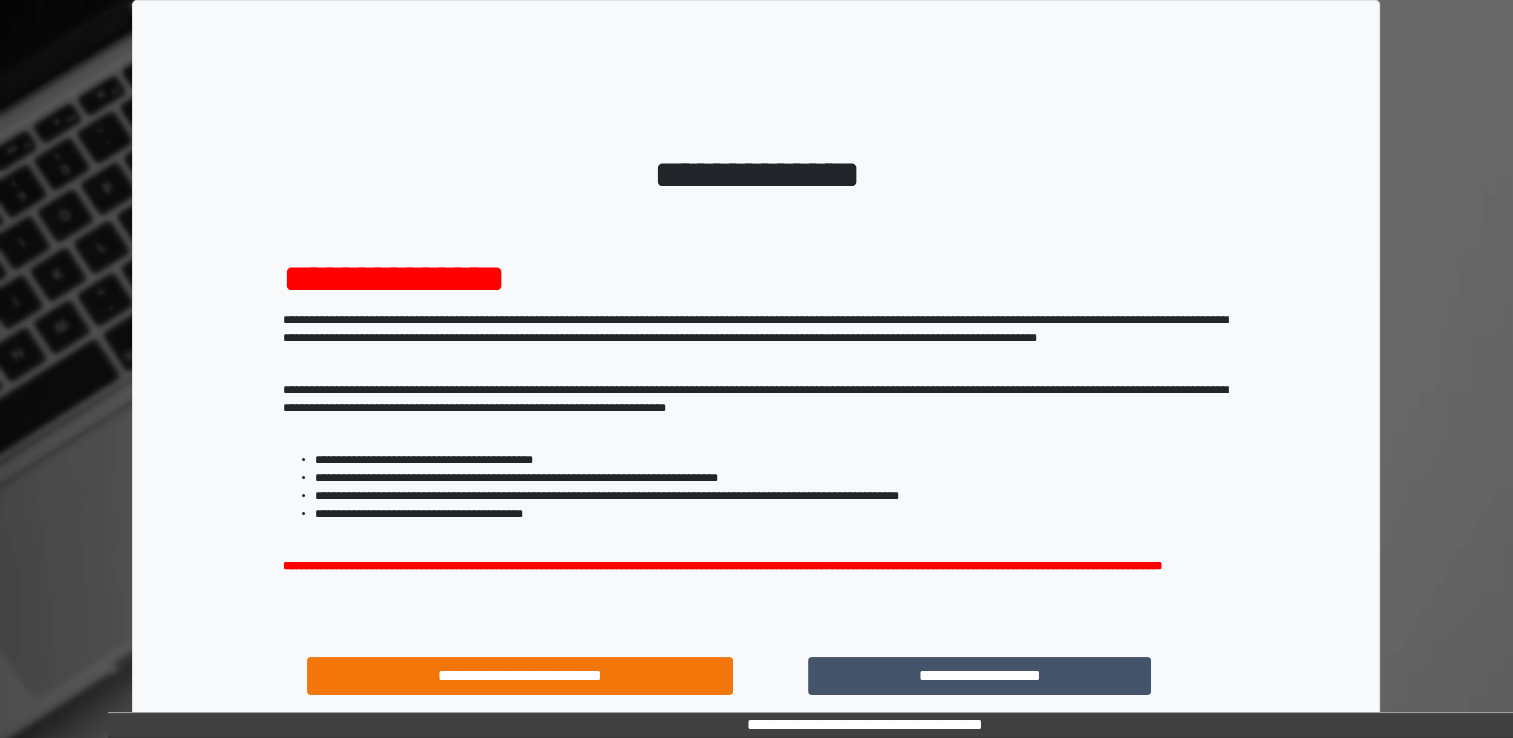 click on "**********" at bounding box center (980, 676) 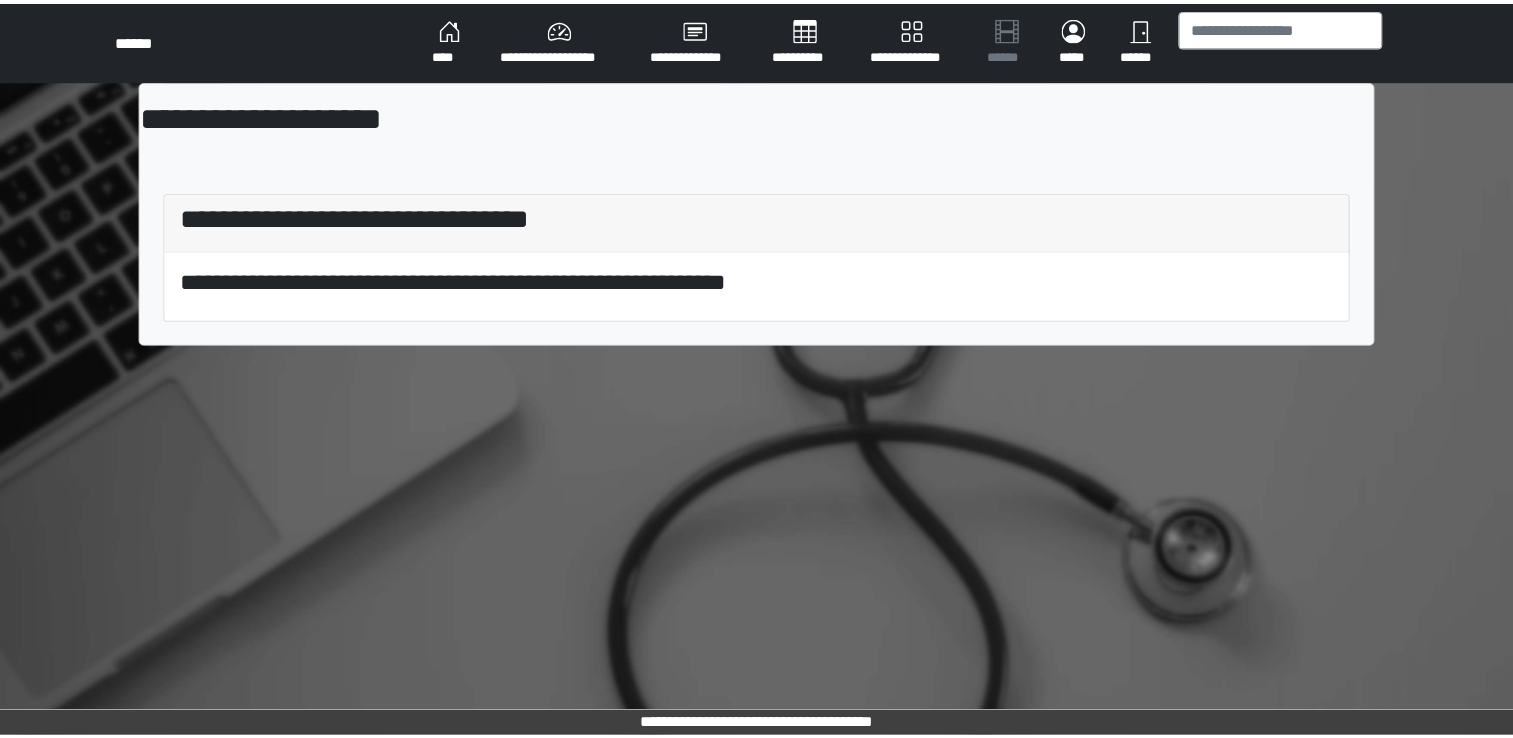 scroll, scrollTop: 0, scrollLeft: 0, axis: both 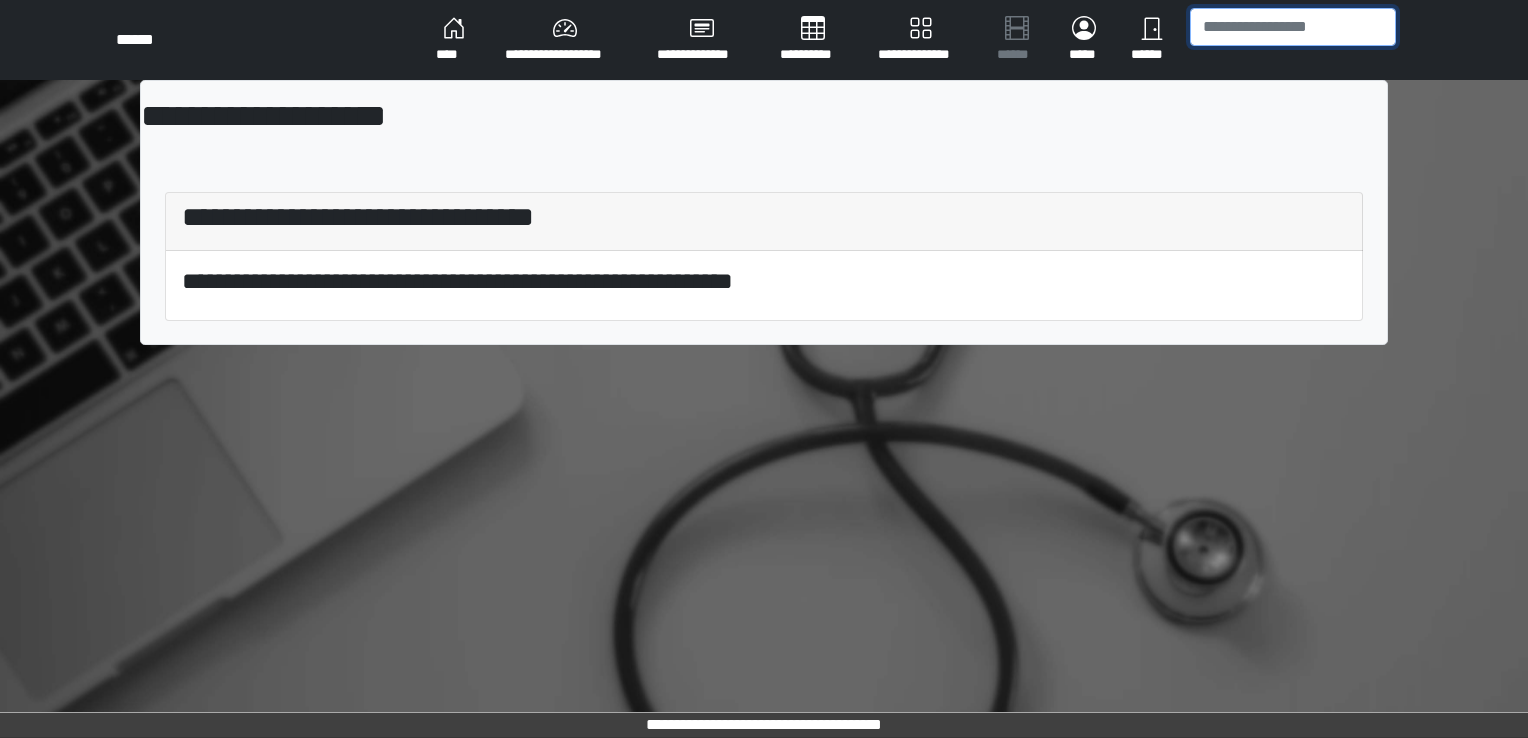 click at bounding box center (1293, 27) 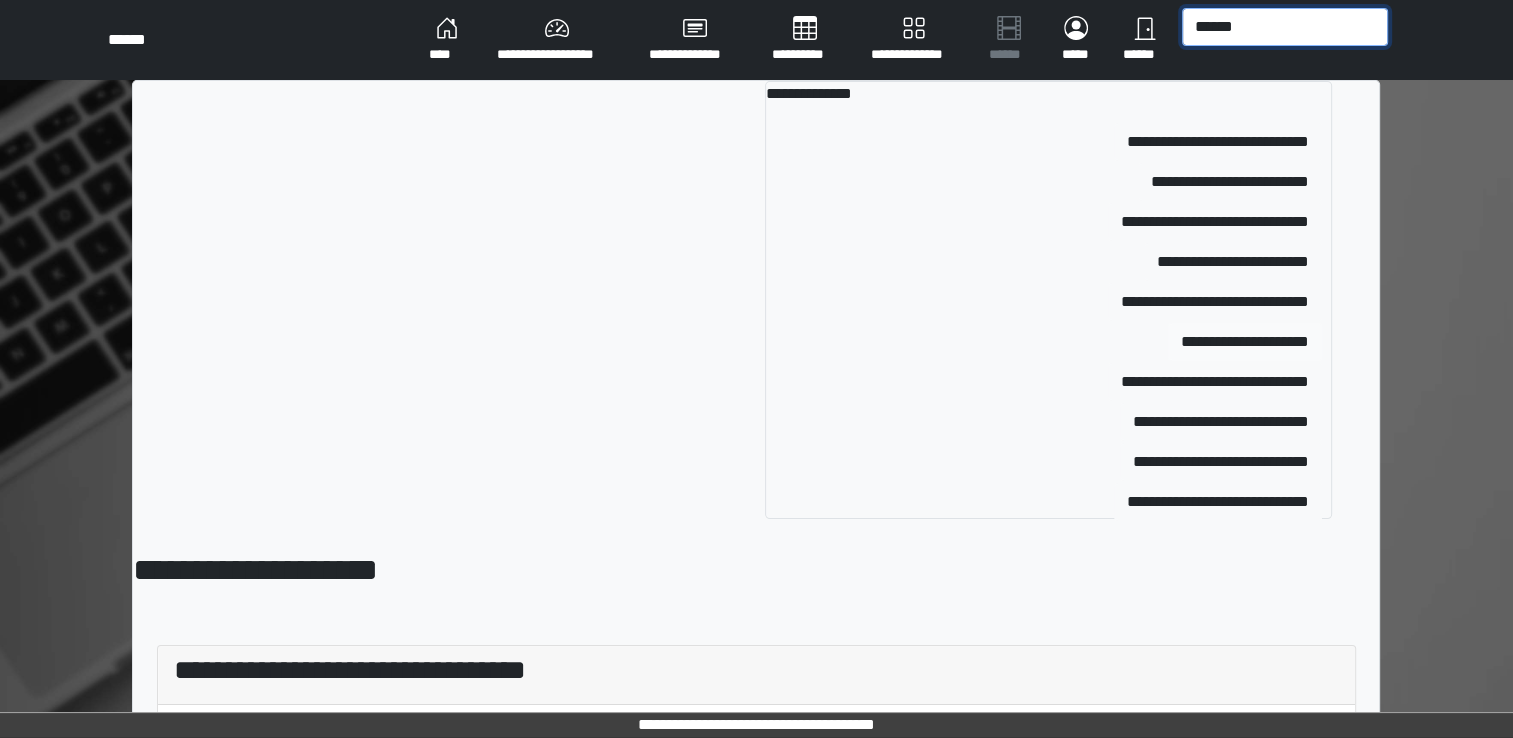 type on "******" 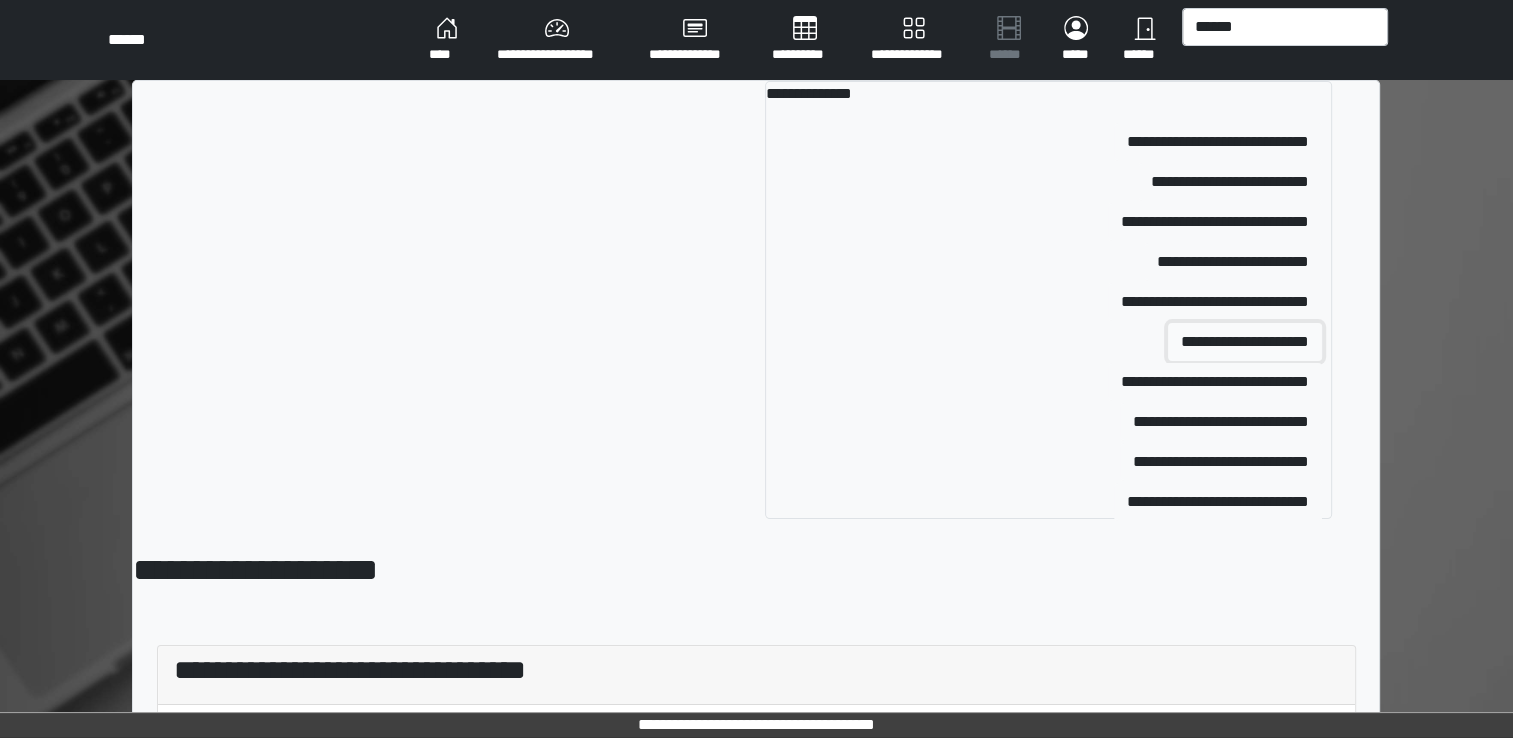 click on "**********" at bounding box center (1245, 342) 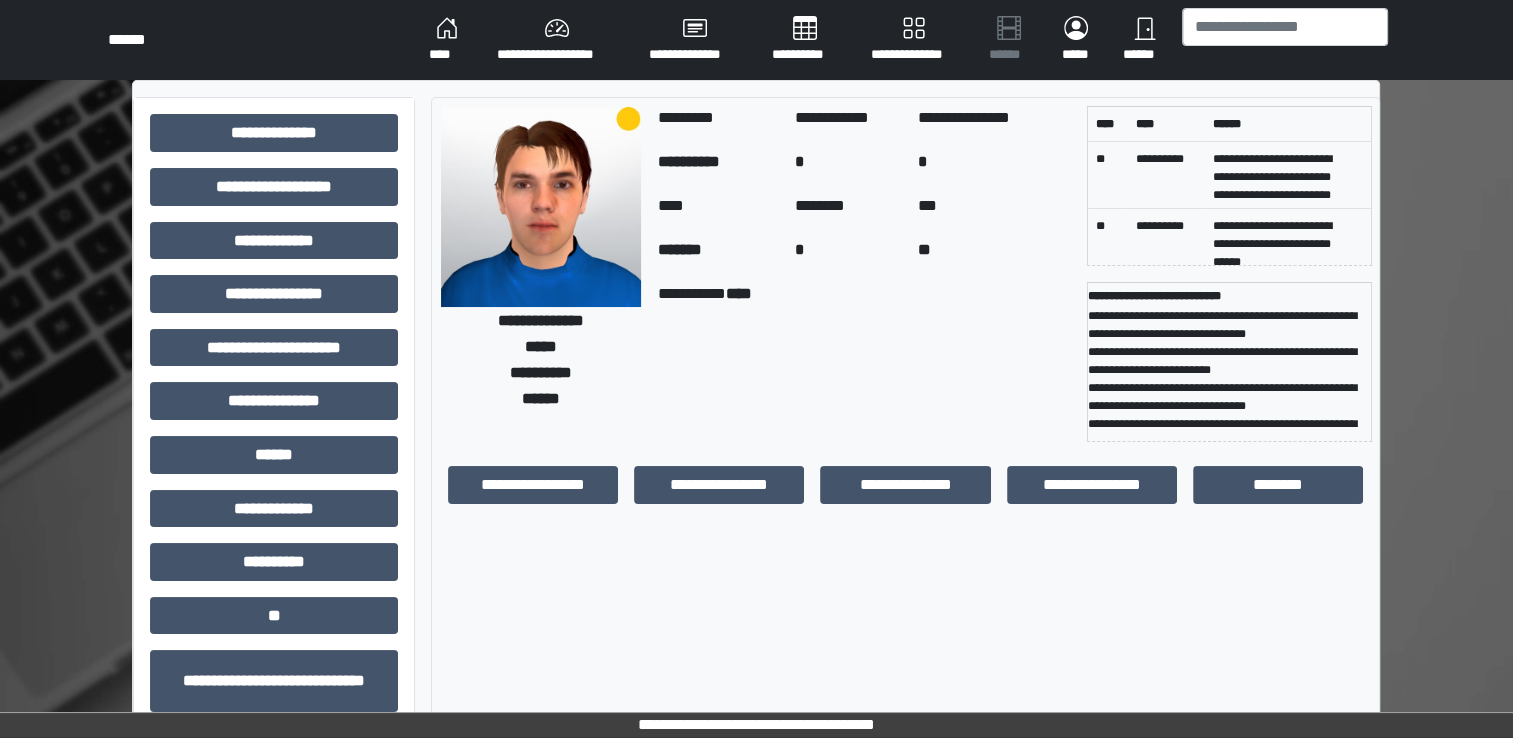 scroll, scrollTop: 127, scrollLeft: 0, axis: vertical 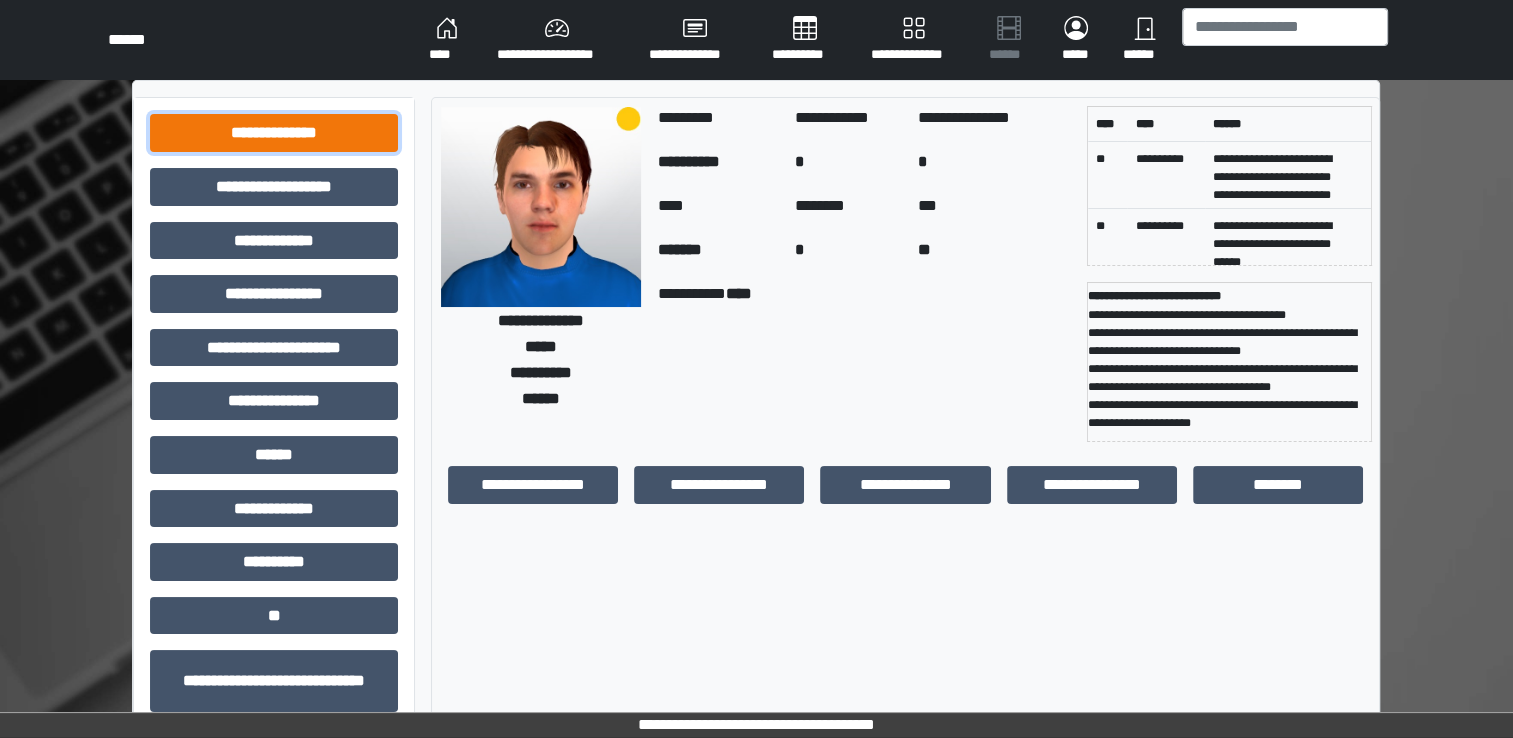 click on "**********" at bounding box center [274, 133] 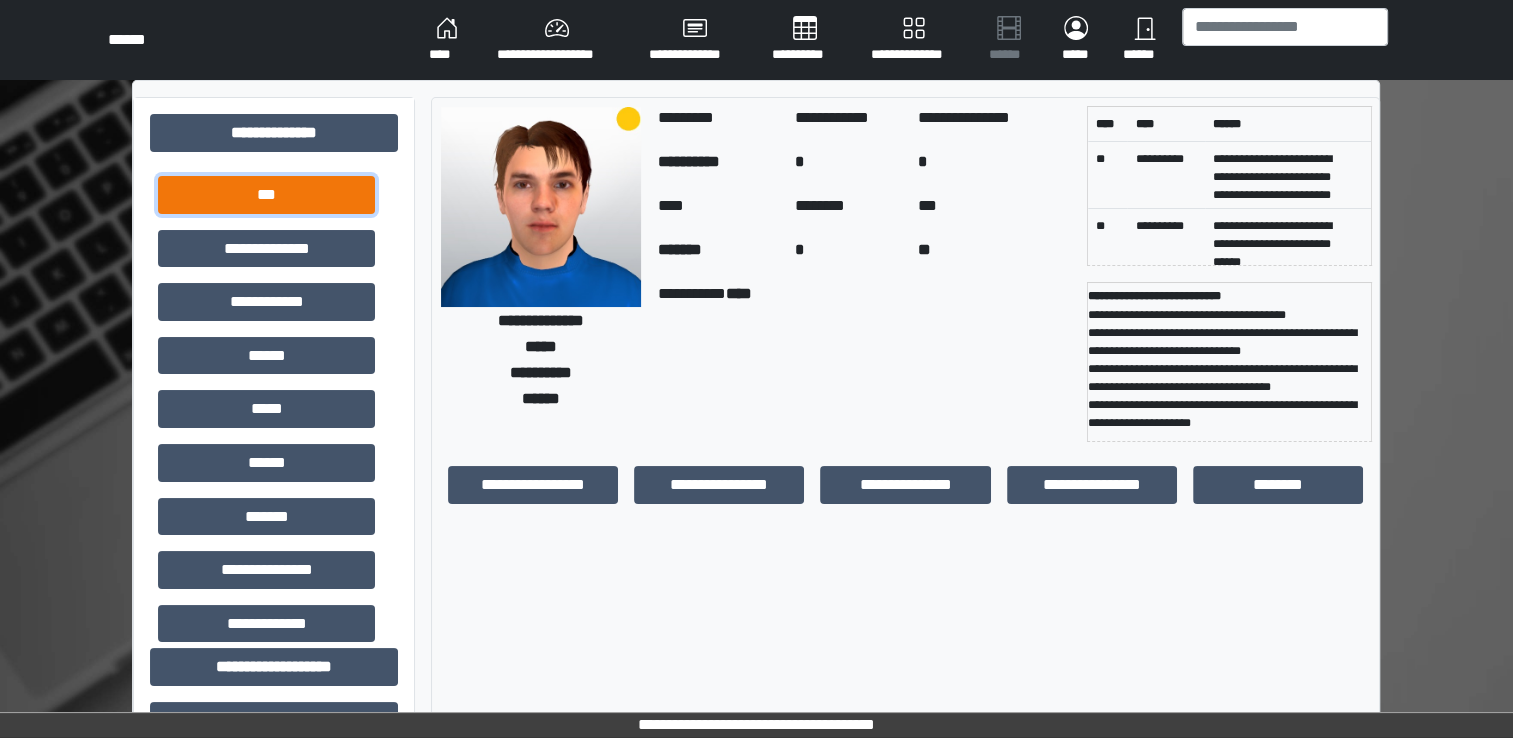 click on "***" at bounding box center (266, 195) 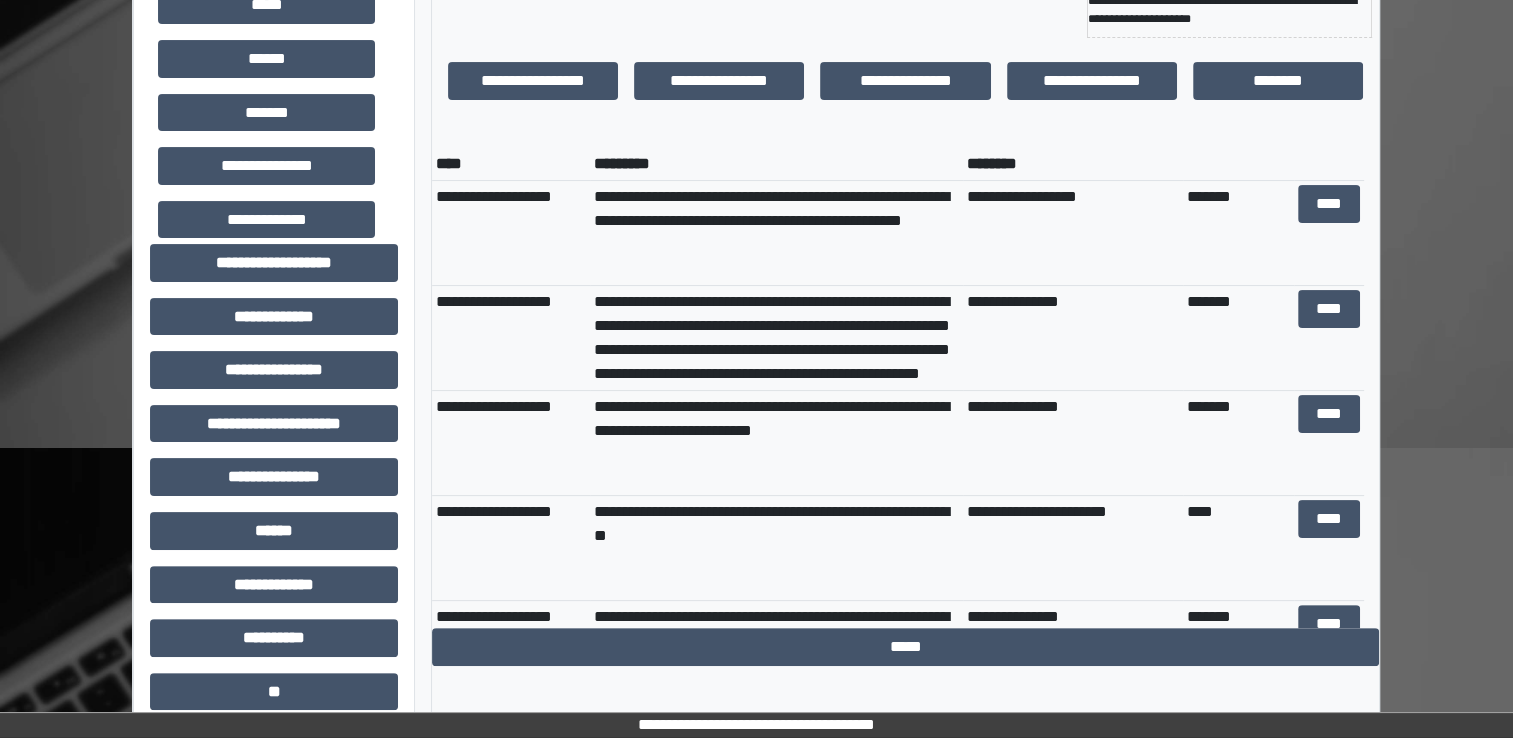 scroll, scrollTop: 423, scrollLeft: 0, axis: vertical 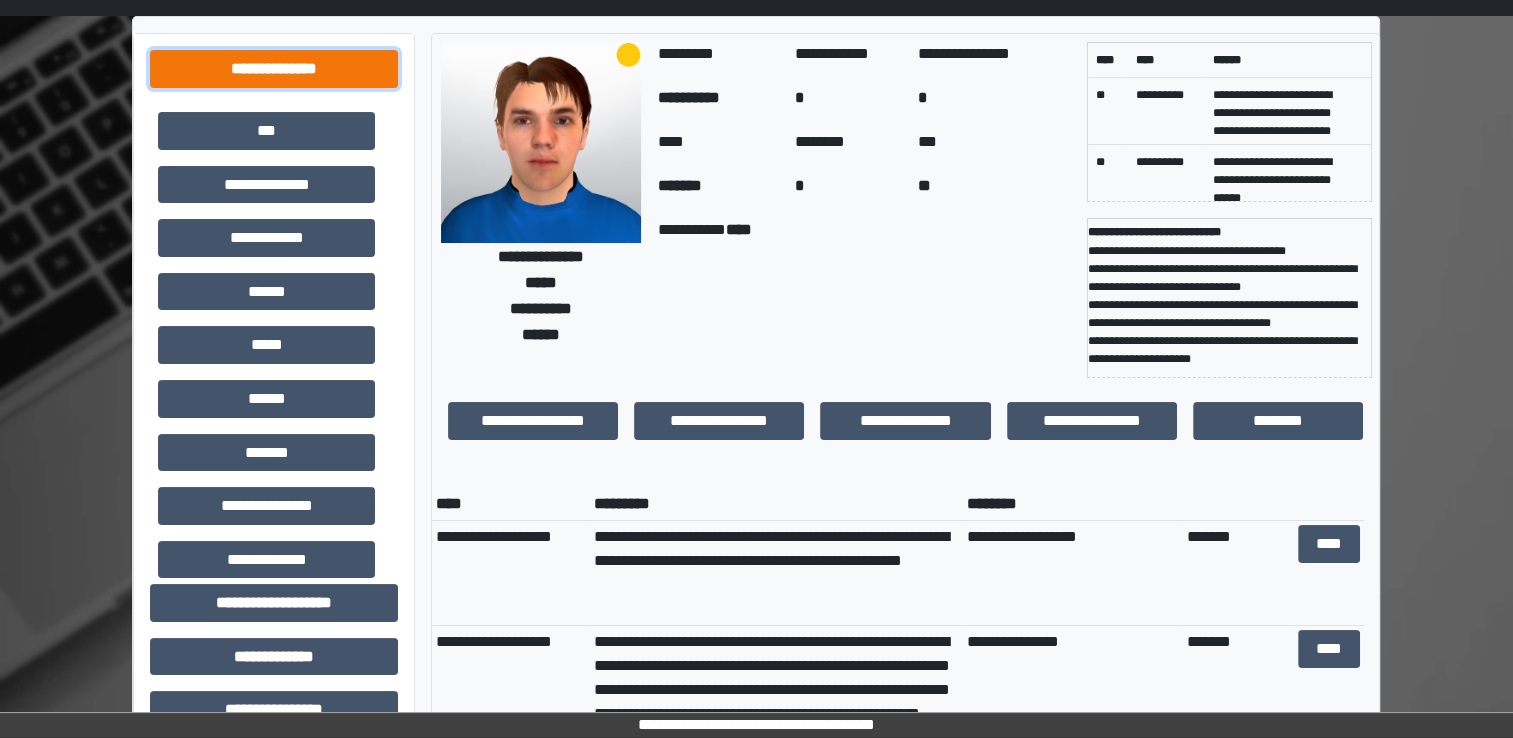 click on "**********" at bounding box center (274, 69) 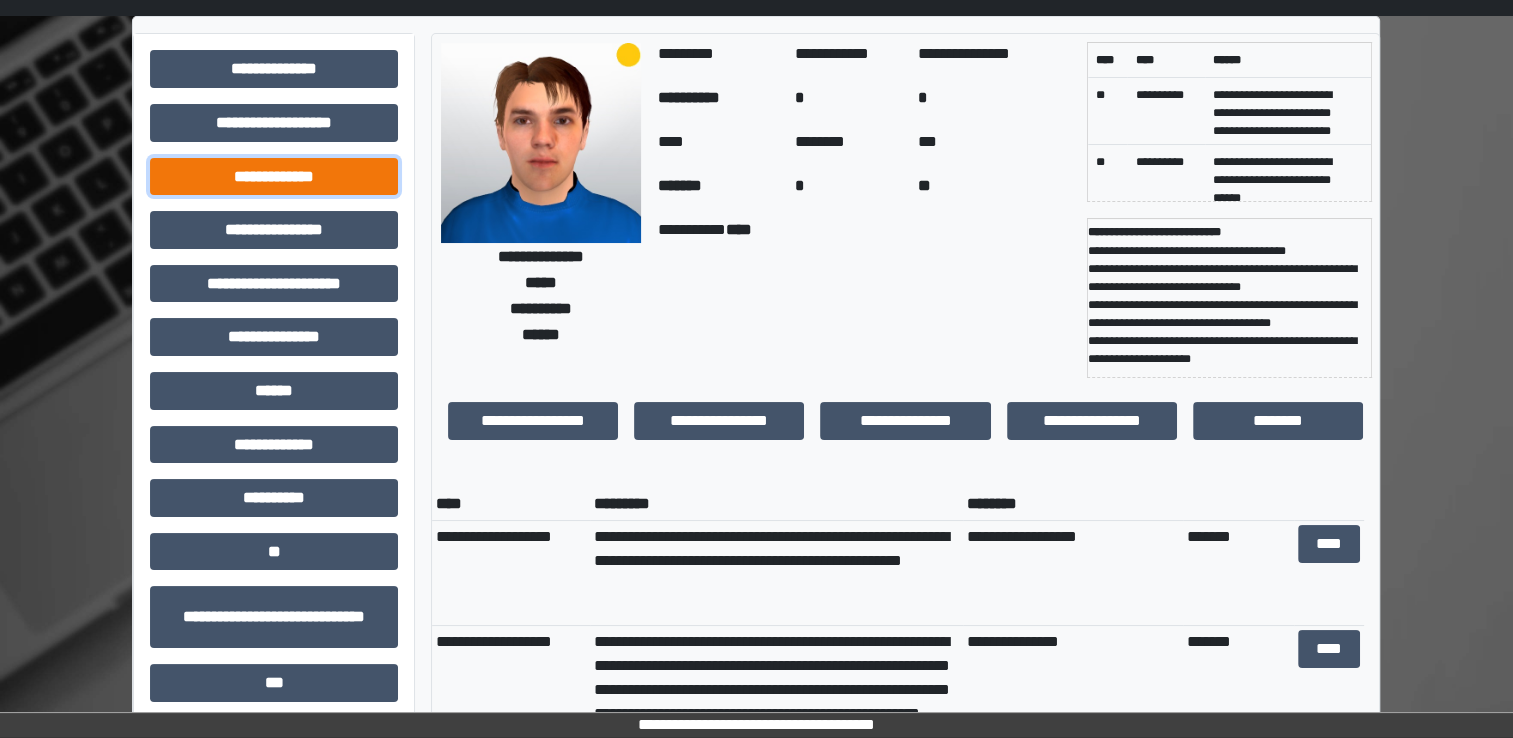 click on "**********" at bounding box center (274, 177) 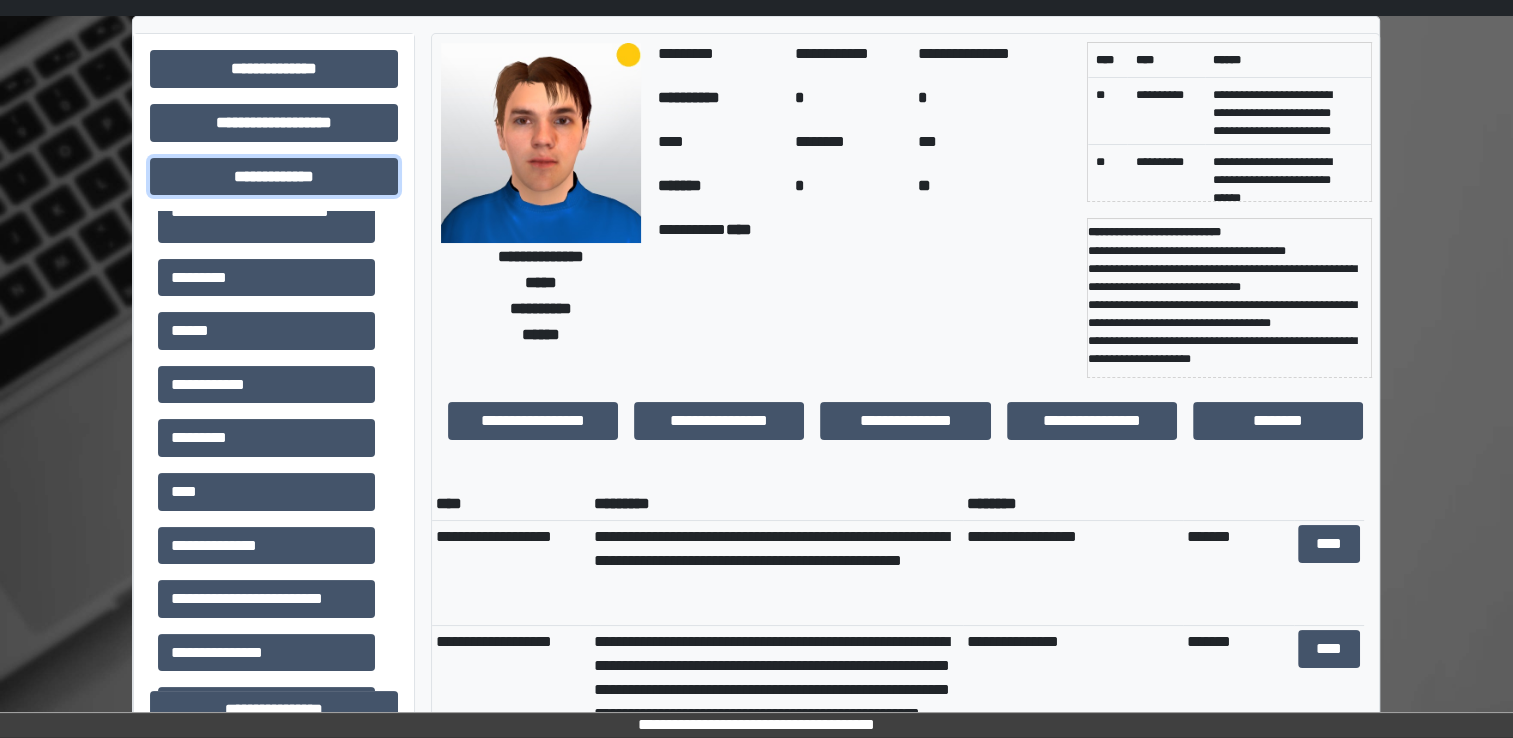 scroll, scrollTop: 575, scrollLeft: 0, axis: vertical 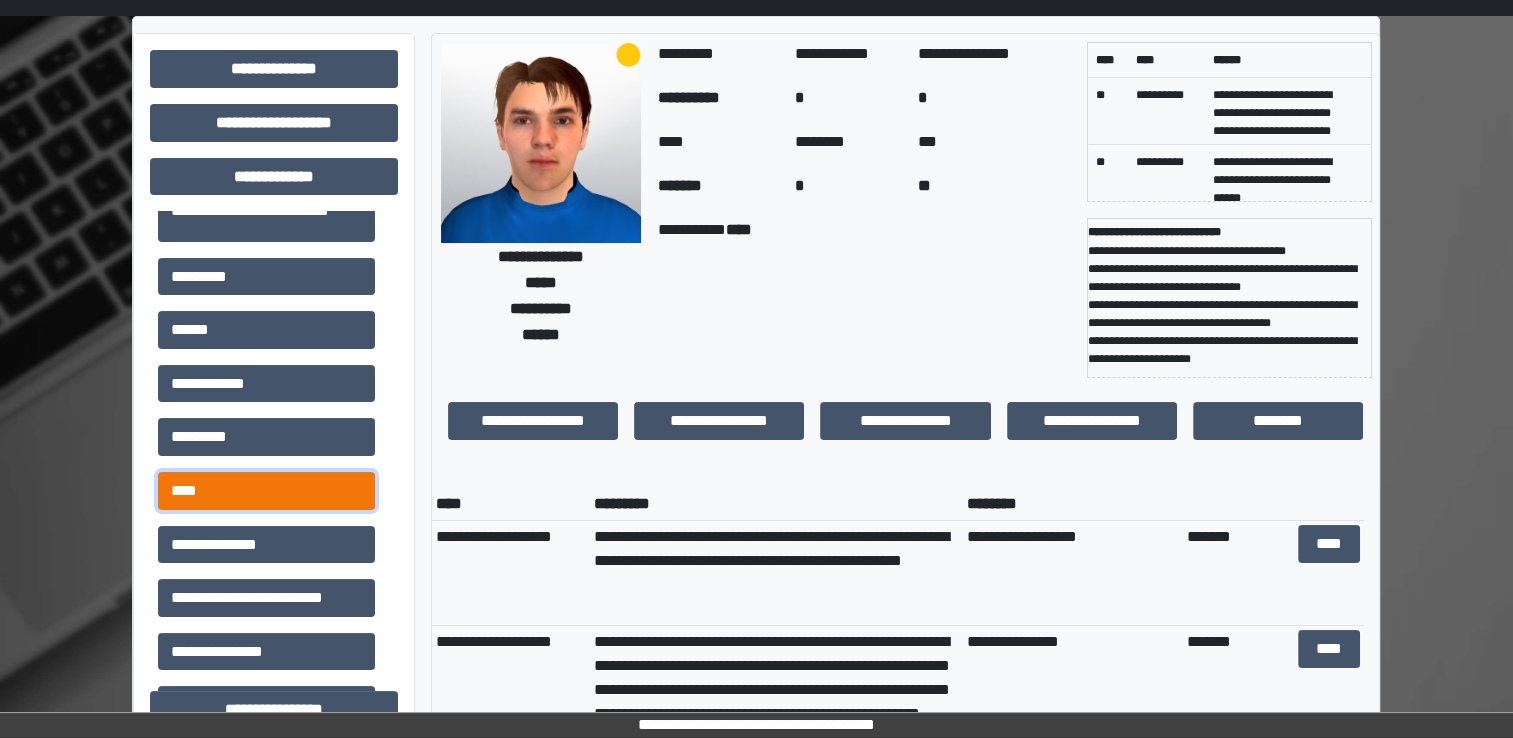 click on "****" at bounding box center [266, 491] 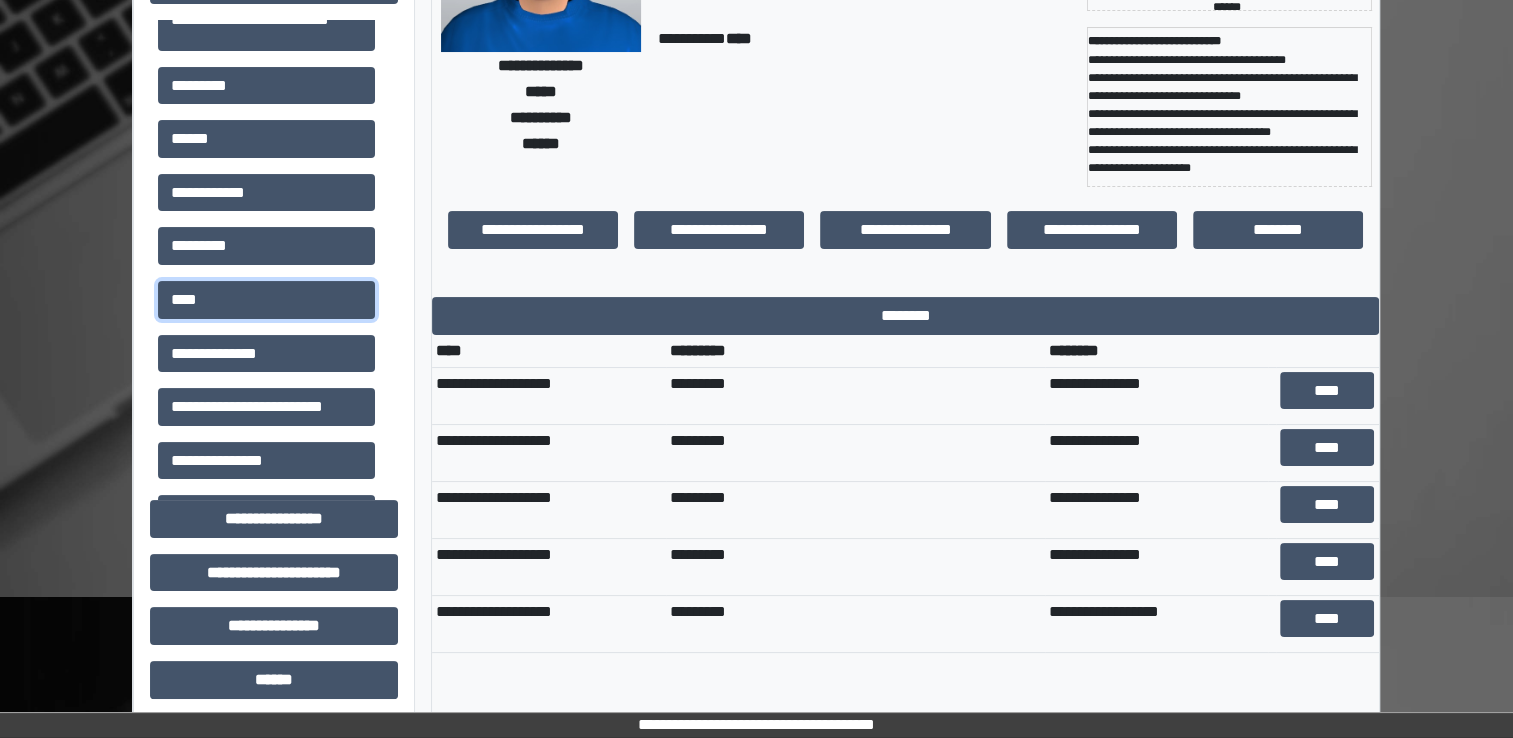 scroll, scrollTop: 276, scrollLeft: 0, axis: vertical 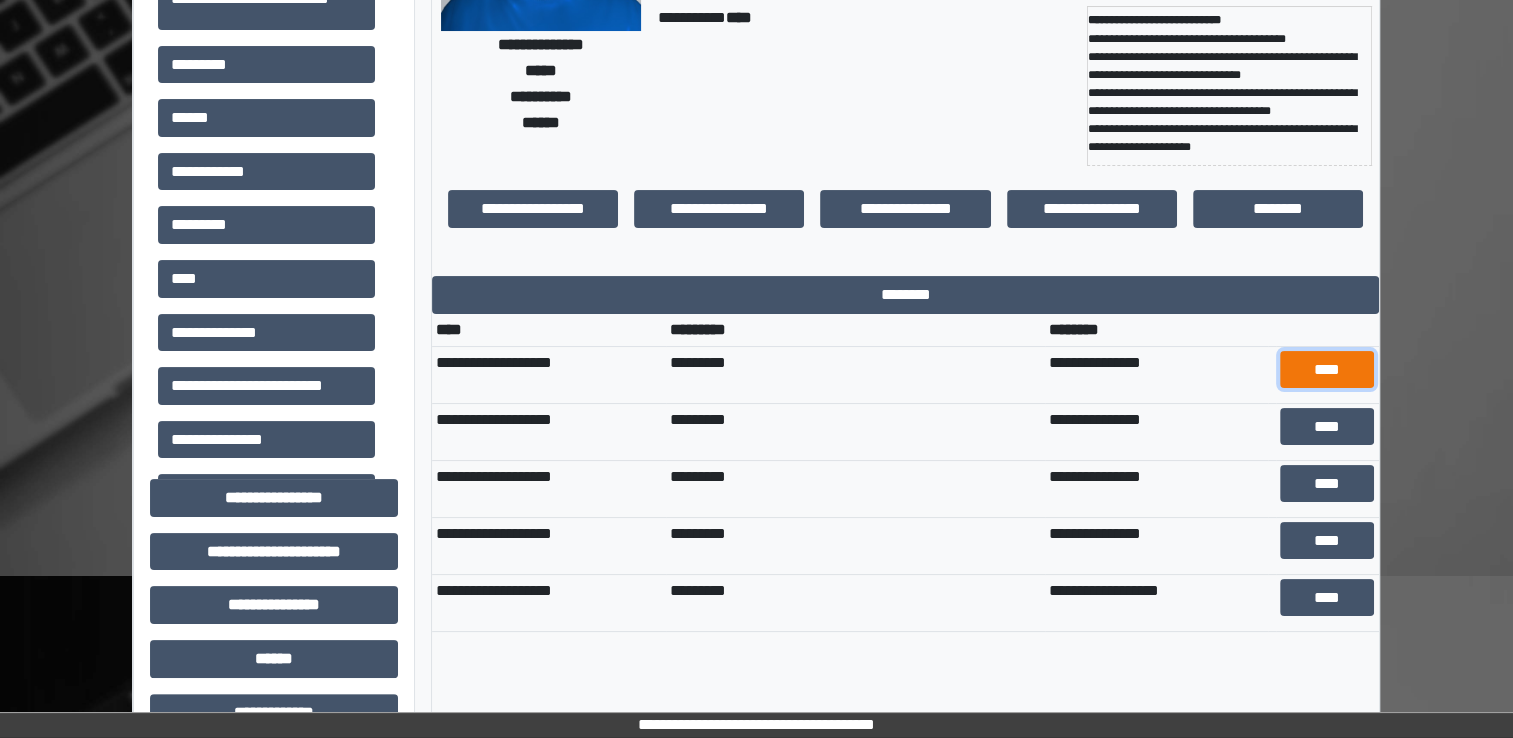 click on "****" at bounding box center (1327, 370) 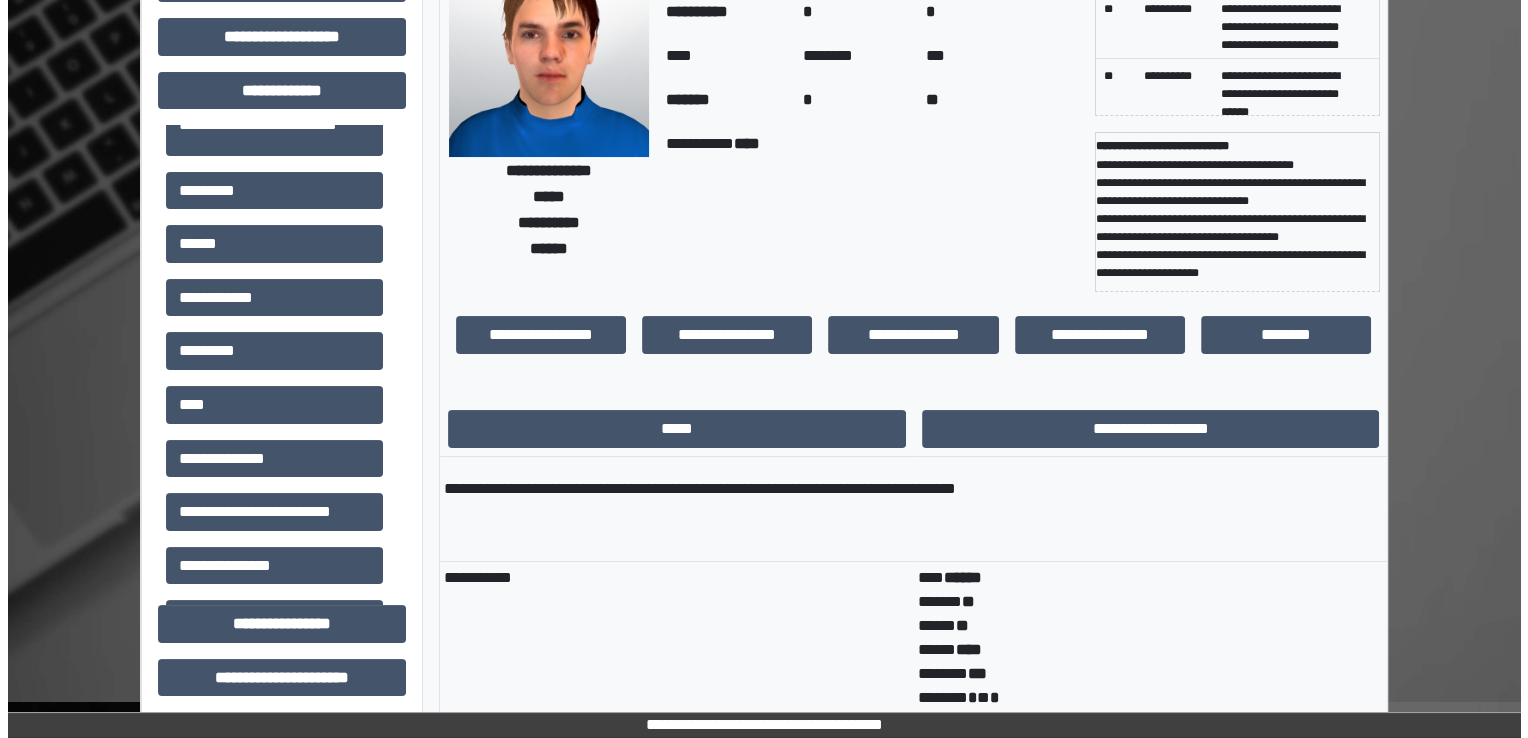 scroll, scrollTop: 0, scrollLeft: 0, axis: both 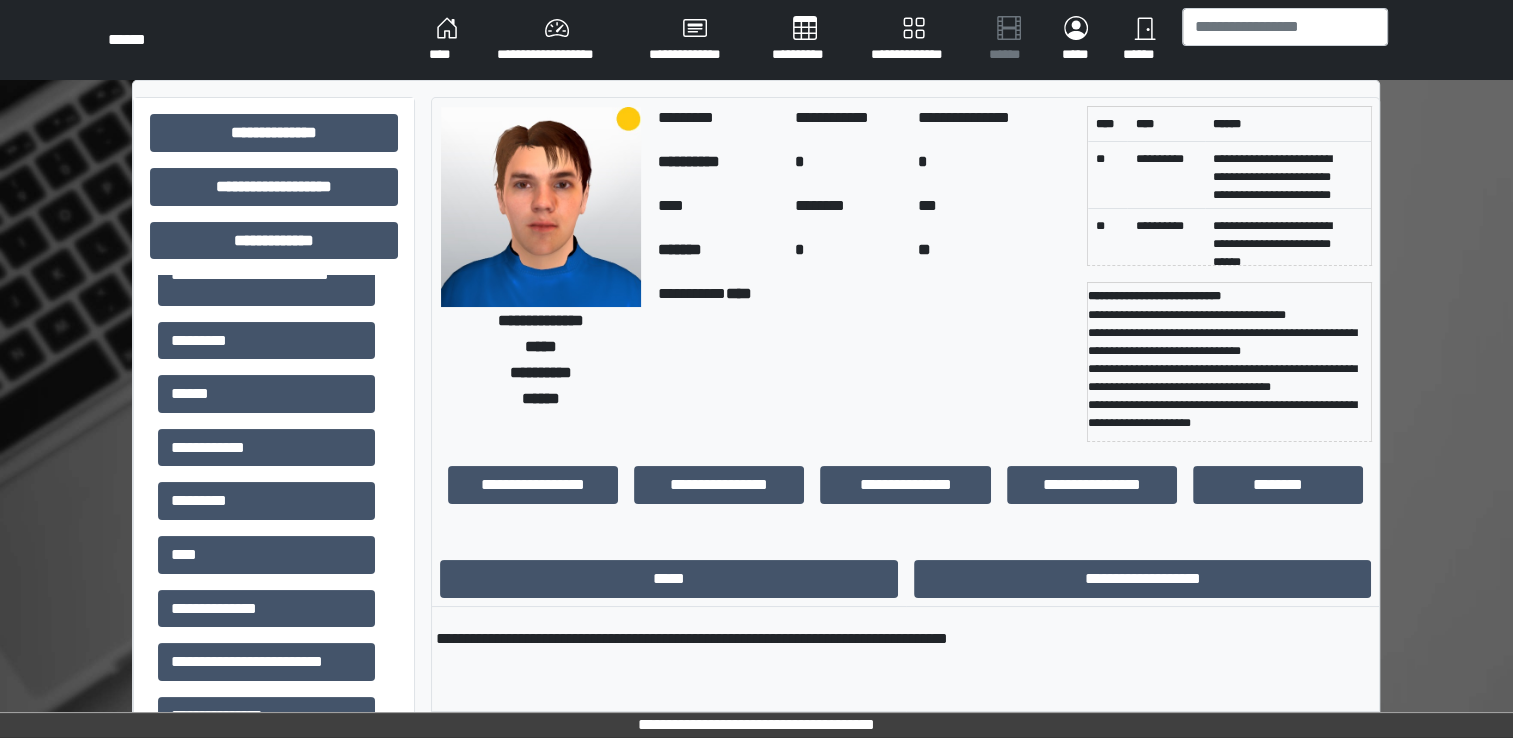 click on "****" at bounding box center (447, 40) 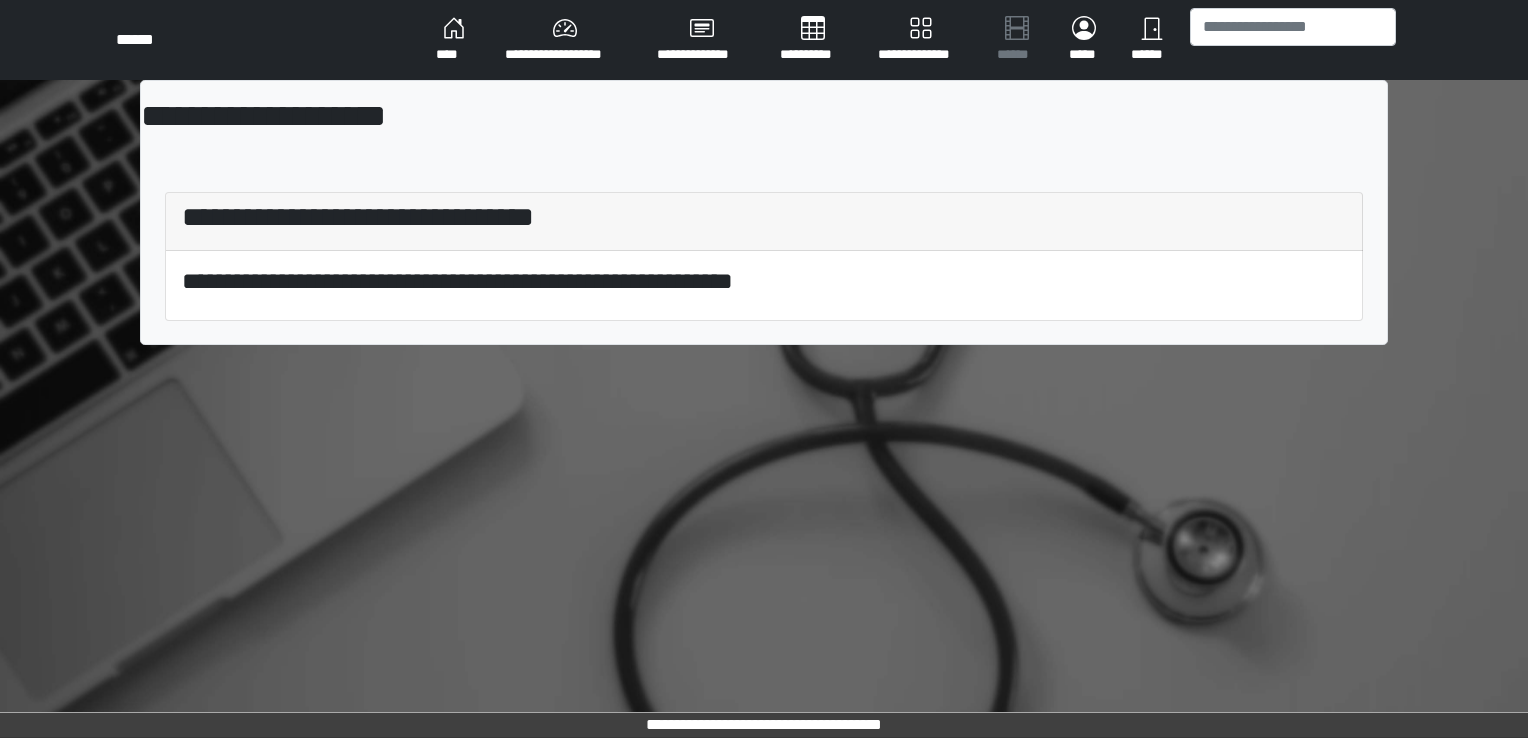 click on "****" at bounding box center (454, 40) 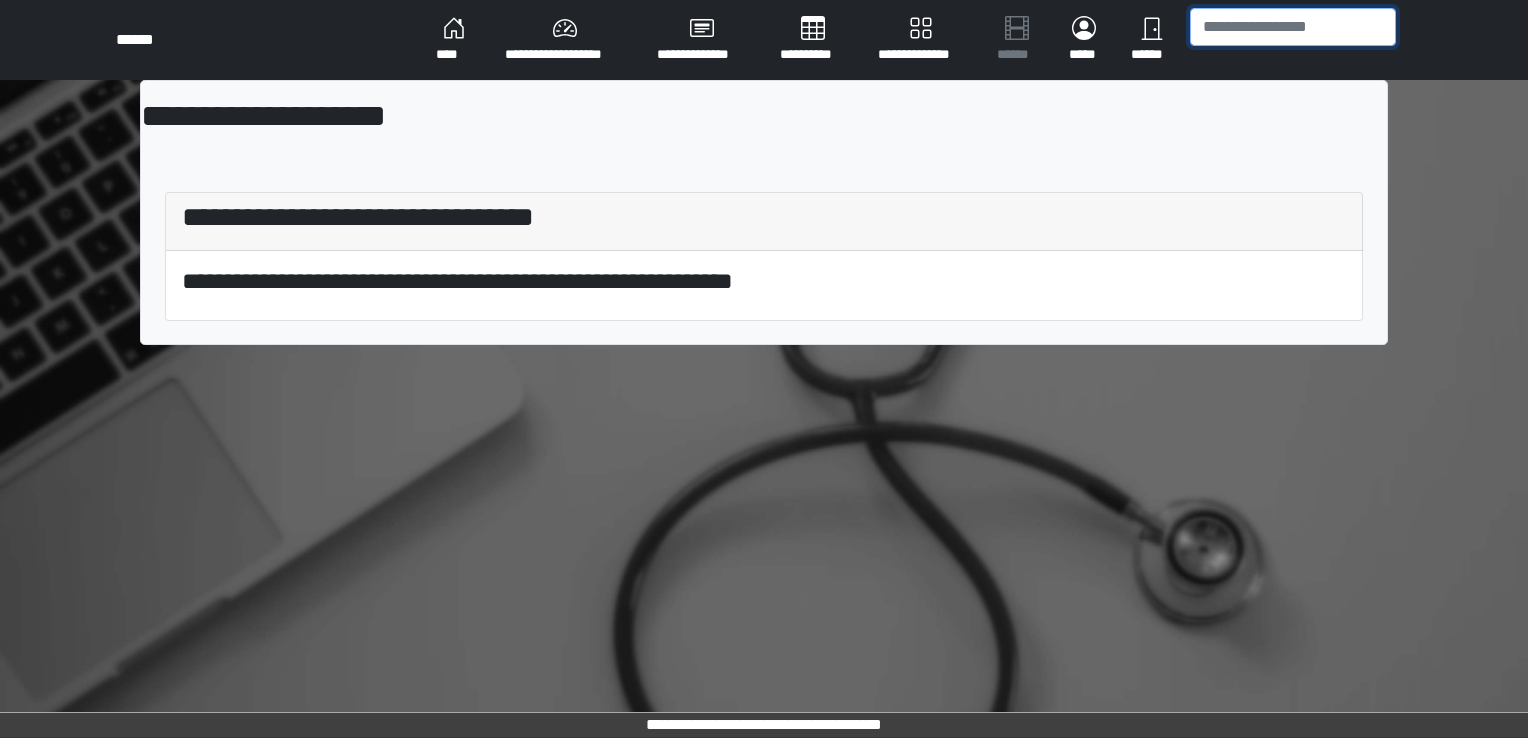 click at bounding box center (1293, 27) 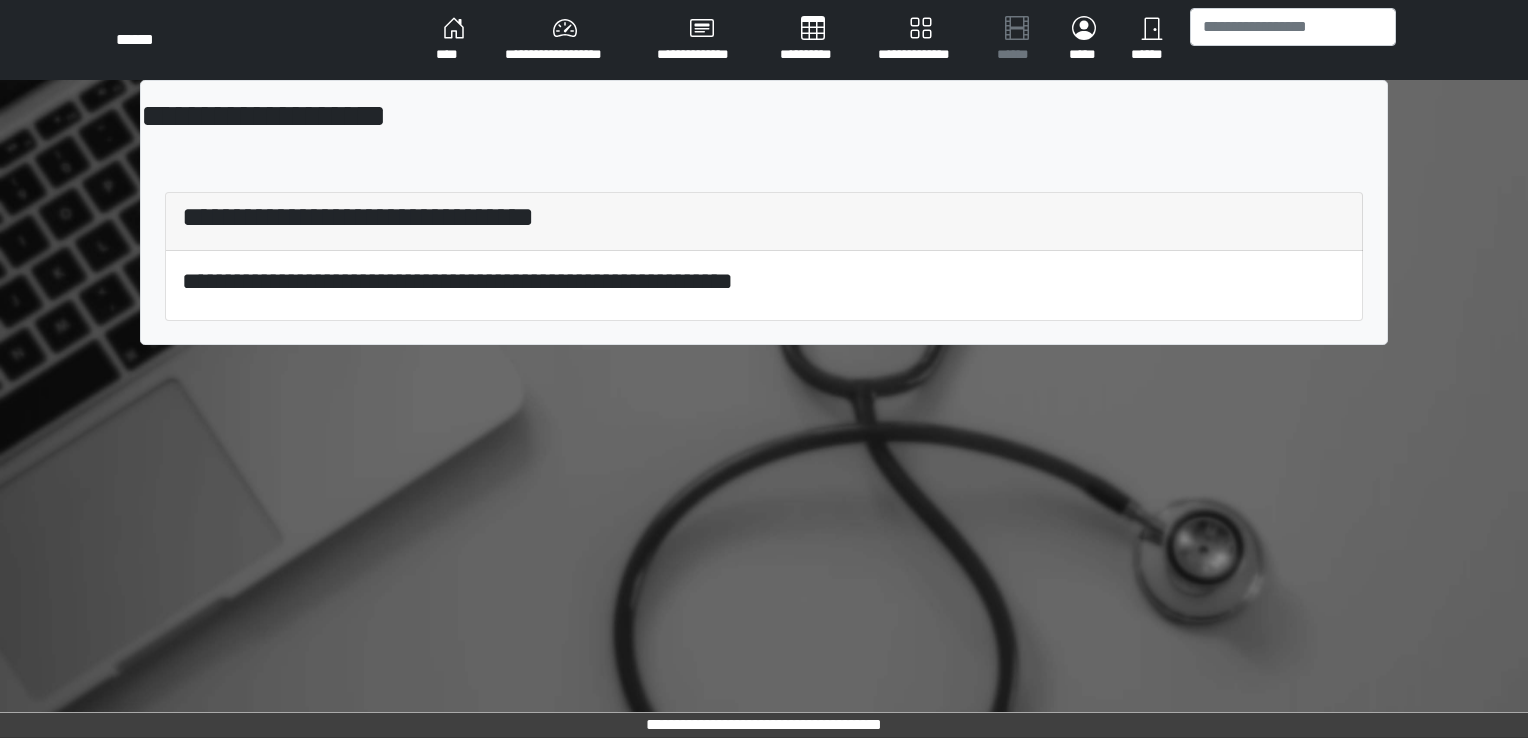 click on "****" at bounding box center [454, 40] 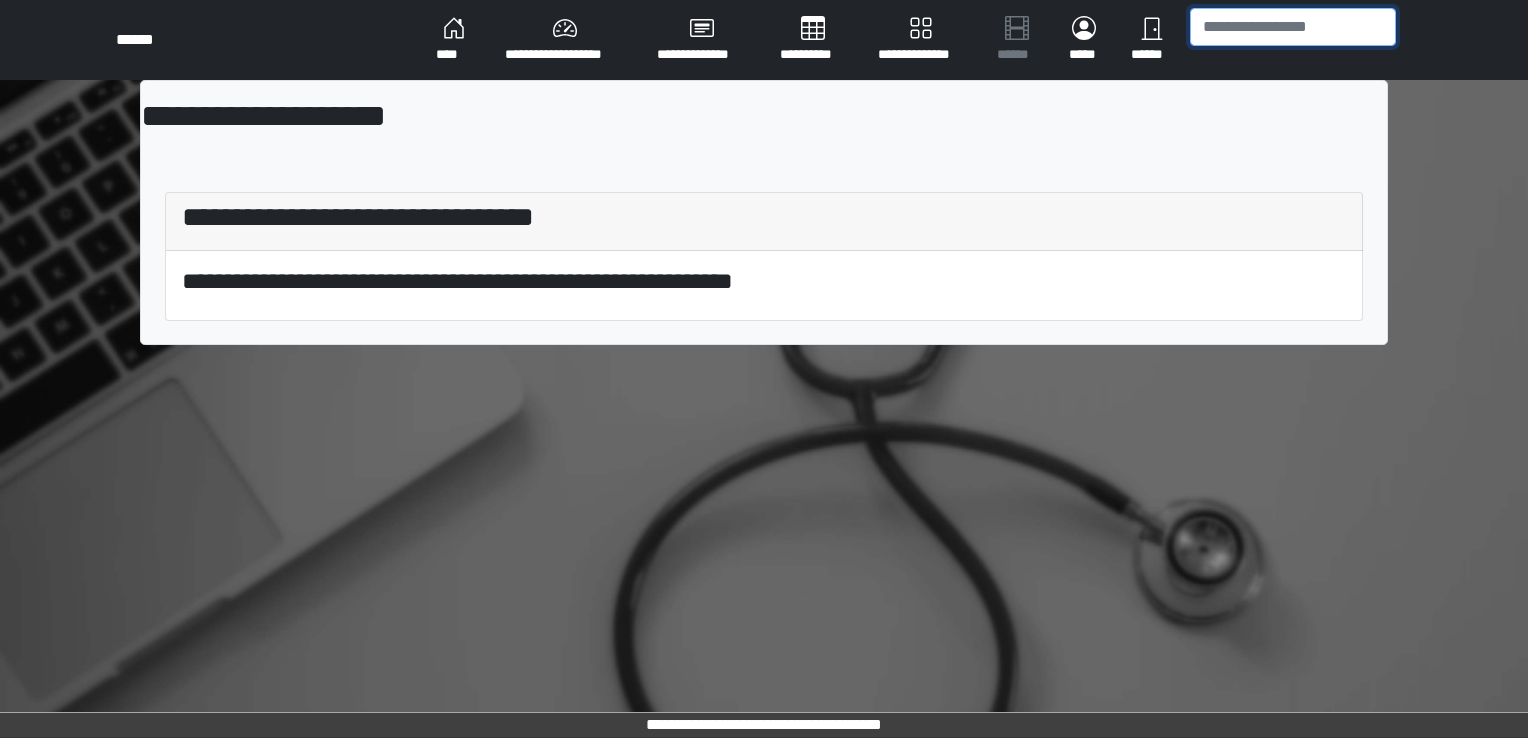 click at bounding box center [1293, 27] 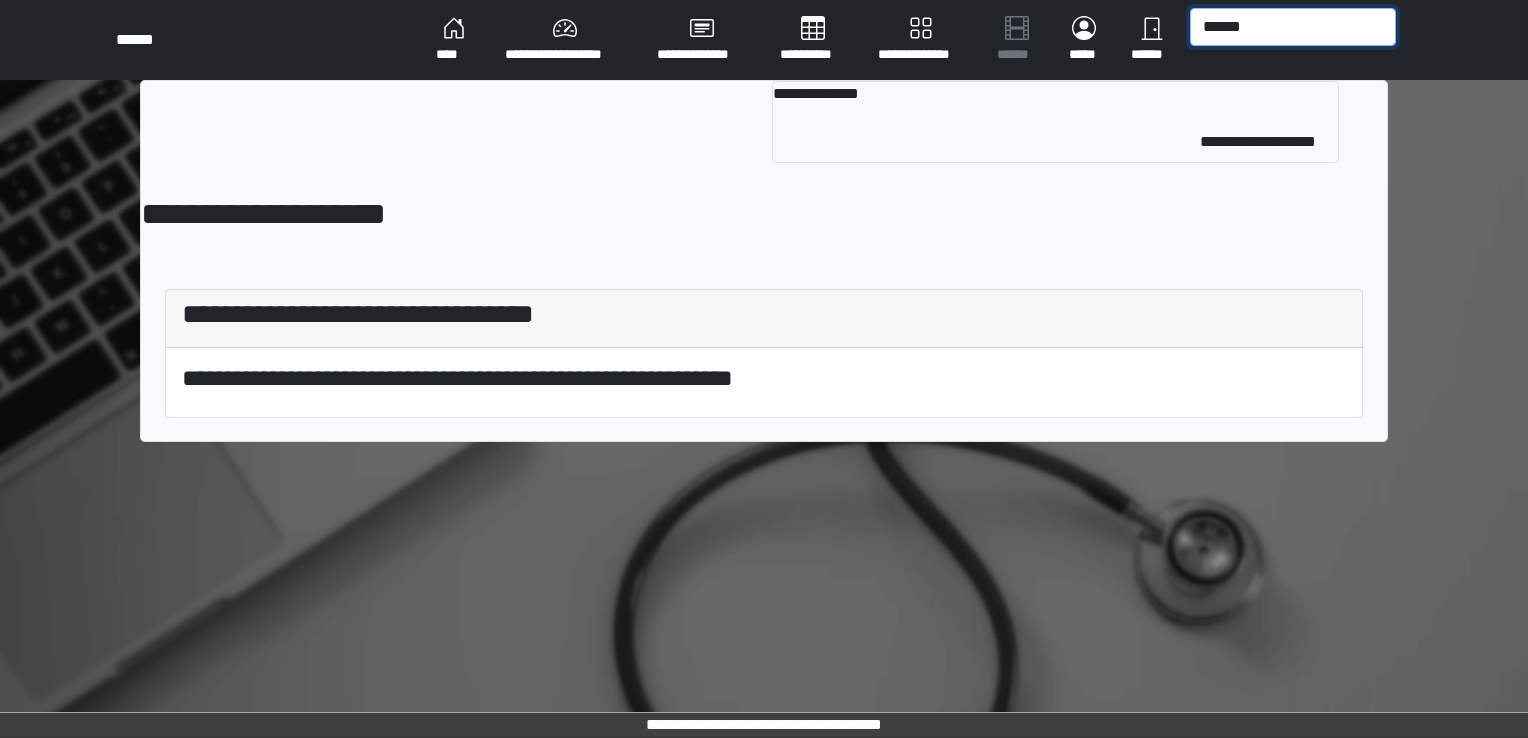 type on "******" 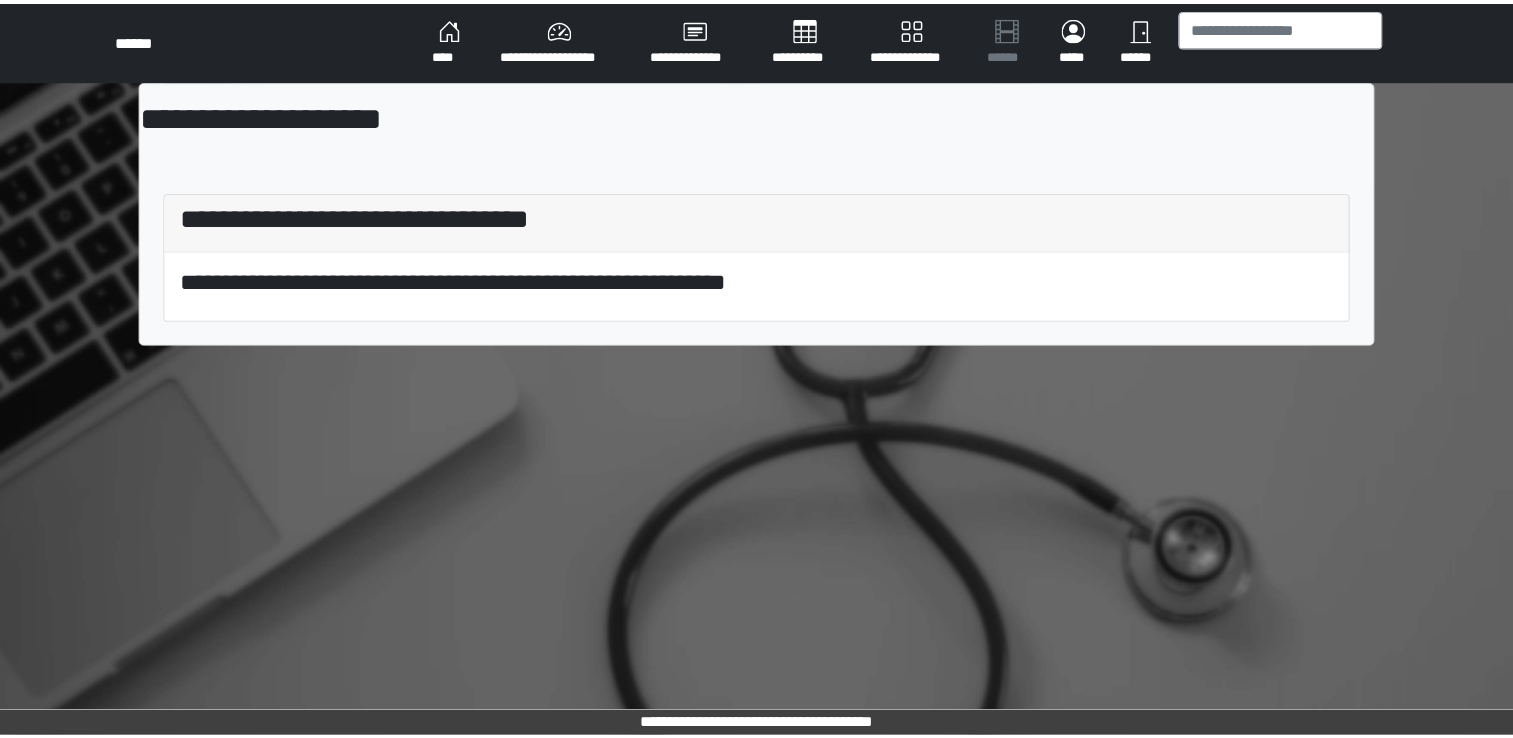 scroll, scrollTop: 0, scrollLeft: 0, axis: both 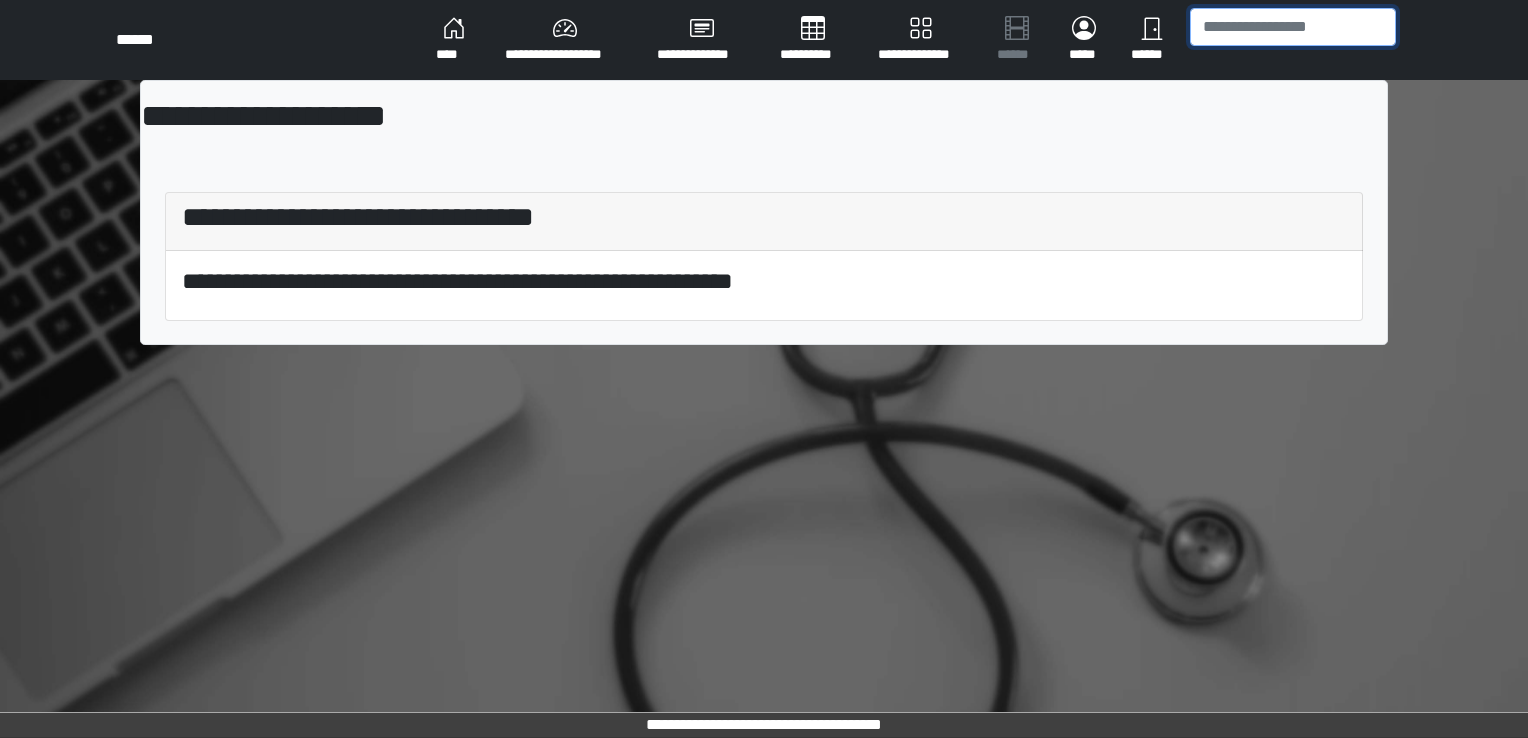 click at bounding box center [1293, 27] 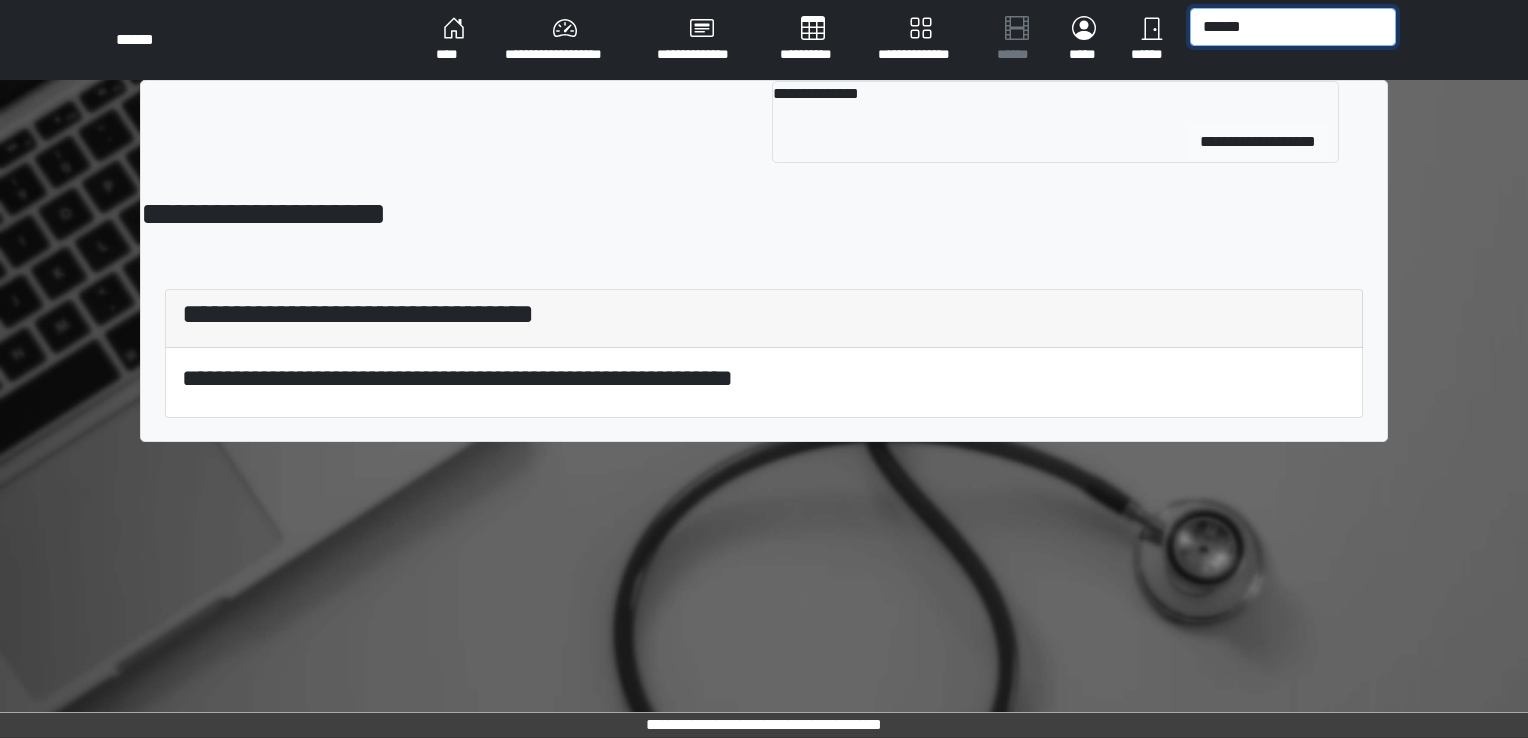 type on "******" 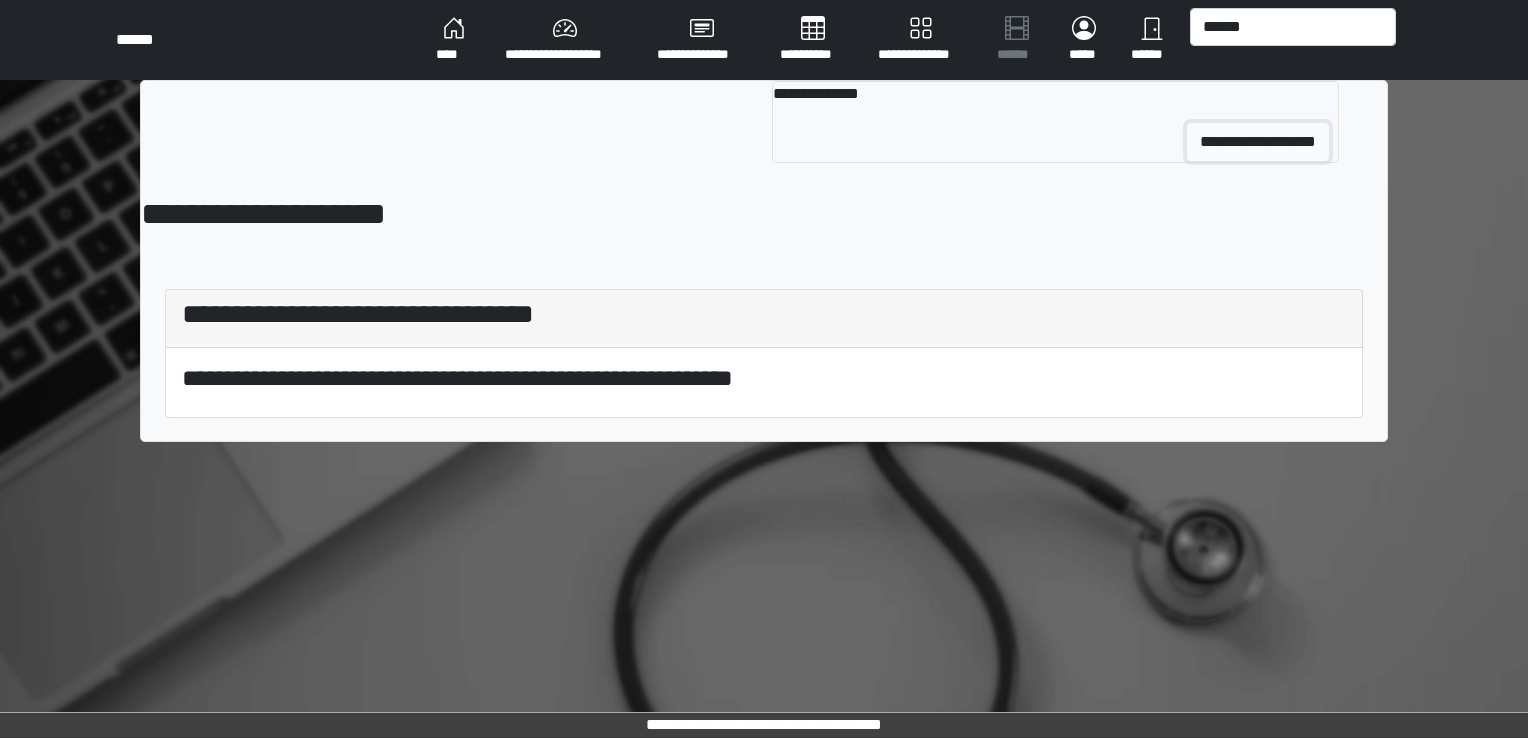 click on "**********" at bounding box center (1258, 142) 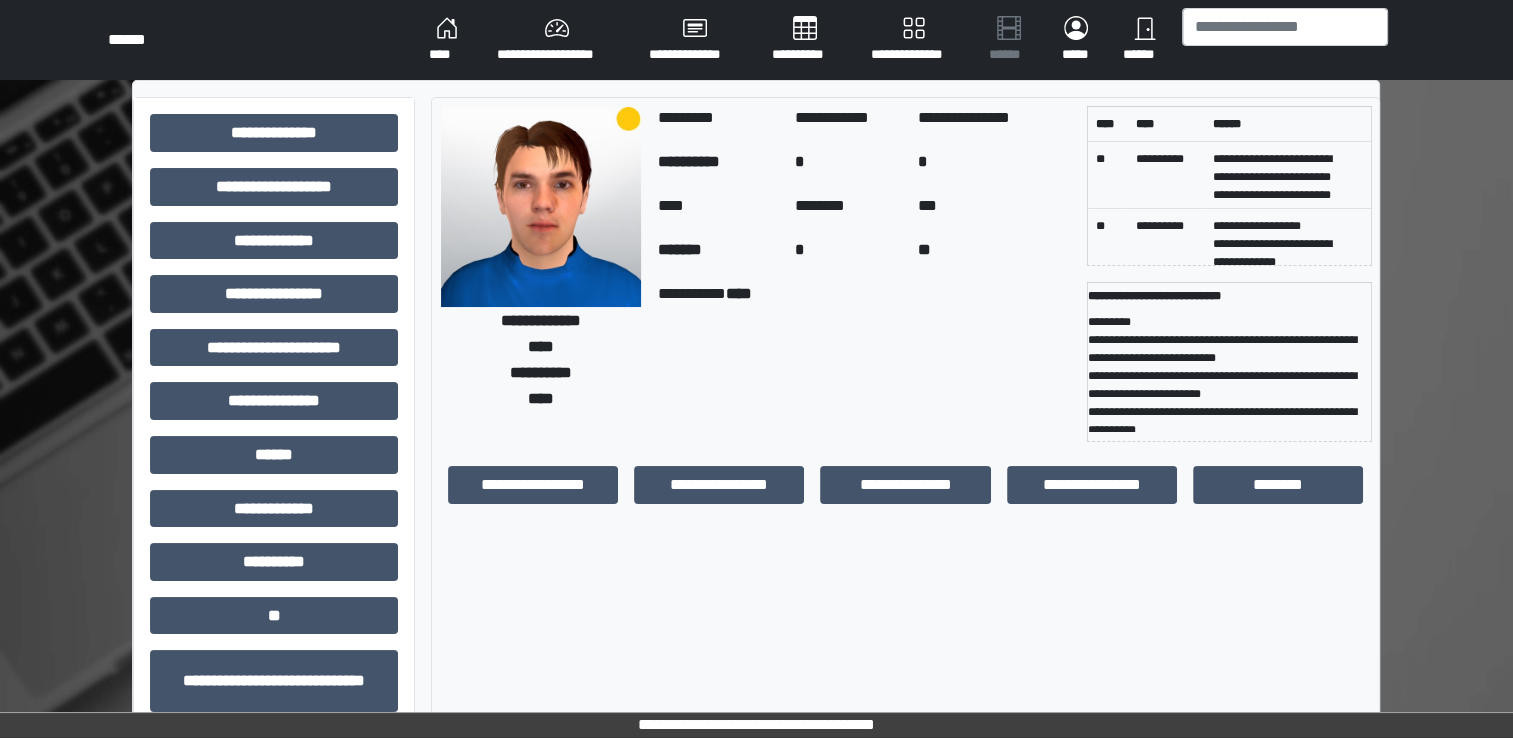 scroll, scrollTop: 0, scrollLeft: 0, axis: both 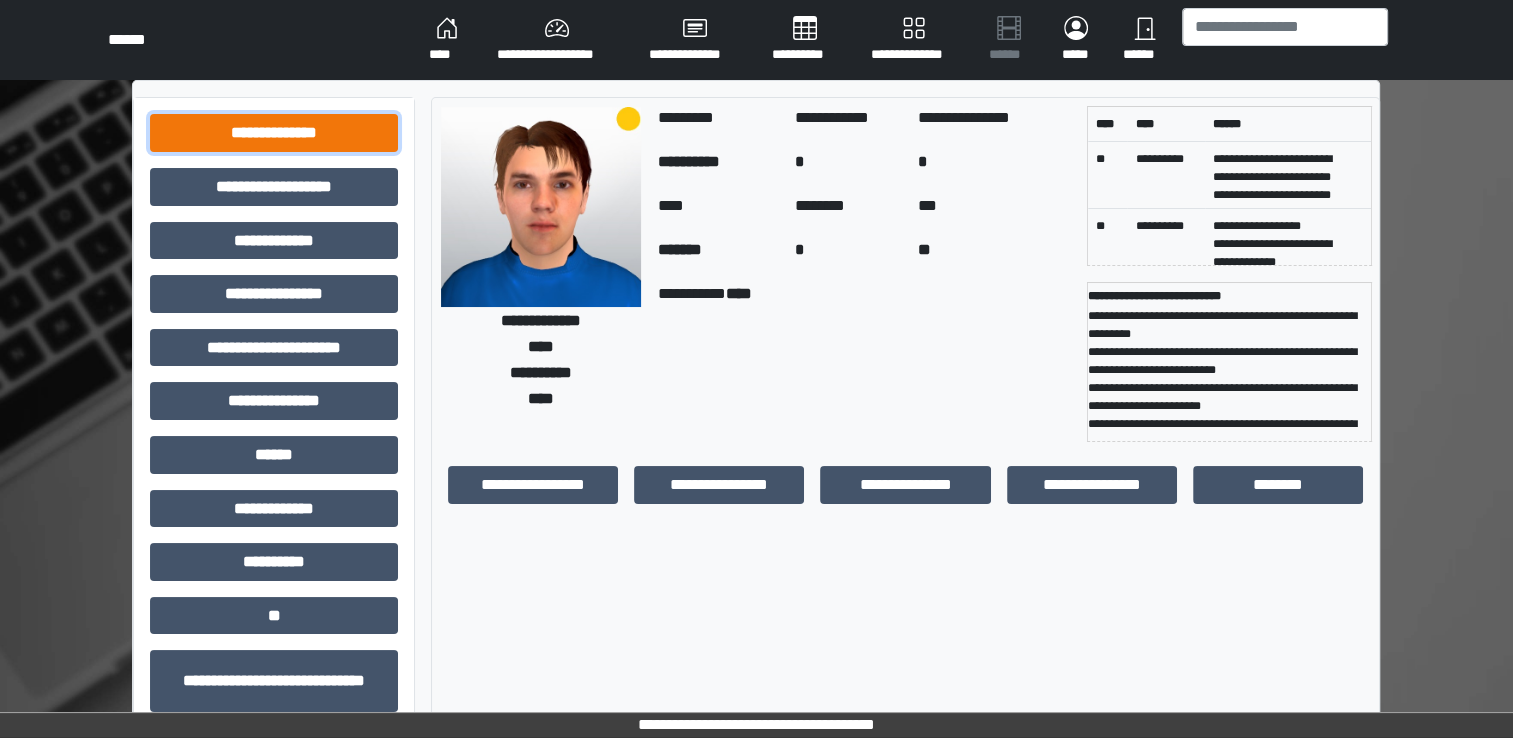 drag, startPoint x: 301, startPoint y: 134, endPoint x: 316, endPoint y: 117, distance: 22.671568 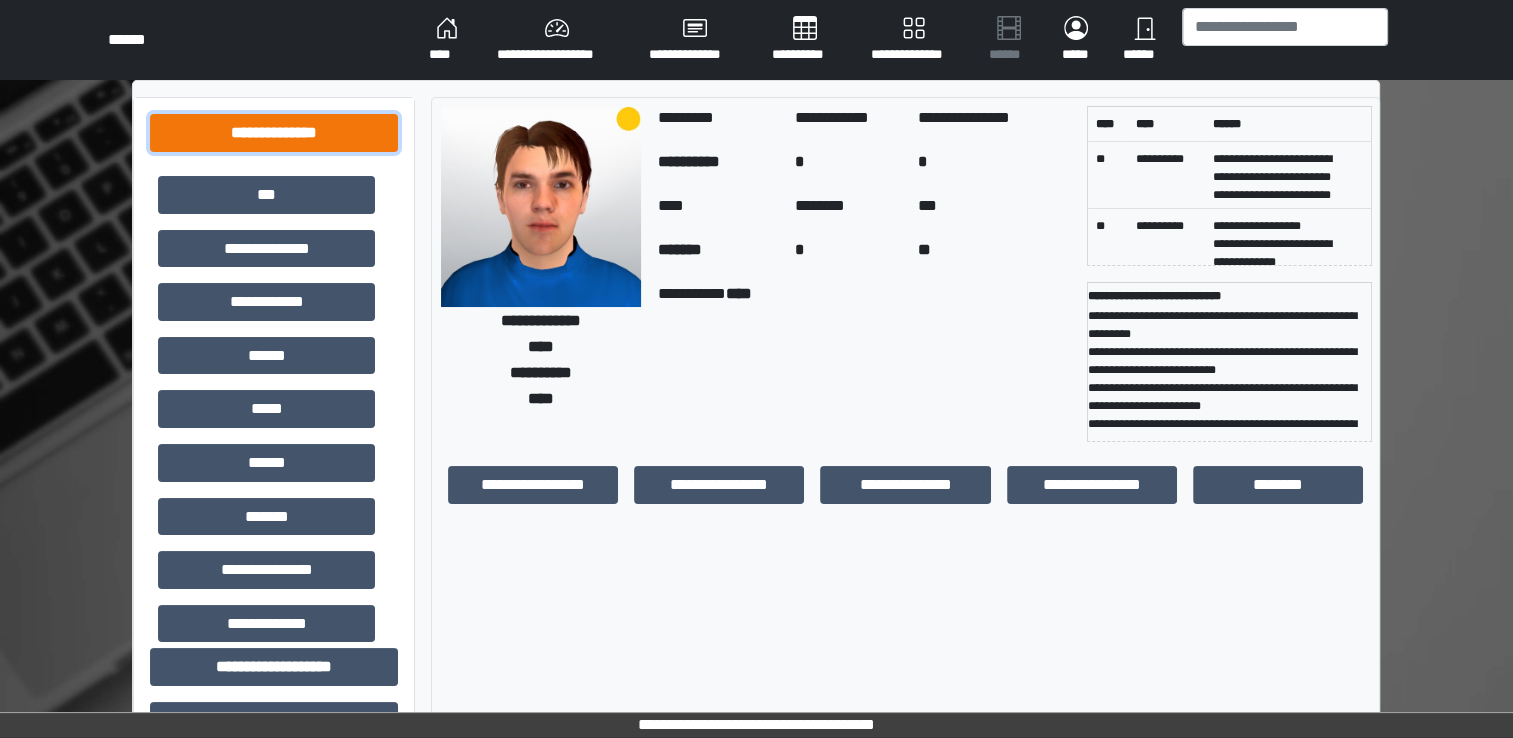 click on "**********" at bounding box center (274, 133) 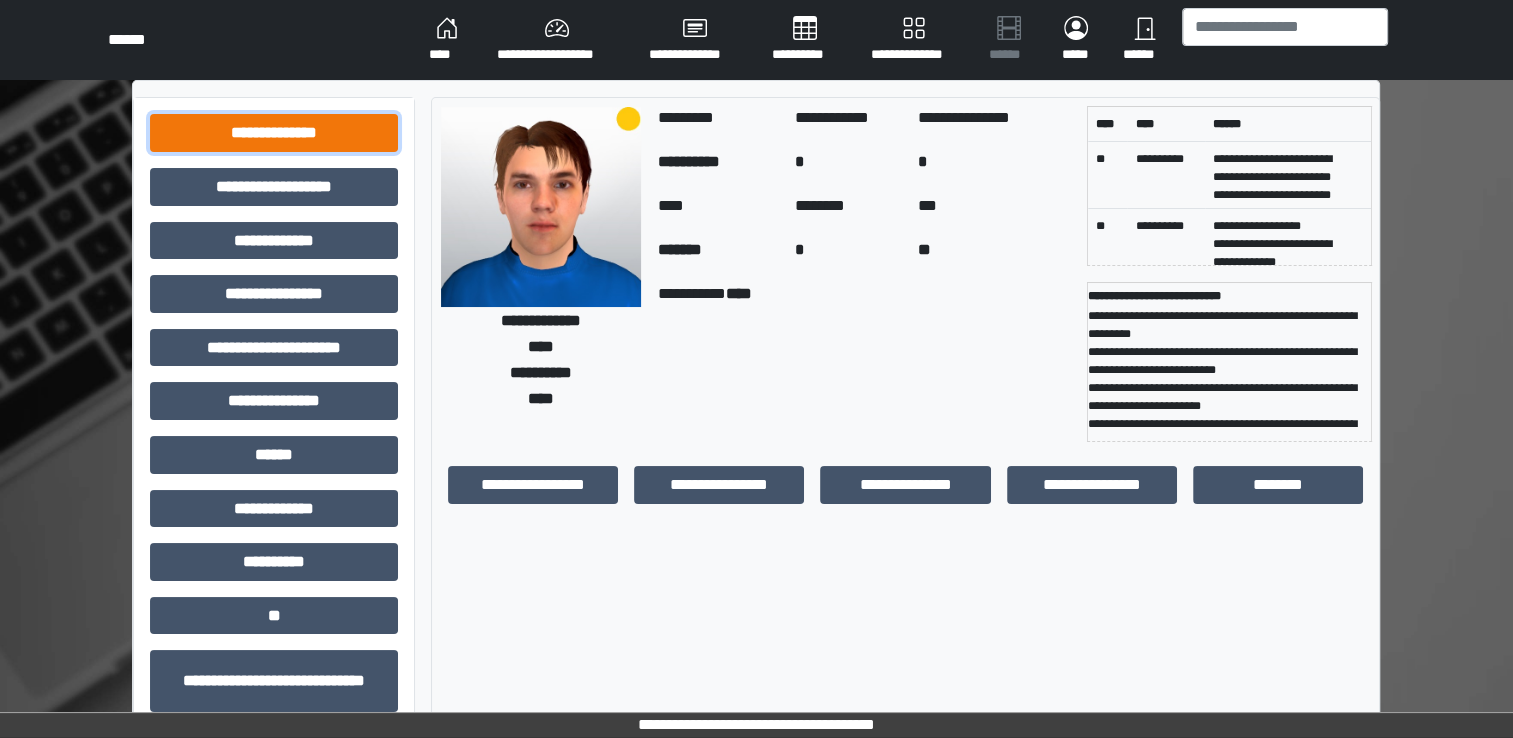 click on "**********" at bounding box center (274, 133) 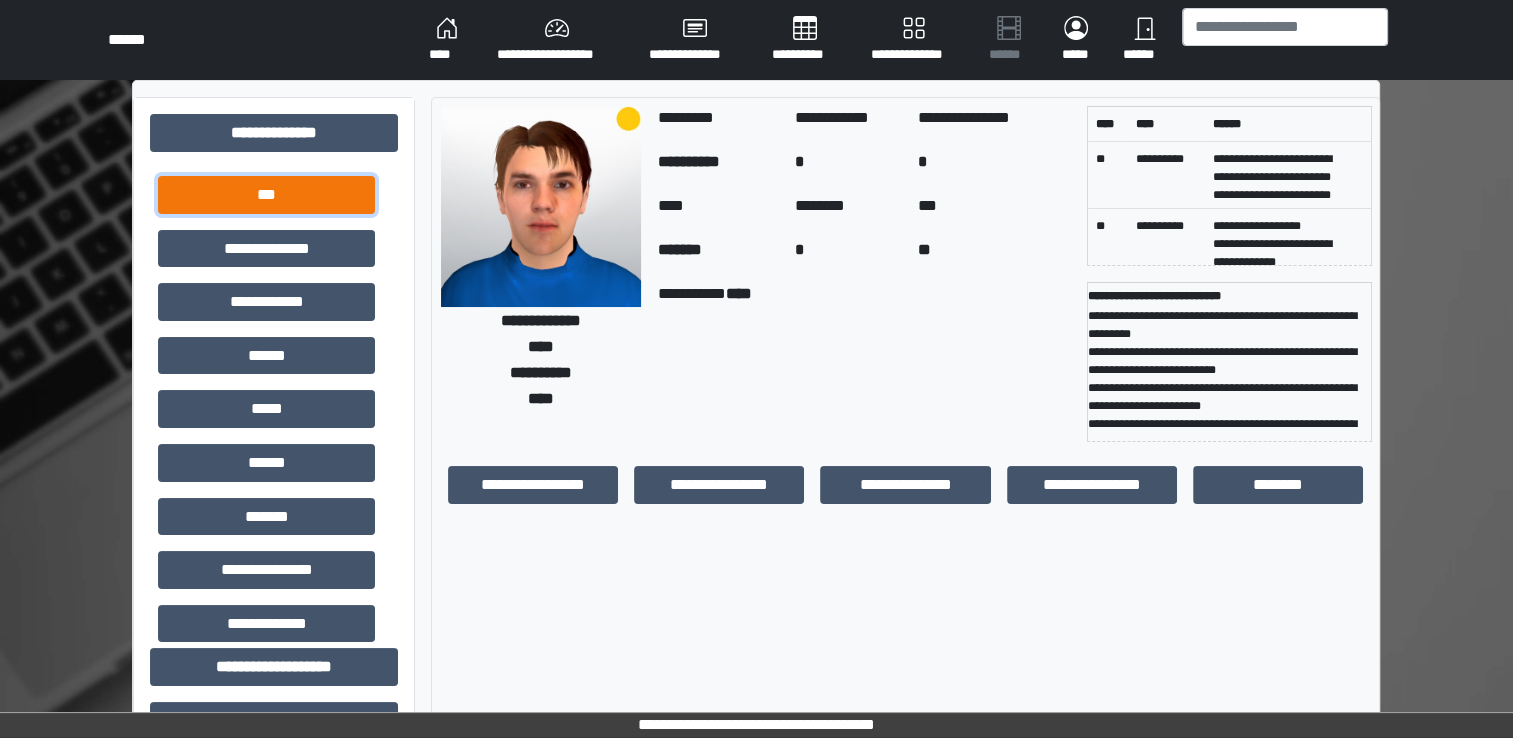 click on "***" at bounding box center [266, 195] 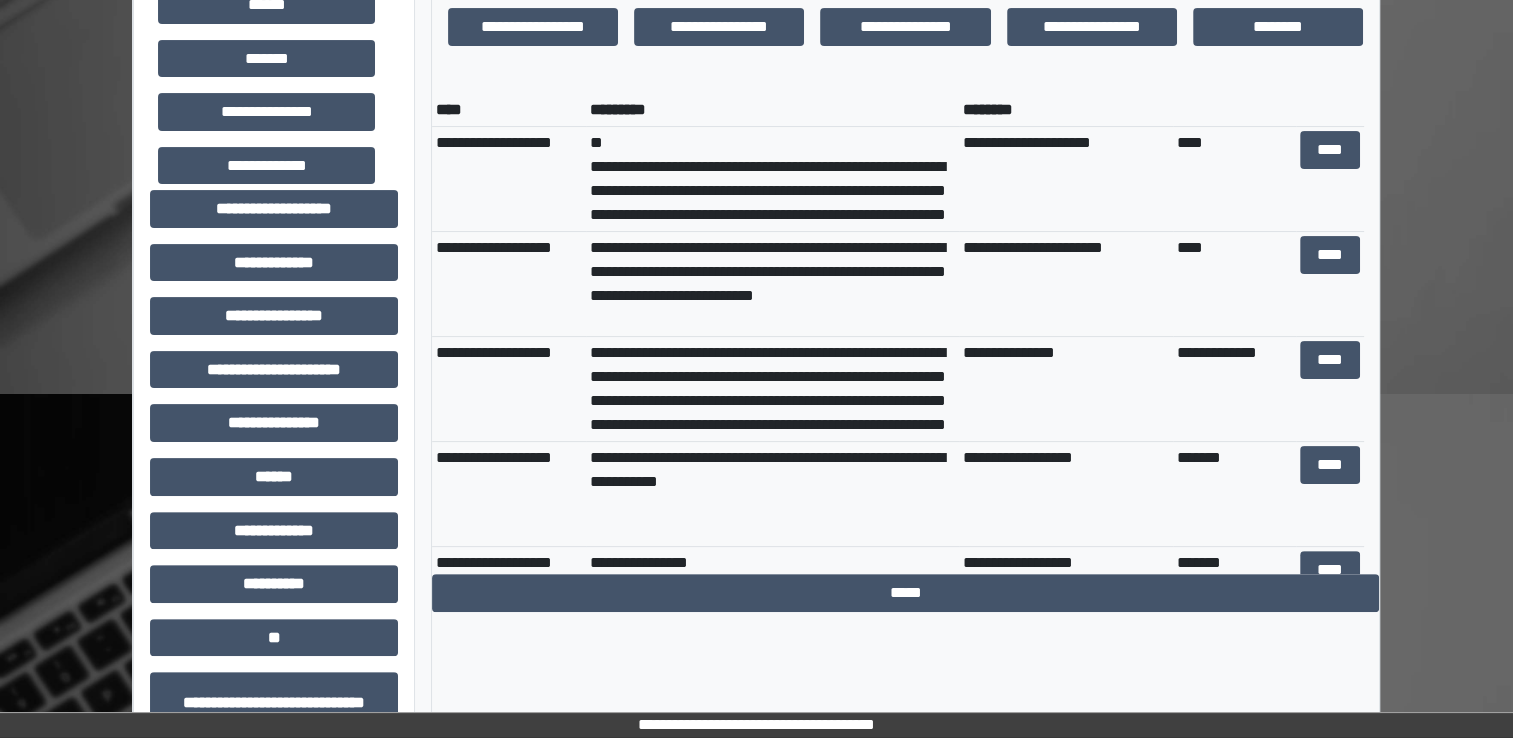 scroll, scrollTop: 459, scrollLeft: 0, axis: vertical 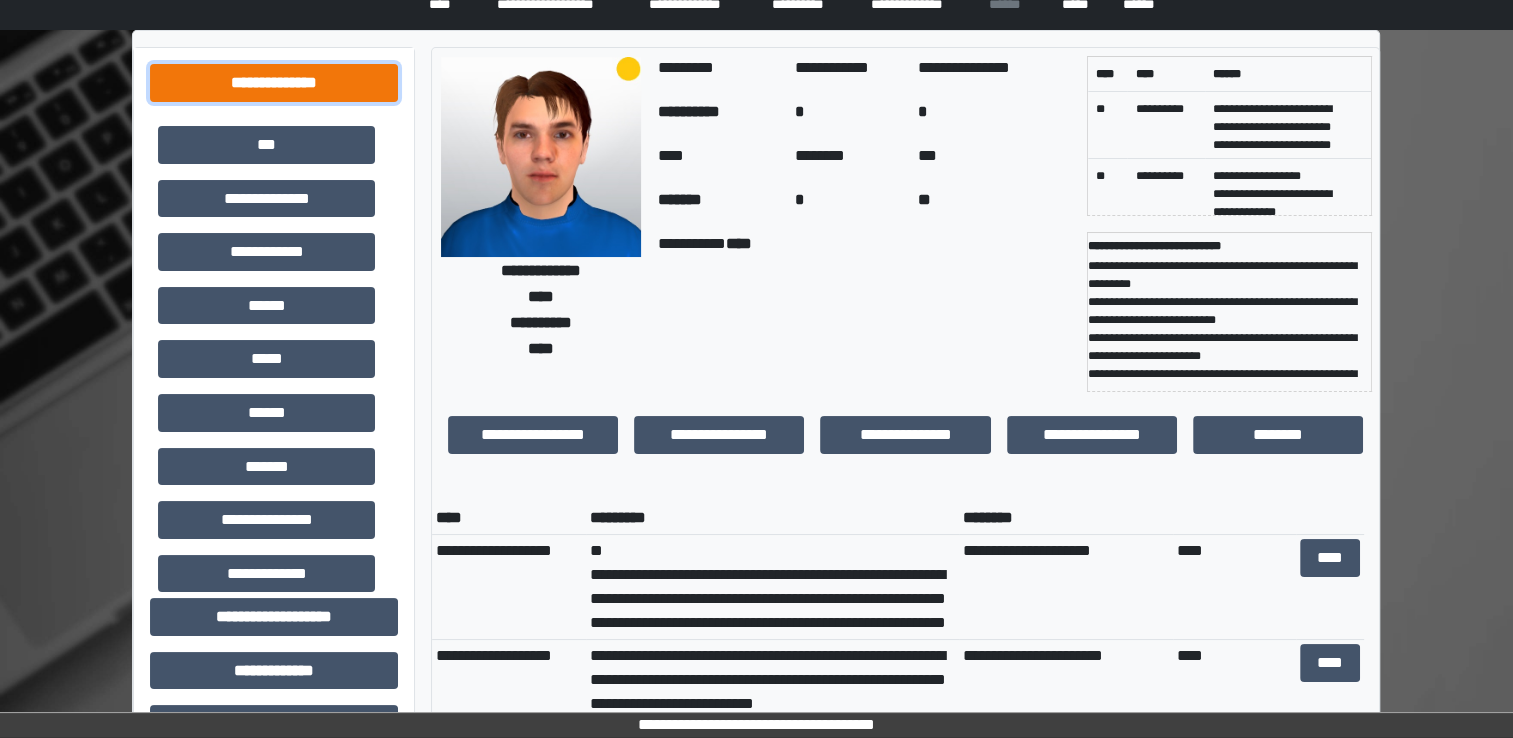 click on "**********" at bounding box center [274, 83] 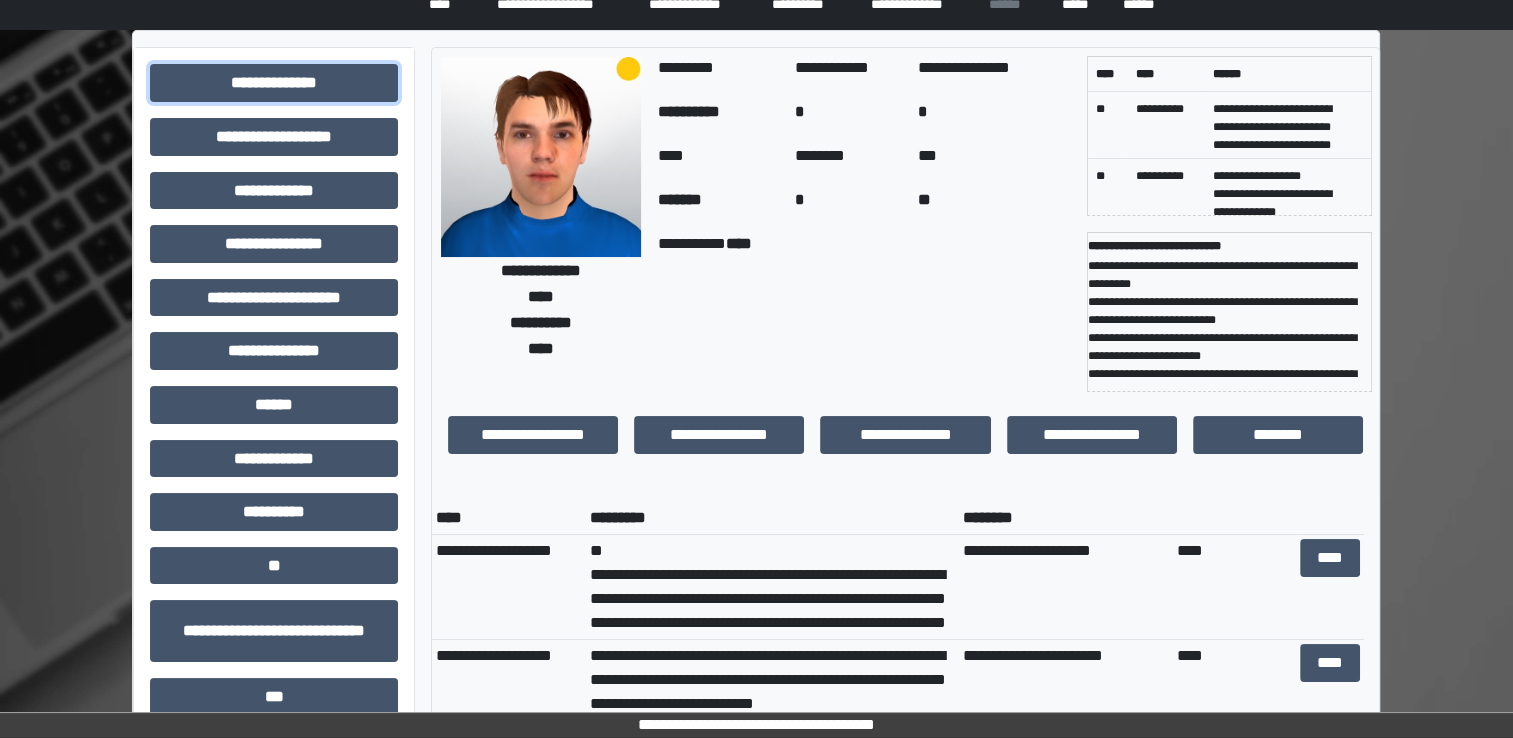 scroll, scrollTop: 0, scrollLeft: 0, axis: both 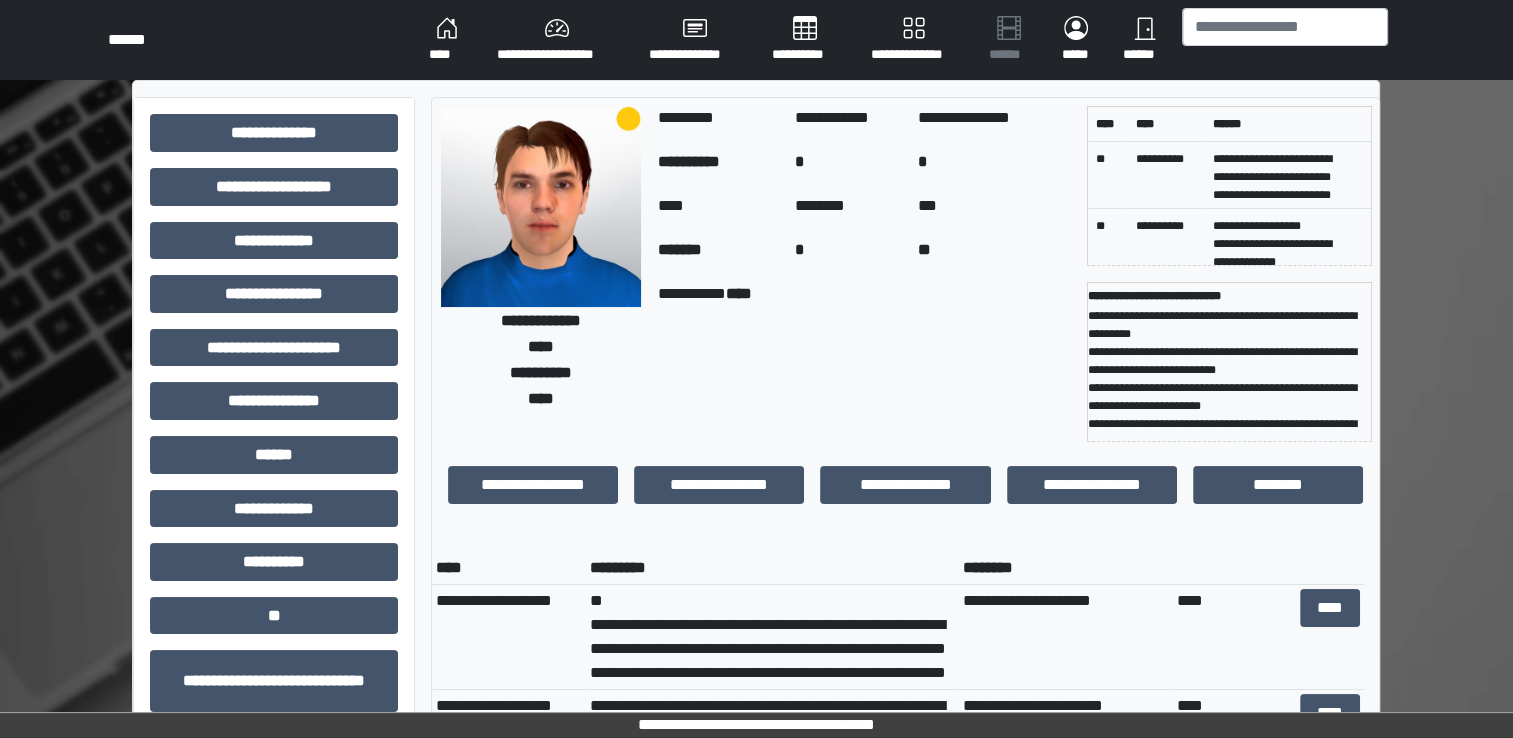 click on "****" at bounding box center (447, 40) 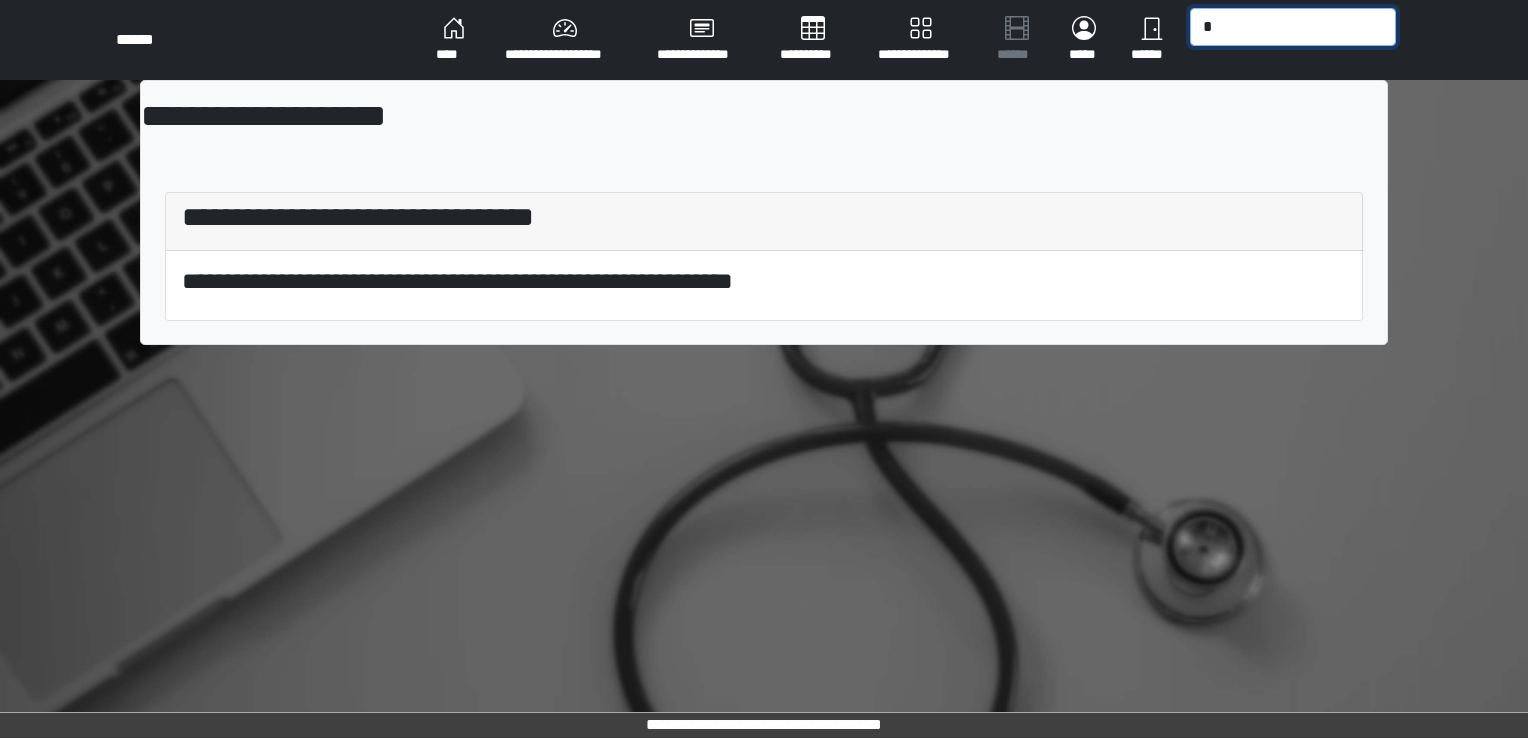 click on "*" at bounding box center [1293, 27] 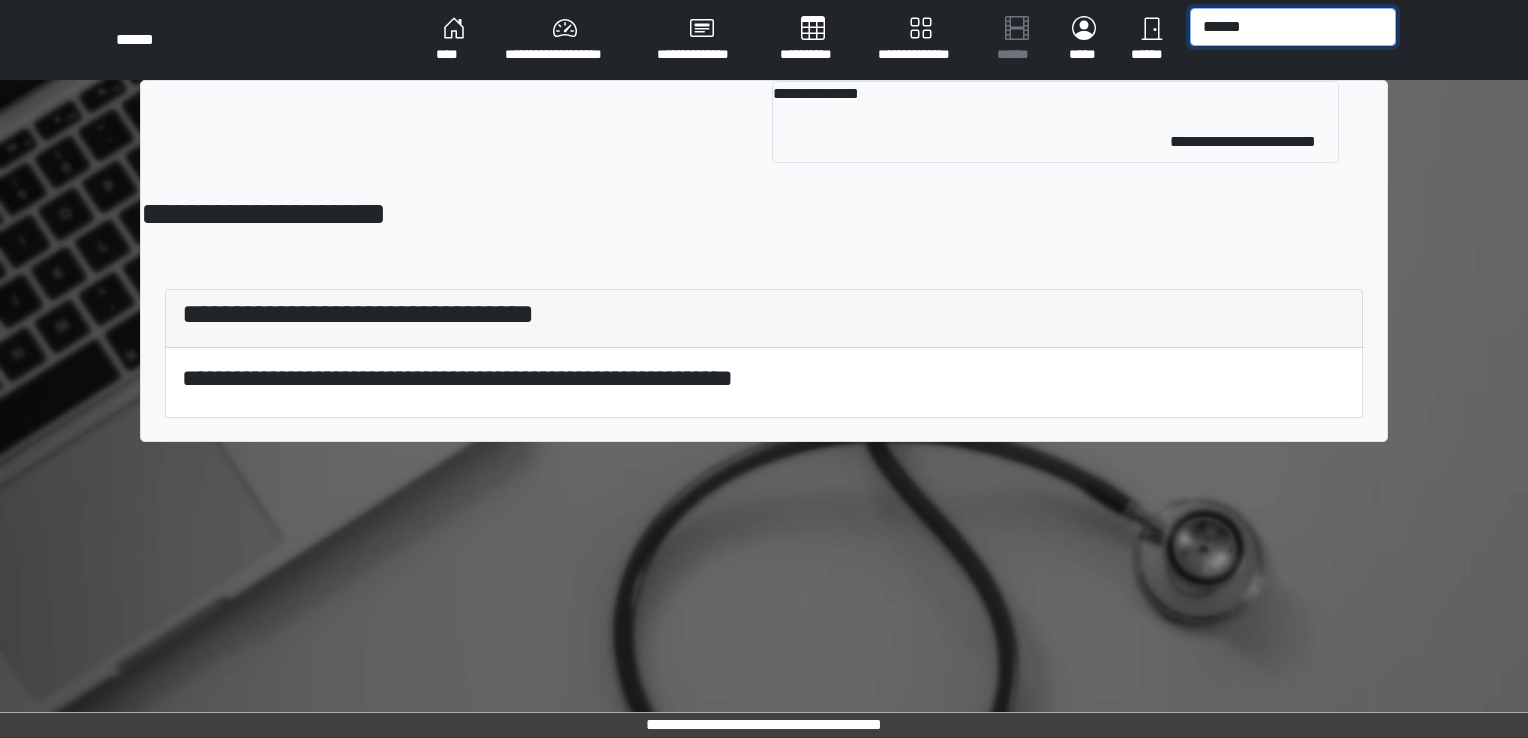 type on "******" 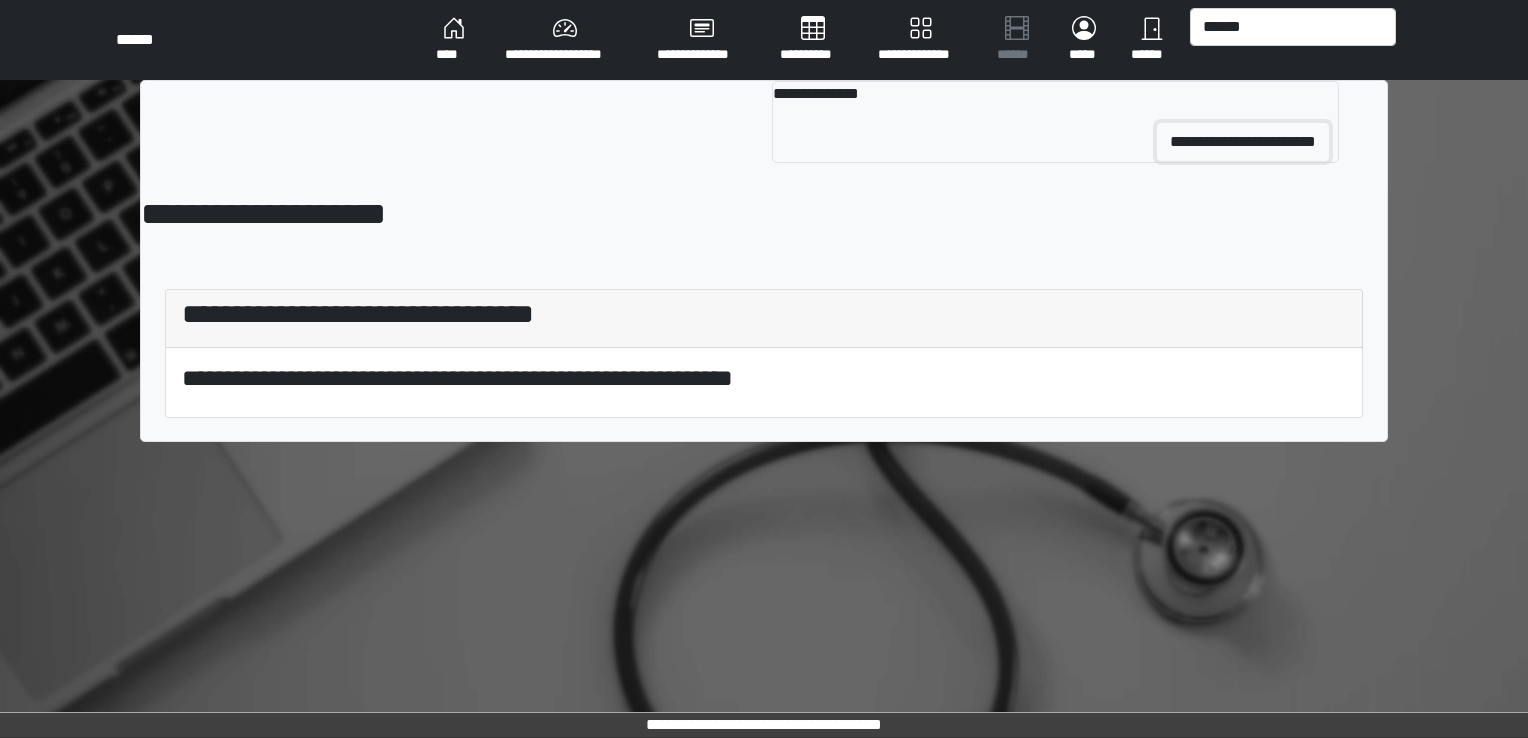click on "**********" at bounding box center (1243, 142) 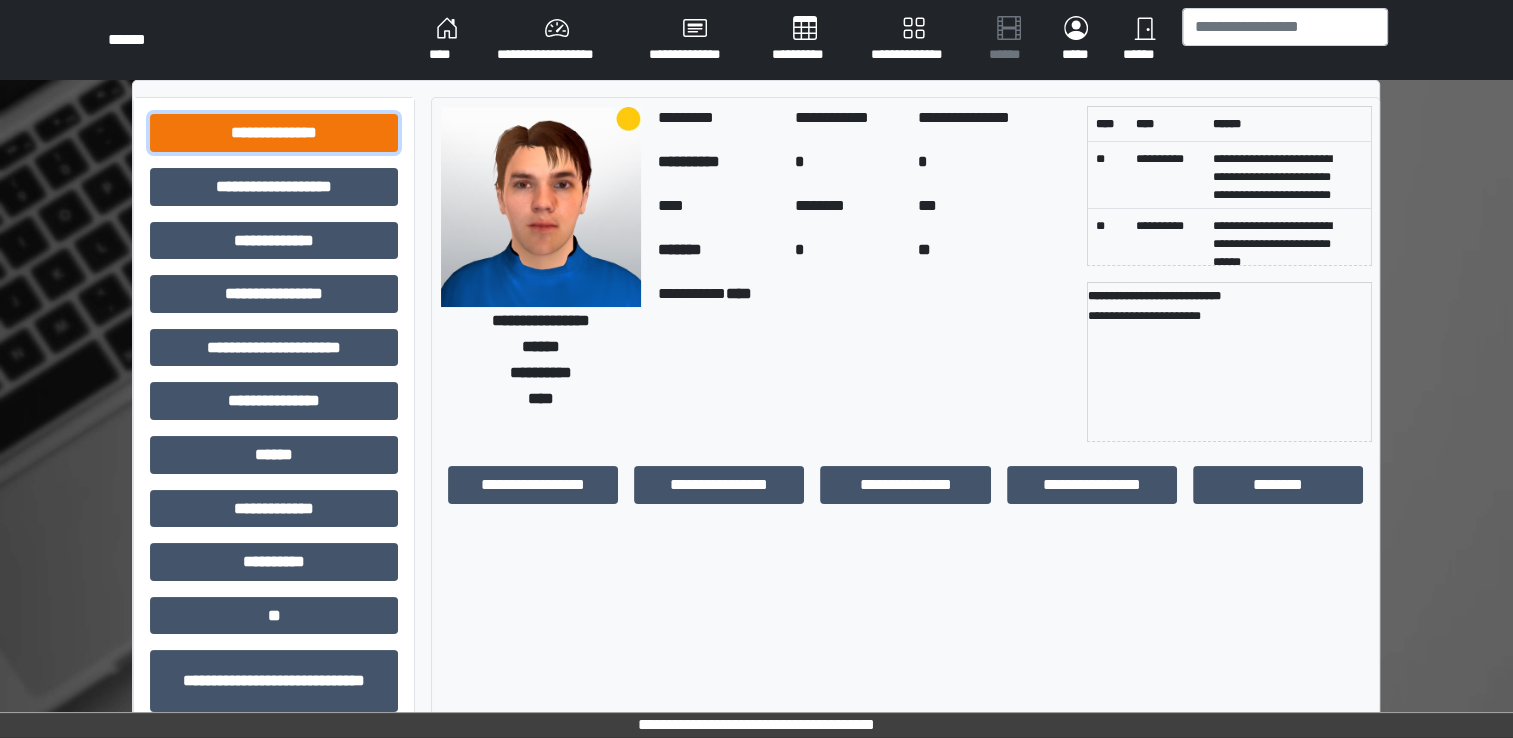 click on "**********" at bounding box center [274, 133] 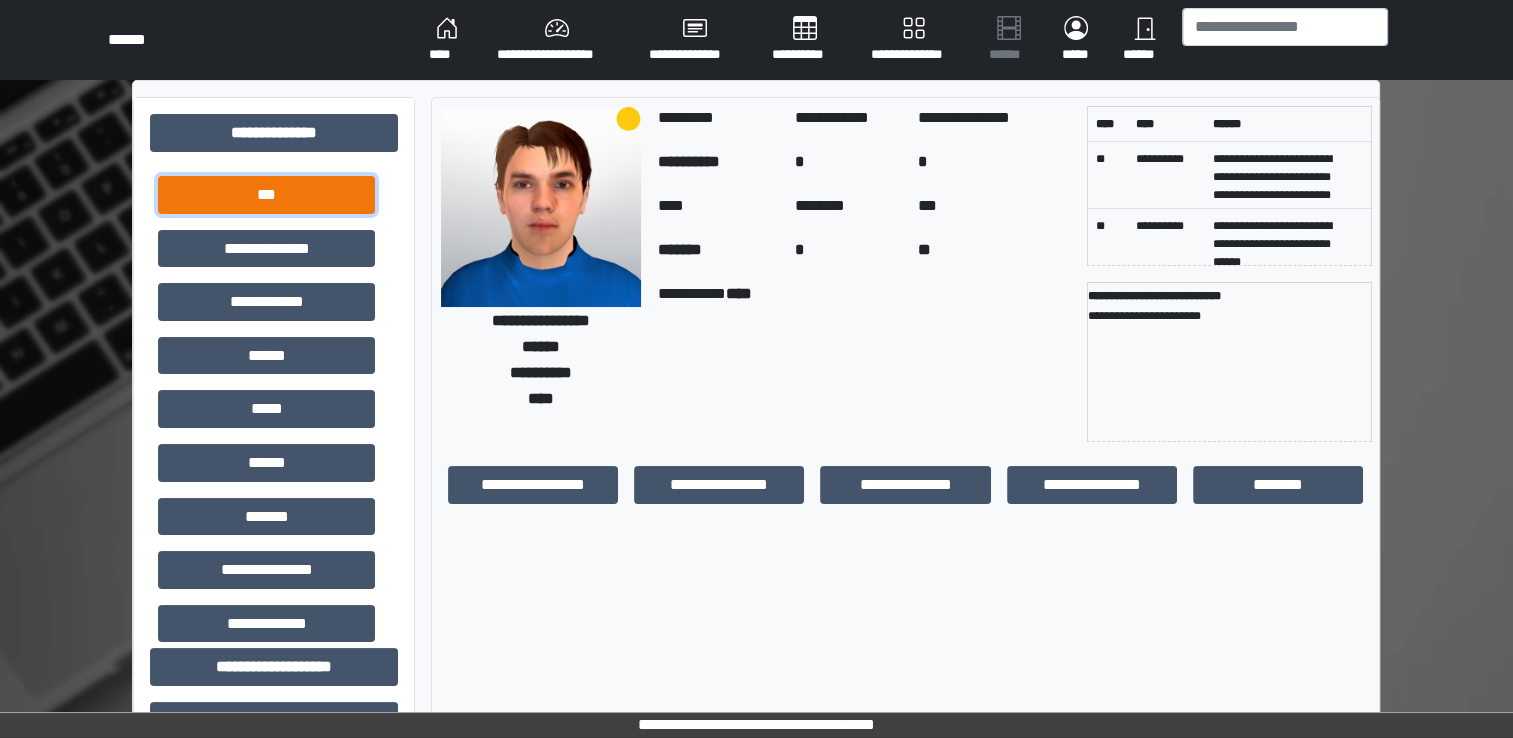 click on "***" at bounding box center [266, 195] 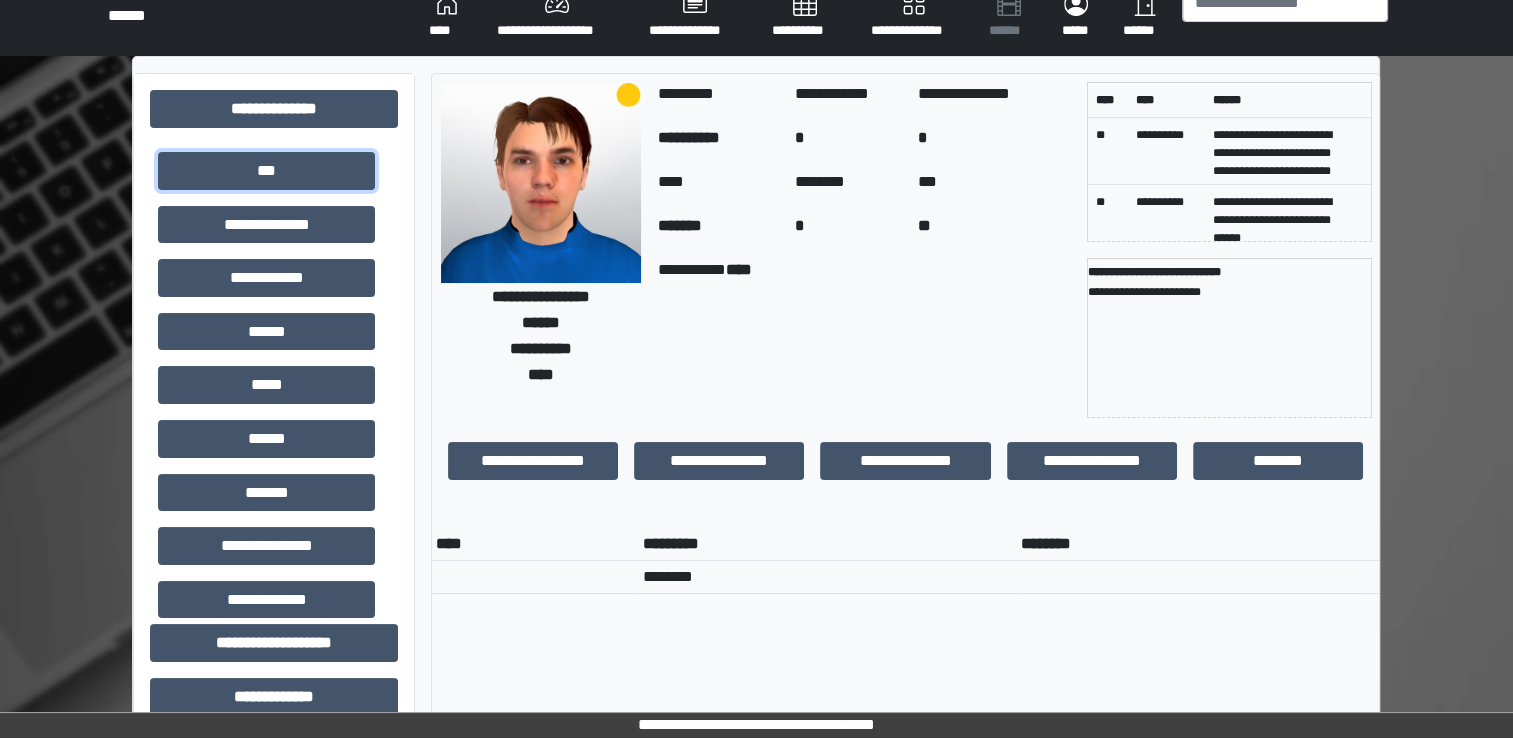 scroll, scrollTop: 12, scrollLeft: 0, axis: vertical 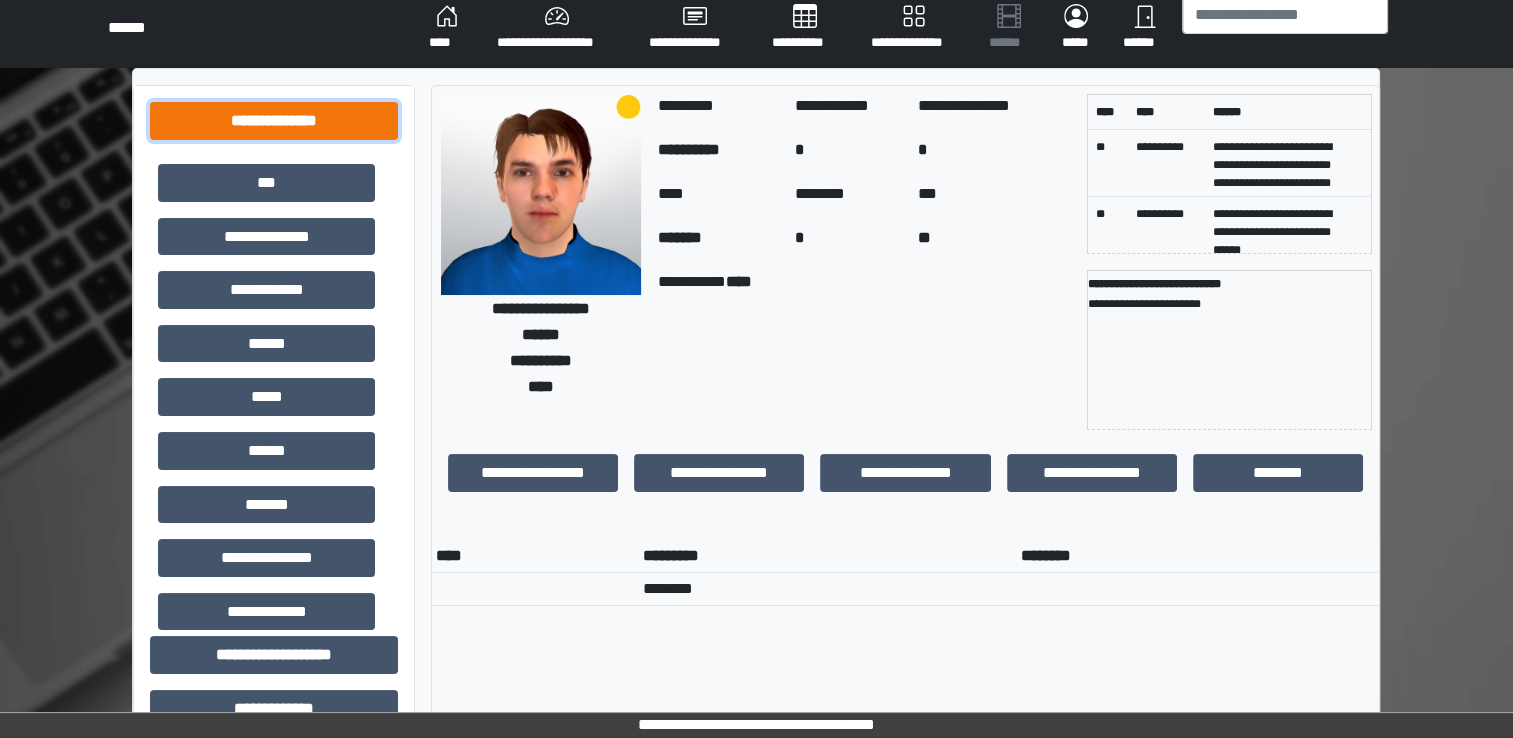 click on "**********" at bounding box center [274, 121] 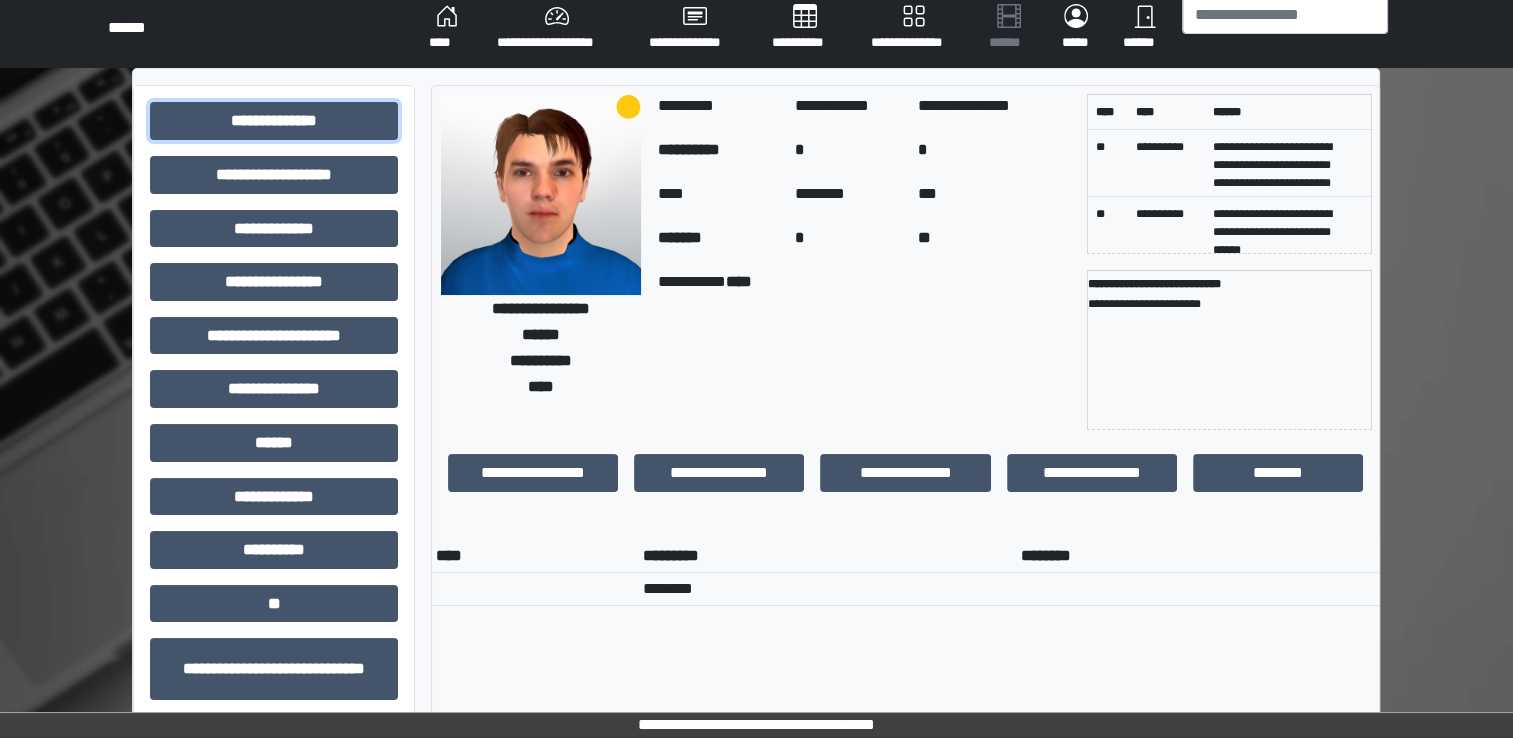 scroll, scrollTop: 348, scrollLeft: 0, axis: vertical 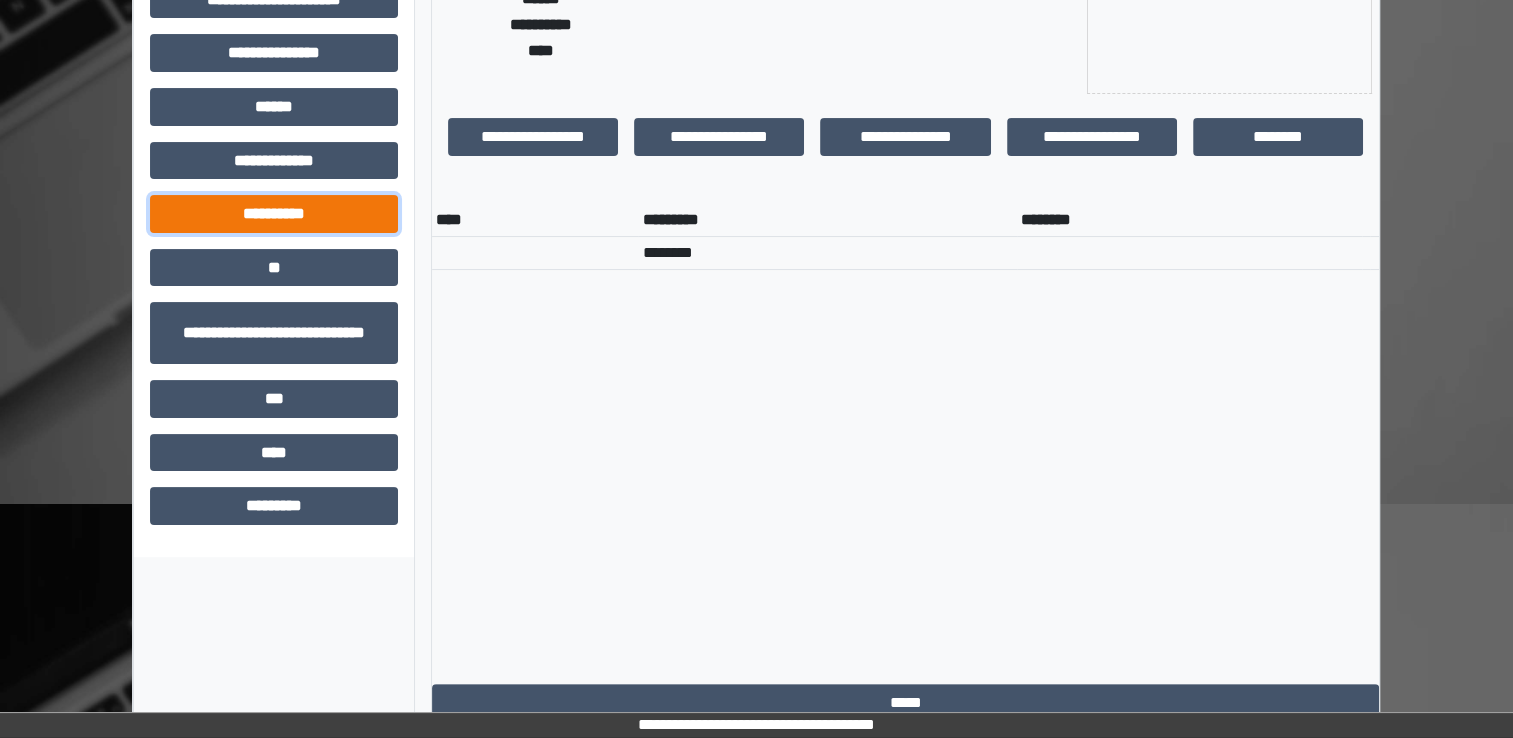 click on "**********" at bounding box center (274, 214) 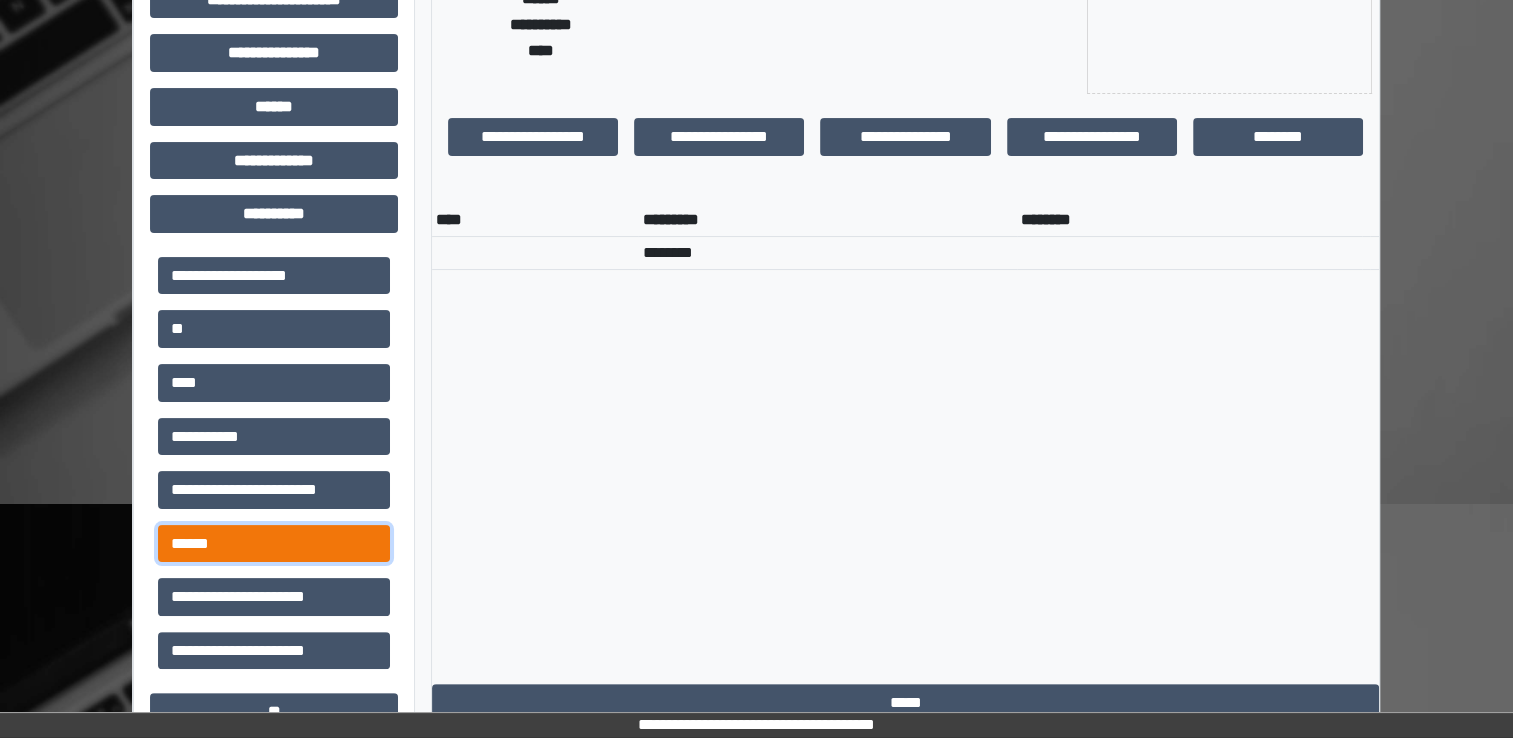 click on "******" at bounding box center (274, 544) 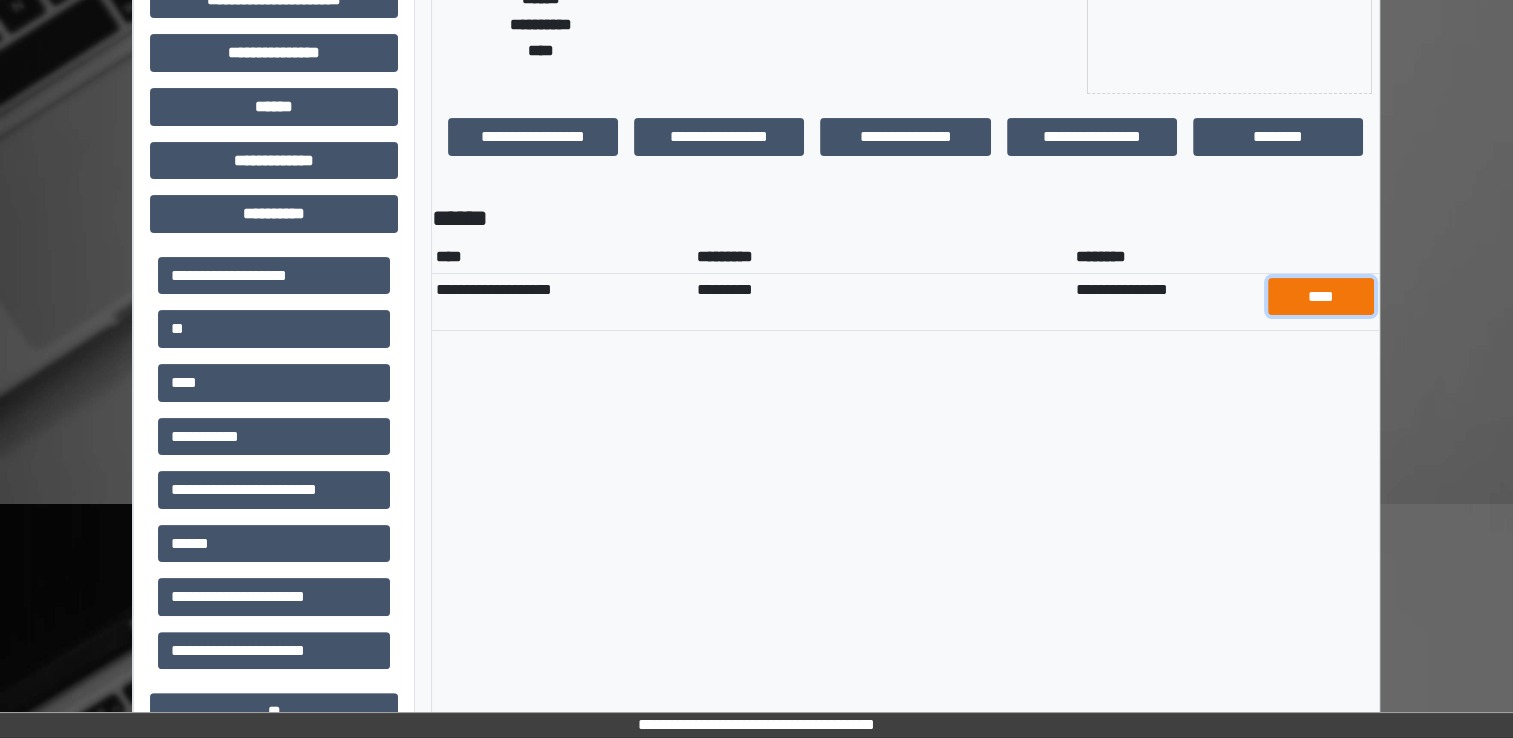 click on "****" at bounding box center (1321, 297) 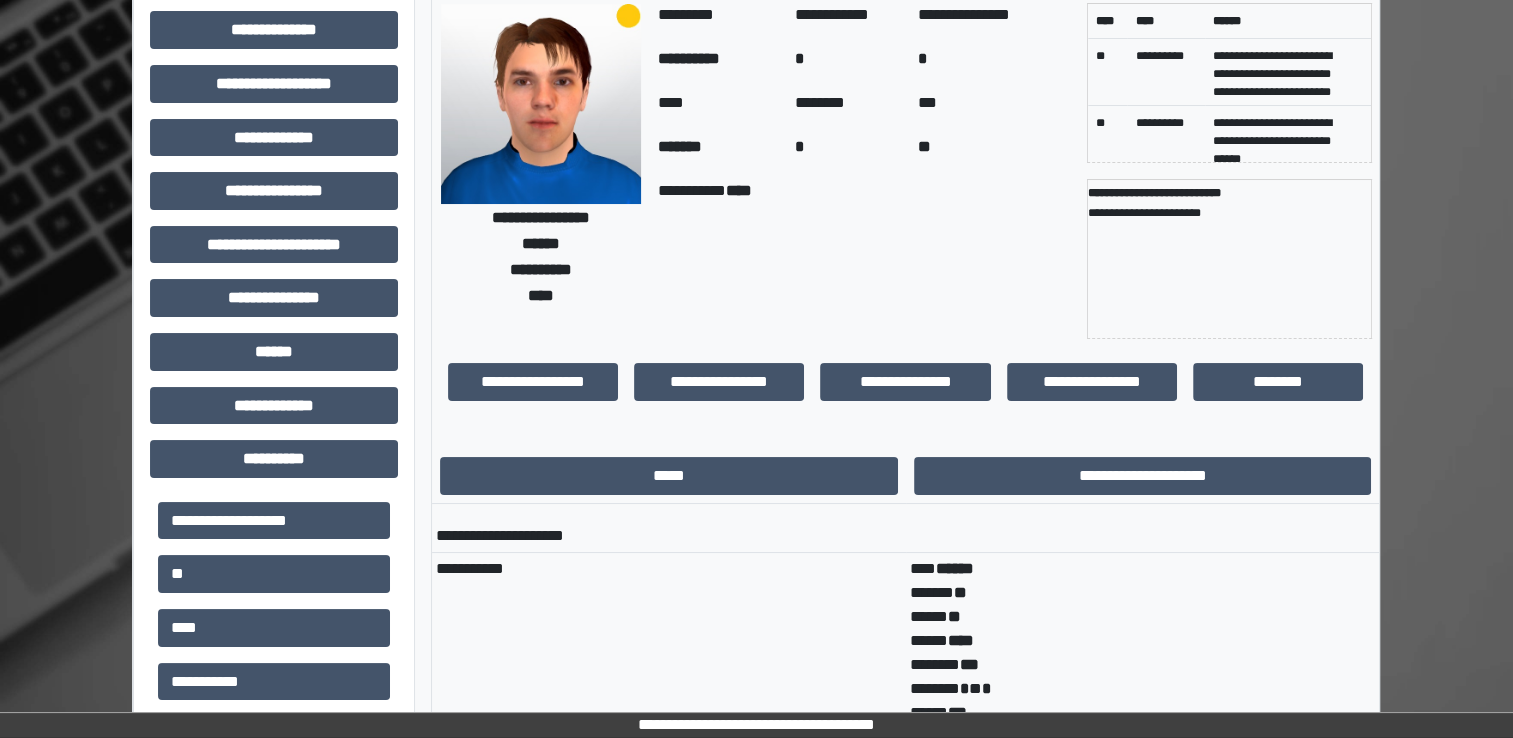 scroll, scrollTop: 0, scrollLeft: 0, axis: both 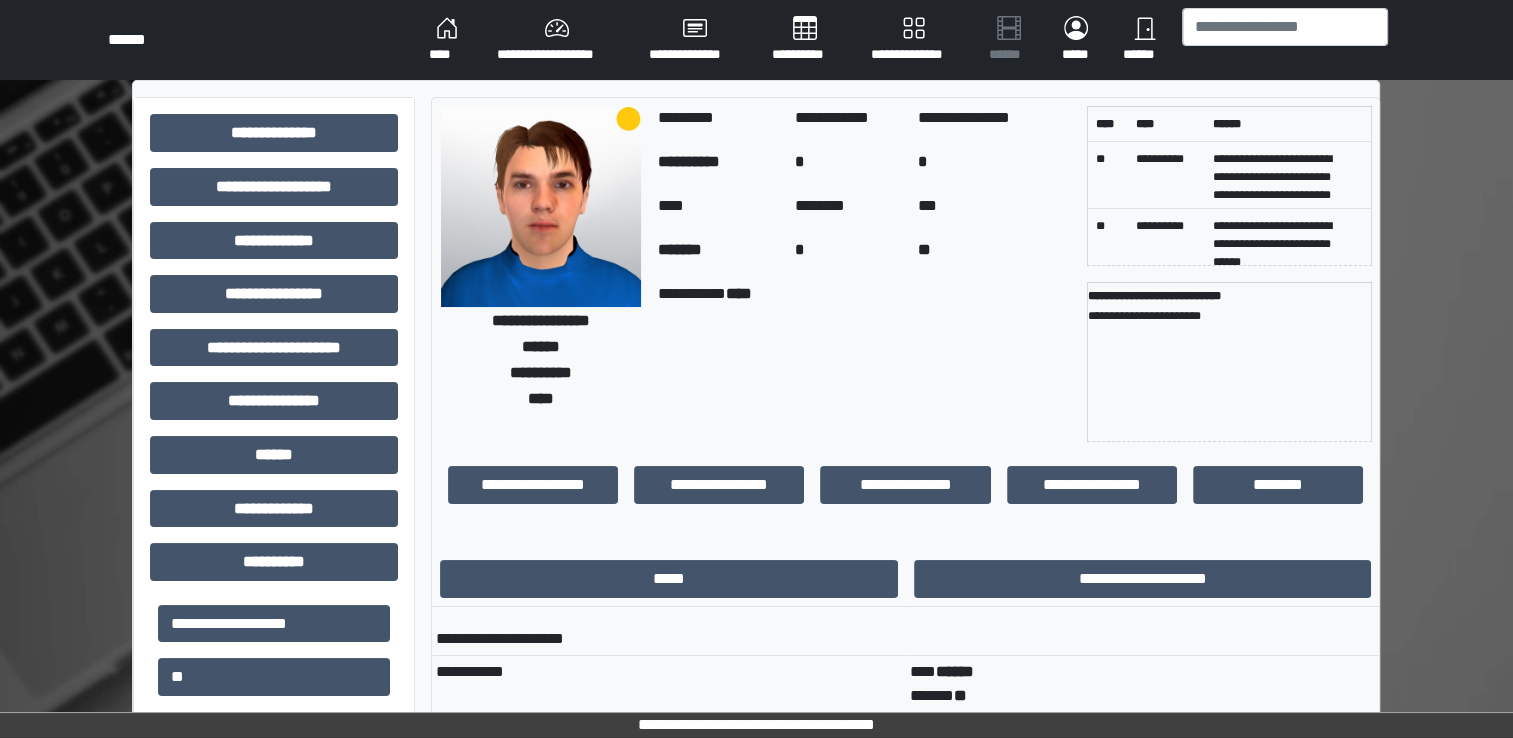 click on "****" at bounding box center [447, 40] 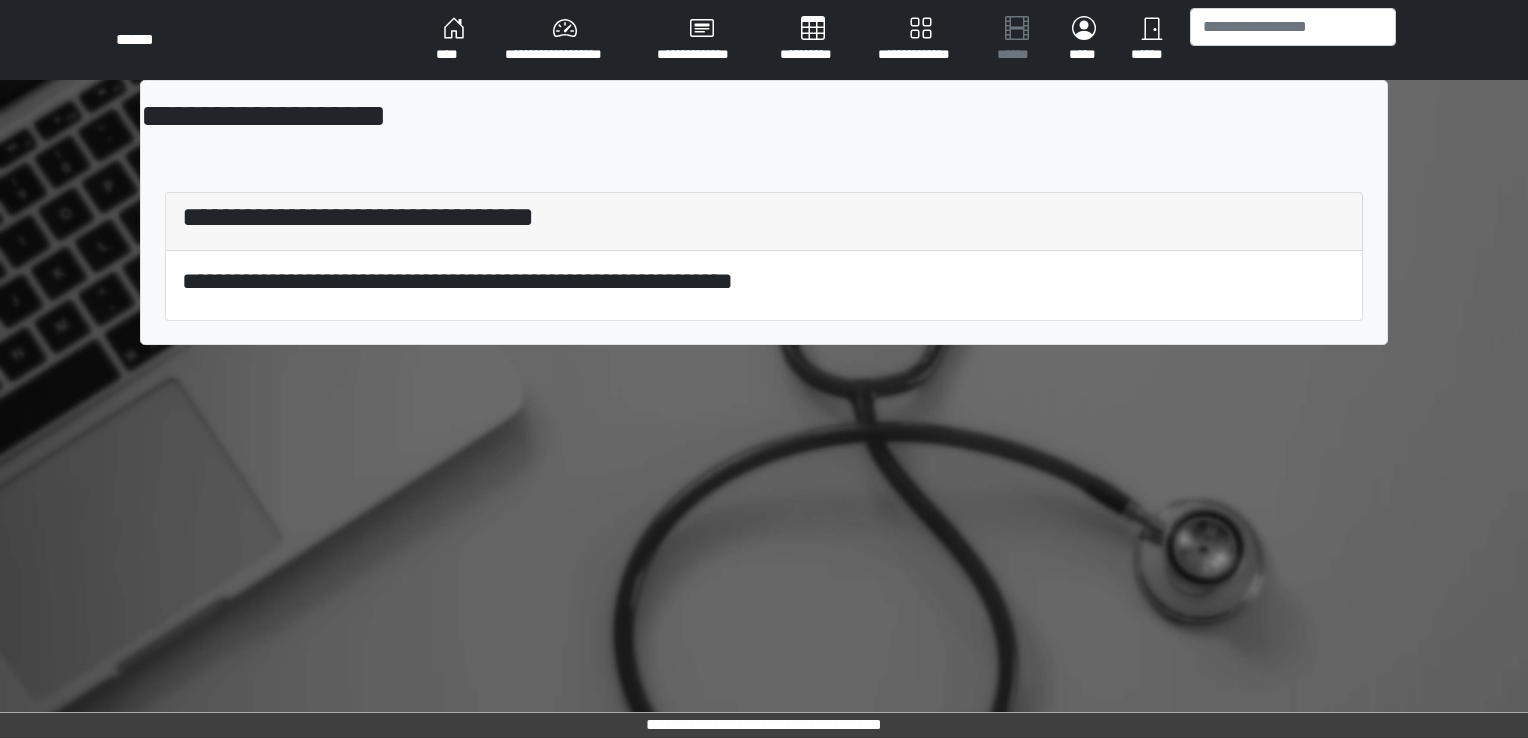 click on "****" at bounding box center [454, 40] 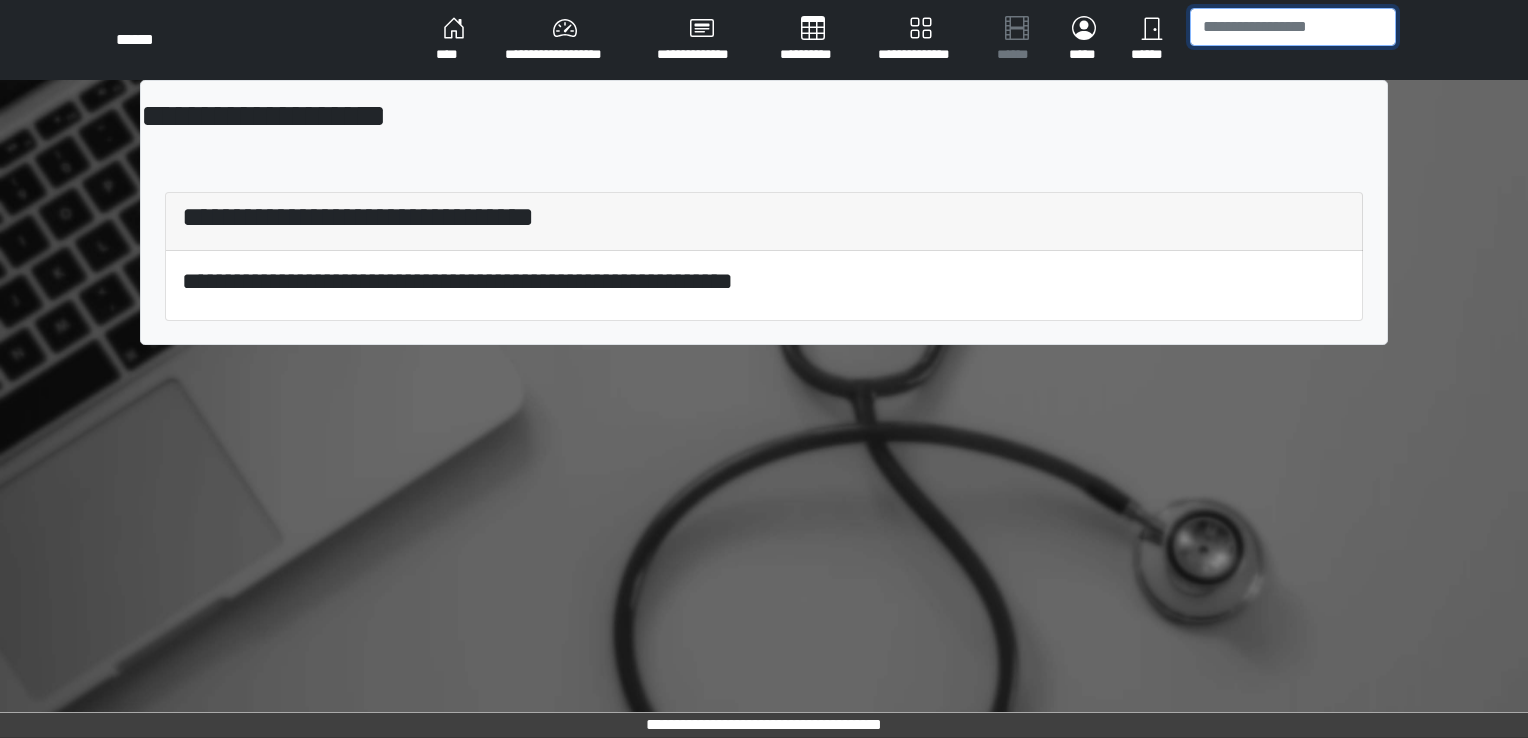 click at bounding box center (1293, 27) 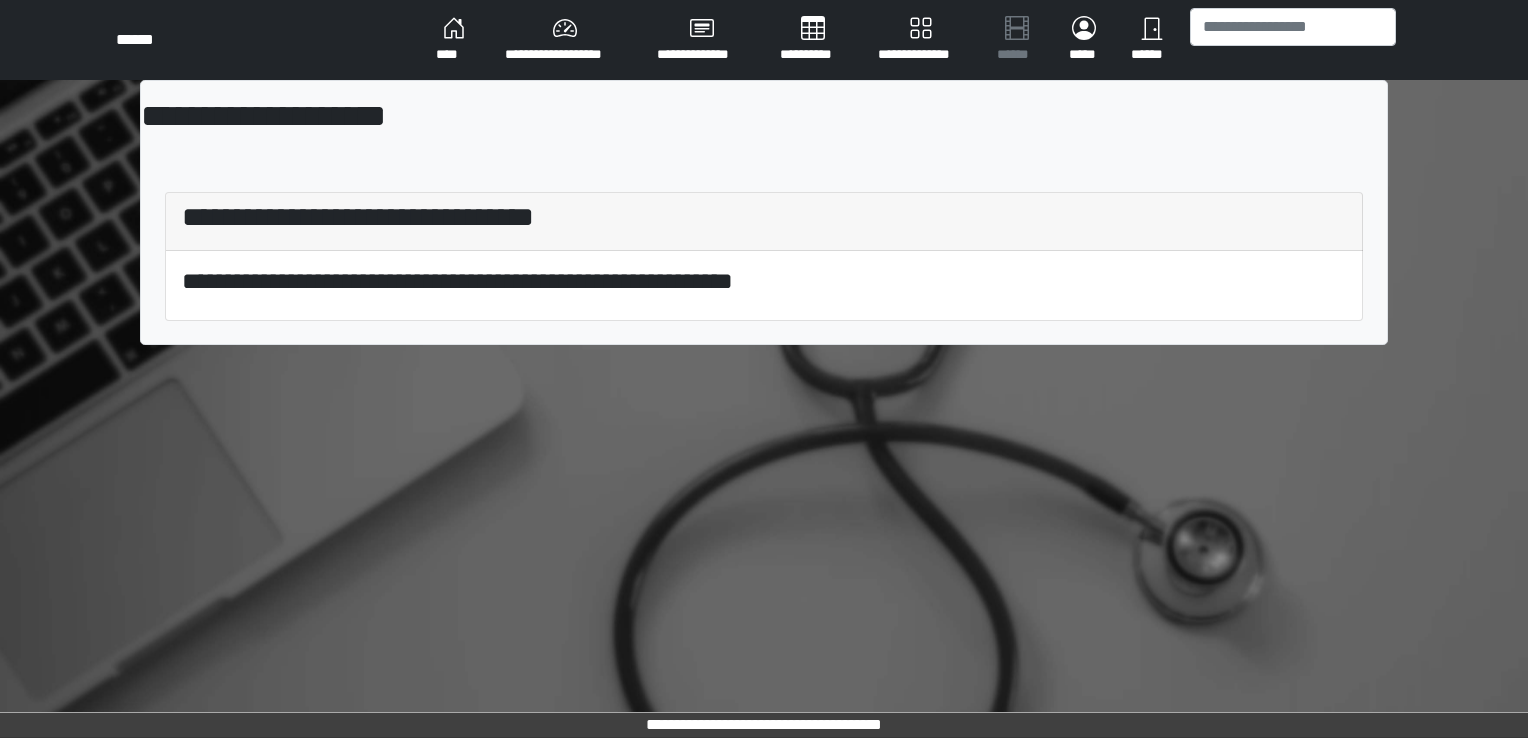 click on "****" at bounding box center [454, 40] 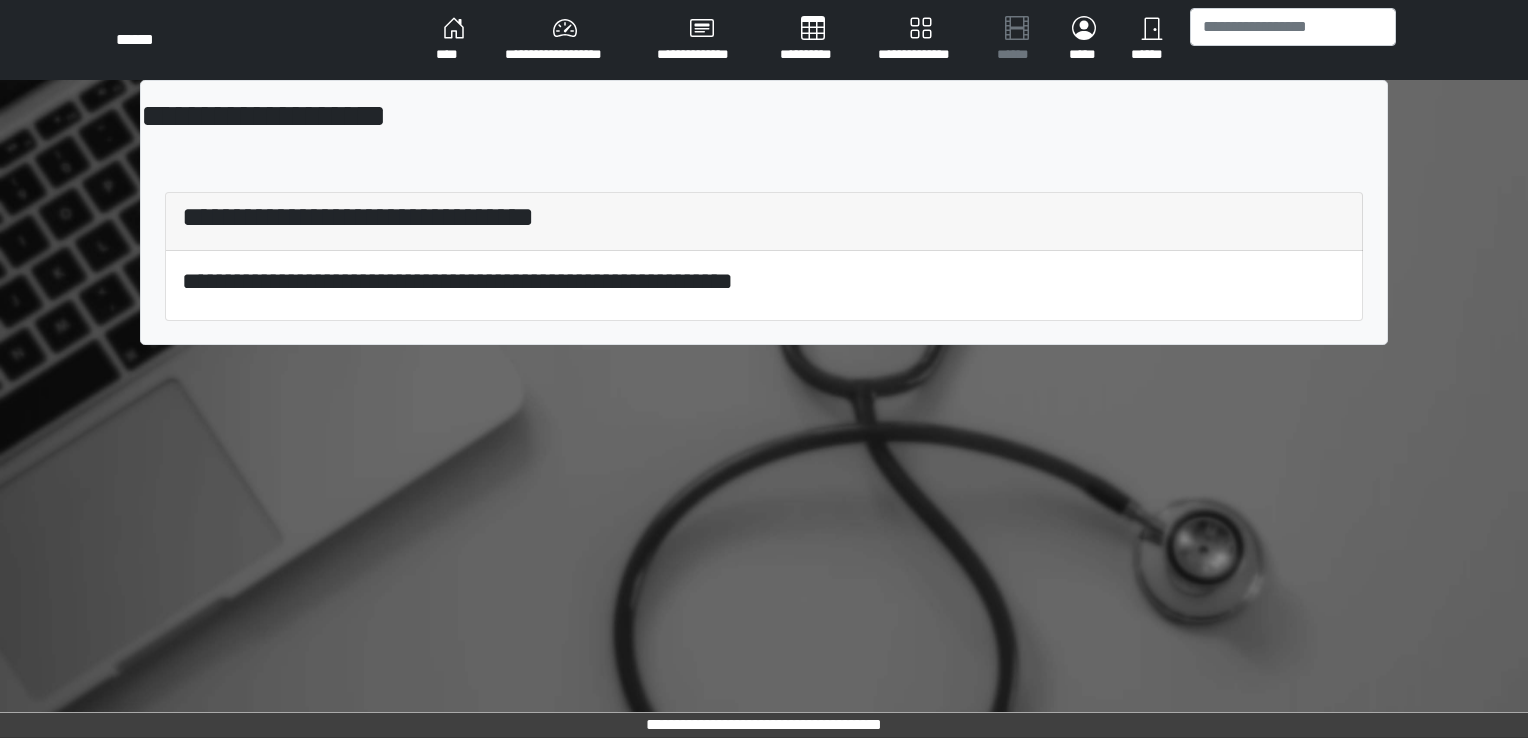 click on "****" at bounding box center (454, 40) 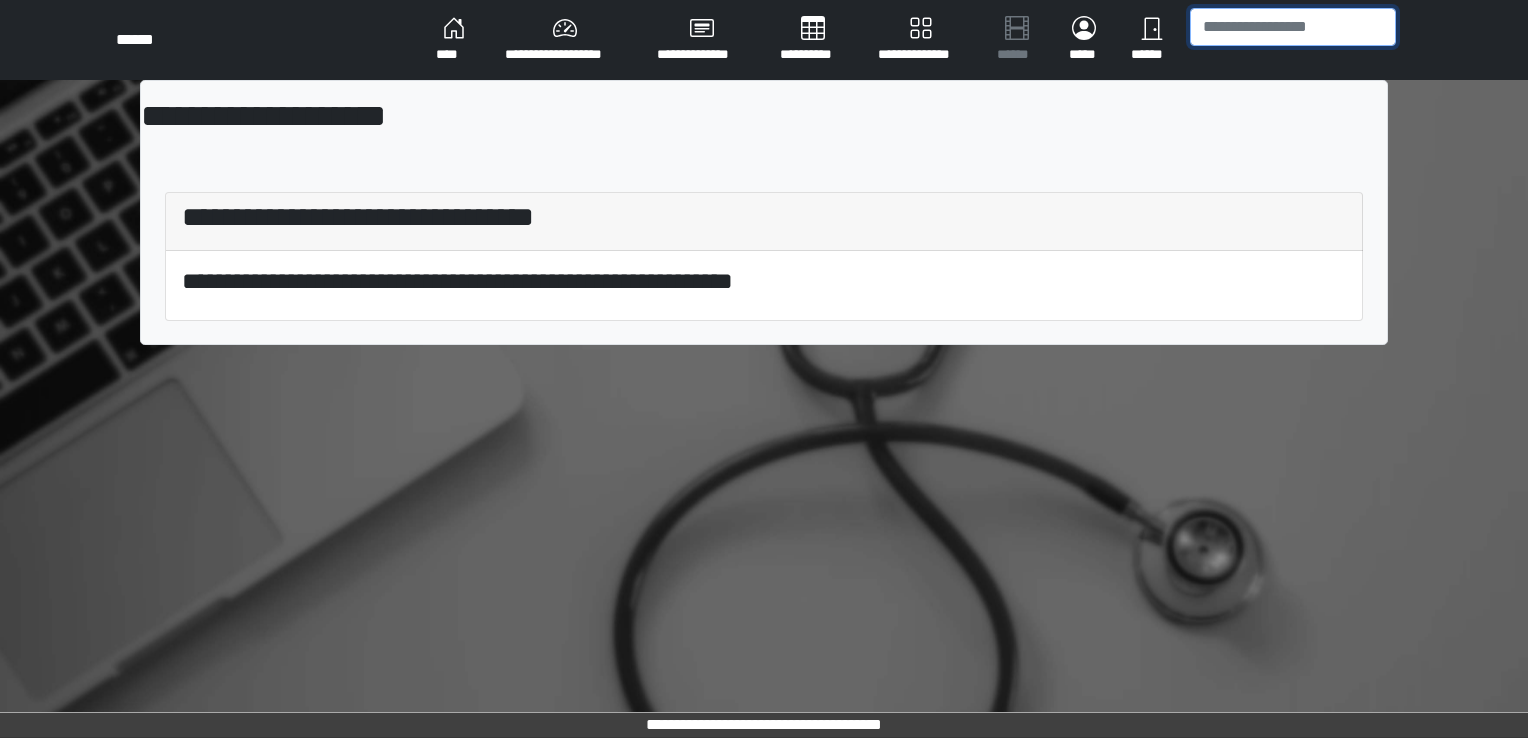 click at bounding box center [1293, 27] 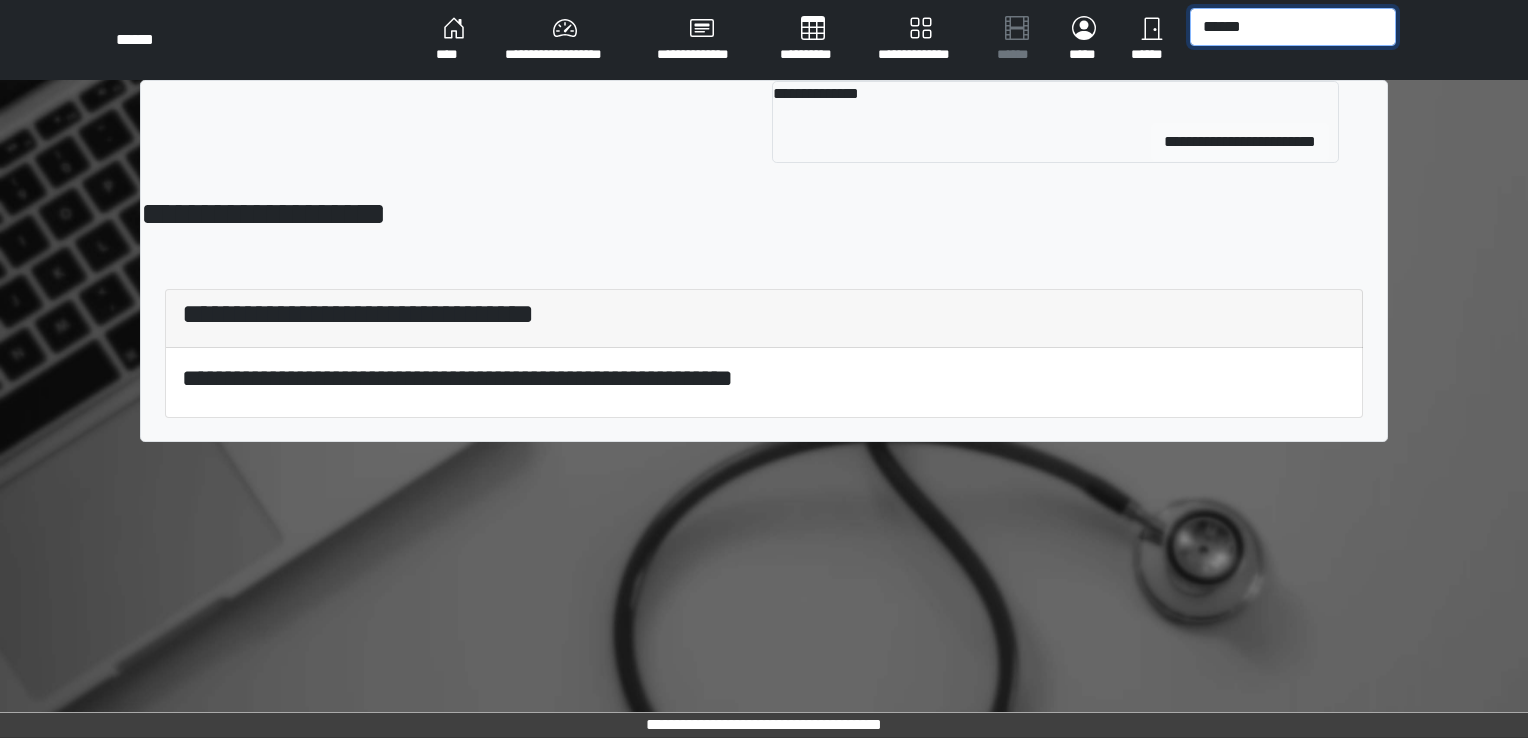type on "******" 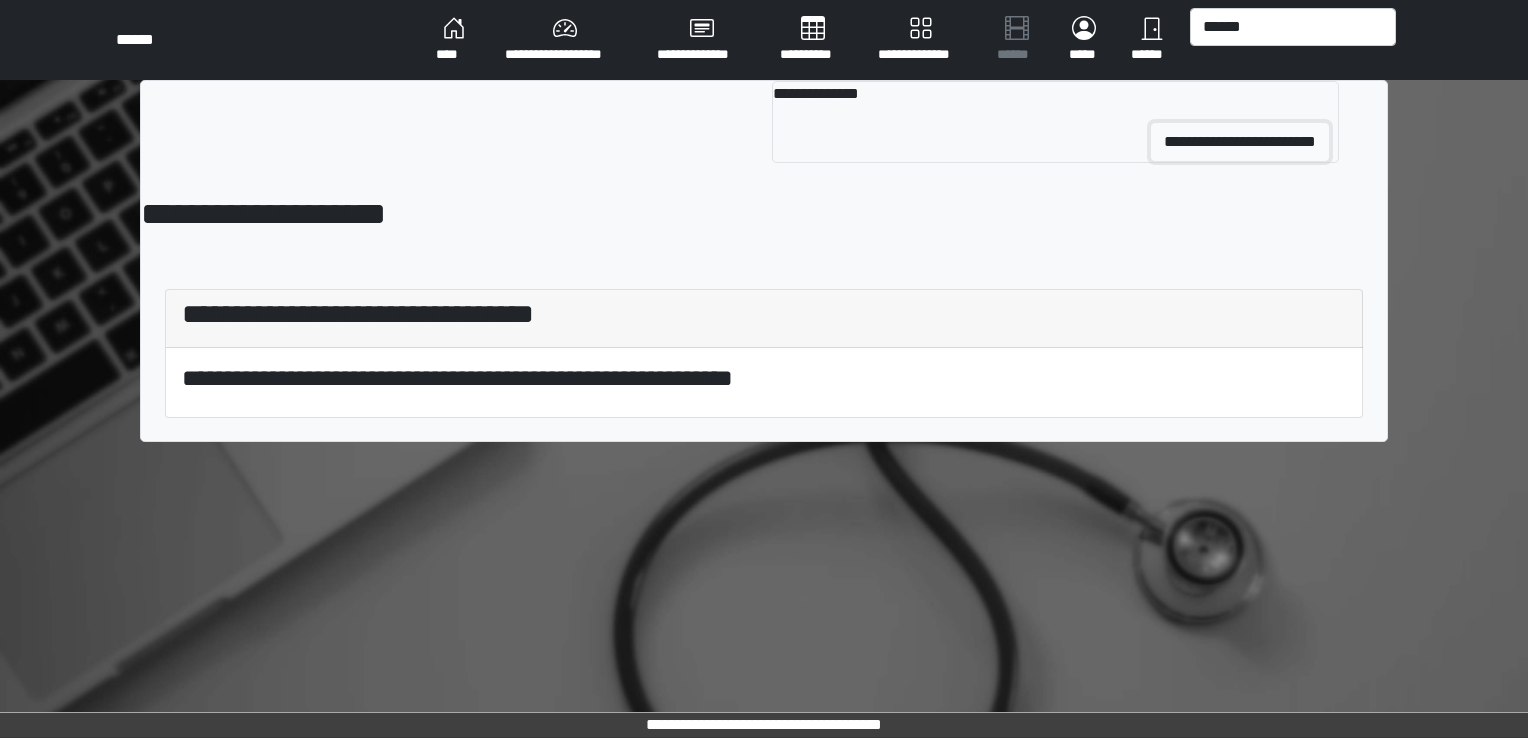 click on "**********" at bounding box center [1240, 142] 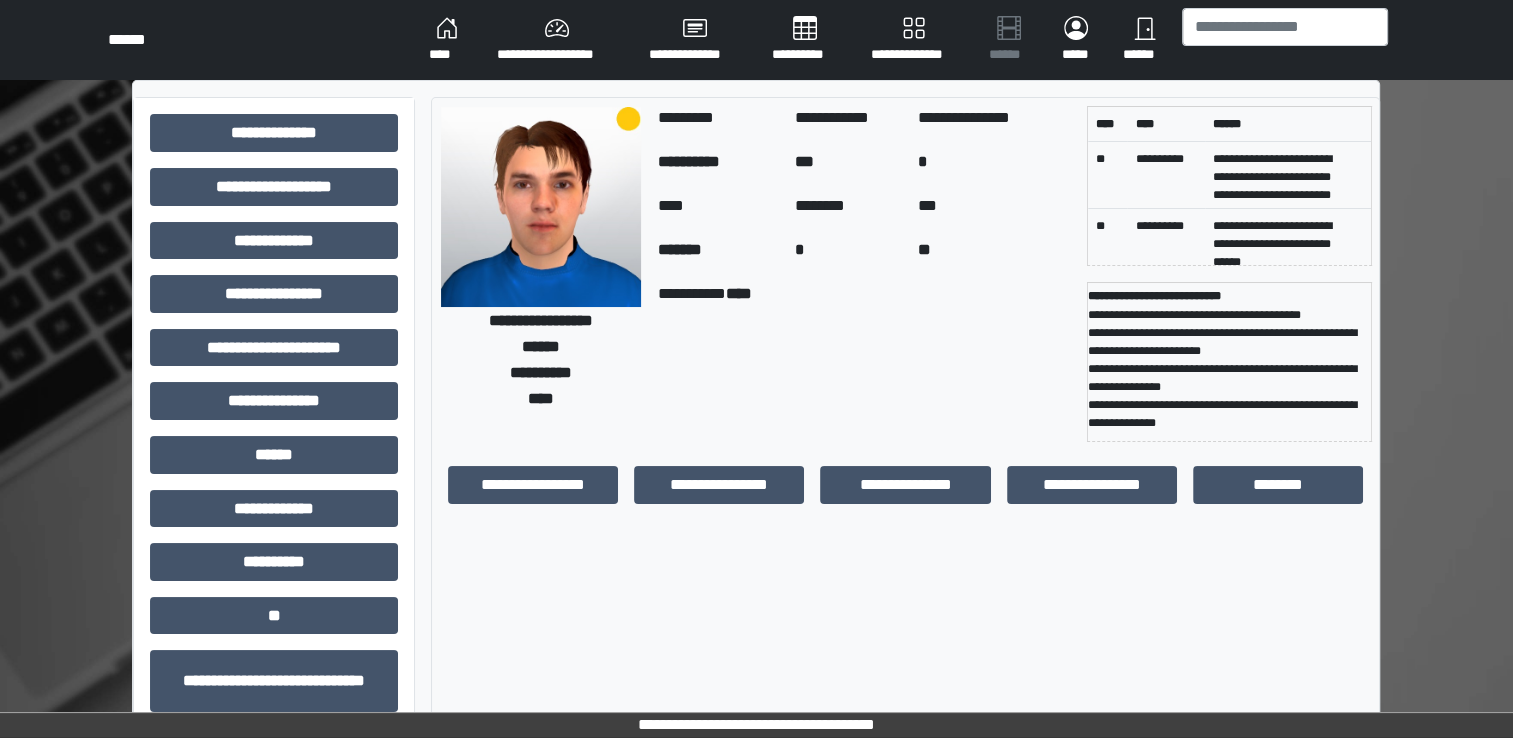 scroll, scrollTop: 0, scrollLeft: 0, axis: both 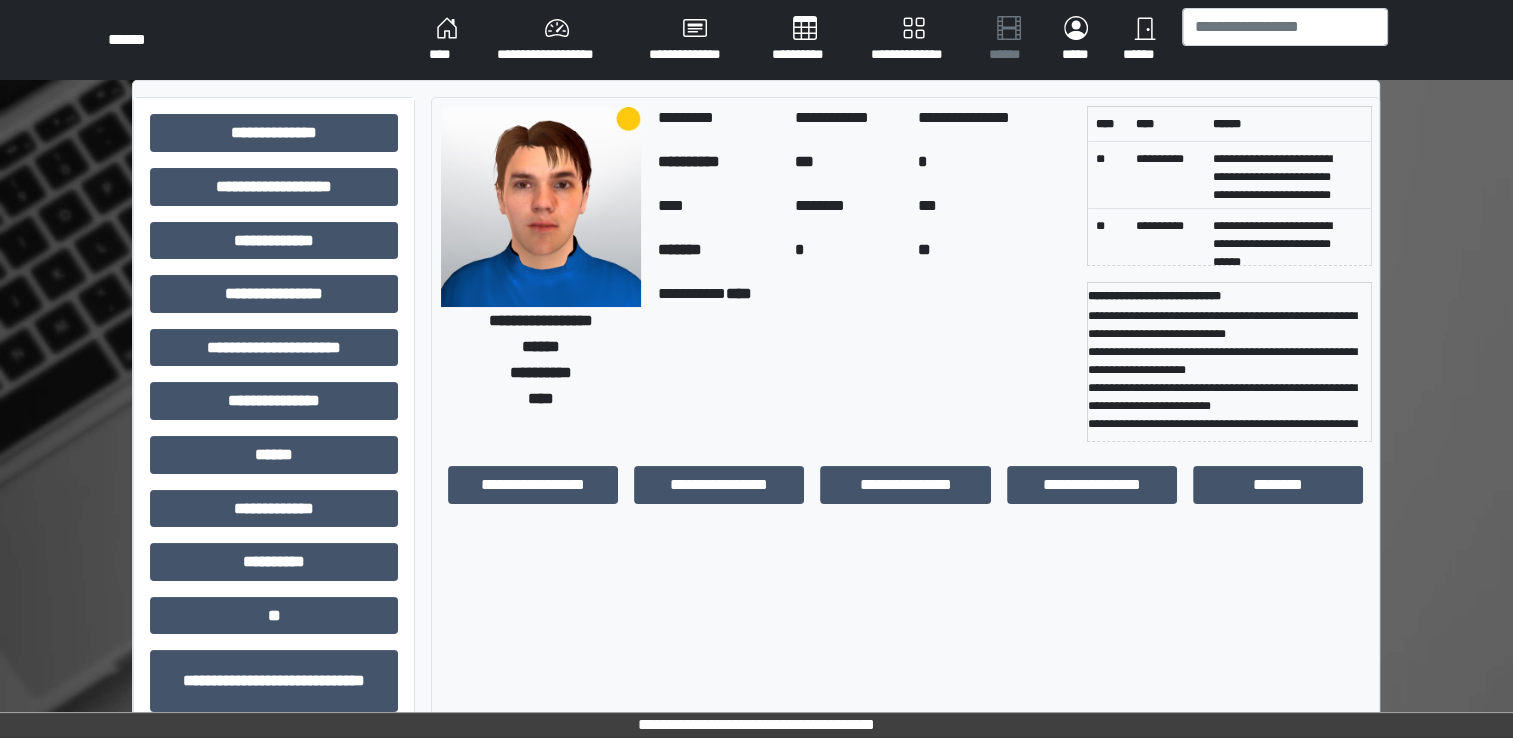 click on "****" at bounding box center (447, 40) 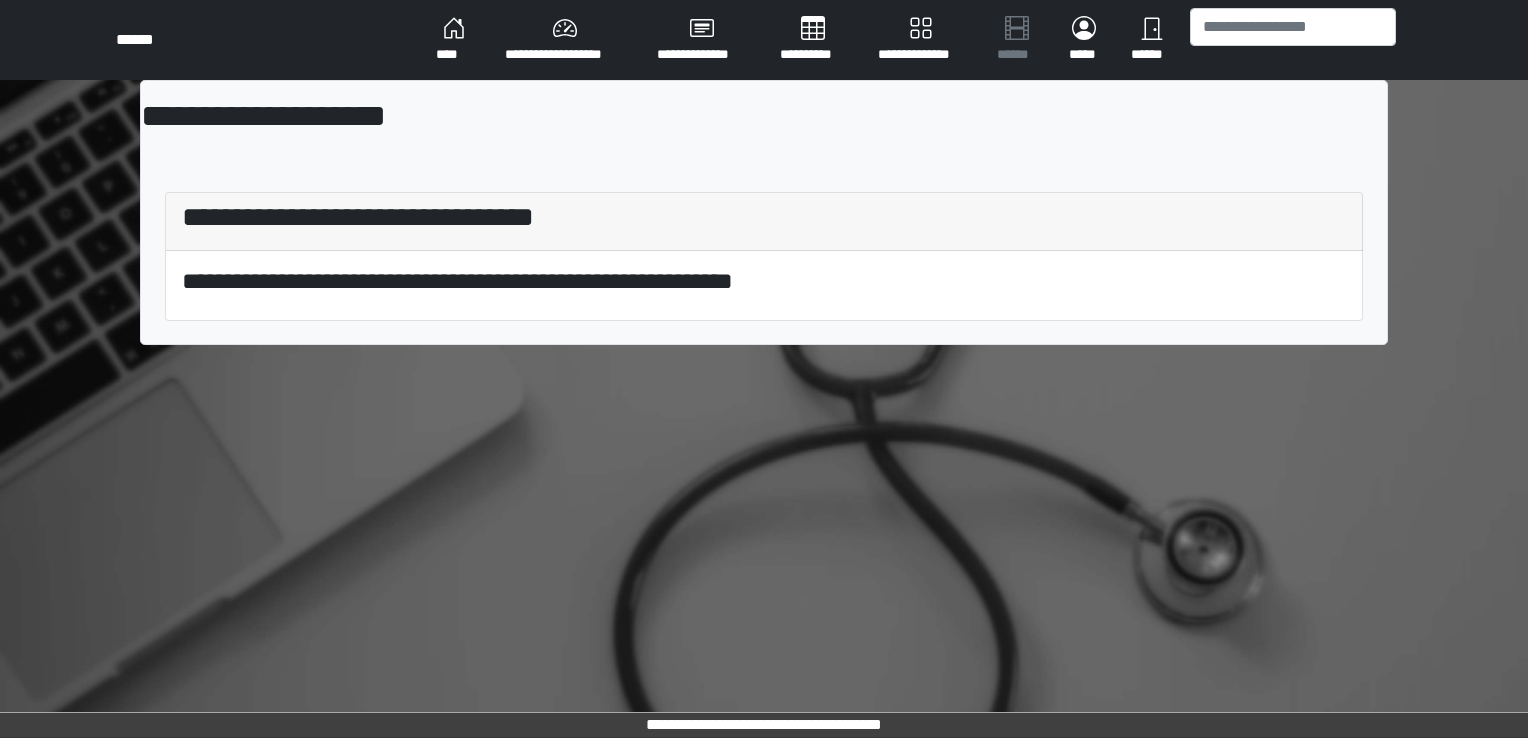 click on "****" at bounding box center (454, 40) 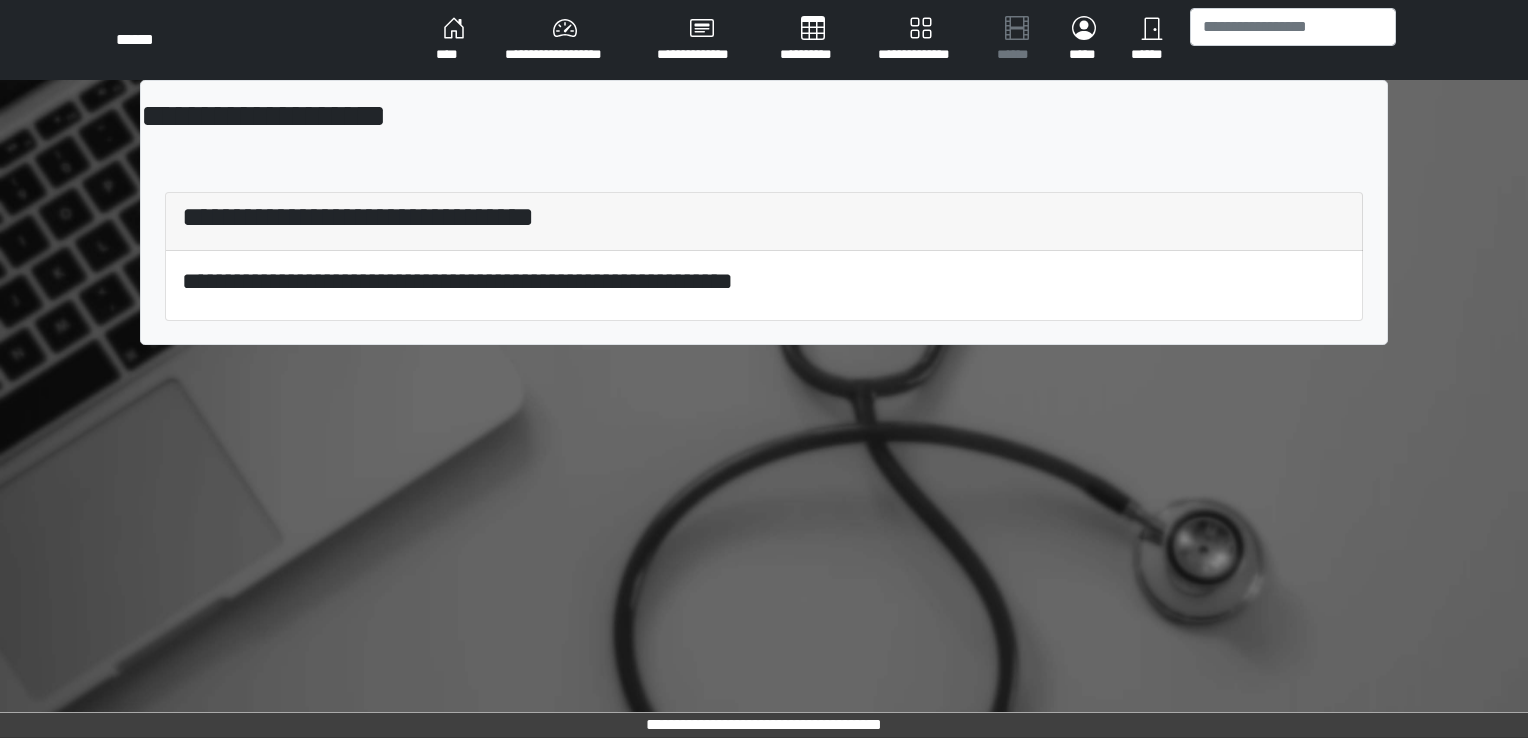 click on "****" at bounding box center (454, 40) 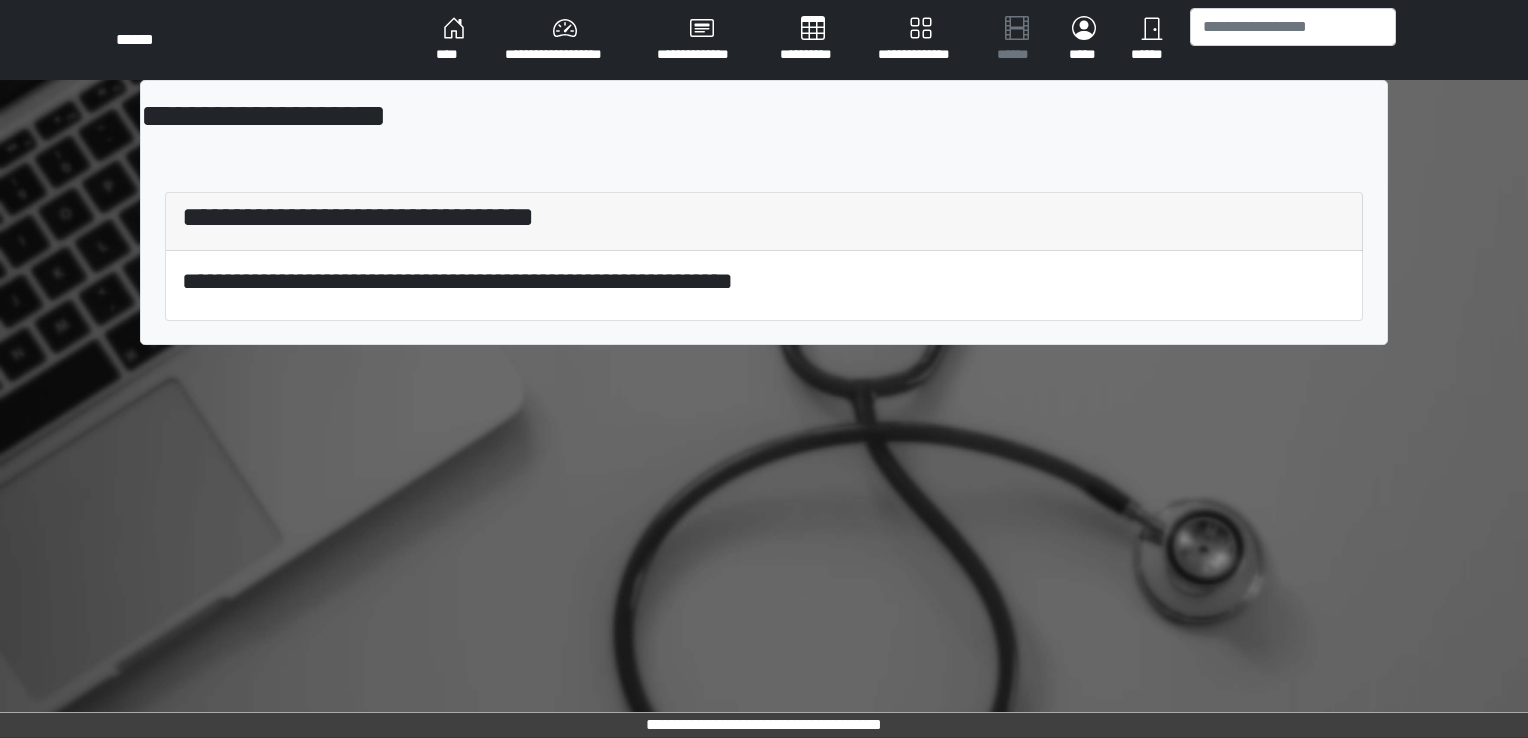 click on "****" at bounding box center [454, 40] 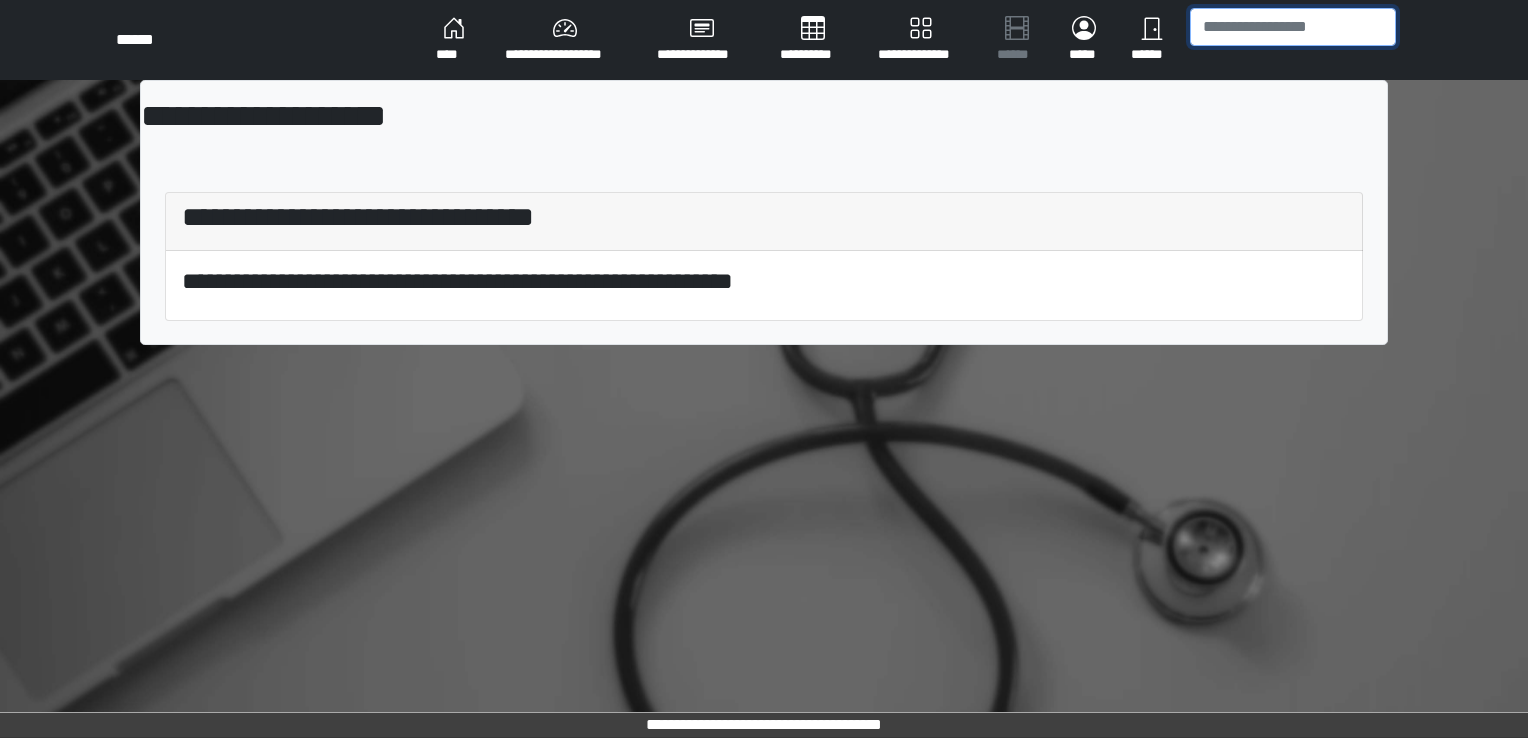 click at bounding box center (1293, 27) 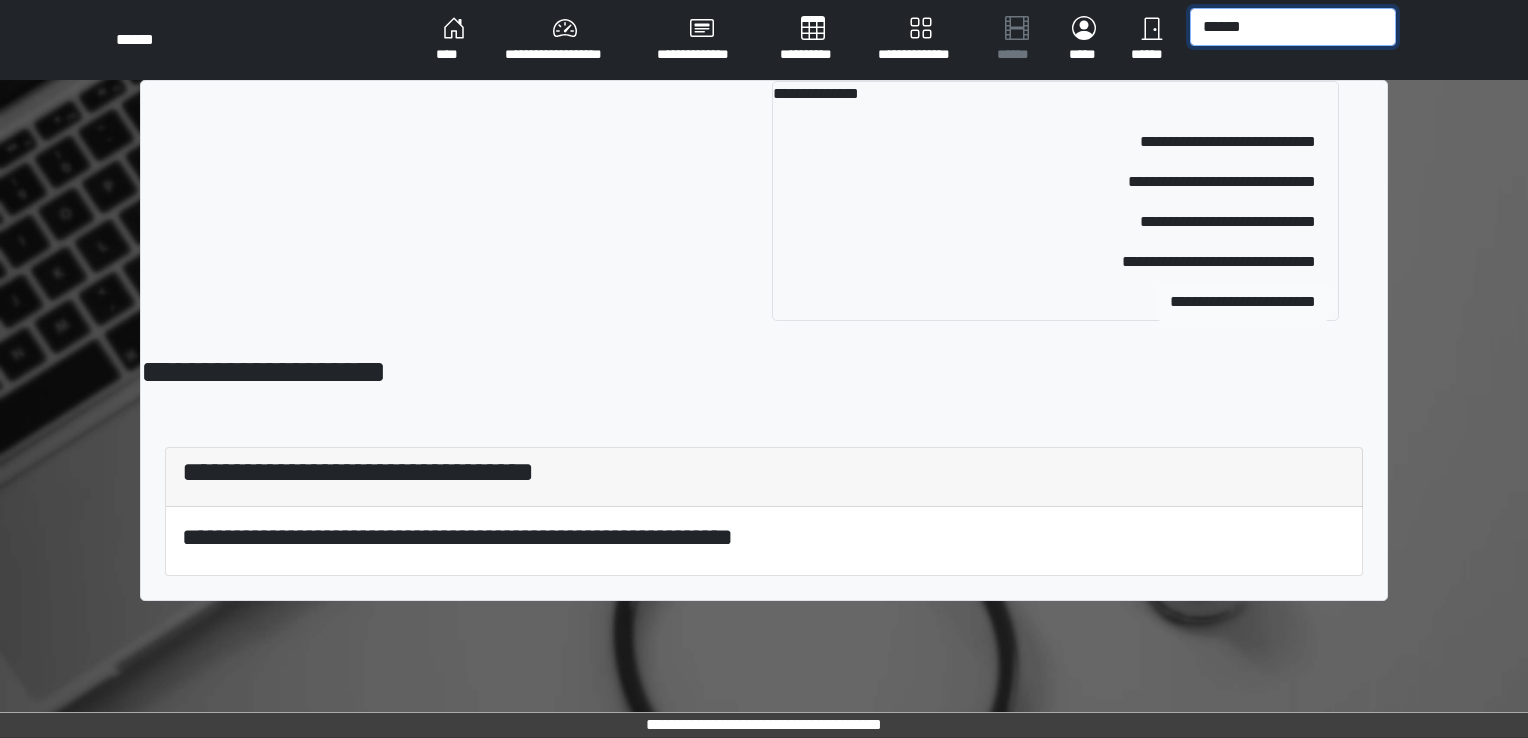 type on "******" 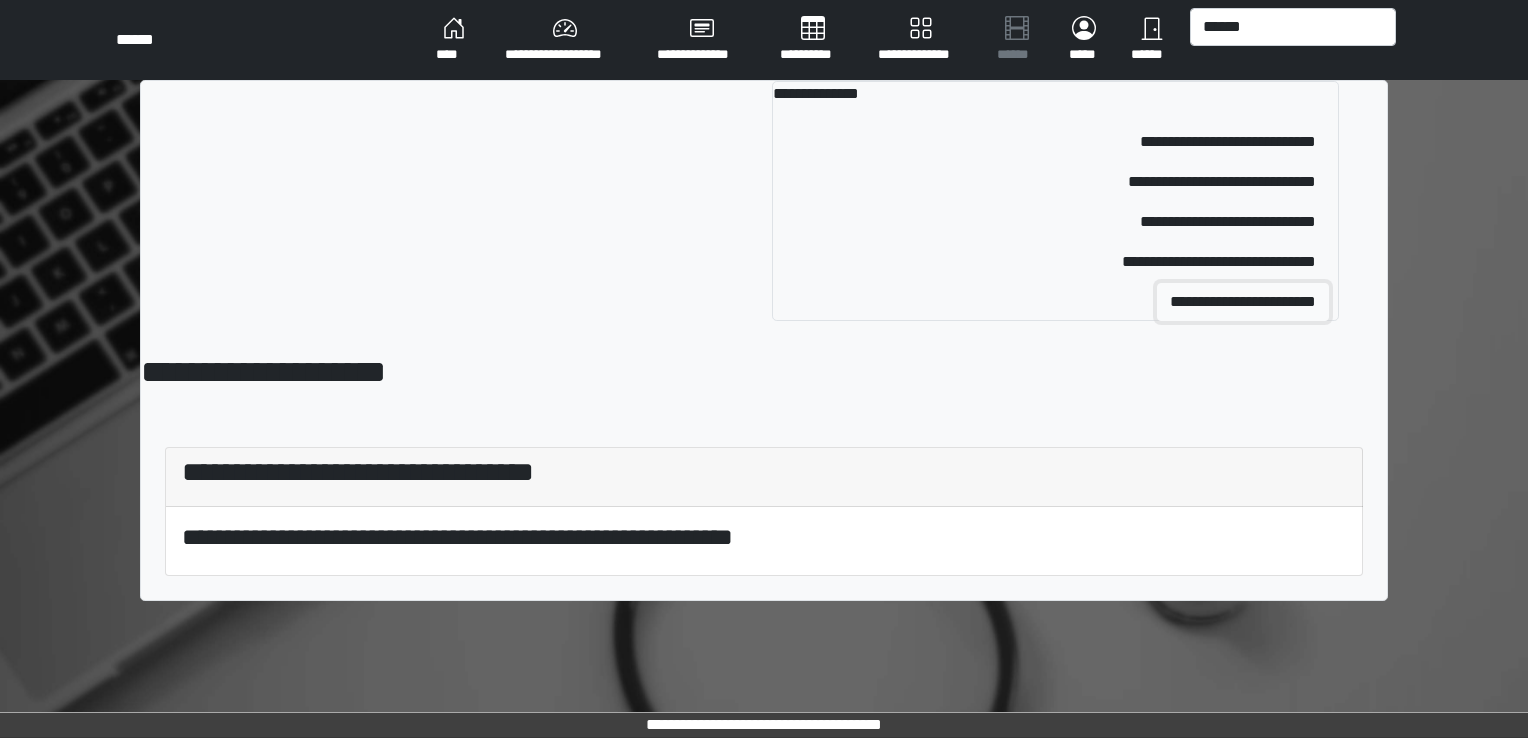 click on "**********" at bounding box center [1243, 302] 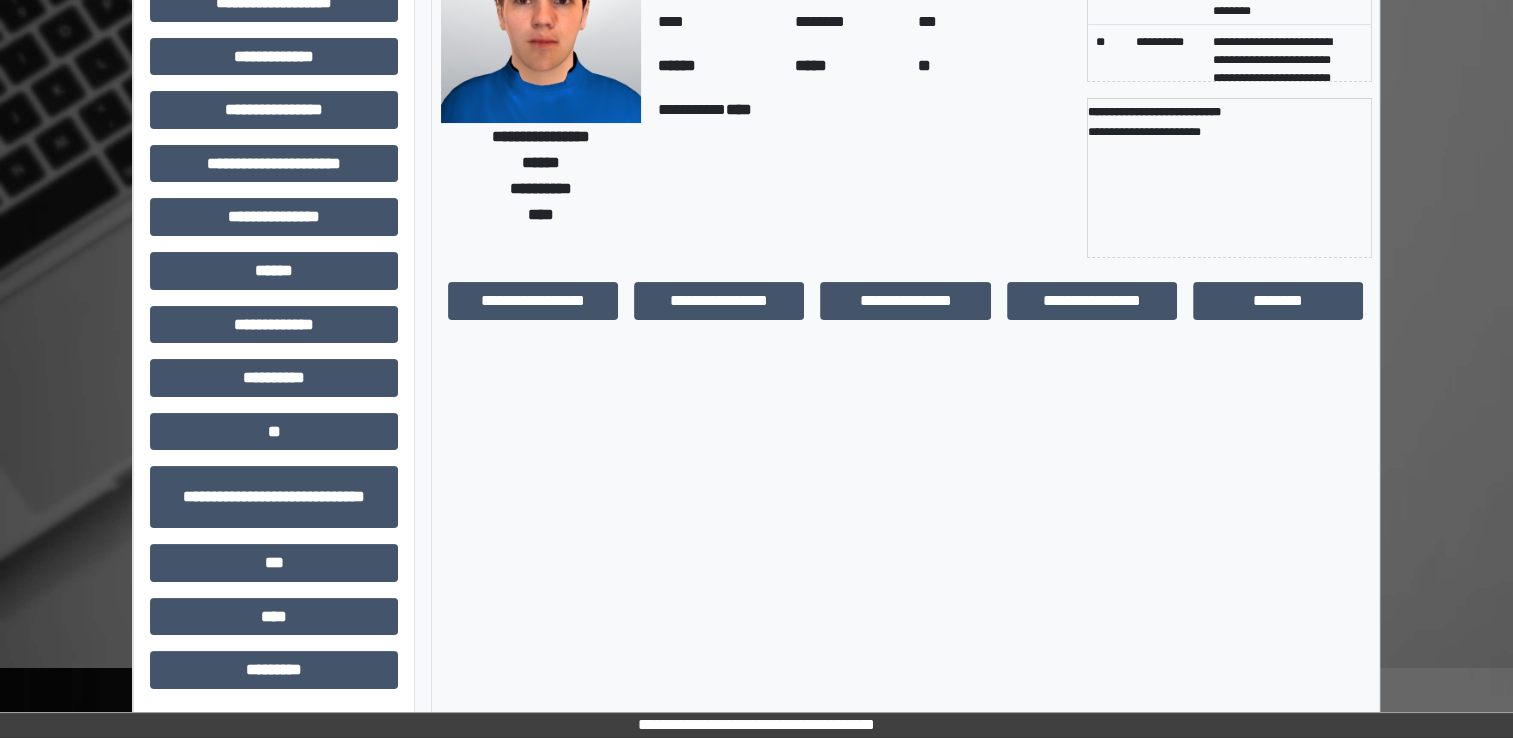 scroll, scrollTop: 84, scrollLeft: 0, axis: vertical 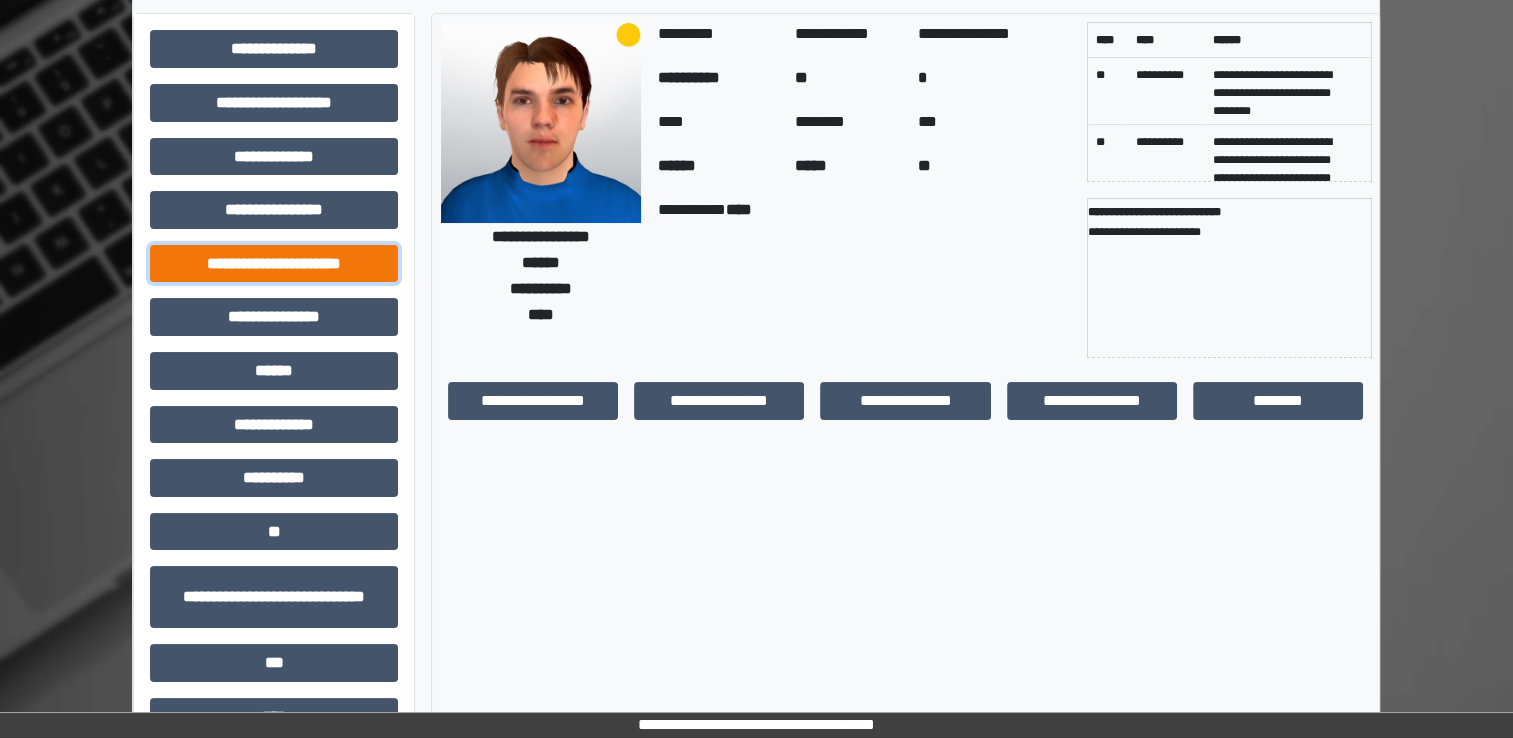 click on "**********" at bounding box center (274, 264) 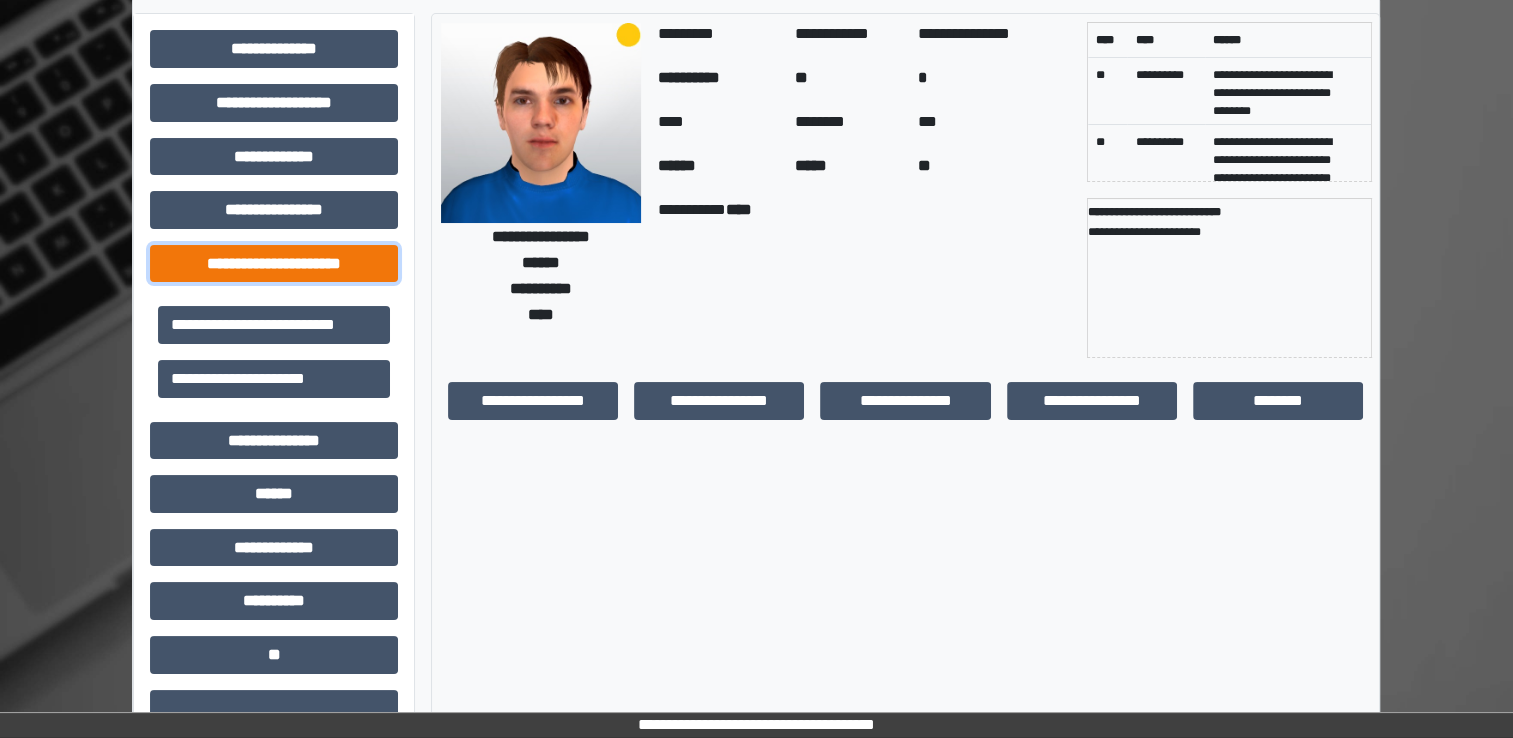 click on "**********" at bounding box center [274, 264] 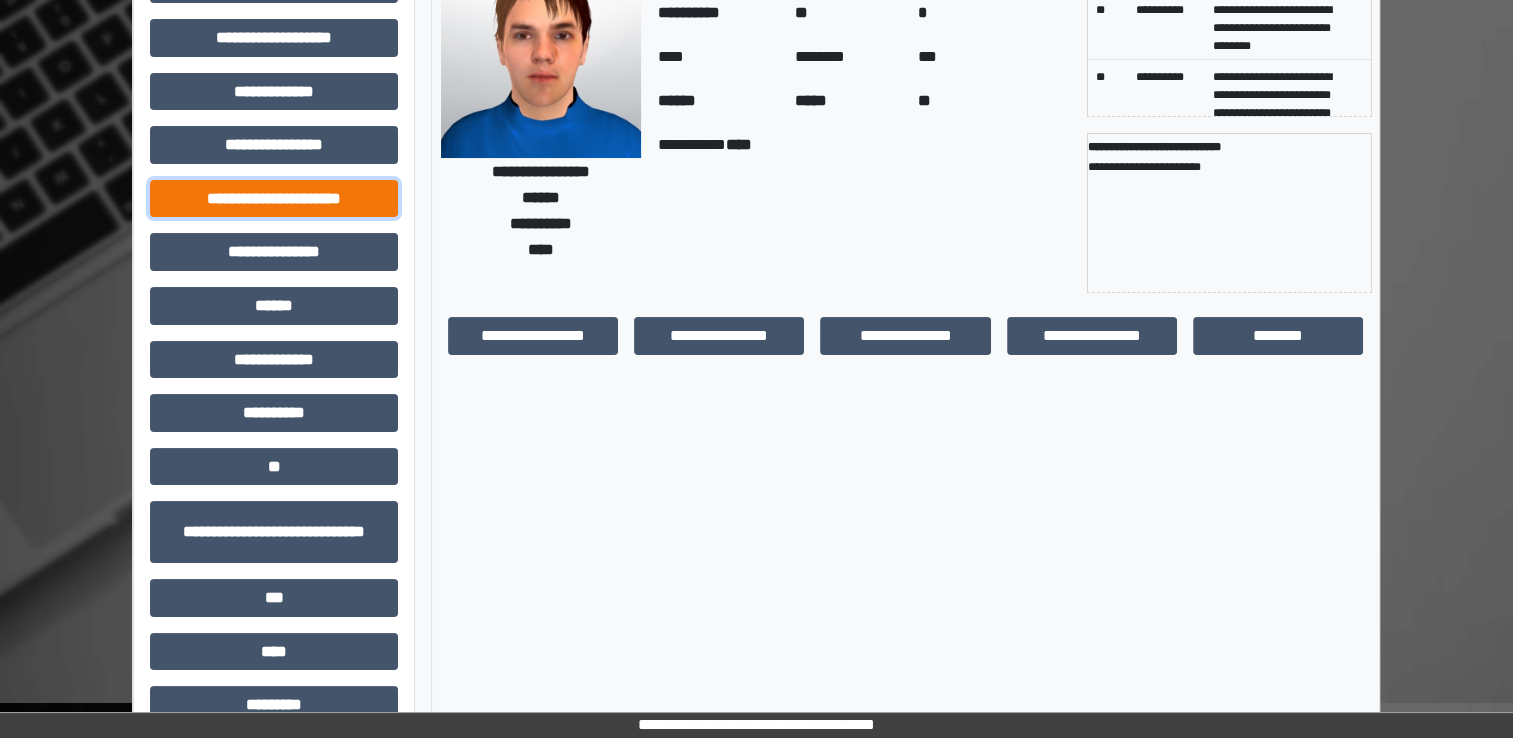 scroll, scrollTop: 184, scrollLeft: 0, axis: vertical 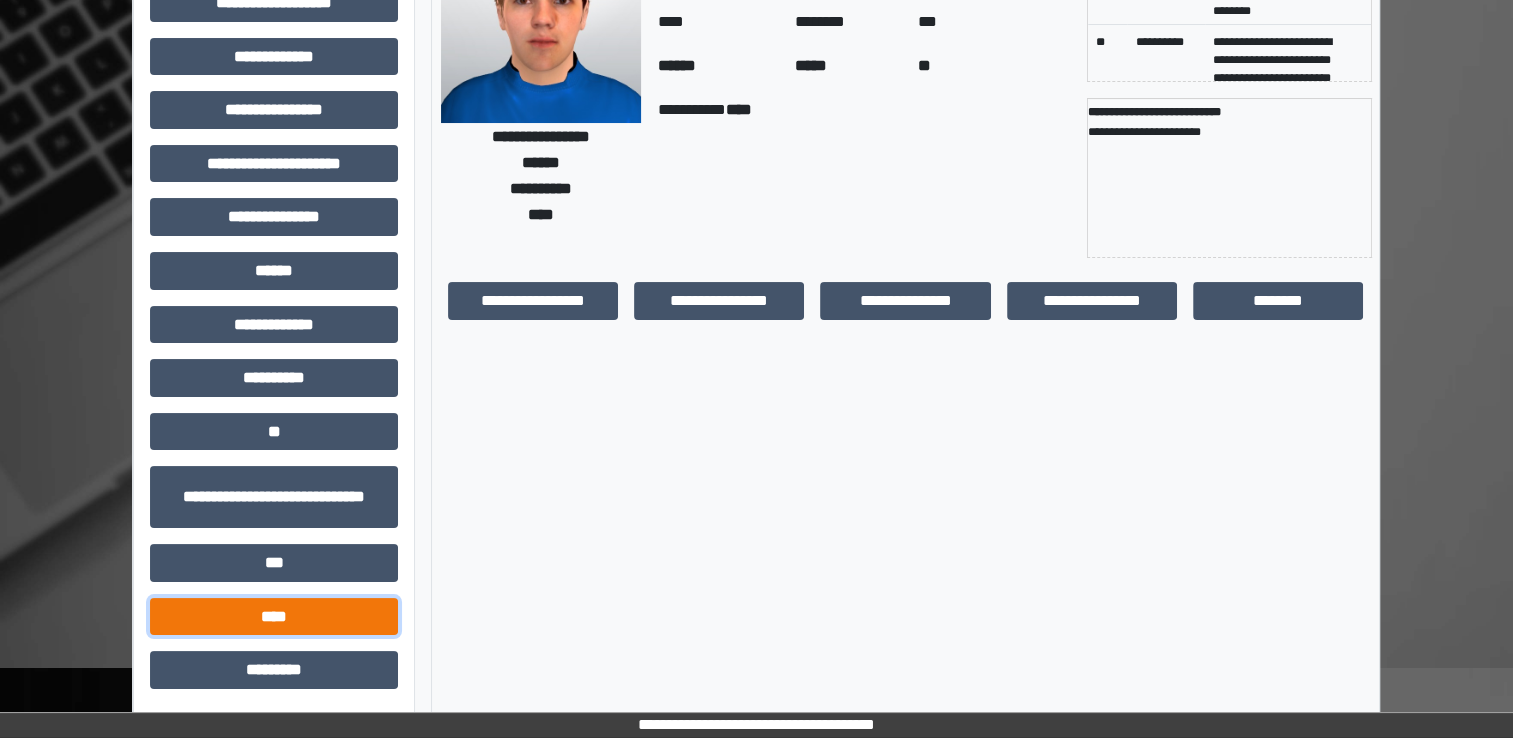 click on "****" at bounding box center (274, 617) 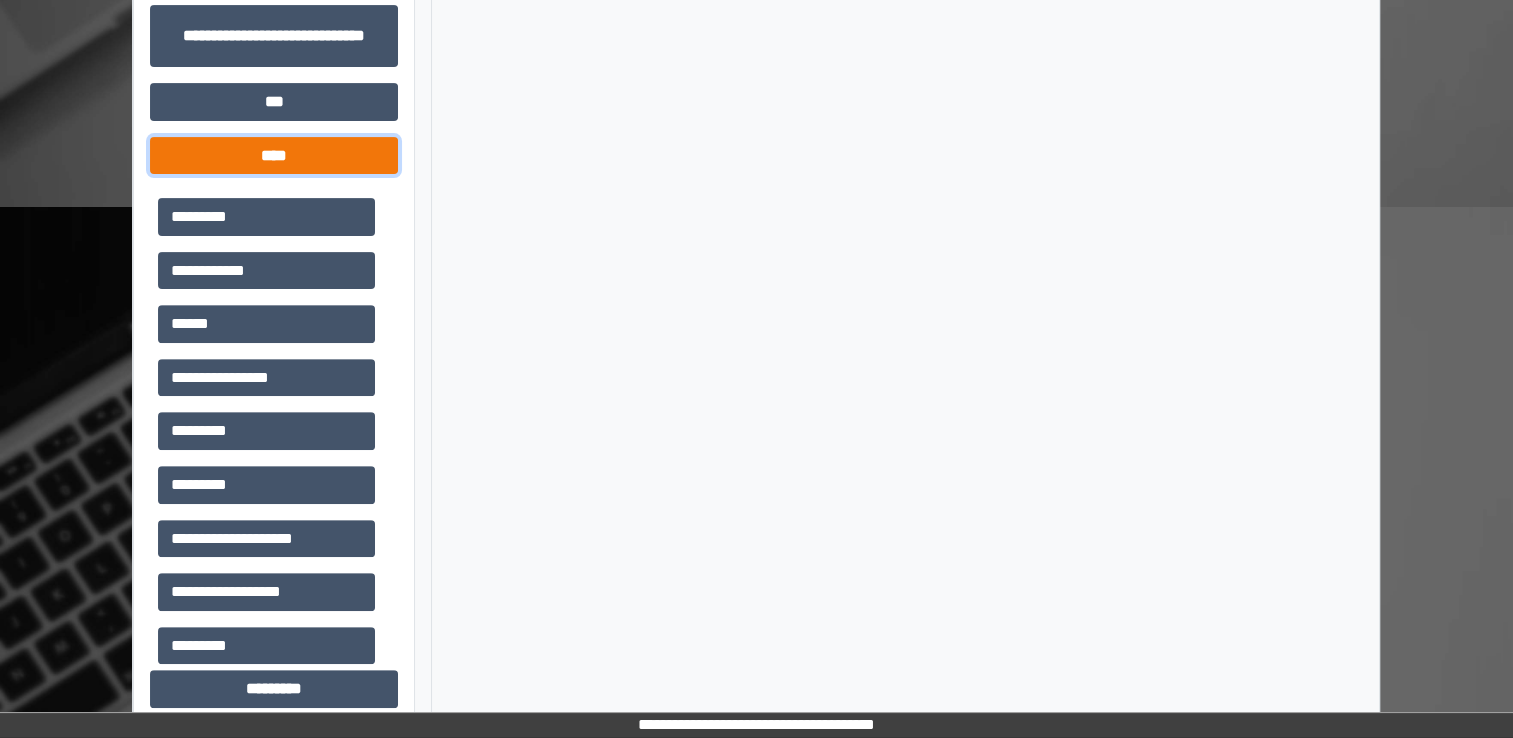 scroll, scrollTop: 664, scrollLeft: 0, axis: vertical 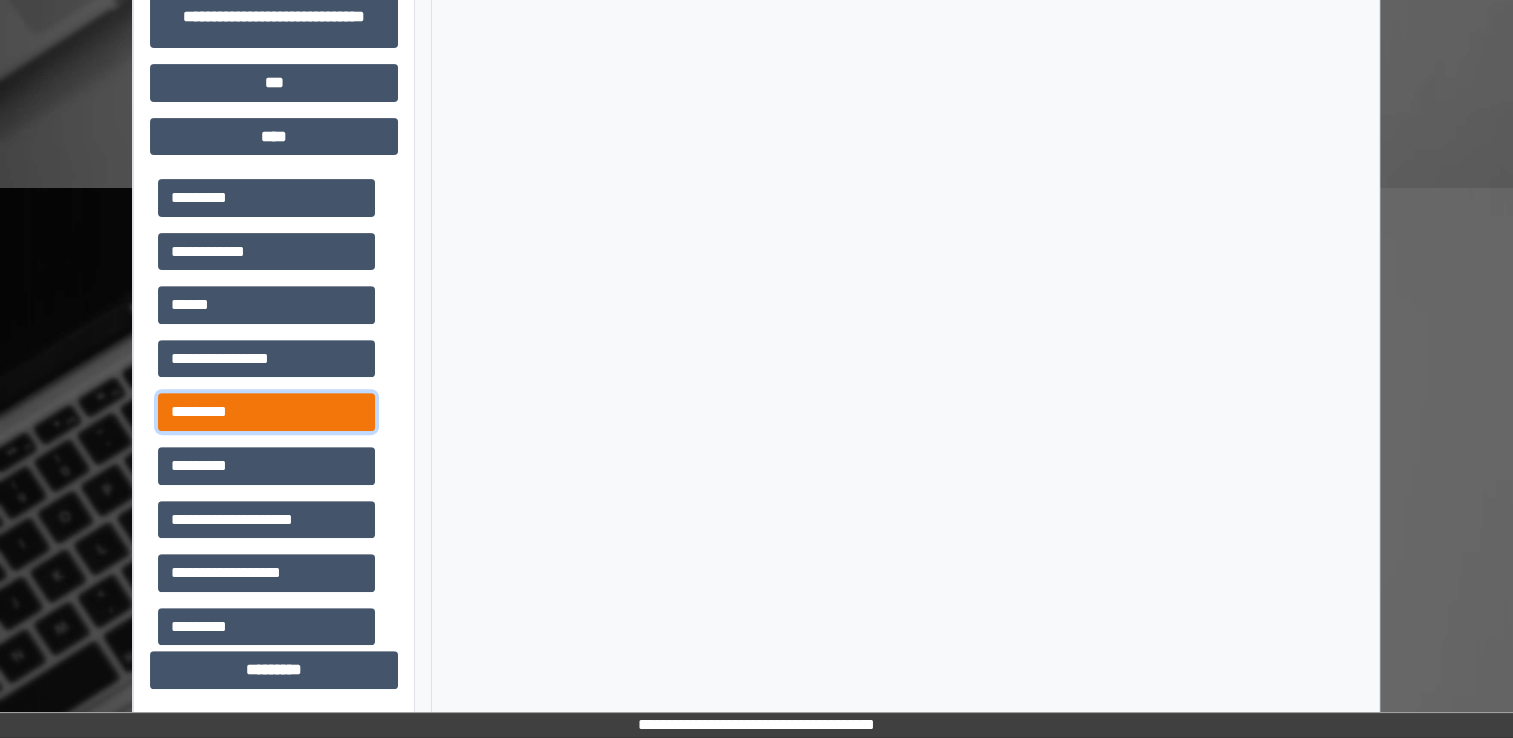click on "*********" at bounding box center (266, 412) 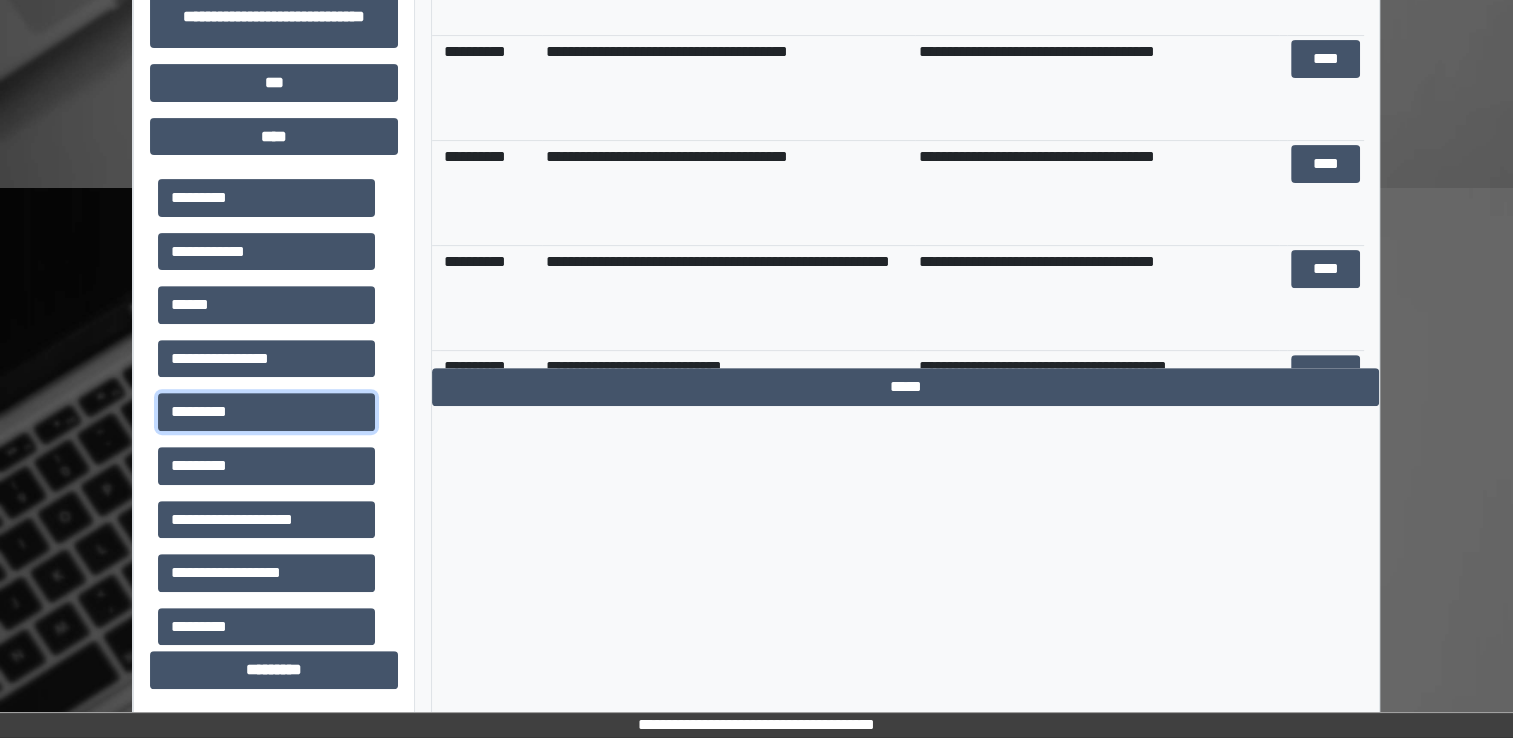 scroll, scrollTop: 0, scrollLeft: 0, axis: both 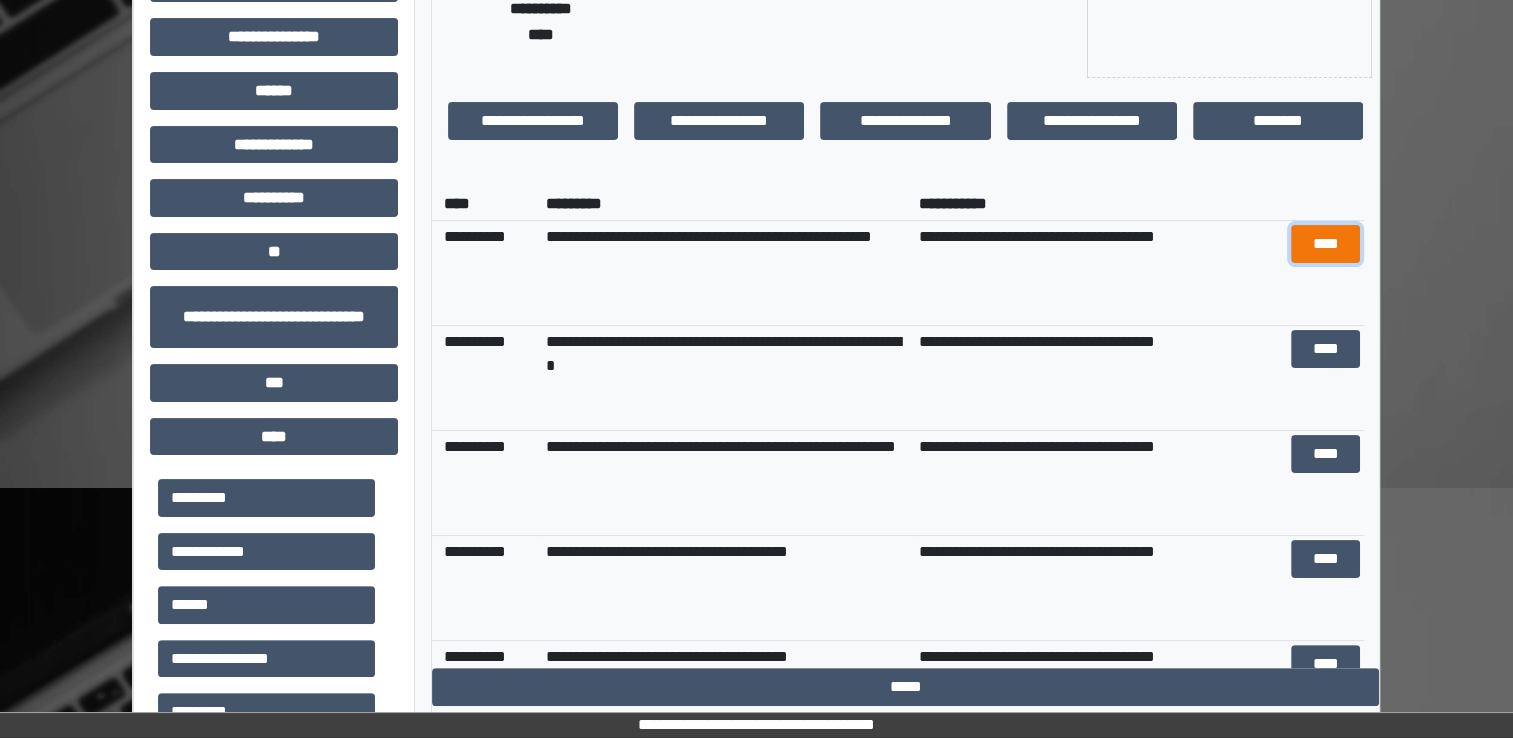 click on "****" at bounding box center (1325, 244) 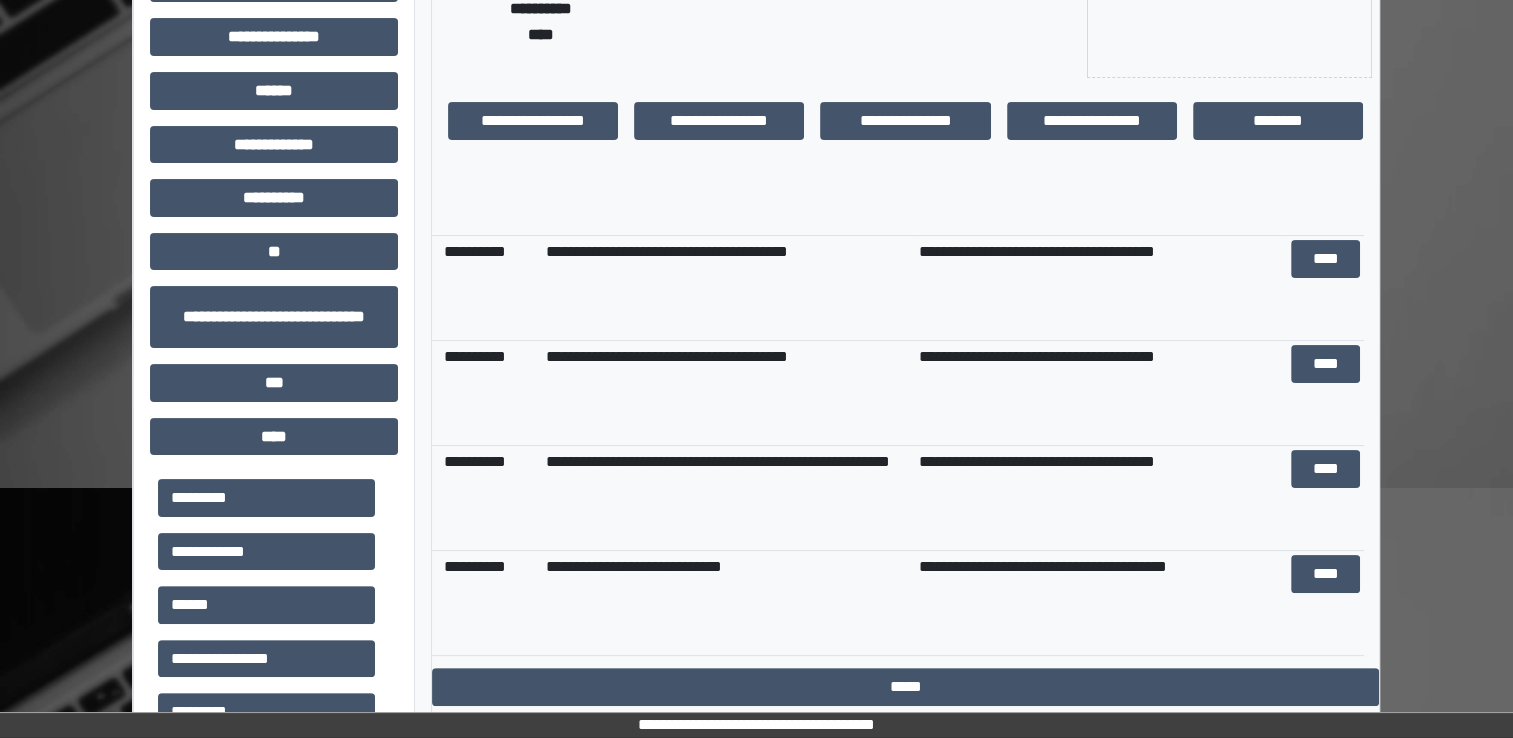 scroll, scrollTop: 302, scrollLeft: 0, axis: vertical 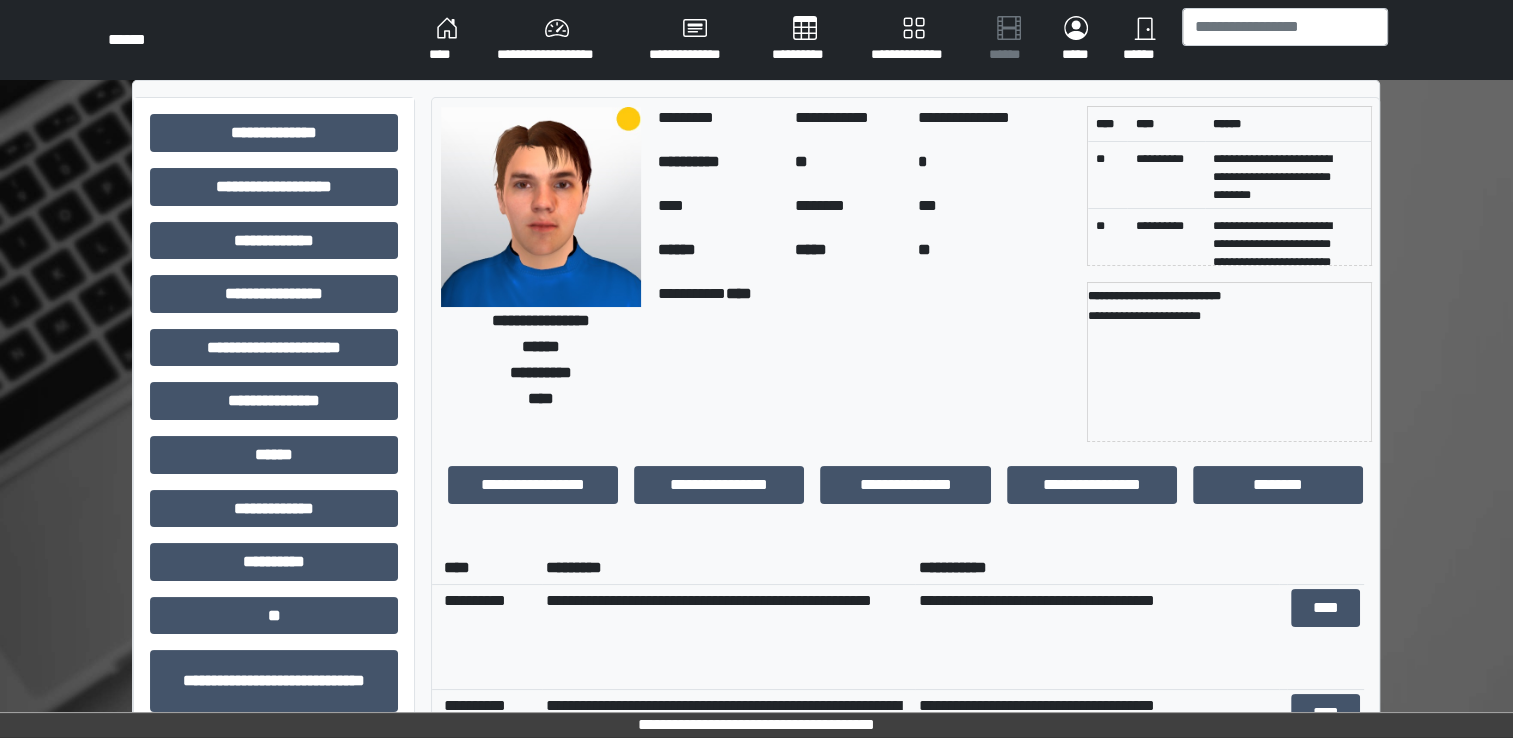 click on "****" at bounding box center (447, 40) 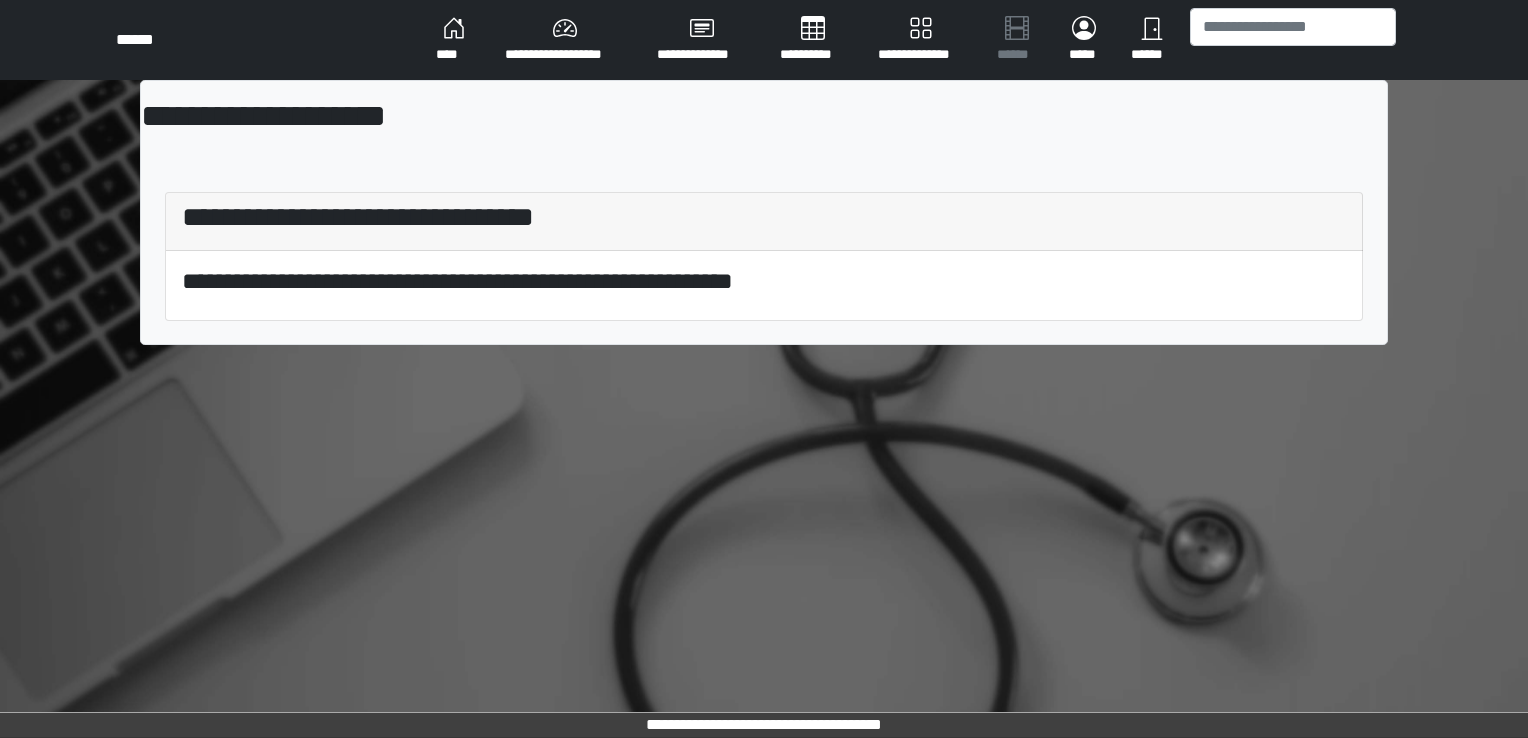click on "****" at bounding box center (454, 40) 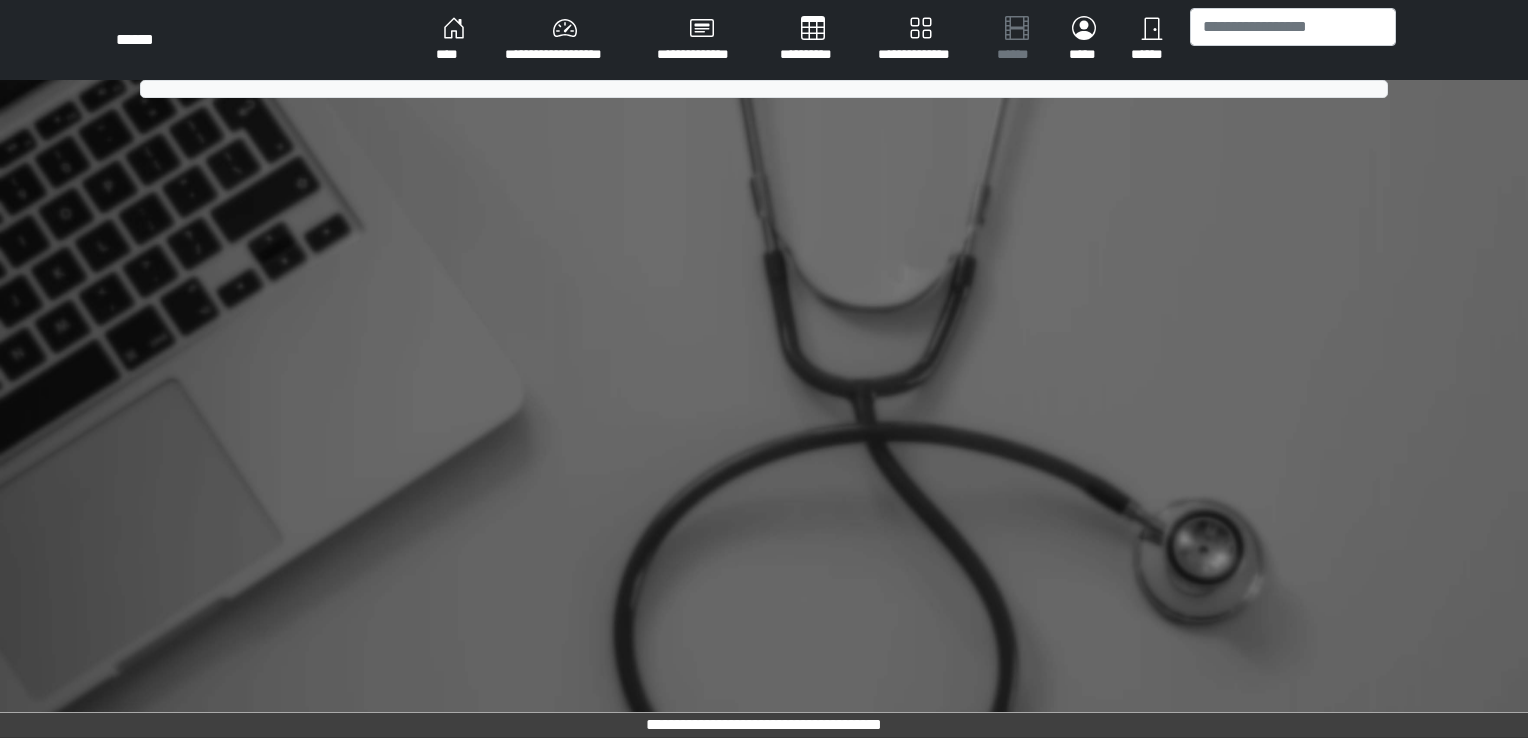 click on "****" at bounding box center (454, 40) 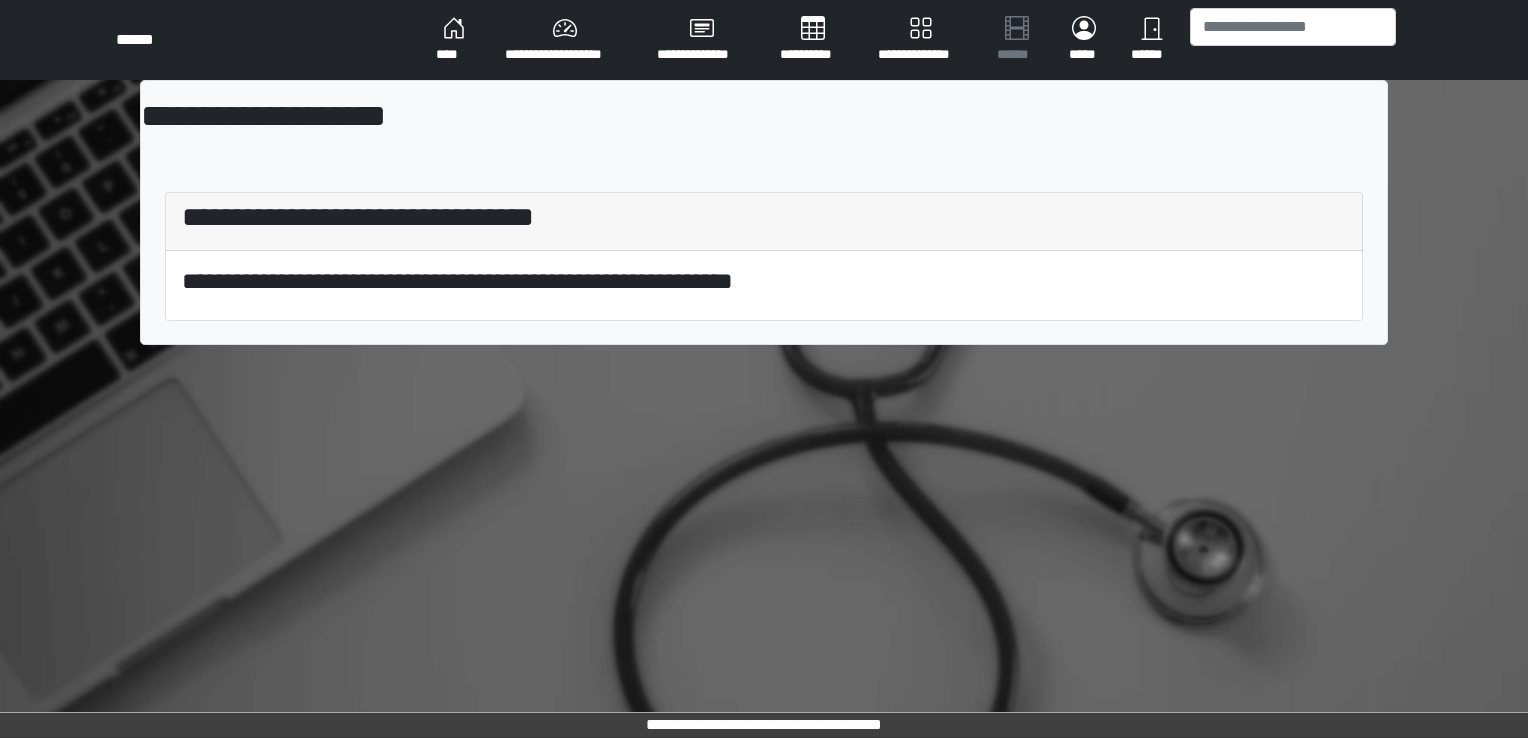 click on "****" at bounding box center [454, 40] 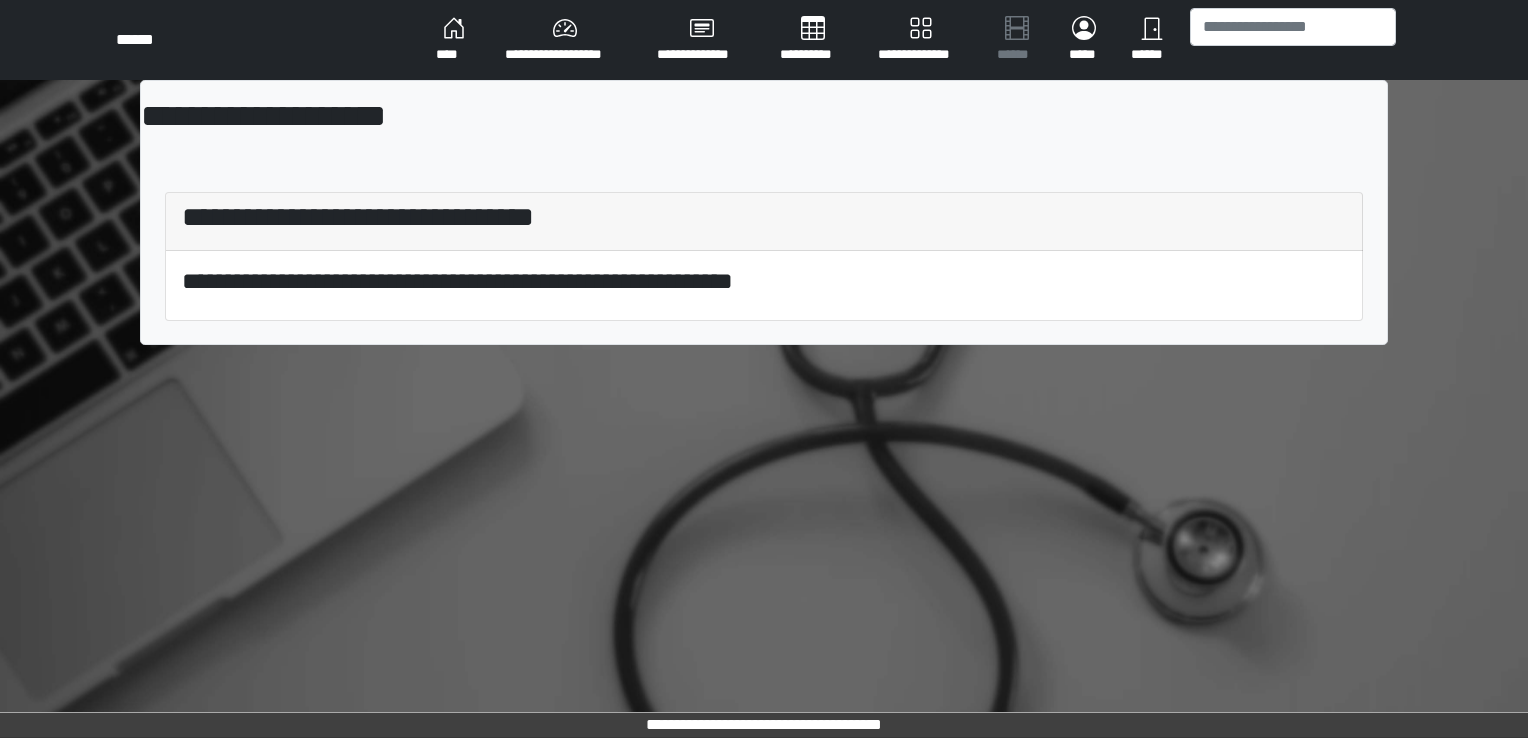 click on "****" at bounding box center (454, 40) 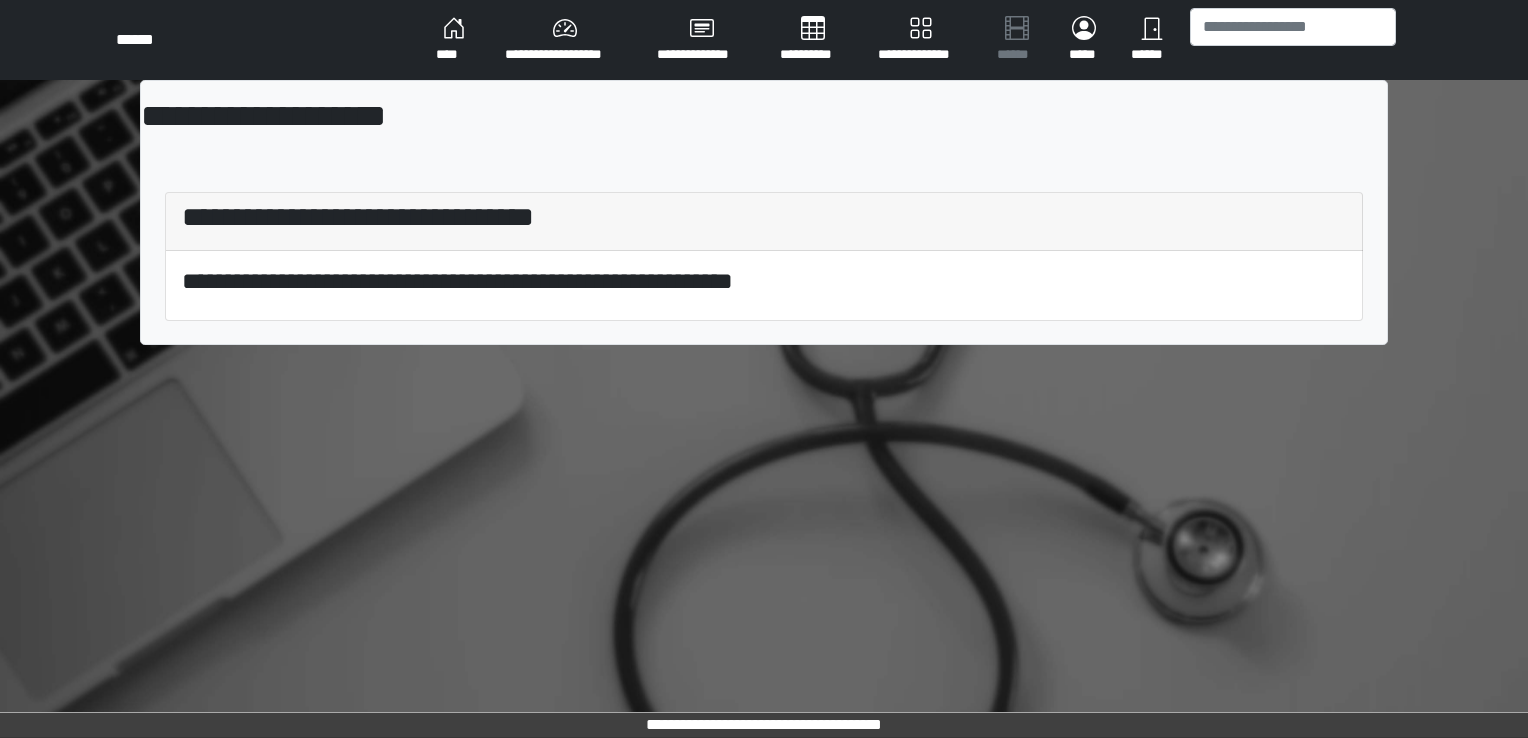 click on "****" at bounding box center (454, 40) 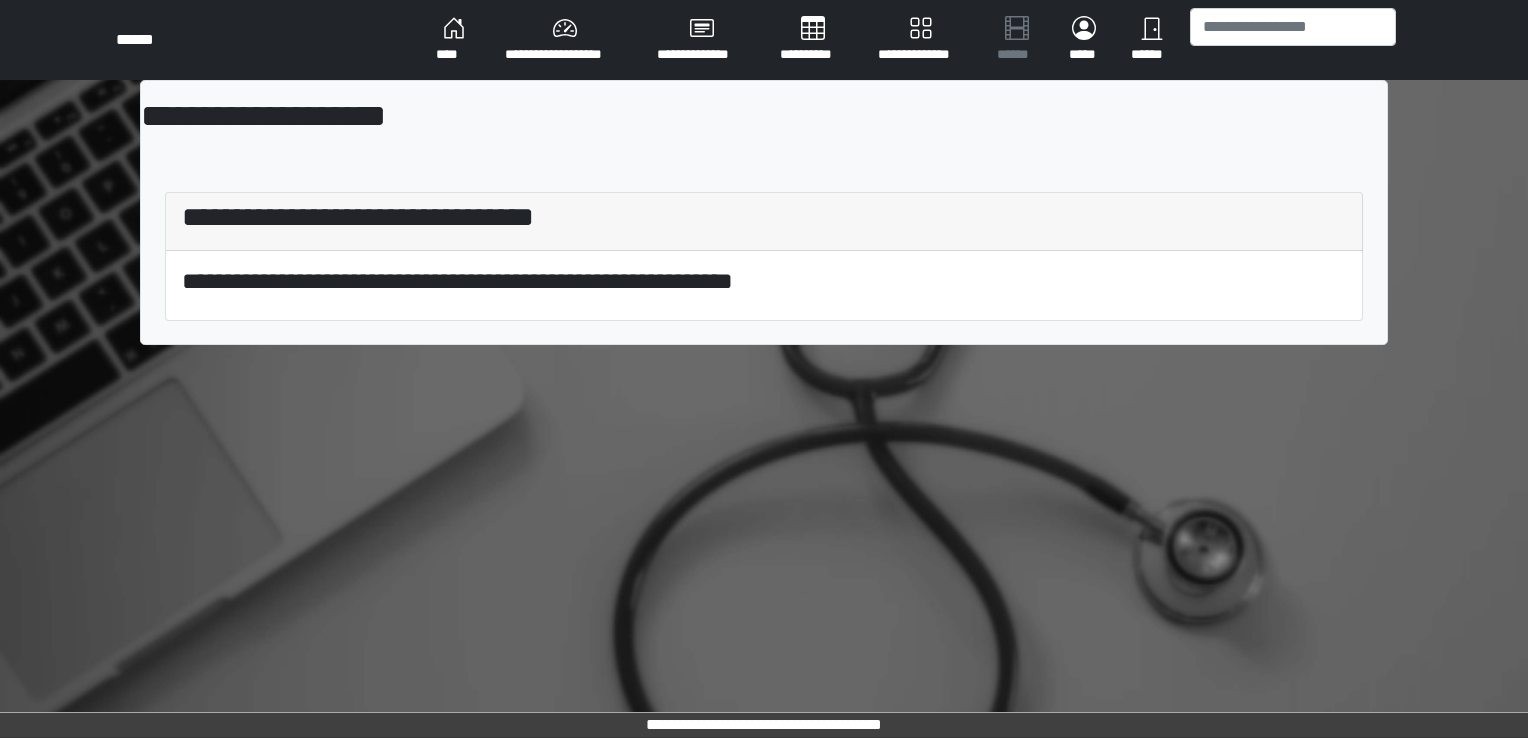 click on "****" at bounding box center [454, 40] 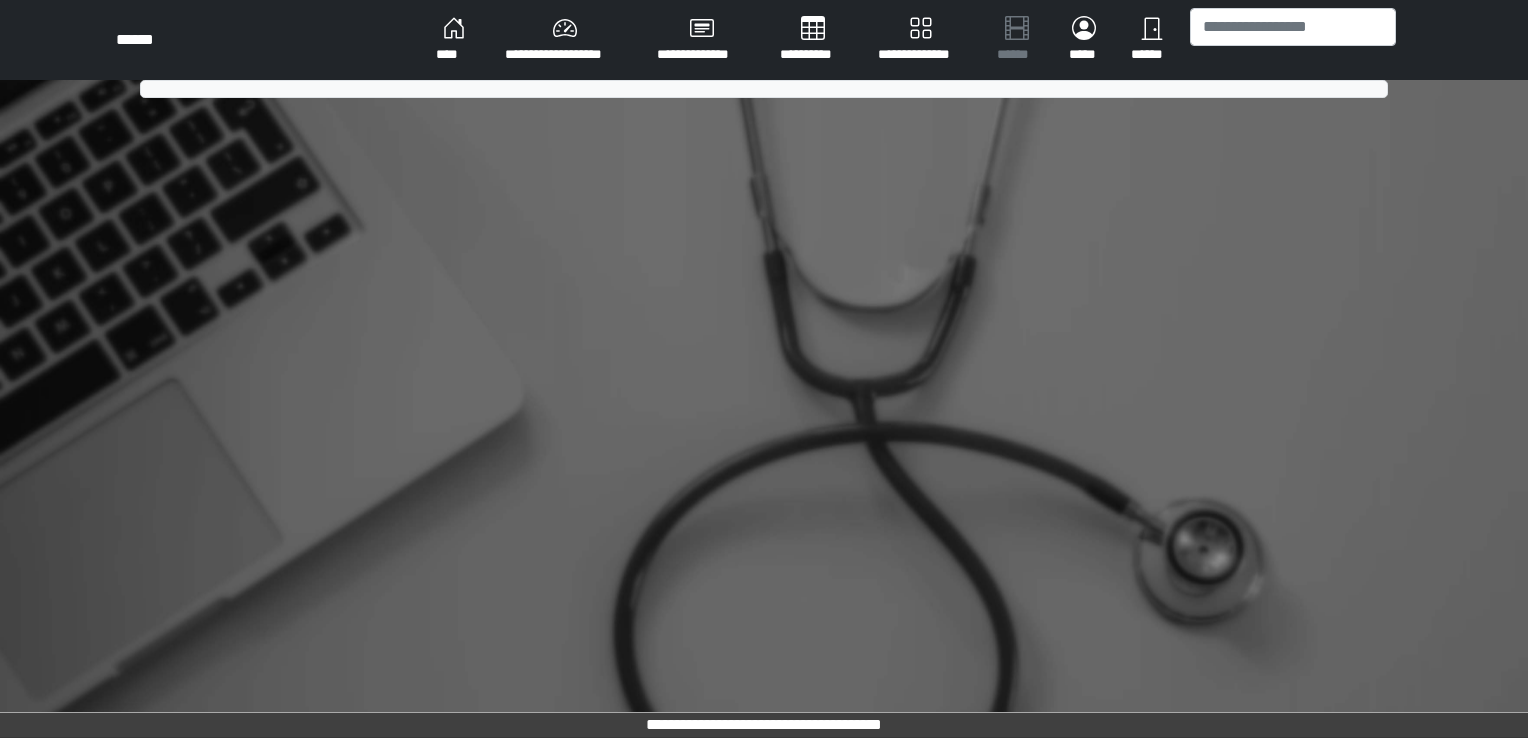 click on "****" at bounding box center (454, 40) 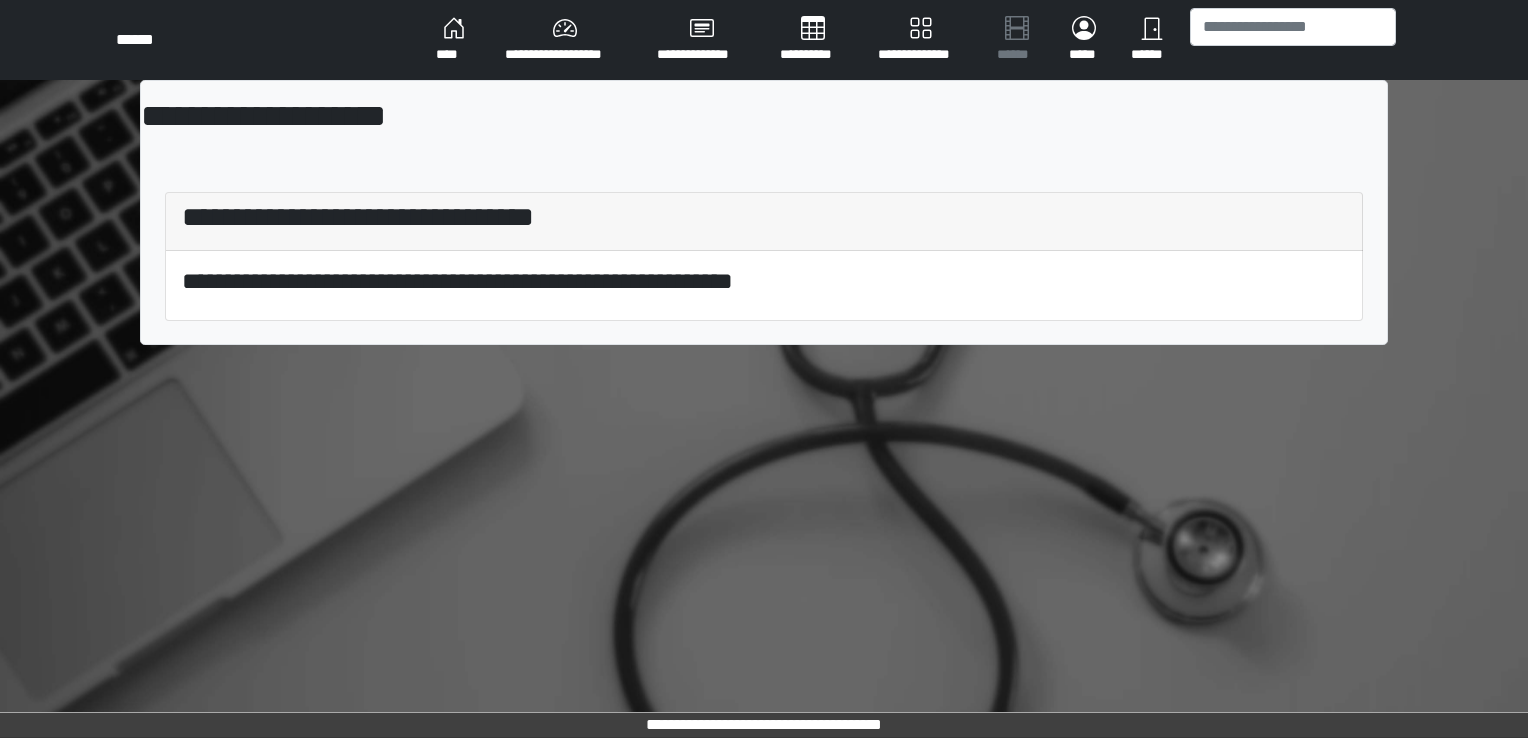 click on "****" at bounding box center (454, 40) 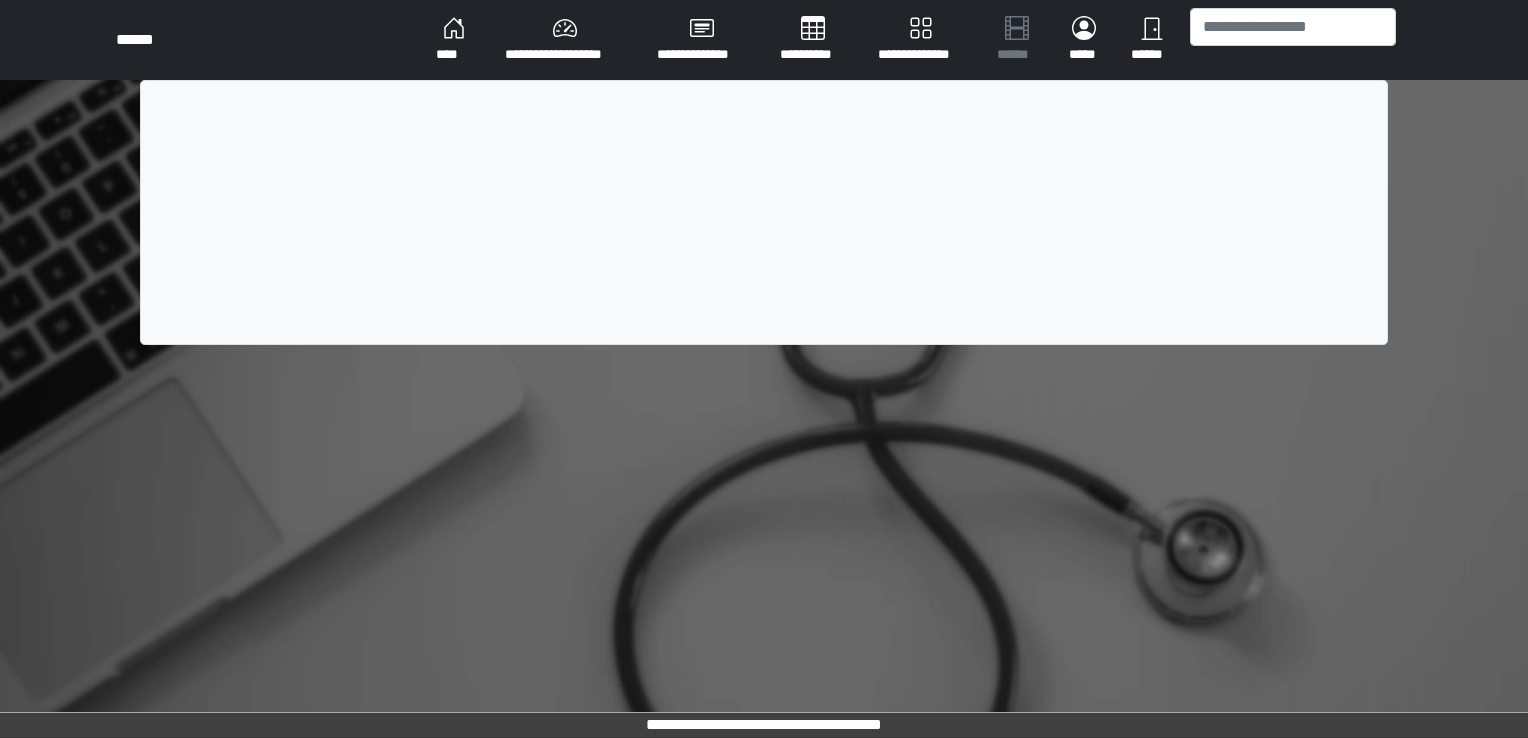 click on "****" at bounding box center (454, 40) 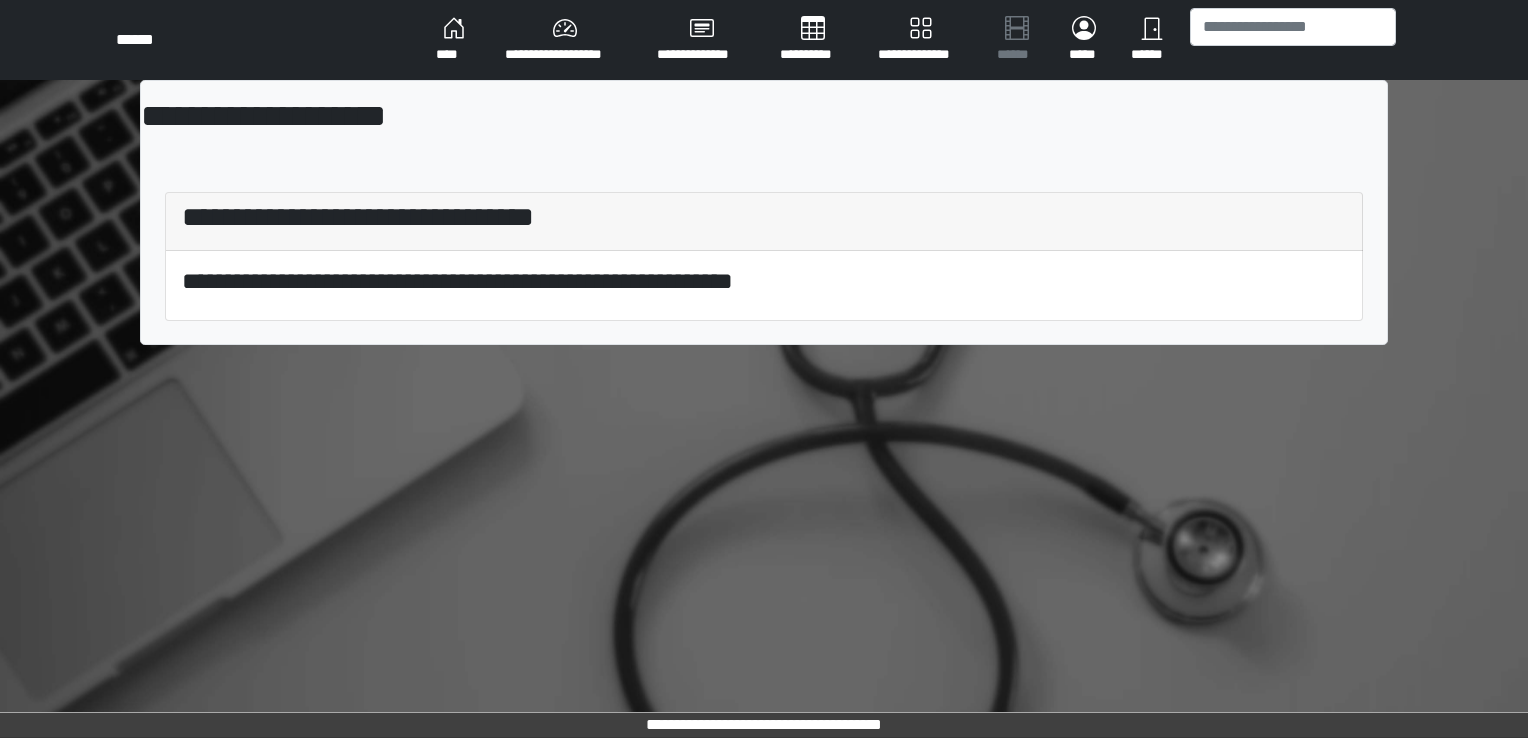 click on "****" at bounding box center (454, 40) 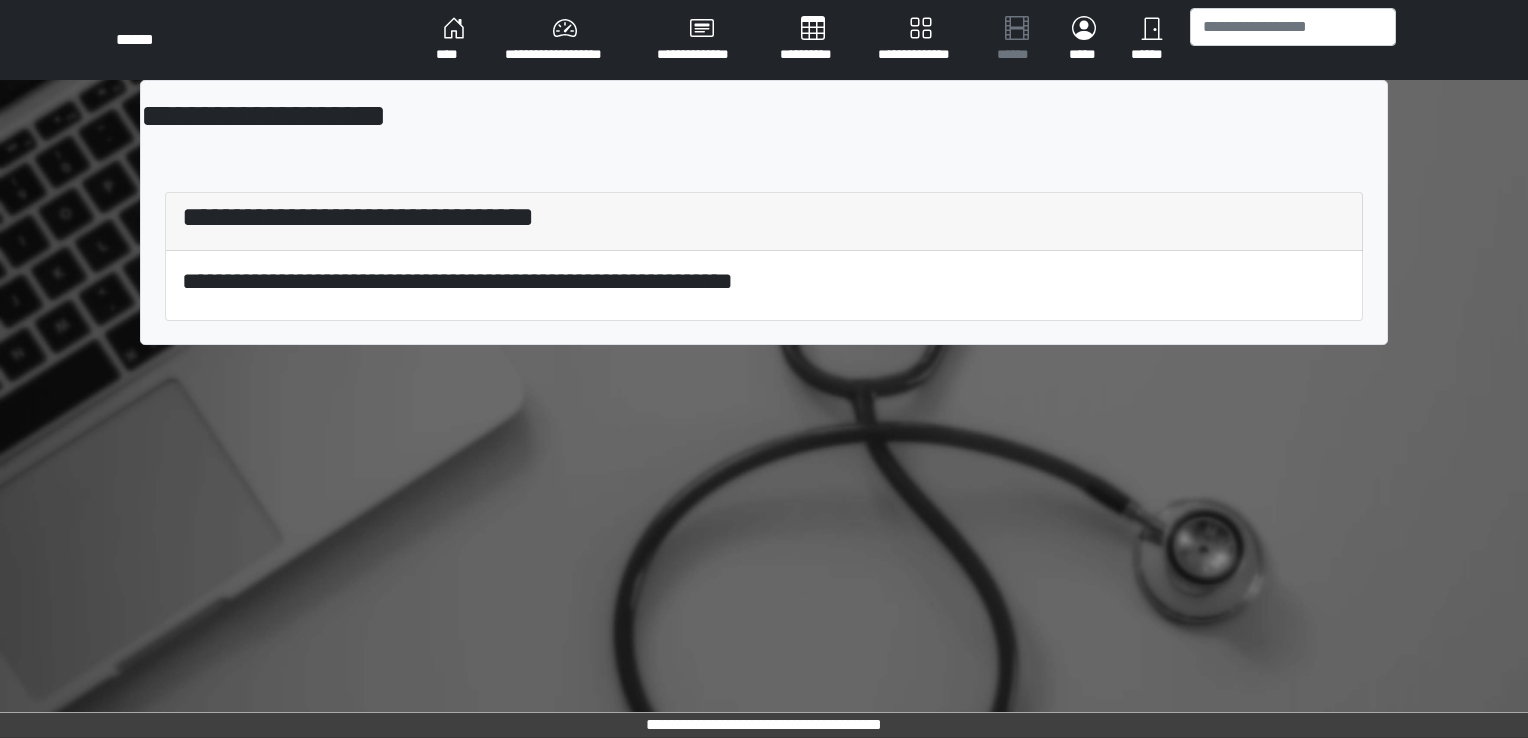 click on "****" at bounding box center [454, 40] 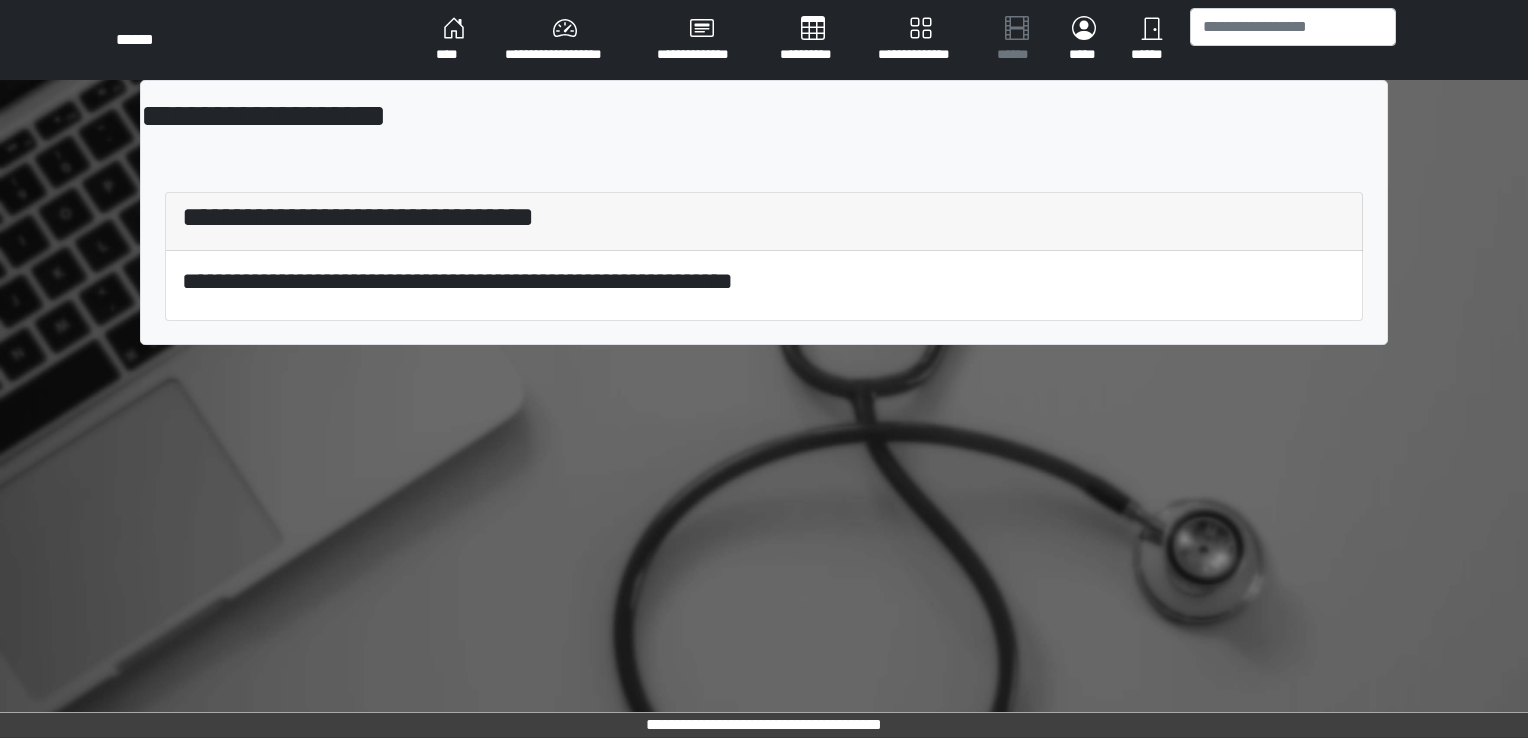 click on "****" at bounding box center (454, 40) 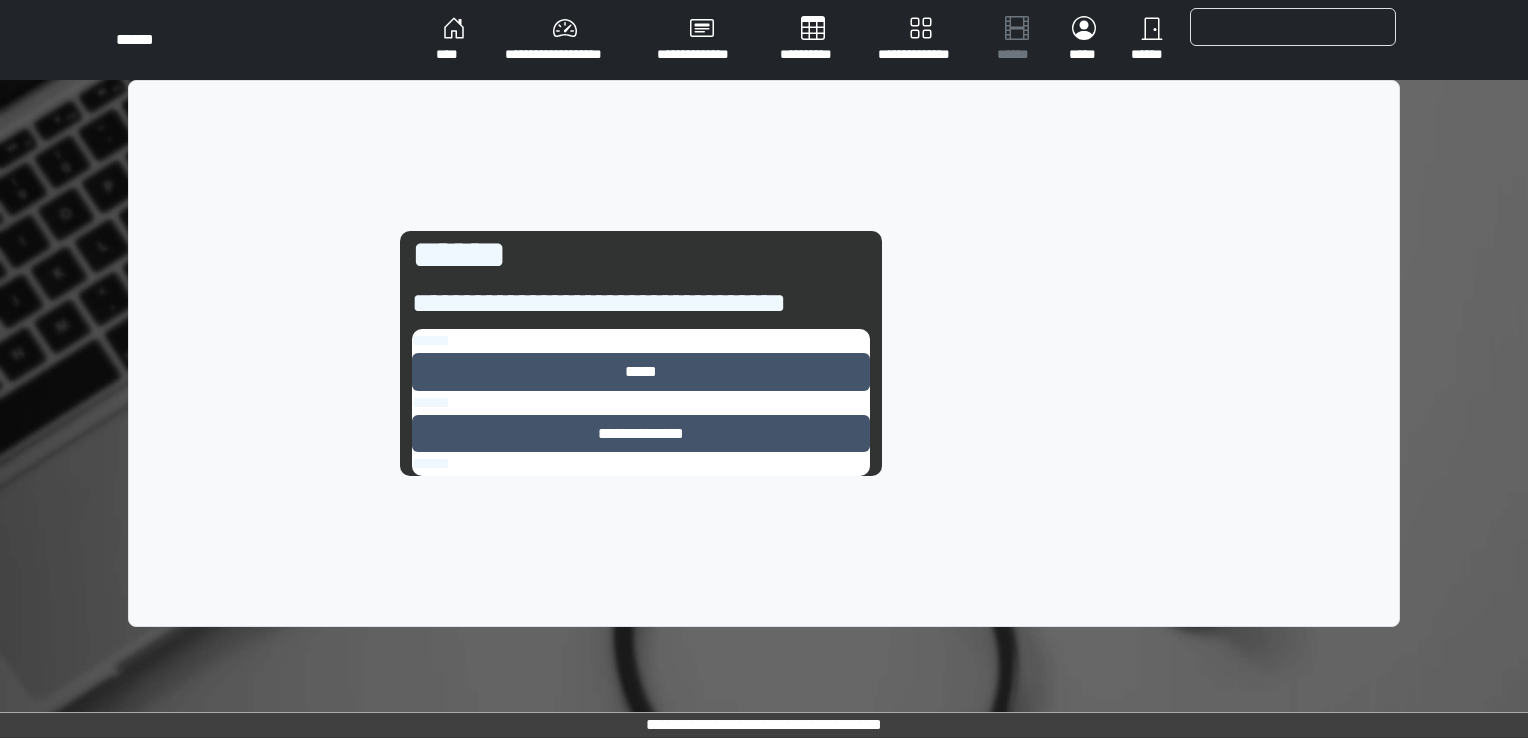 click on "****" at bounding box center (454, 40) 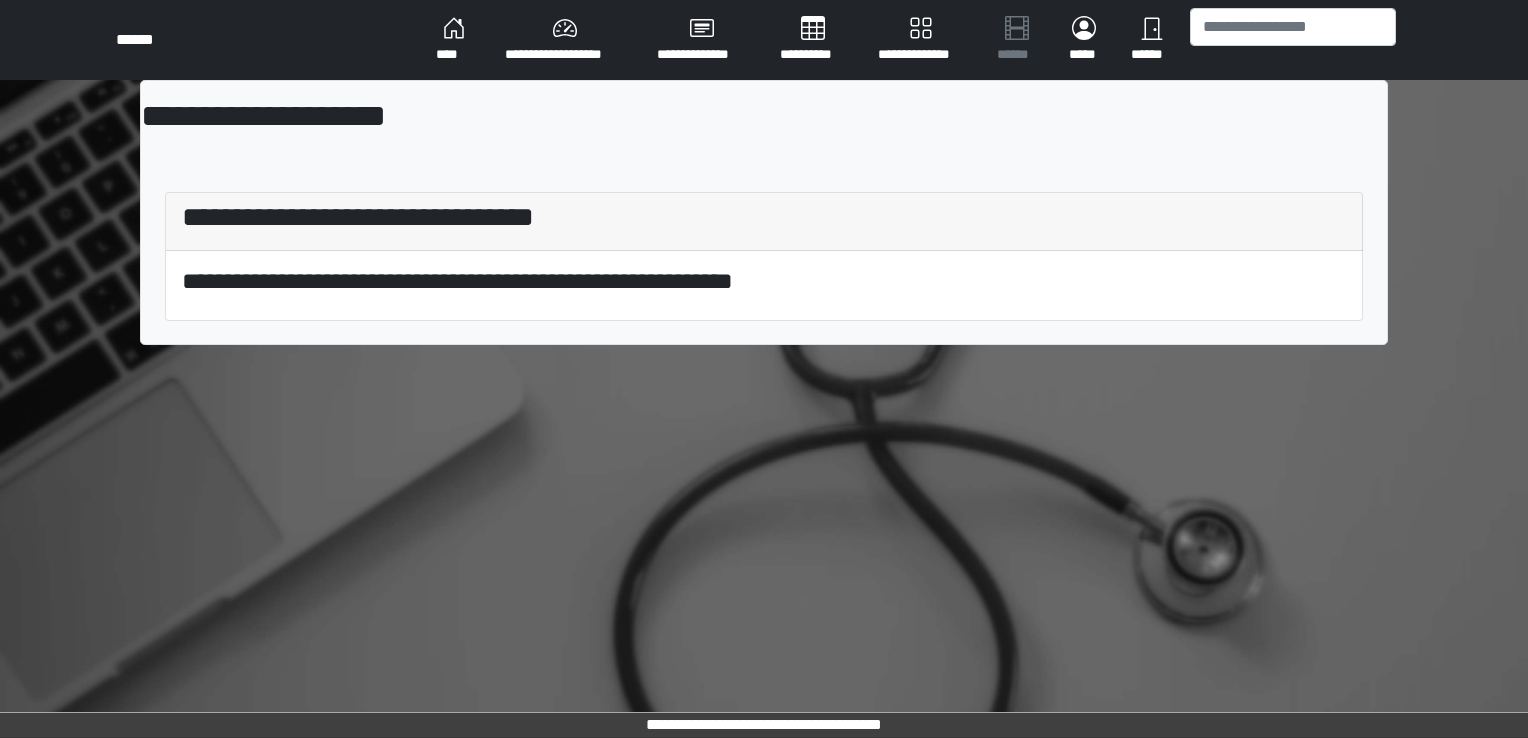click on "****" at bounding box center [454, 40] 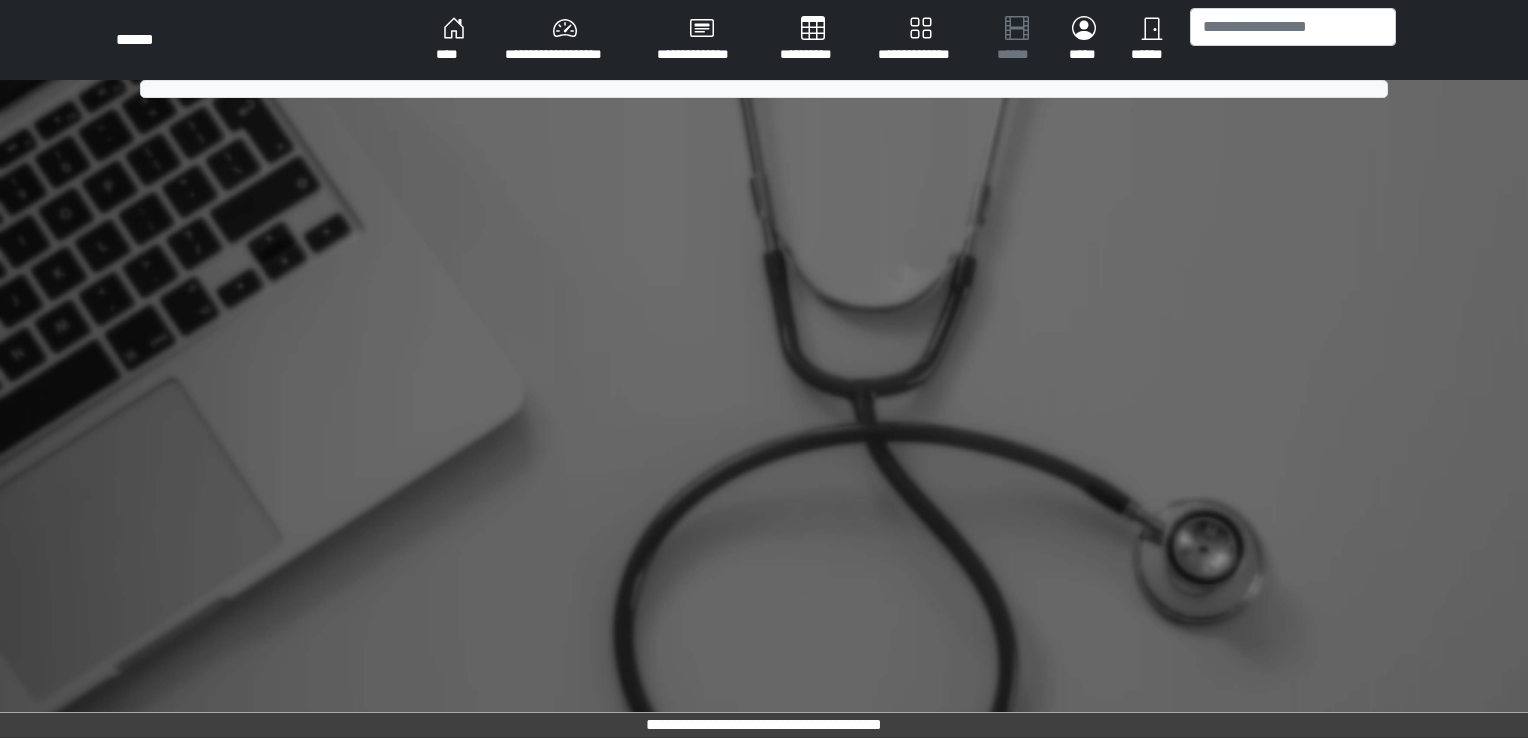 click on "****" at bounding box center (454, 40) 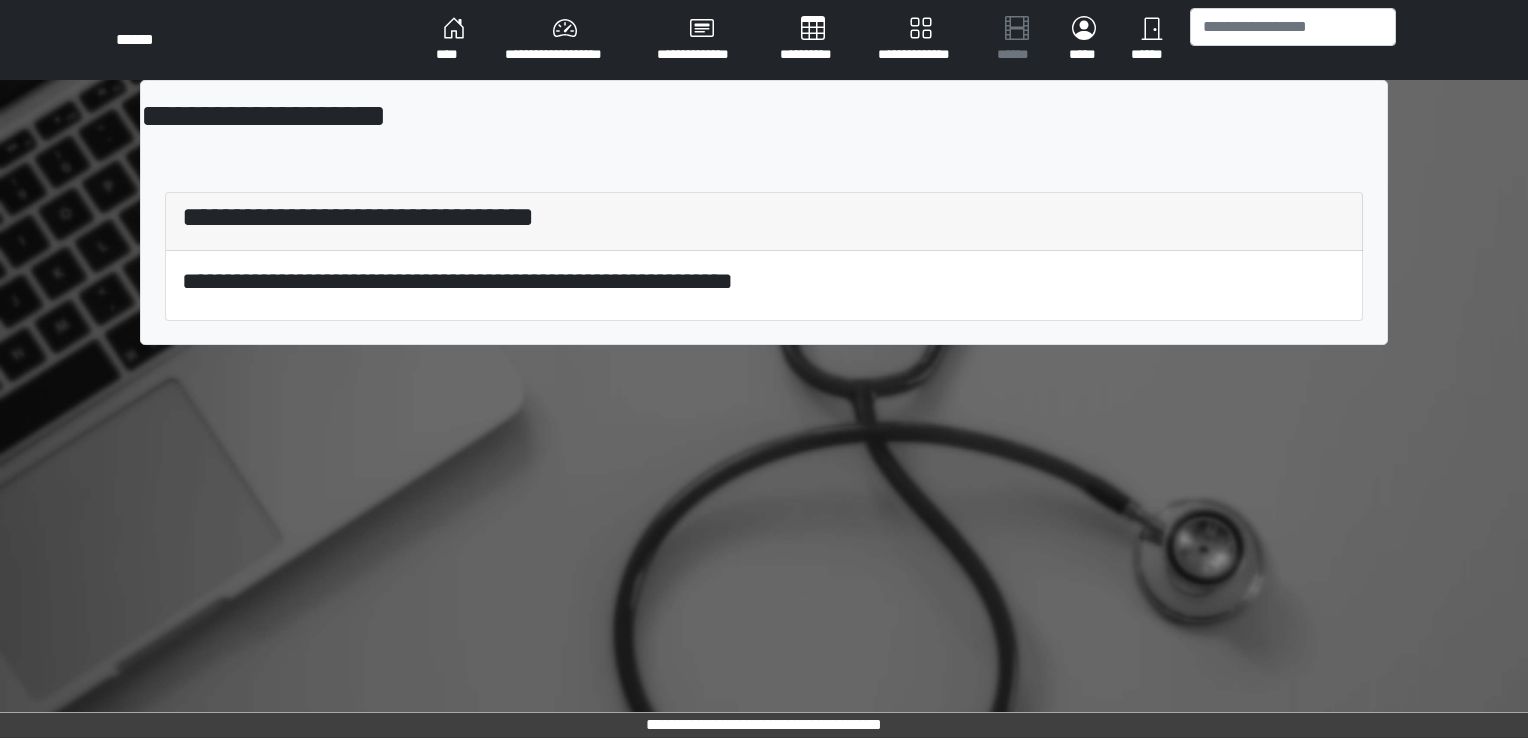 click on "****" at bounding box center [454, 40] 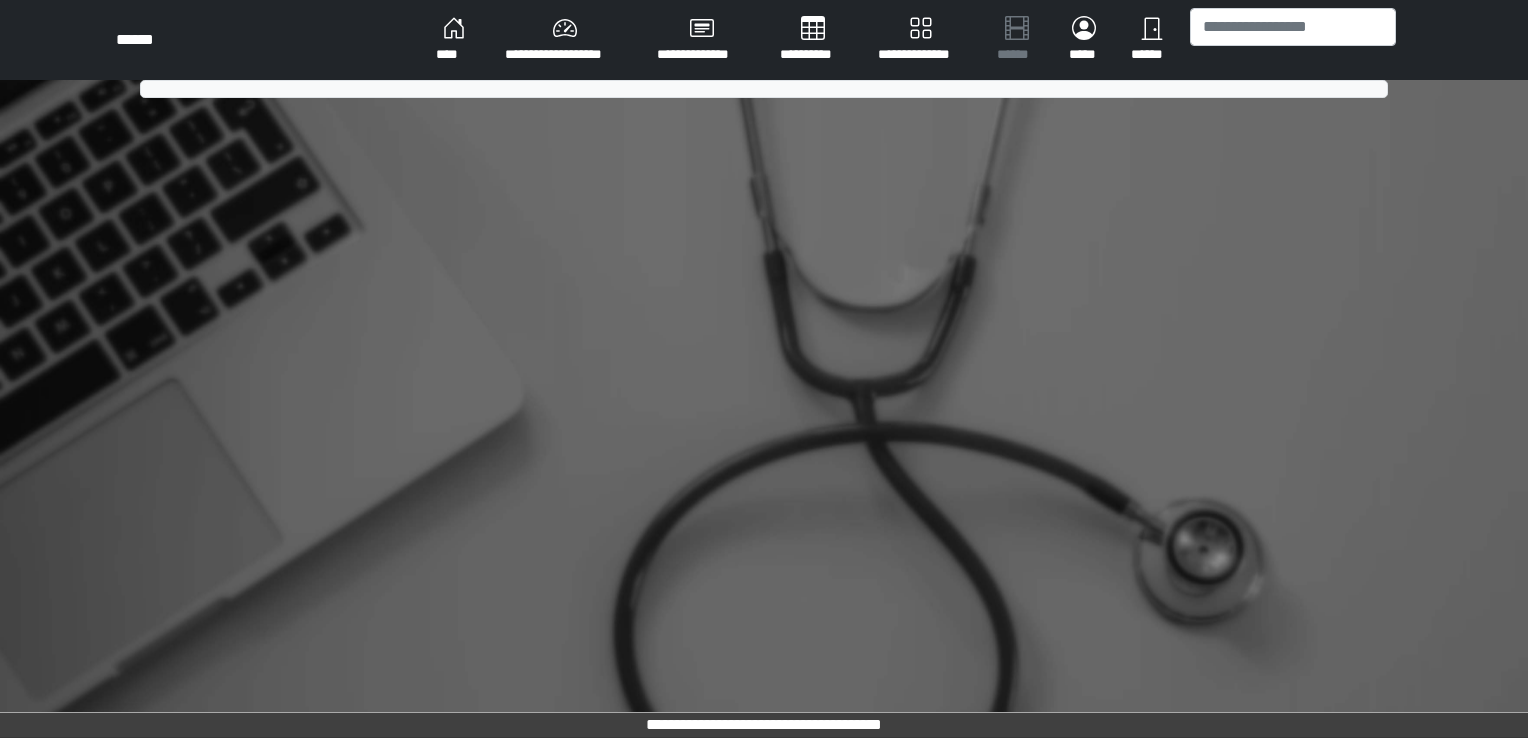 click on "****" at bounding box center [454, 40] 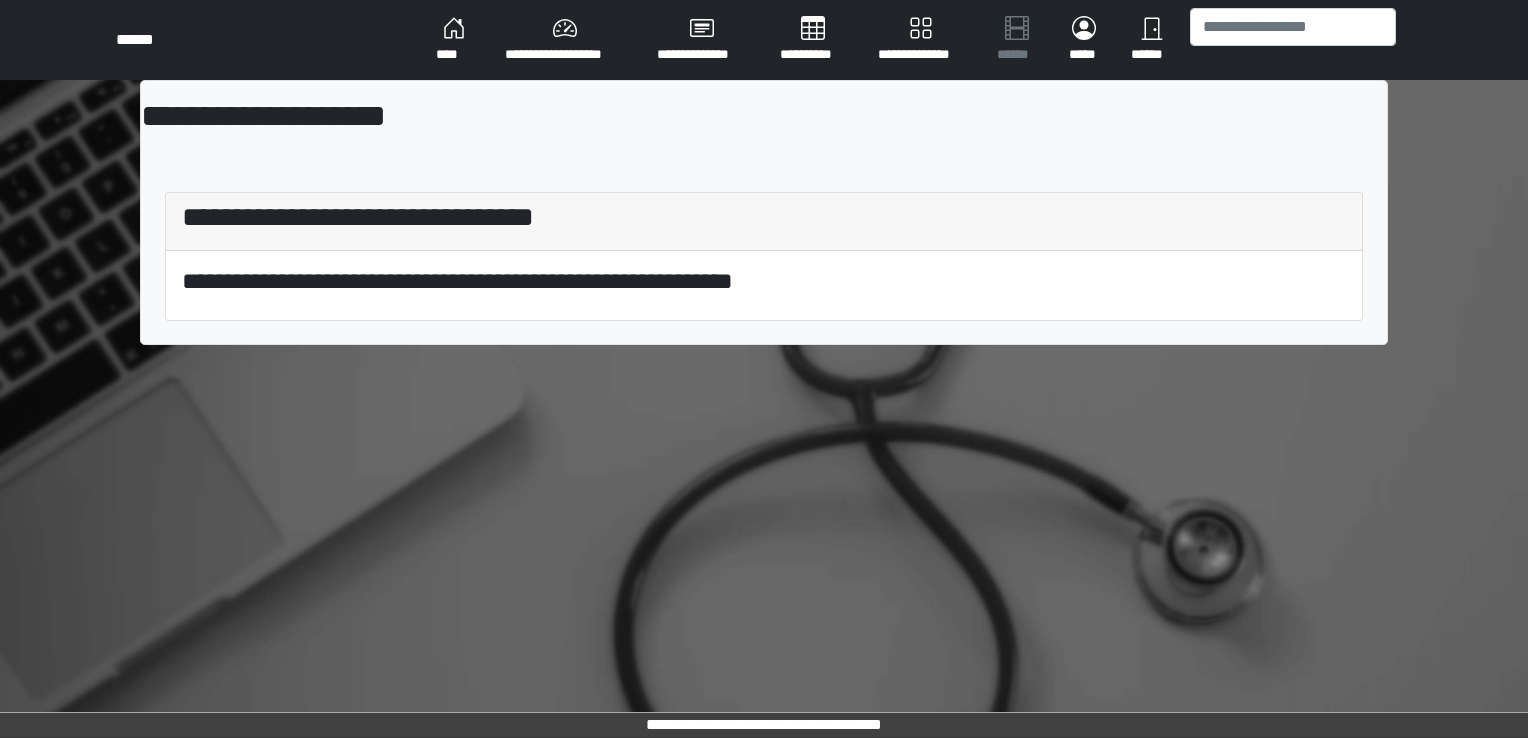 click on "****" at bounding box center (454, 40) 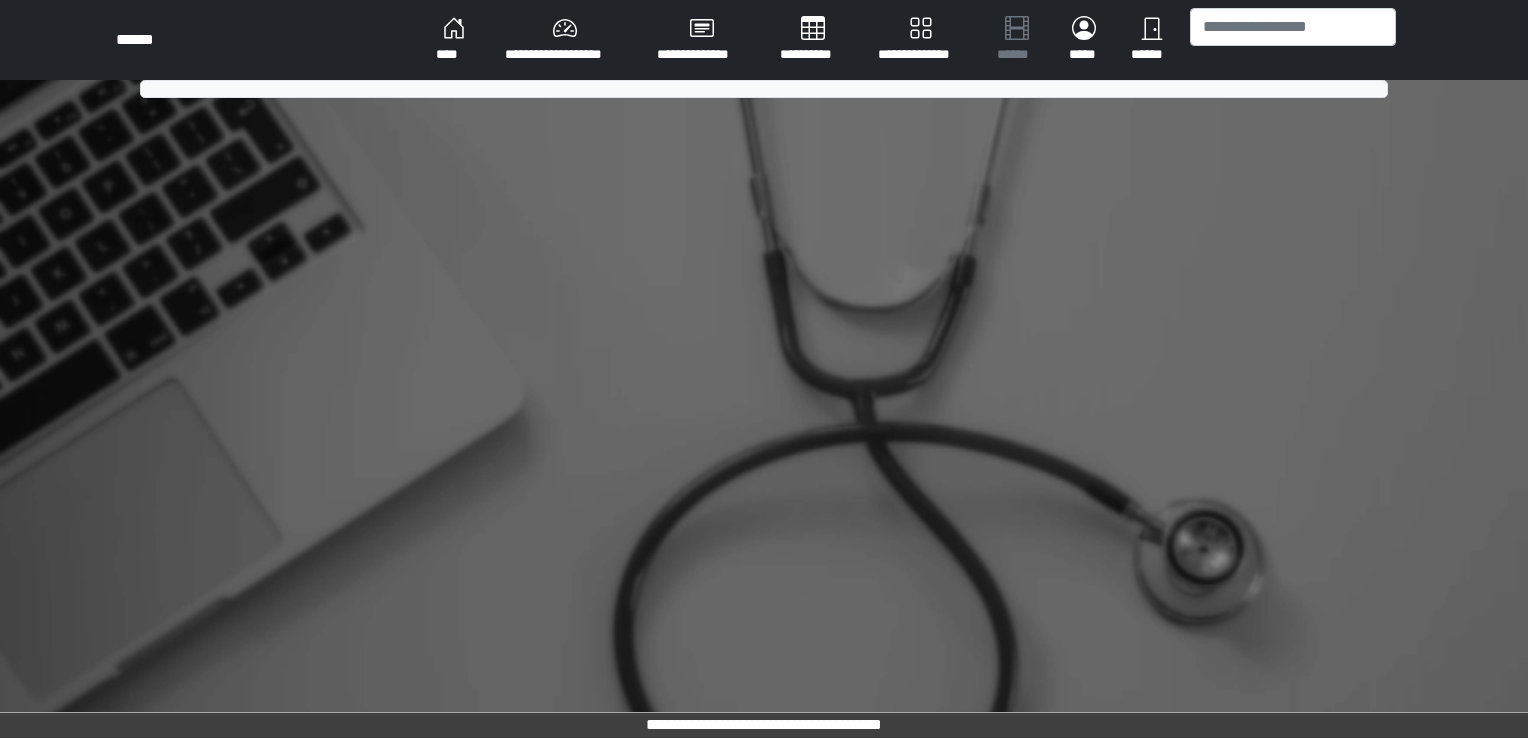 click on "****" at bounding box center [454, 40] 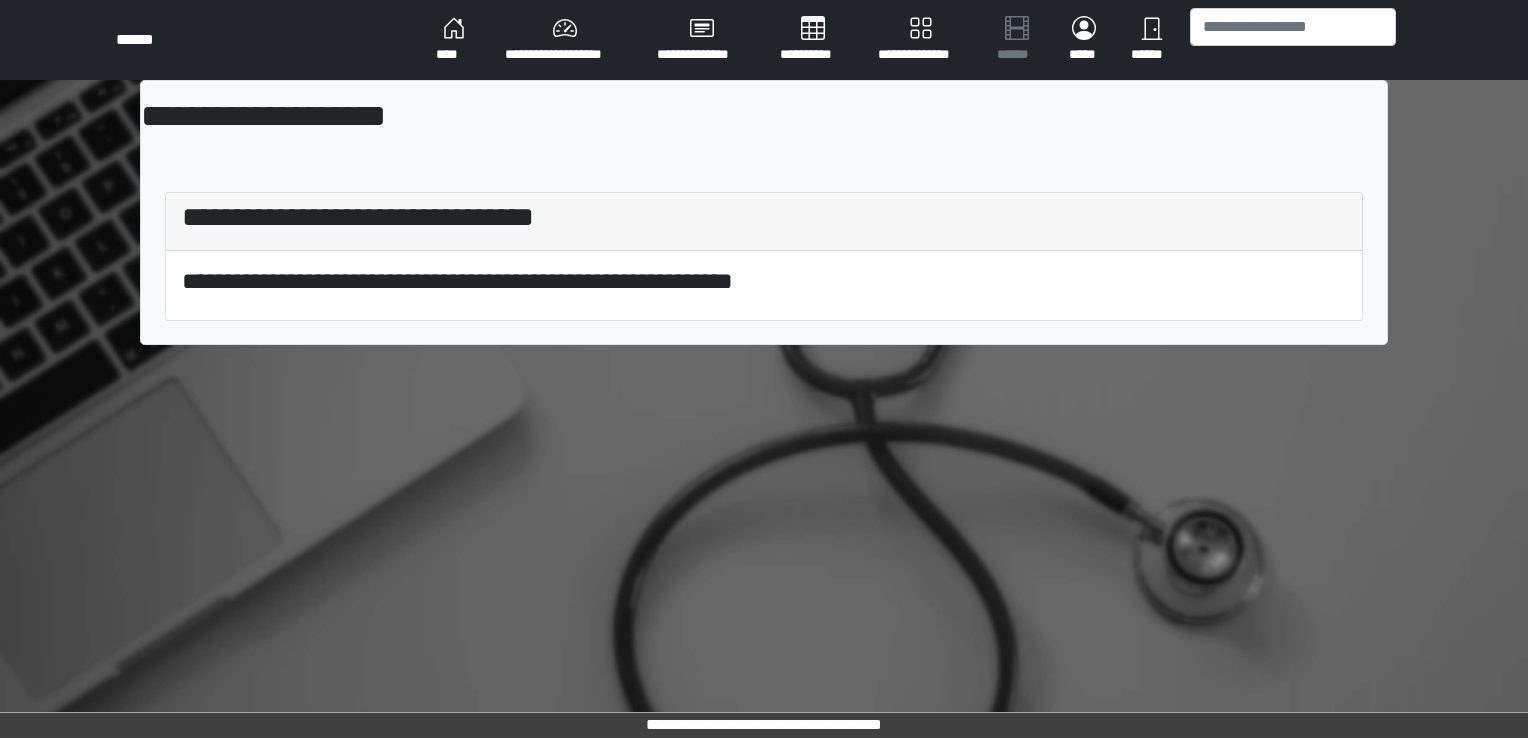 click on "****" at bounding box center [454, 40] 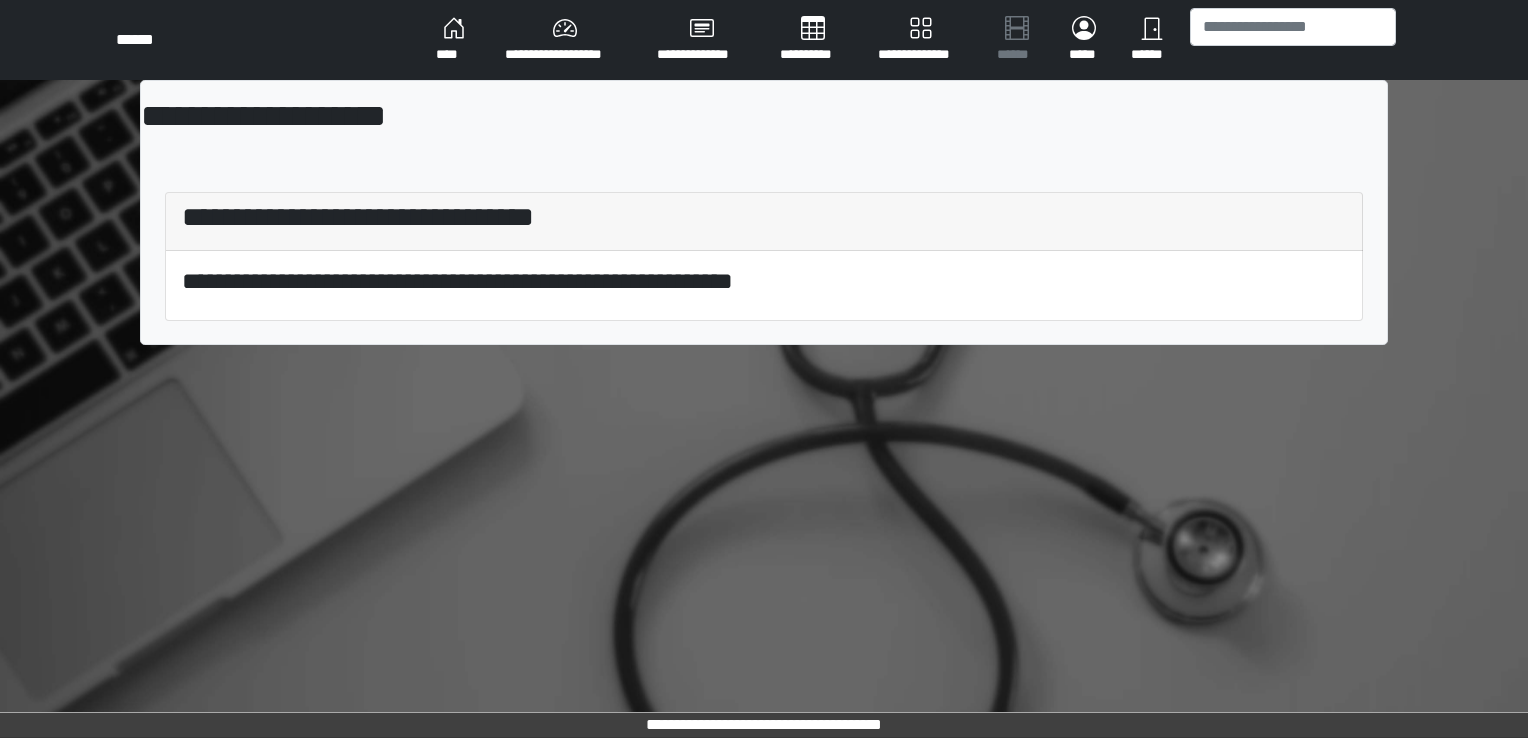 click on "****" at bounding box center (454, 40) 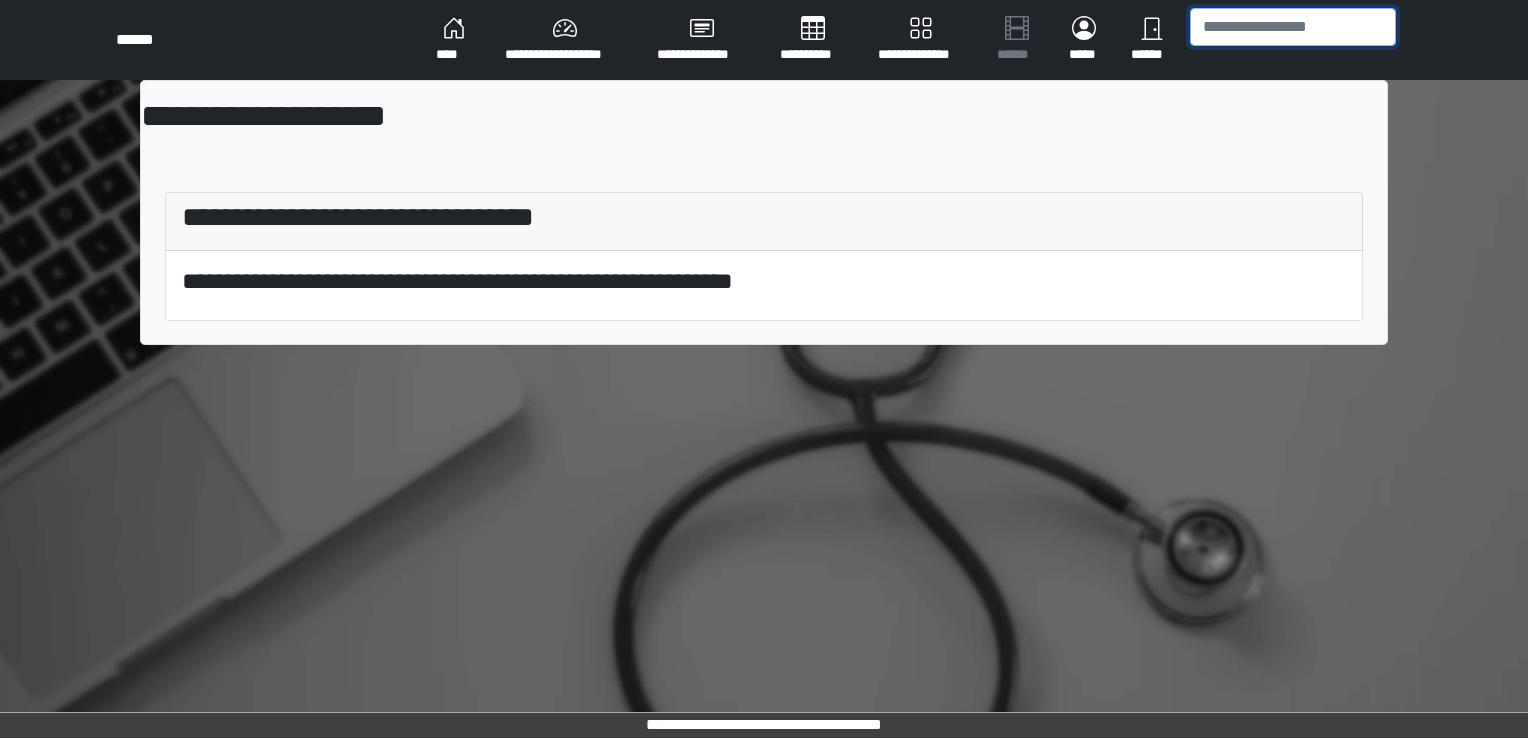 click at bounding box center (1293, 27) 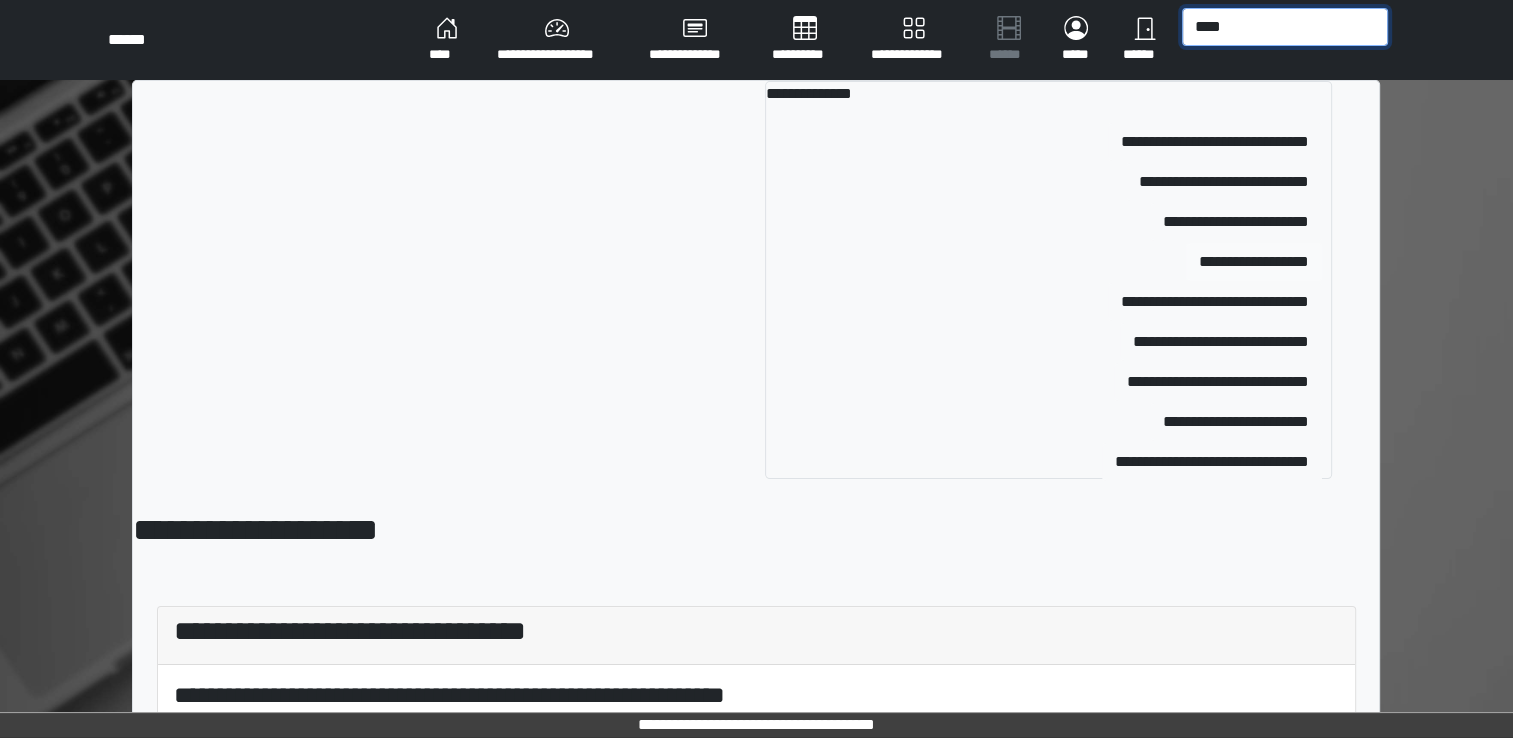 type on "****" 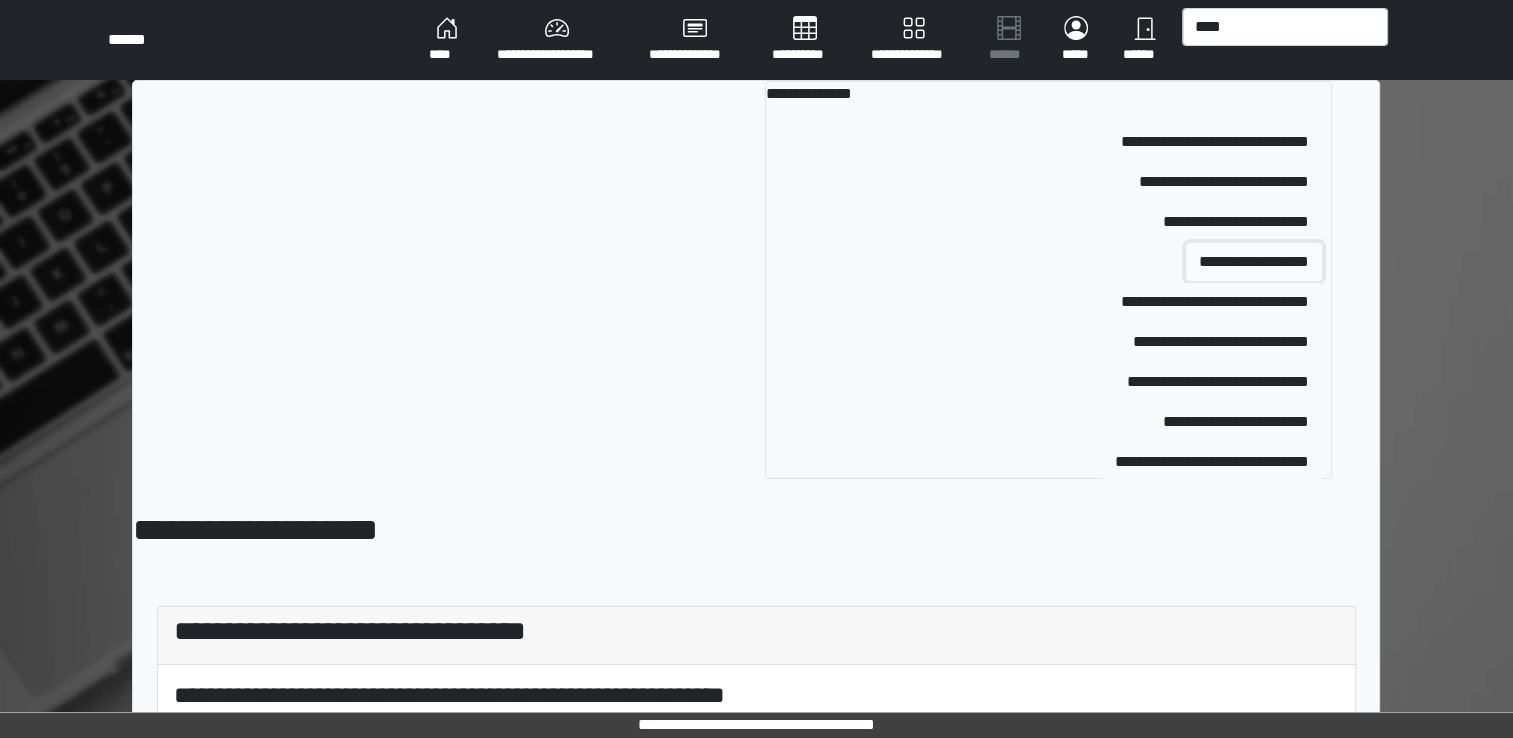 click on "**********" at bounding box center [1254, 262] 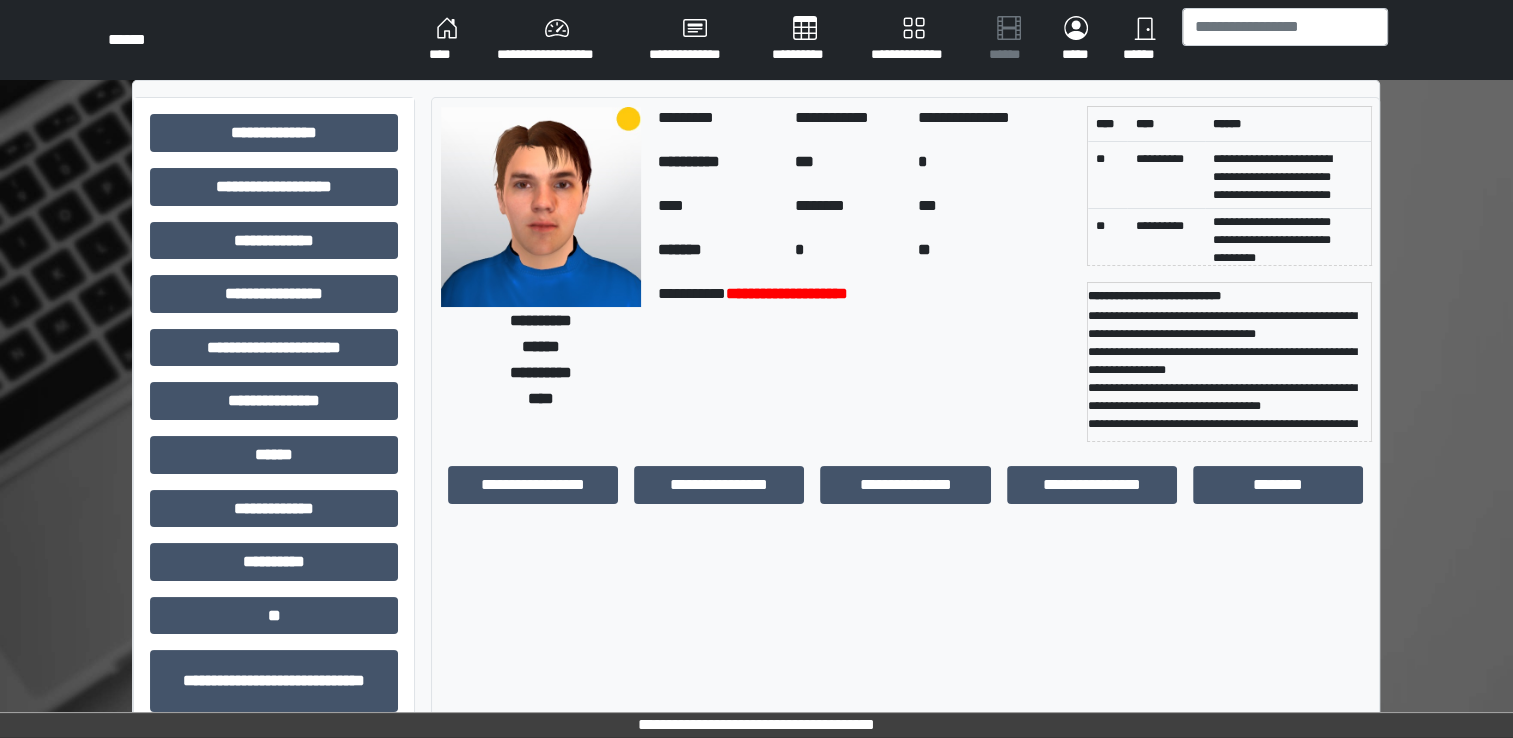 scroll, scrollTop: 40, scrollLeft: 0, axis: vertical 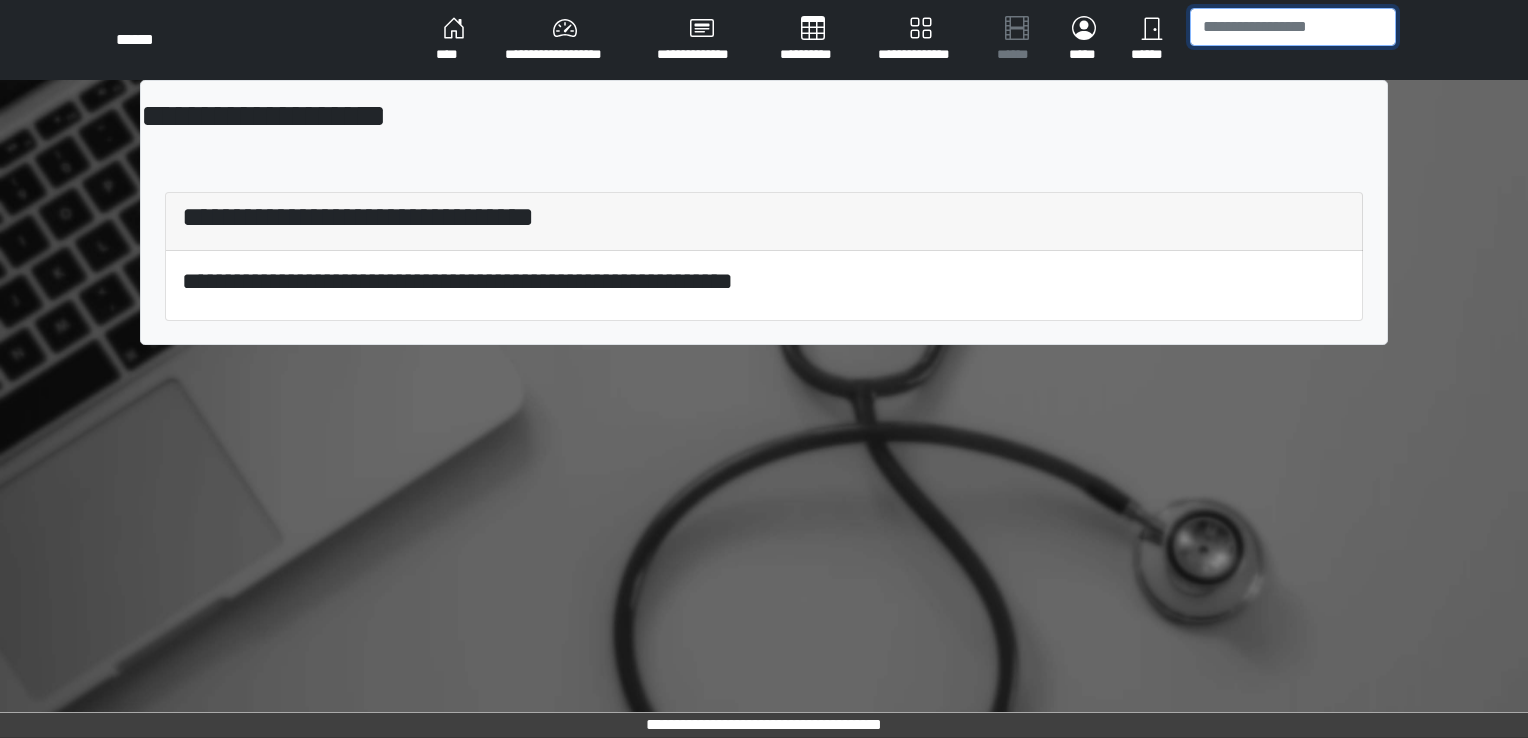 click at bounding box center (1293, 27) 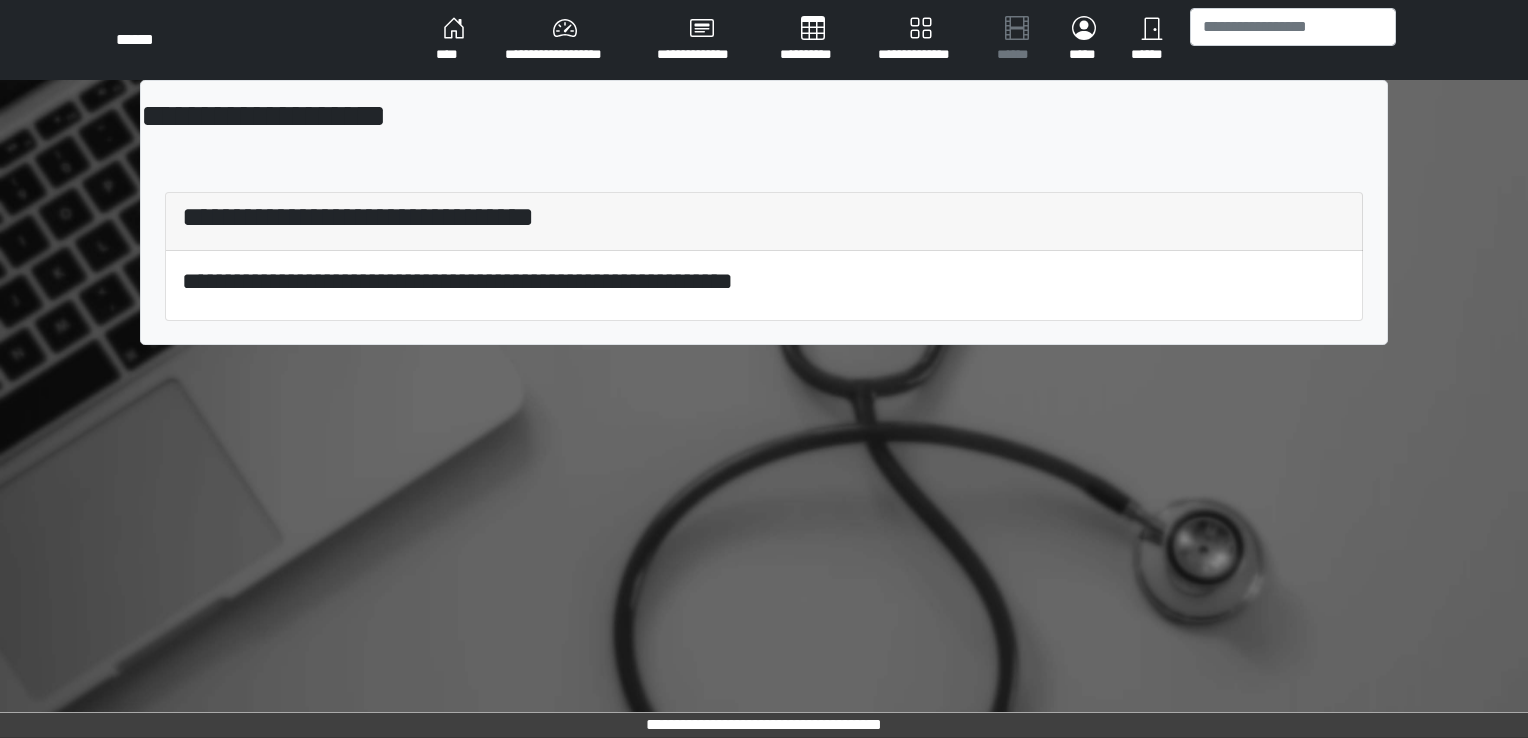 click on "****" at bounding box center (454, 40) 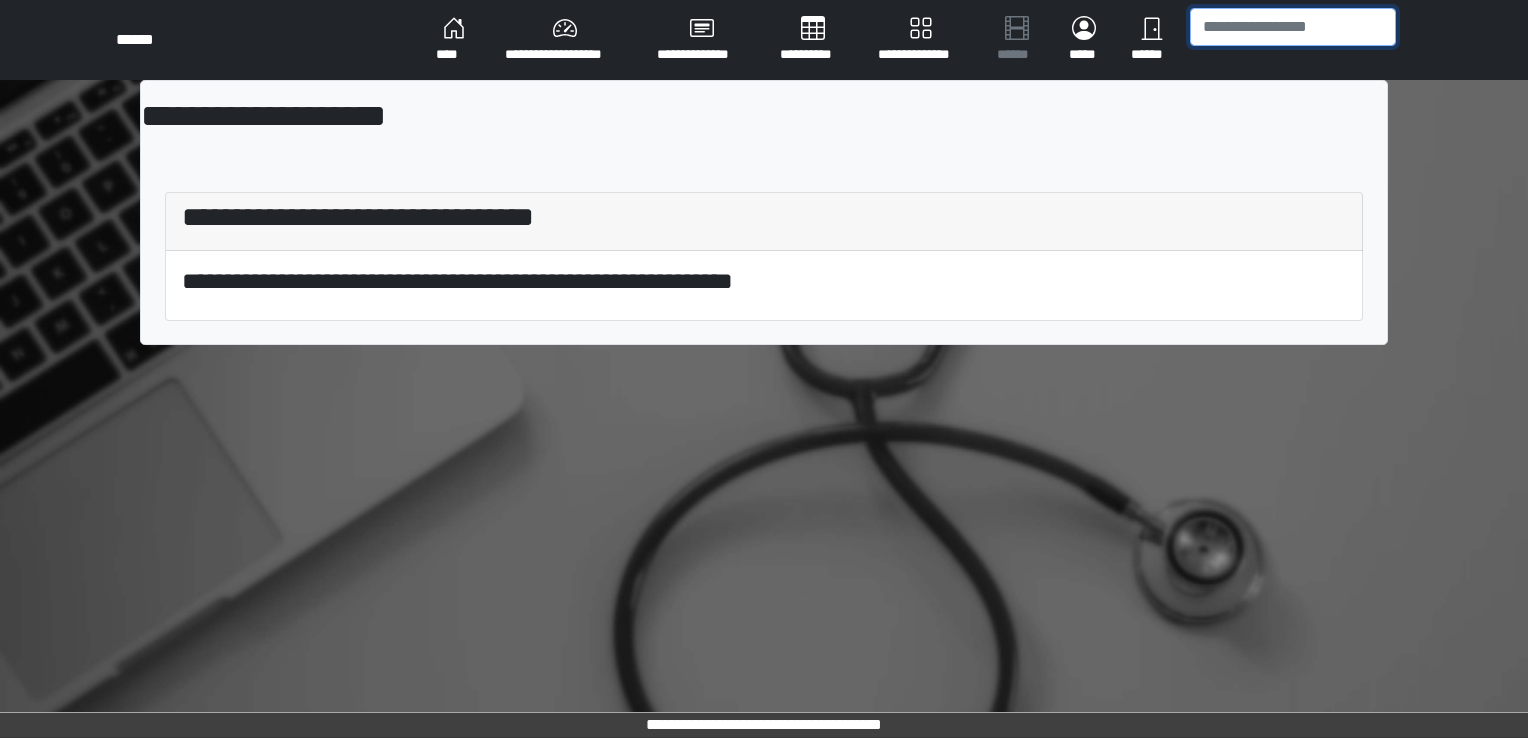 click at bounding box center [1293, 27] 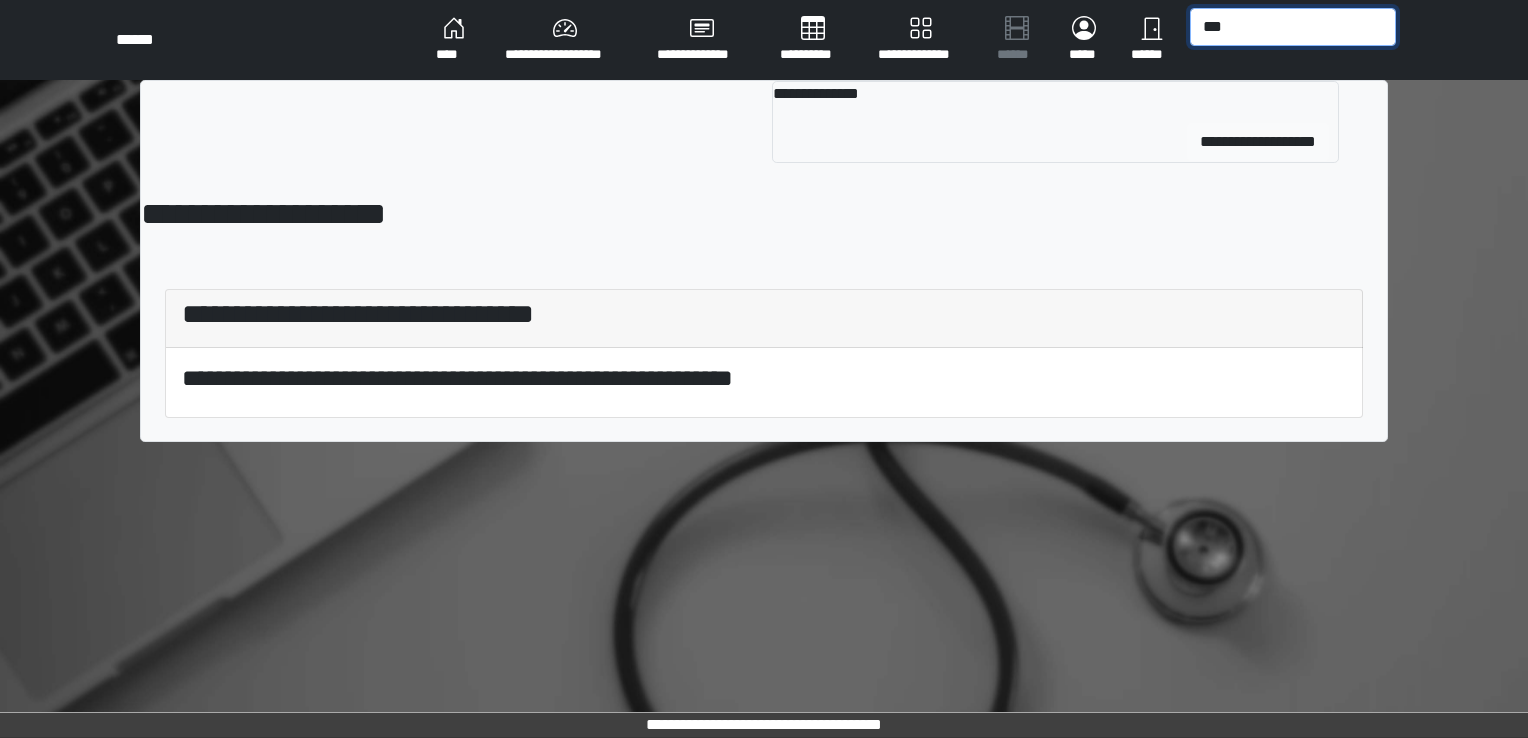 type on "***" 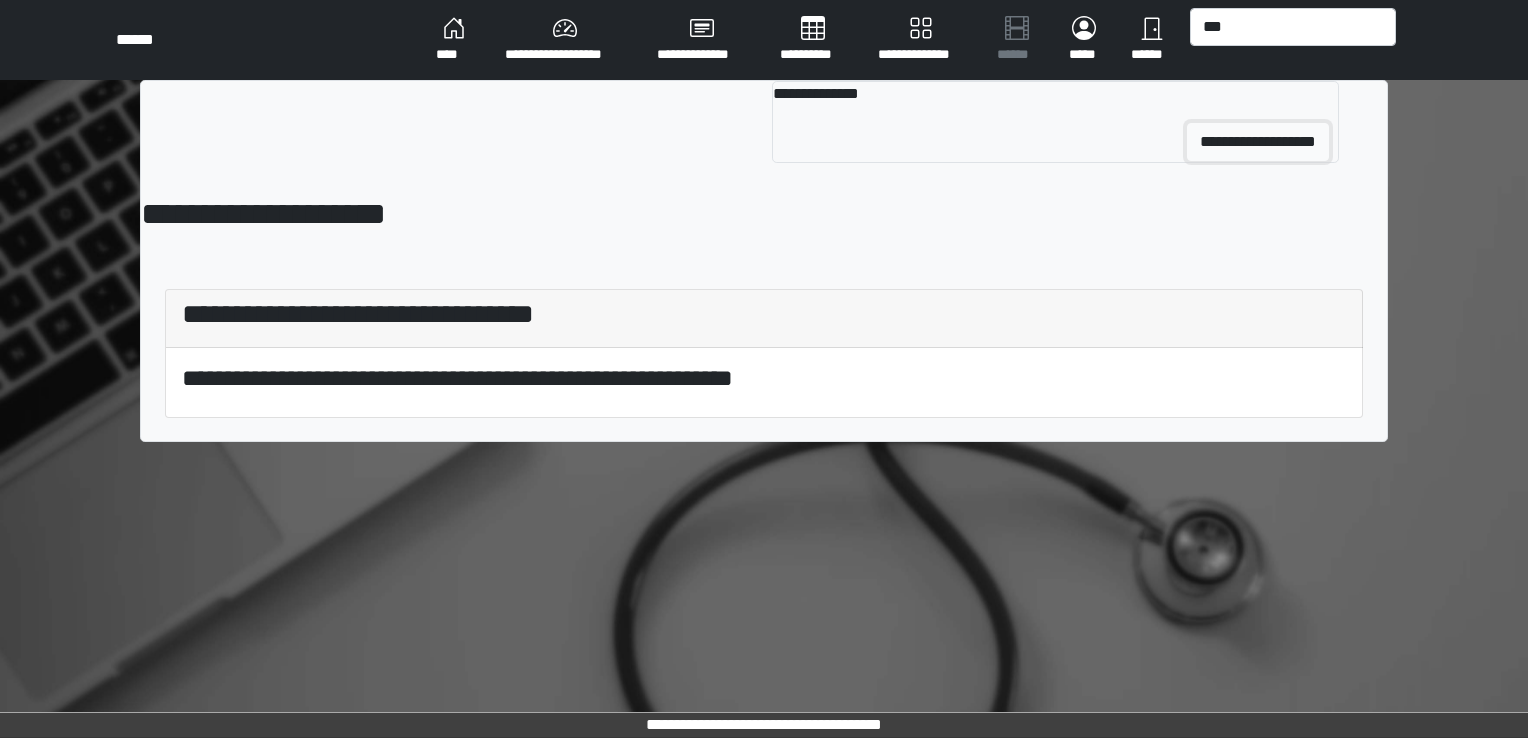click on "**********" at bounding box center [1258, 142] 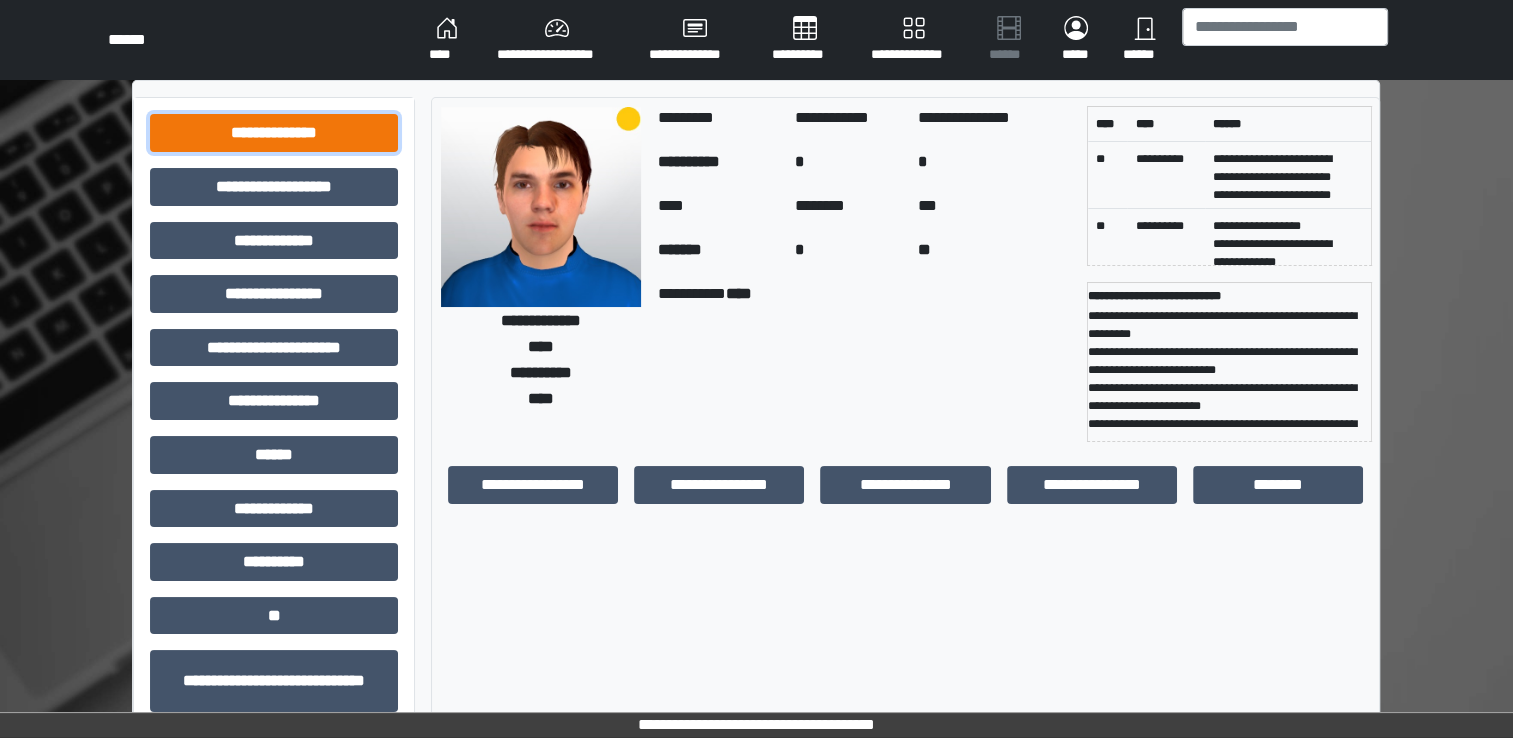 click on "**********" at bounding box center [274, 133] 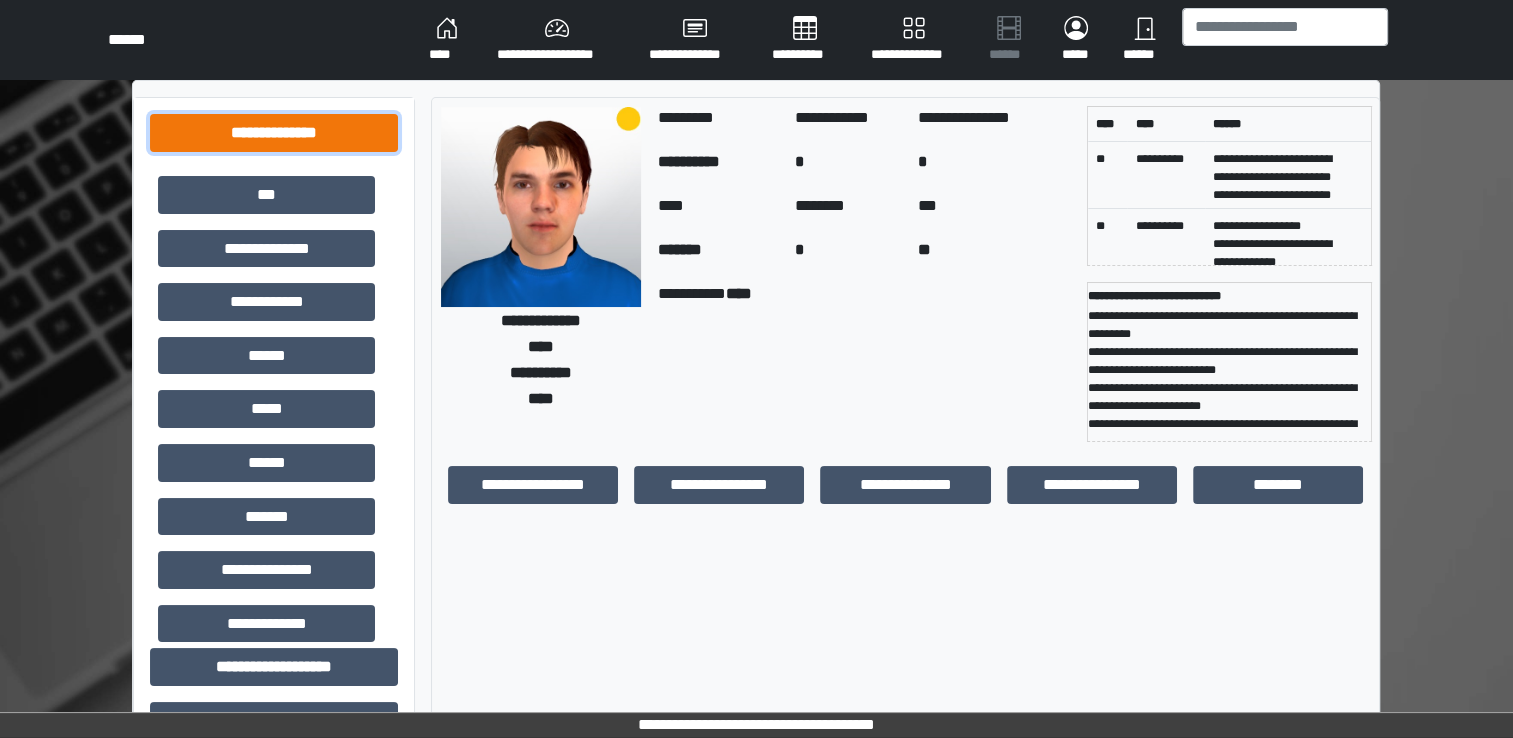 click on "**********" at bounding box center [274, 133] 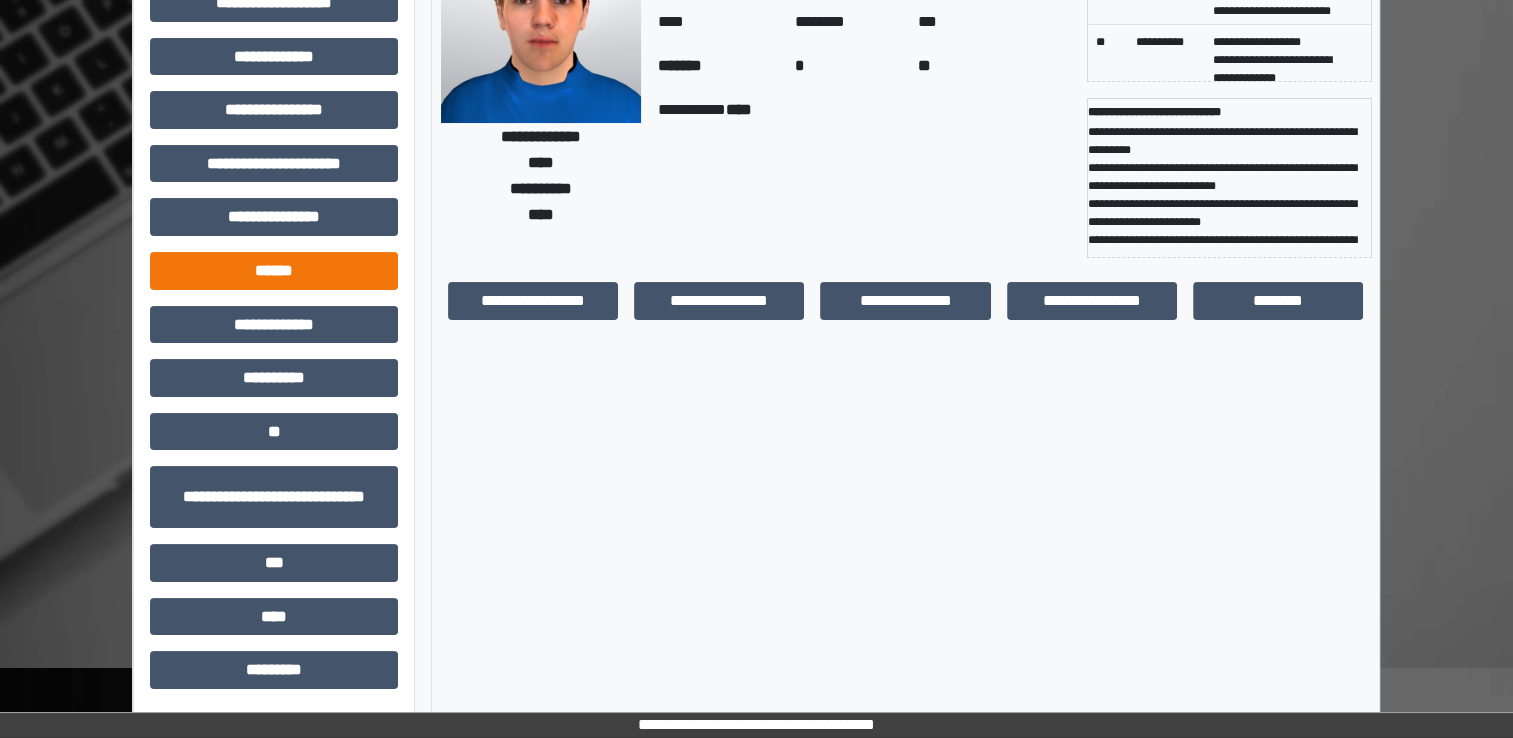 scroll, scrollTop: 0, scrollLeft: 0, axis: both 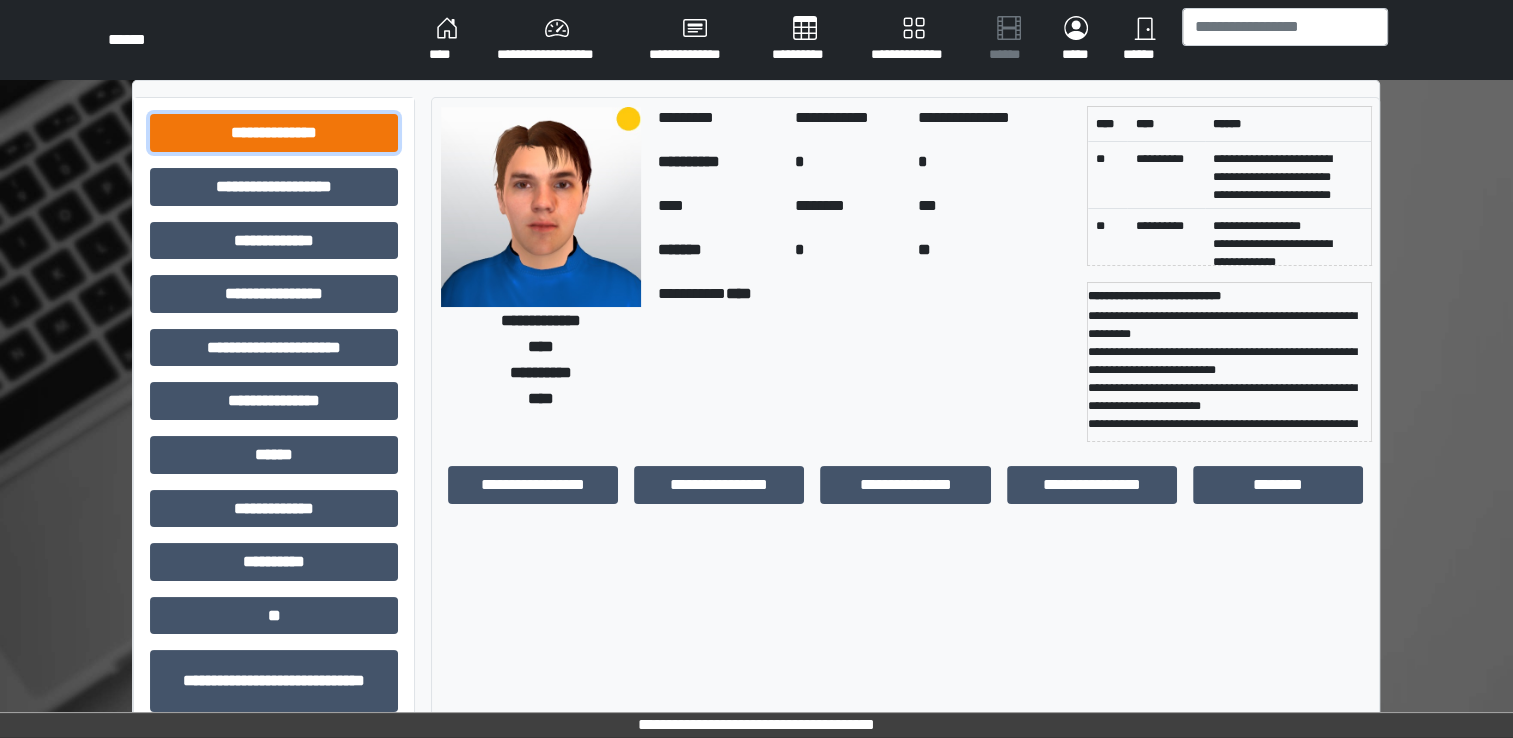 click on "**********" at bounding box center (274, 133) 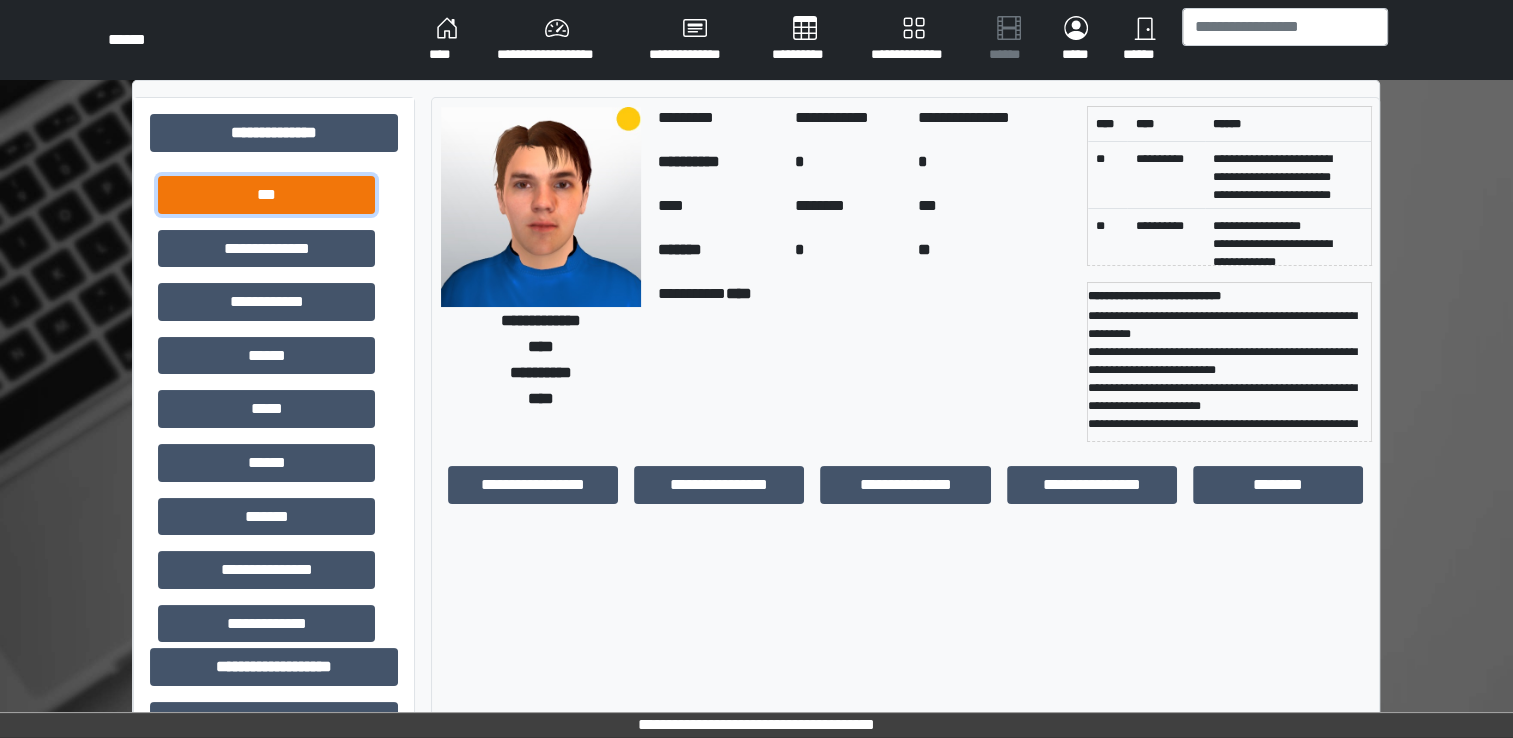 click on "***" at bounding box center (266, 195) 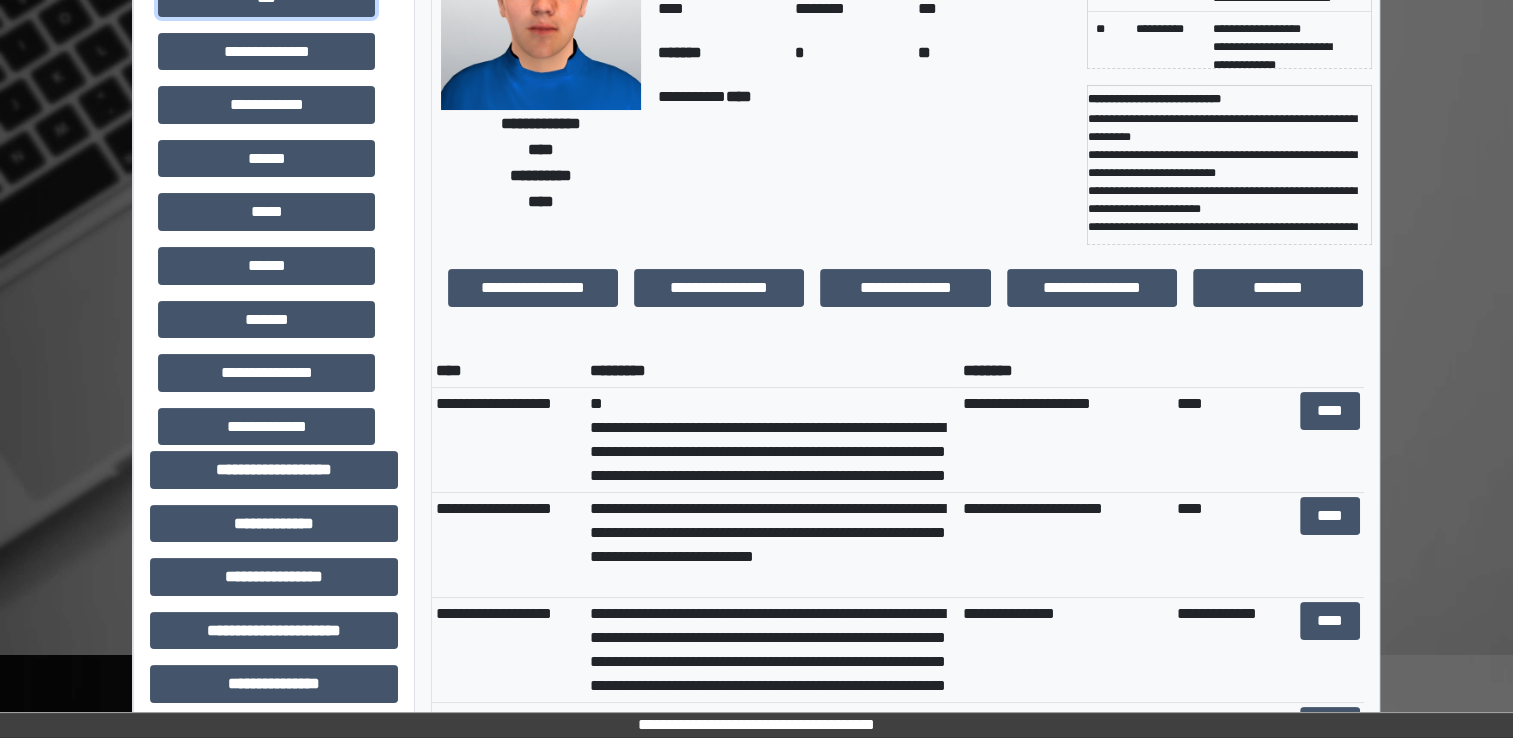 scroll, scrollTop: 300, scrollLeft: 0, axis: vertical 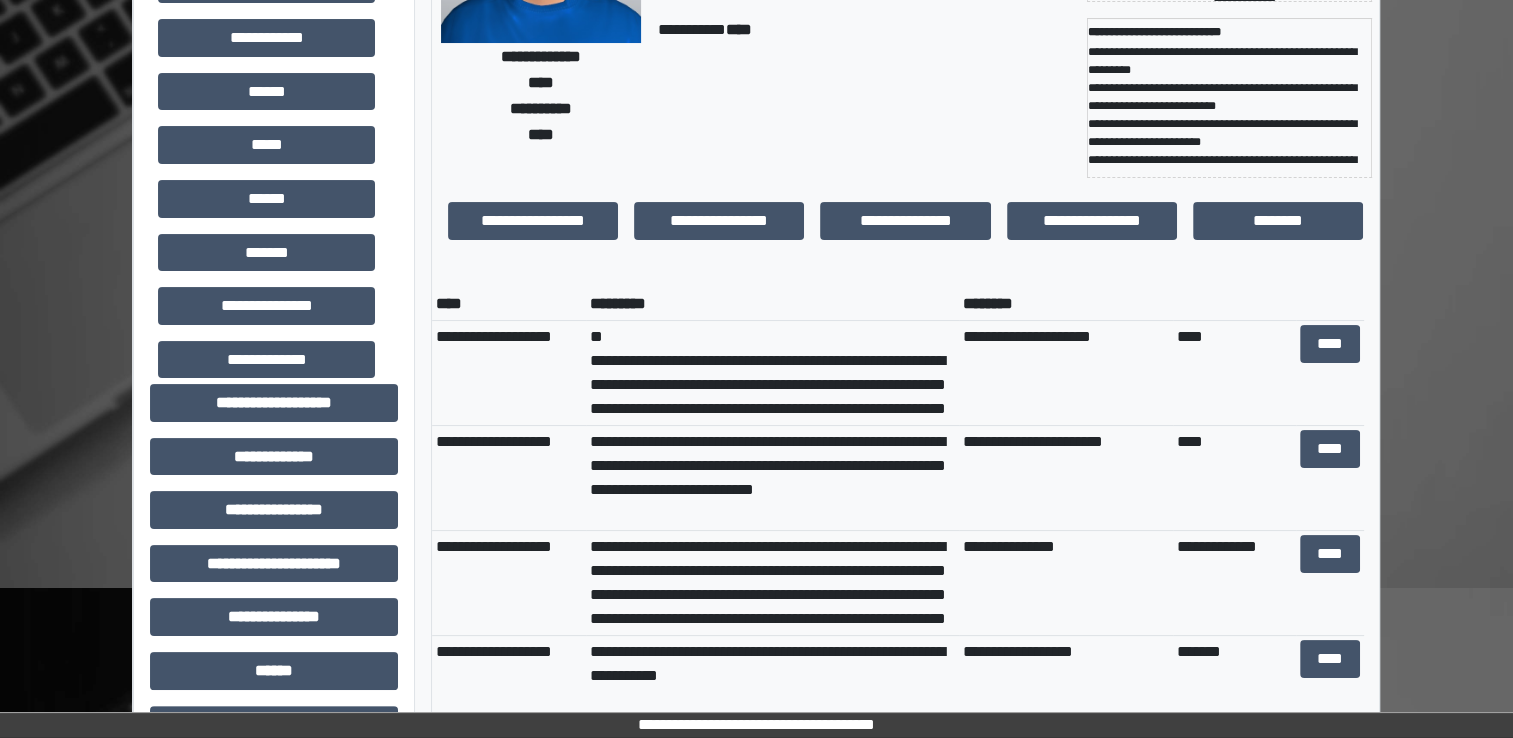 drag, startPoint x: 817, startPoint y: 70, endPoint x: 866, endPoint y: 51, distance: 52.554733 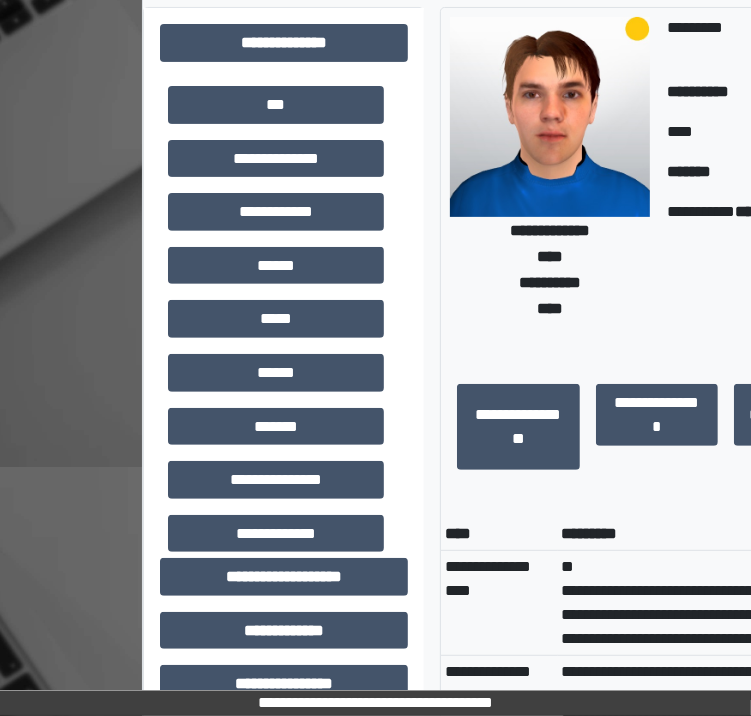 click at bounding box center [550, 117] 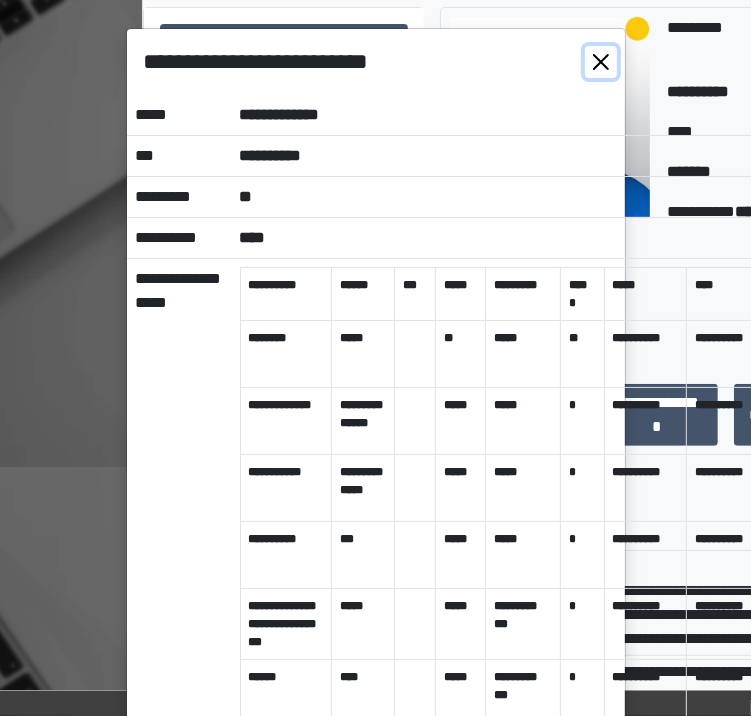 click at bounding box center [601, 62] 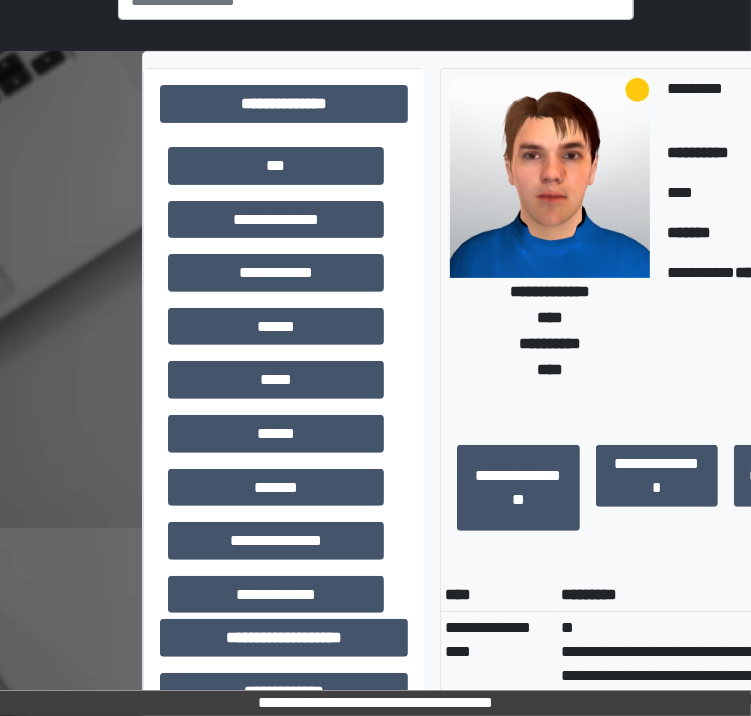 scroll, scrollTop: 0, scrollLeft: 0, axis: both 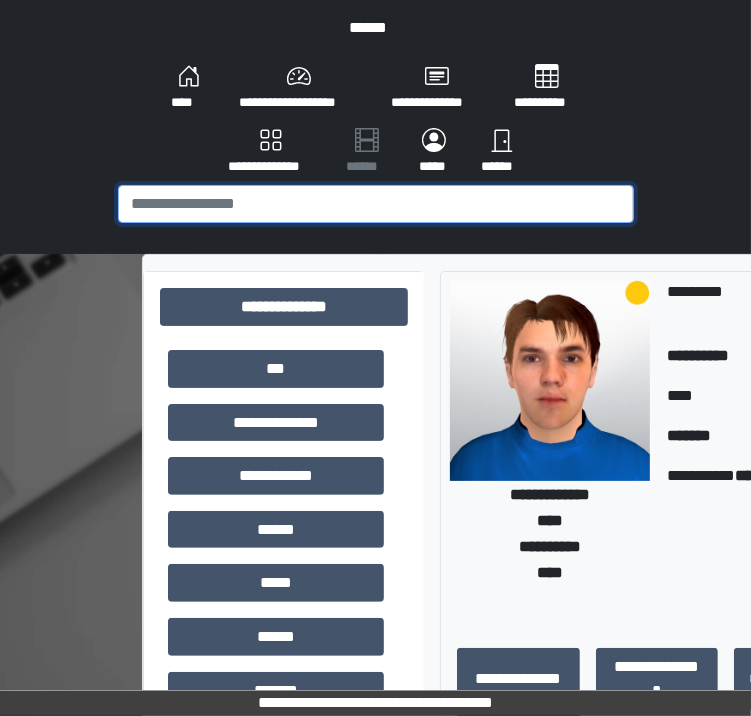 click at bounding box center (376, 204) 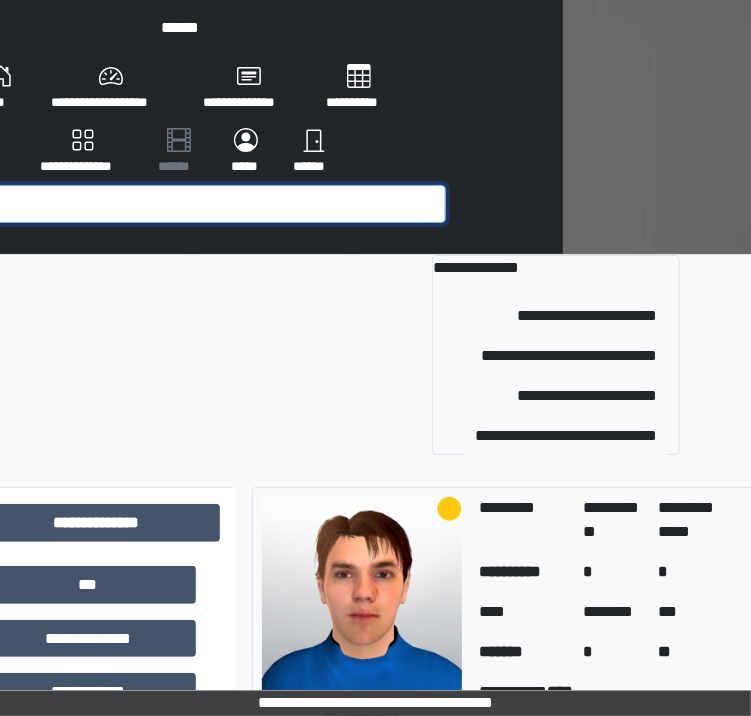 scroll, scrollTop: 0, scrollLeft: 192, axis: horizontal 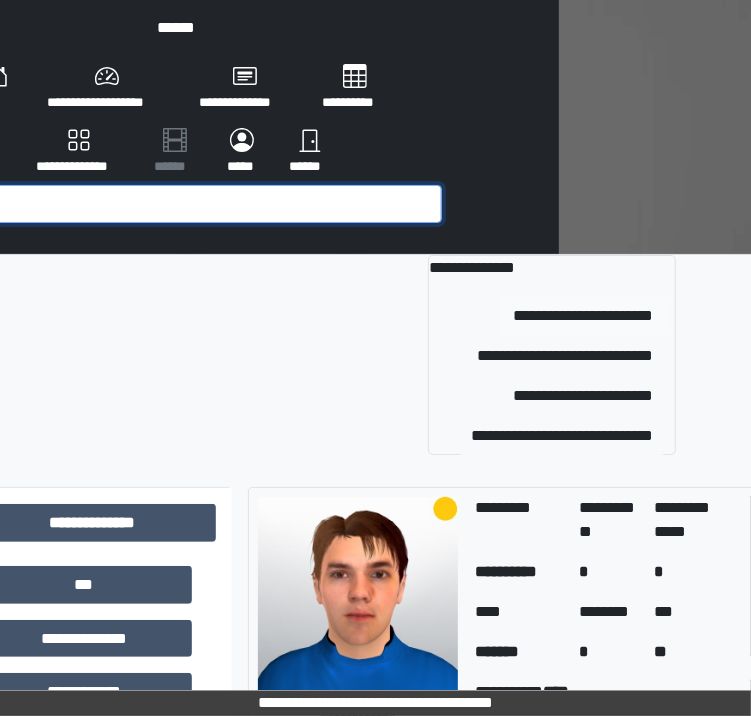 type on "******" 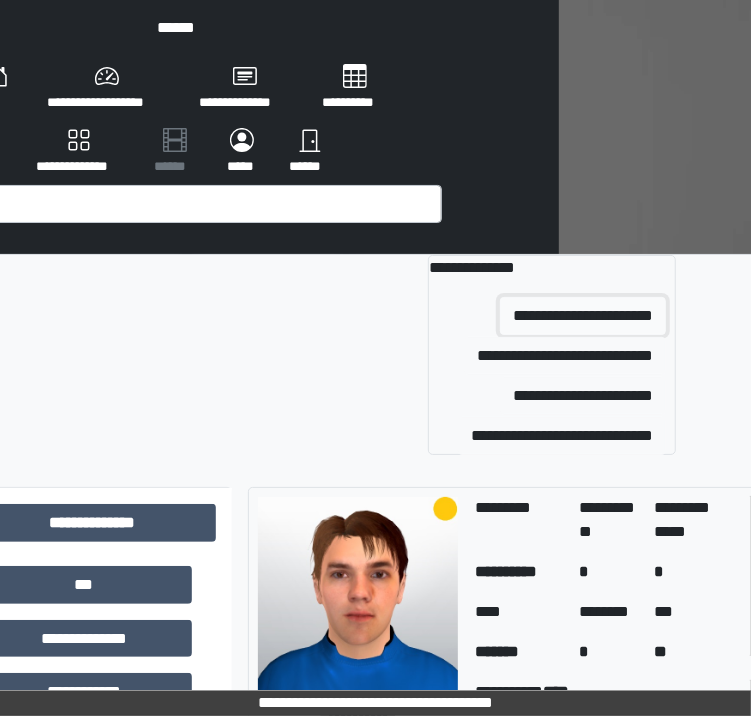 click on "**********" at bounding box center (583, 316) 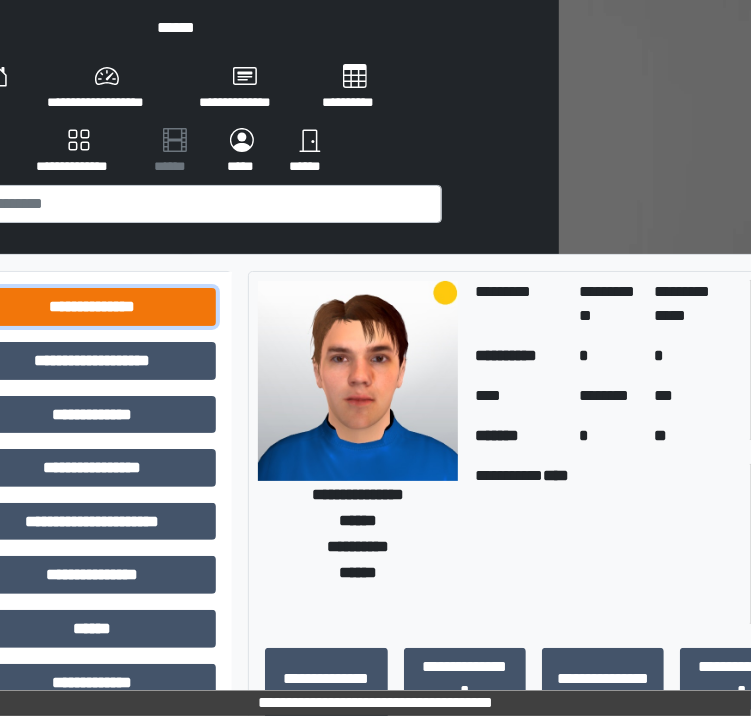 click on "**********" at bounding box center [92, 307] 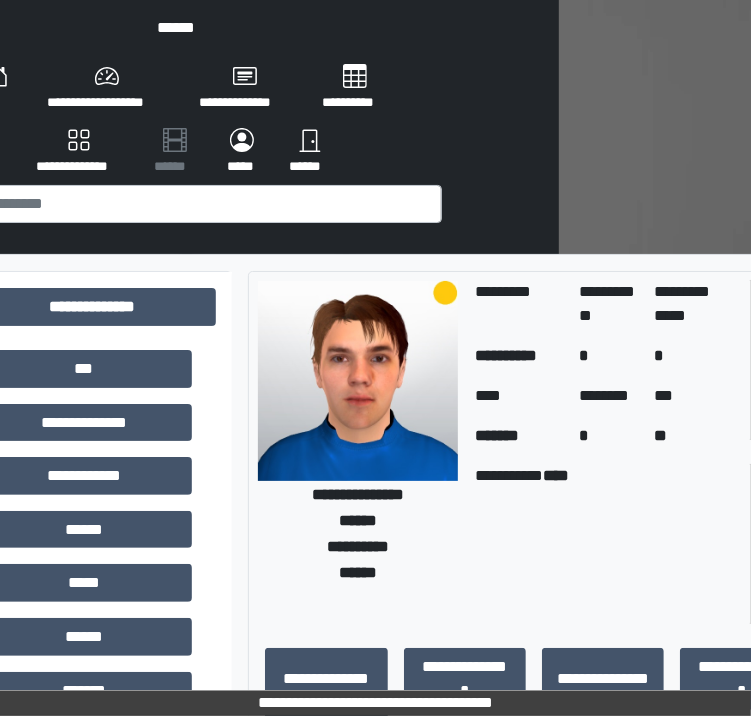 click on "***" at bounding box center [84, 369] 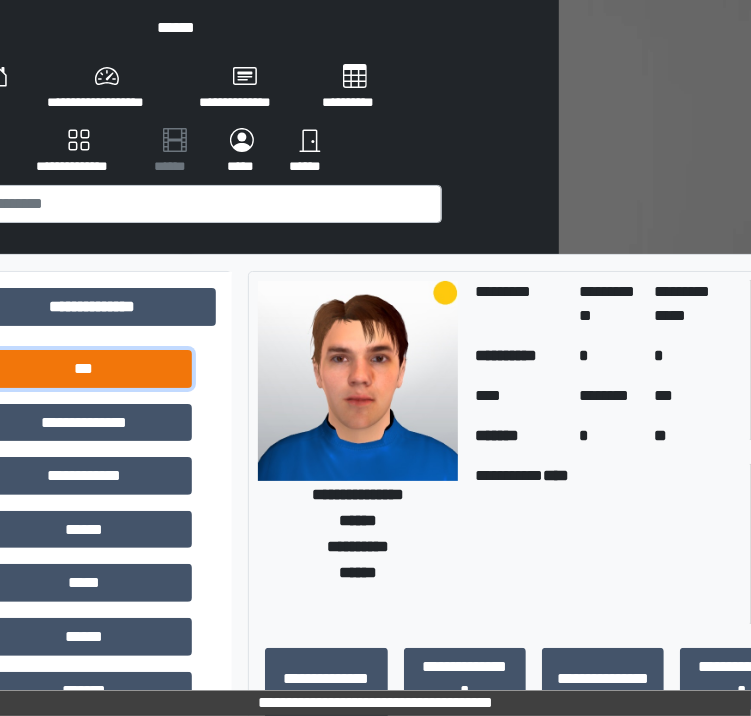 click on "***" at bounding box center [84, 369] 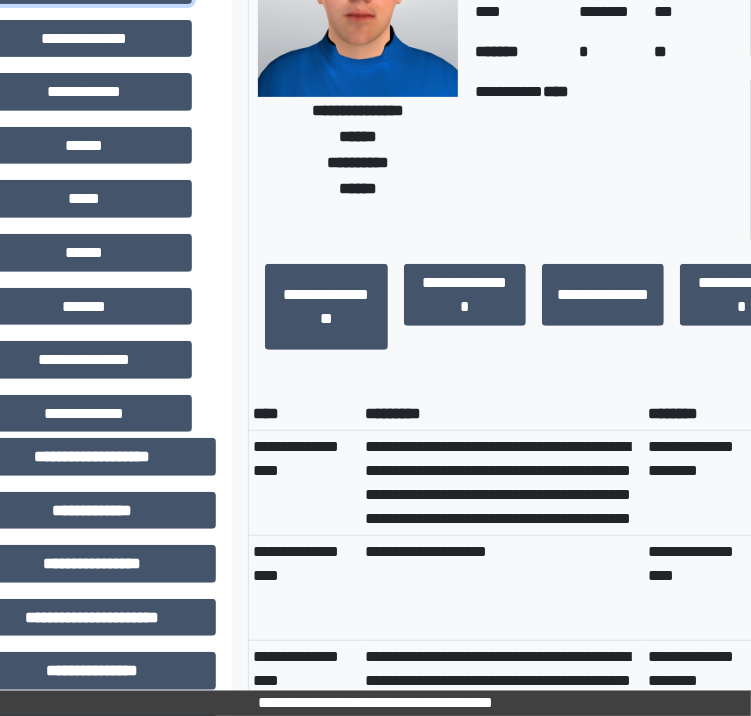 scroll, scrollTop: 400, scrollLeft: 192, axis: both 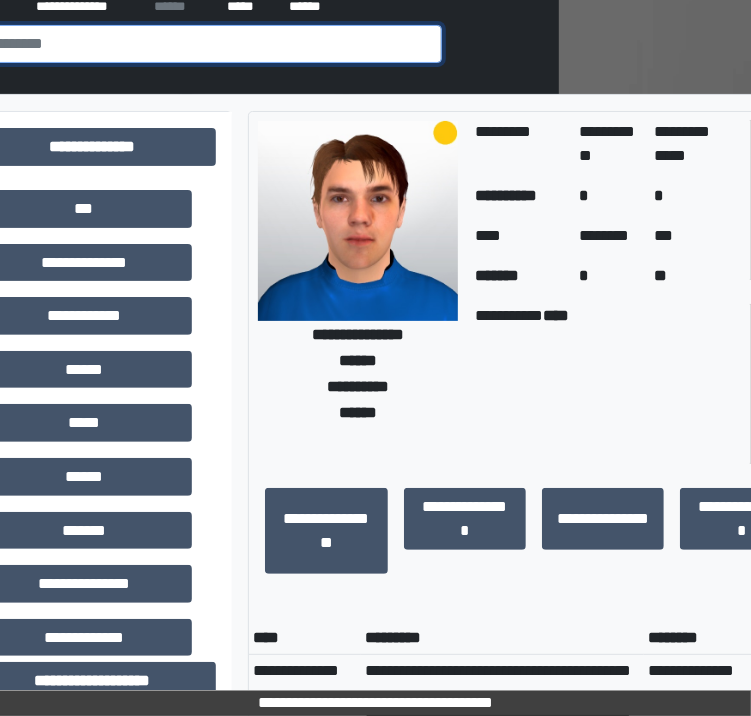 click at bounding box center (184, 44) 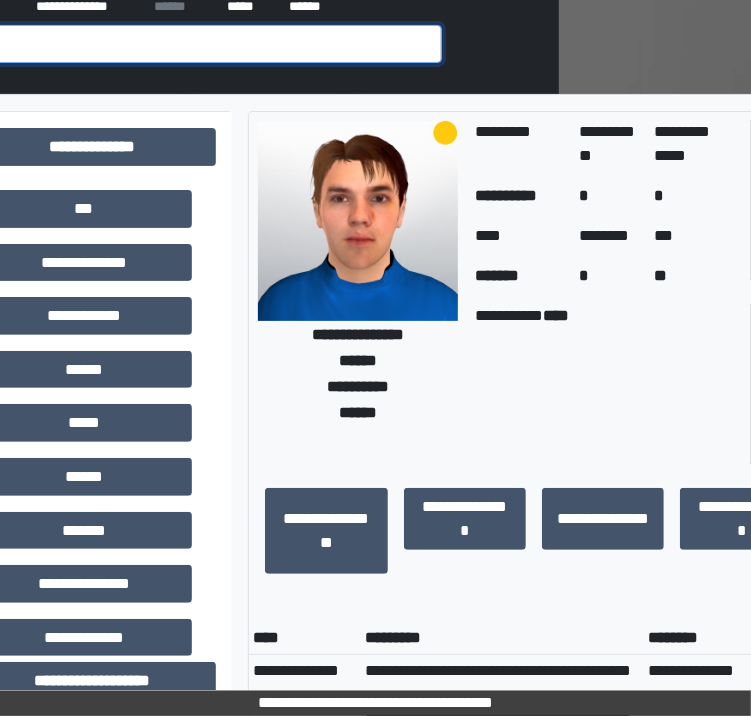 scroll, scrollTop: 160, scrollLeft: 139, axis: both 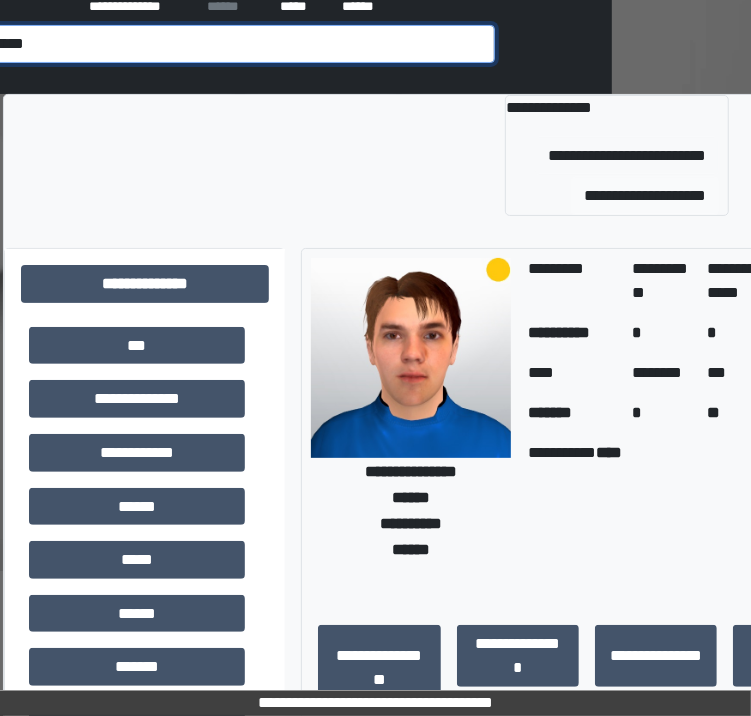 type on "*****" 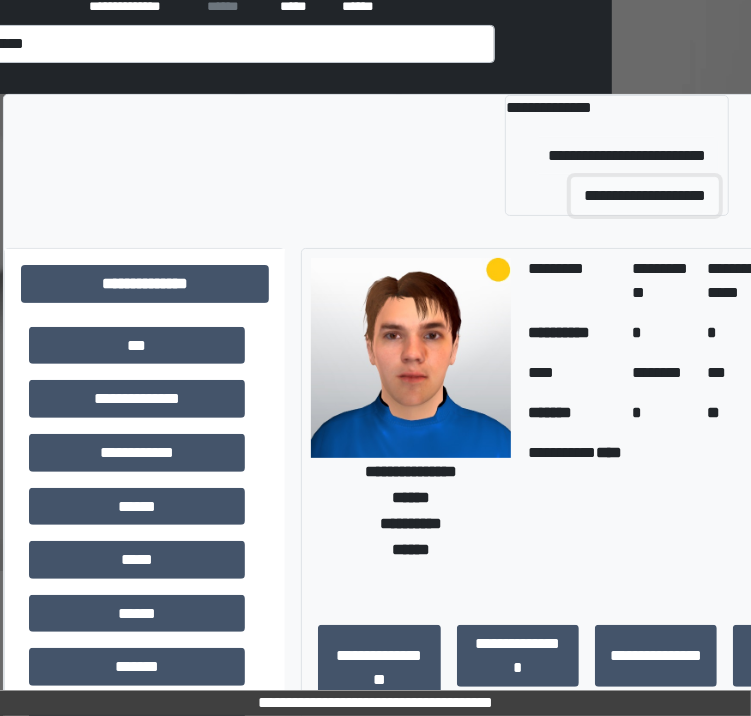 click on "**********" at bounding box center (645, 196) 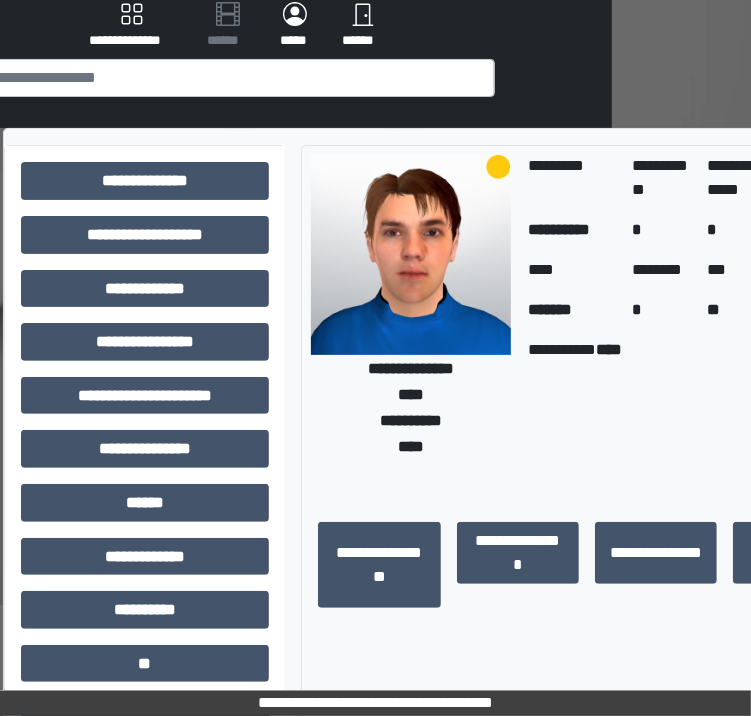 scroll, scrollTop: 0, scrollLeft: 139, axis: horizontal 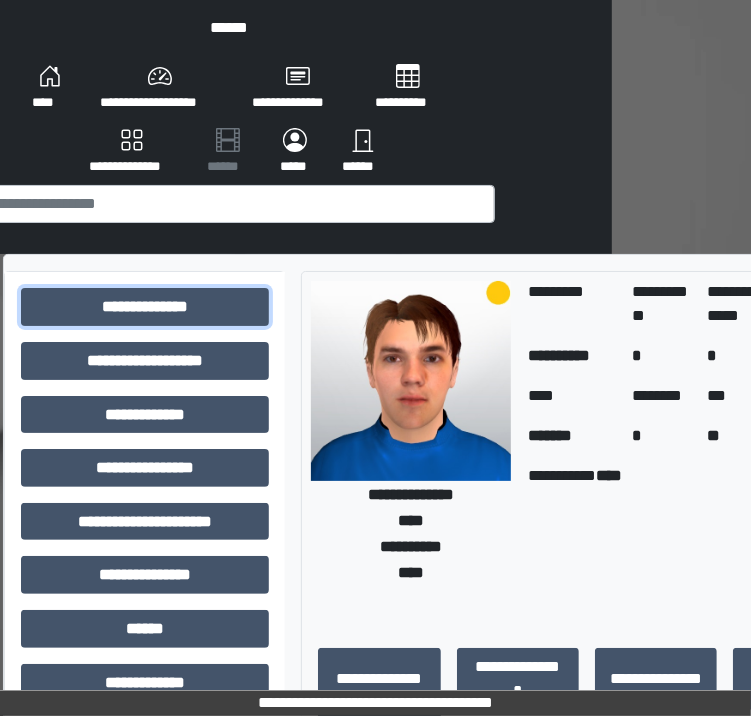 drag, startPoint x: 140, startPoint y: 313, endPoint x: 144, endPoint y: 337, distance: 24.33105 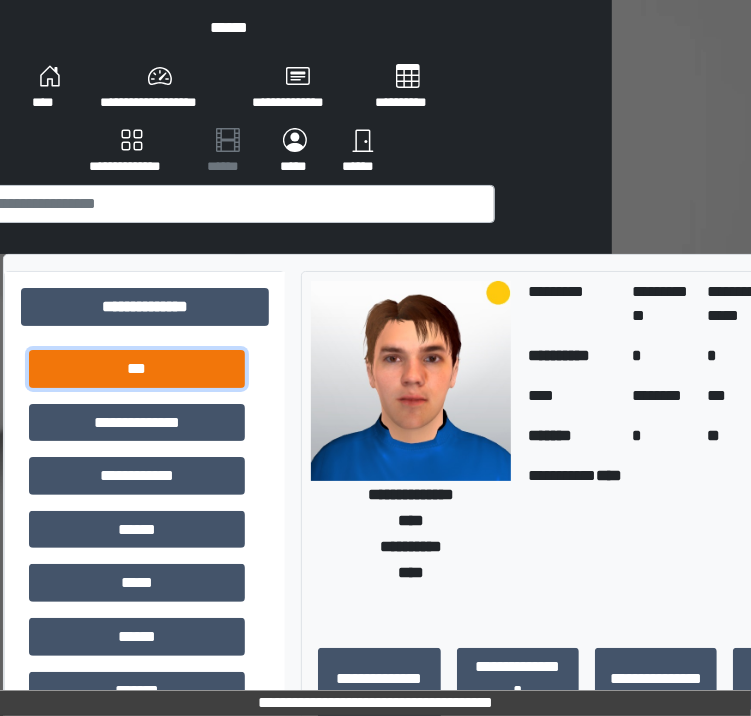 click on "***" at bounding box center (137, 369) 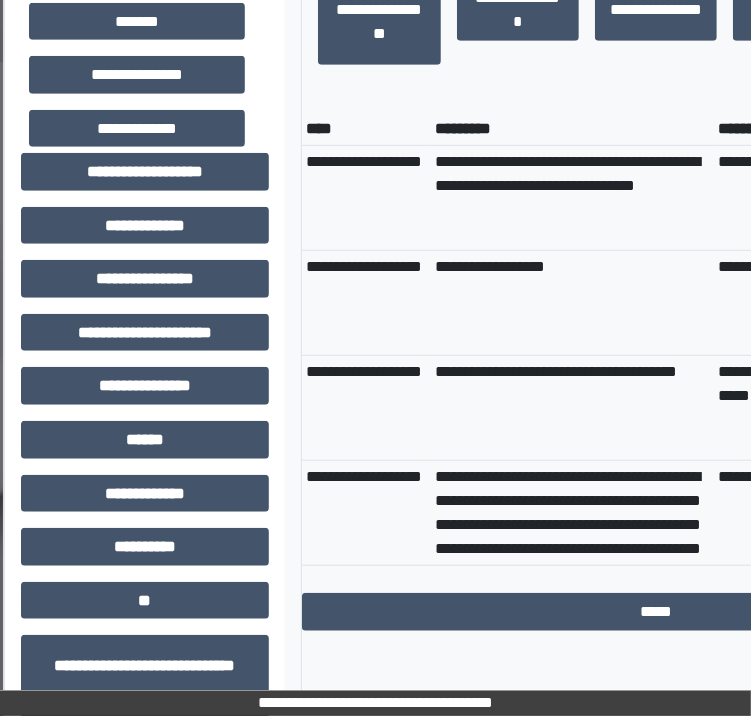 scroll, scrollTop: 700, scrollLeft: 139, axis: both 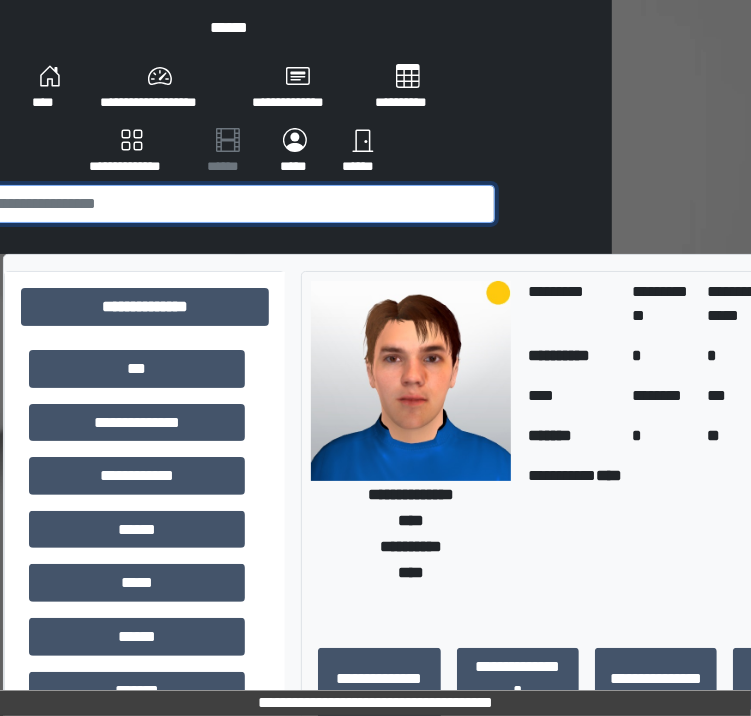 click at bounding box center [237, 204] 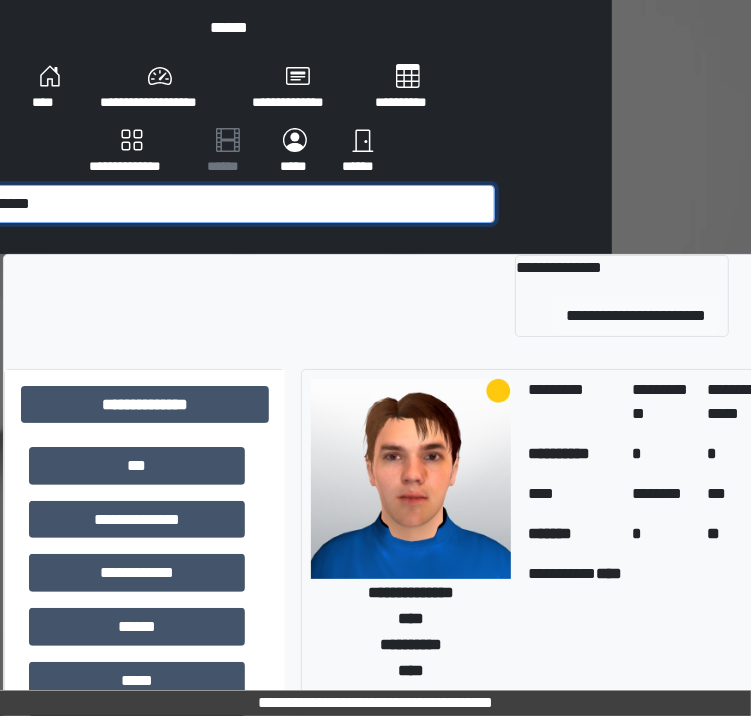 type on "******" 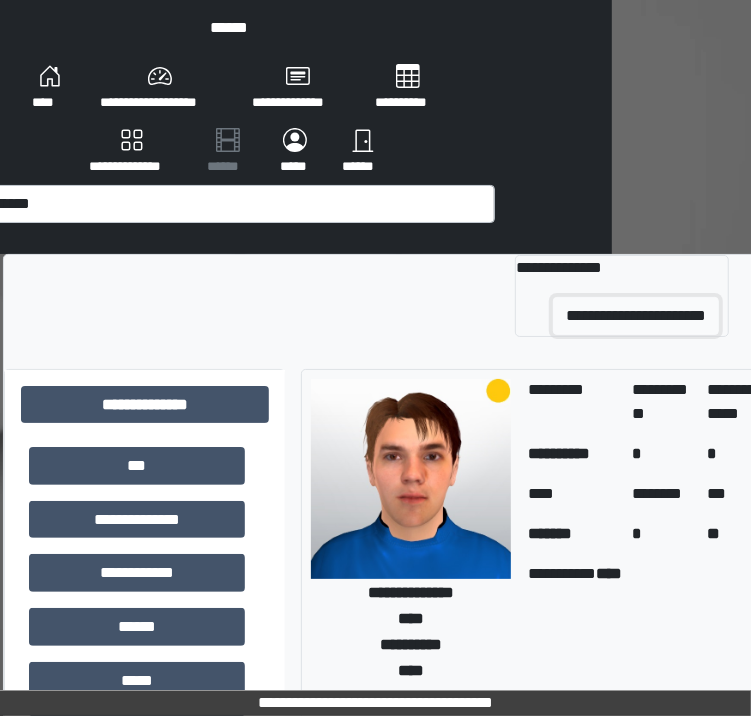 click on "**********" at bounding box center (636, 316) 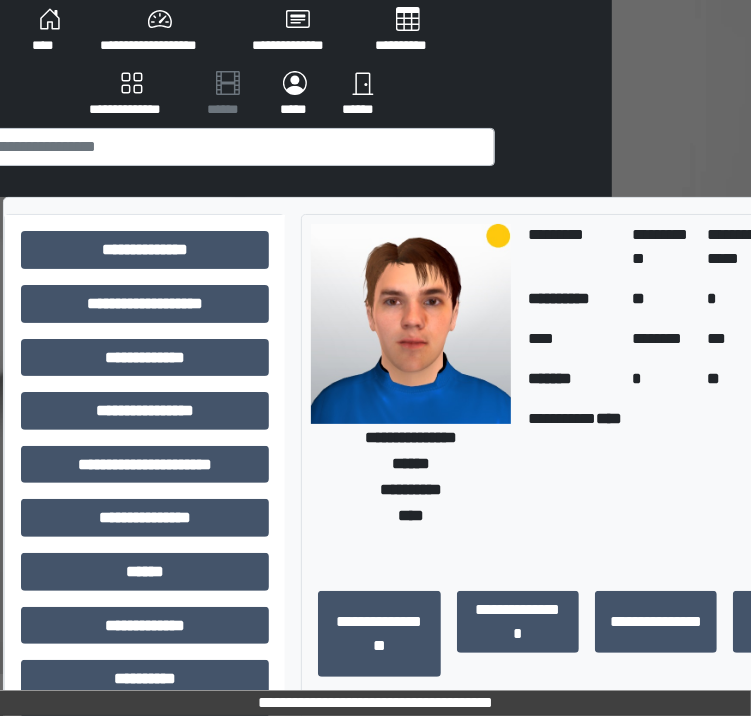 scroll, scrollTop: 0, scrollLeft: 139, axis: horizontal 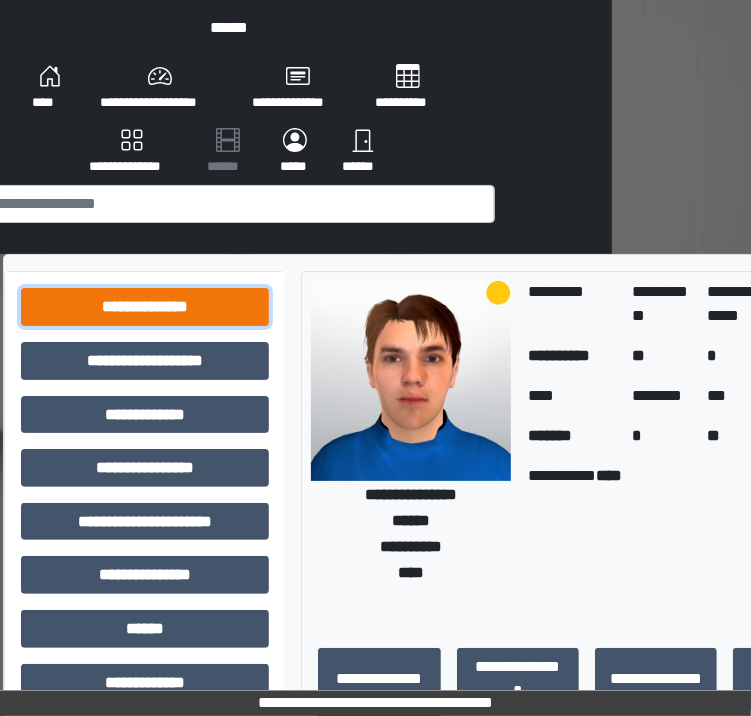 click on "**********" at bounding box center [145, 307] 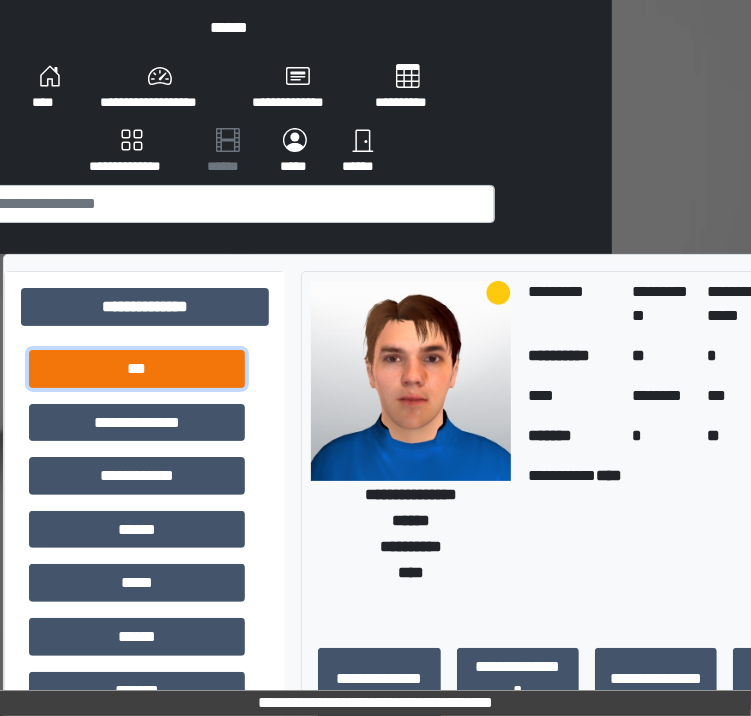click on "***" at bounding box center [137, 369] 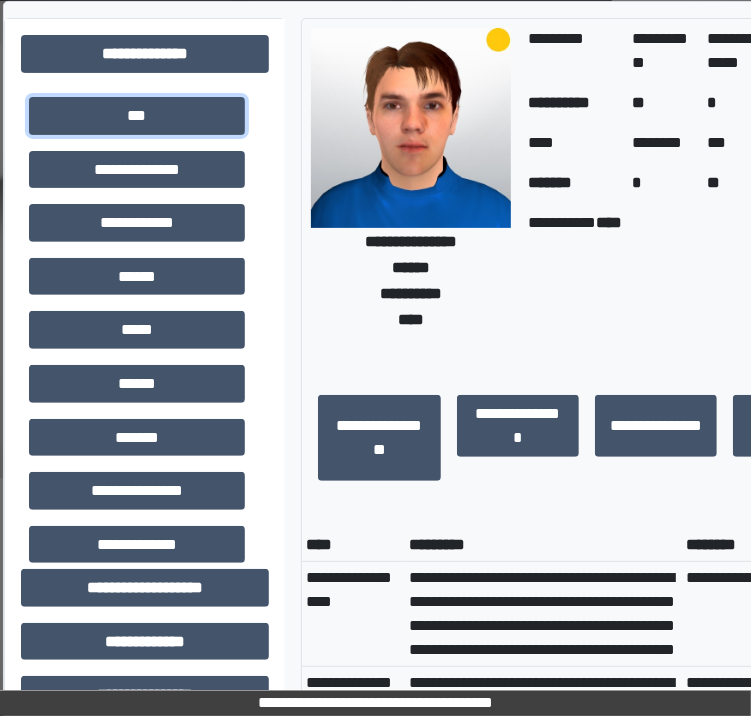 scroll, scrollTop: 400, scrollLeft: 139, axis: both 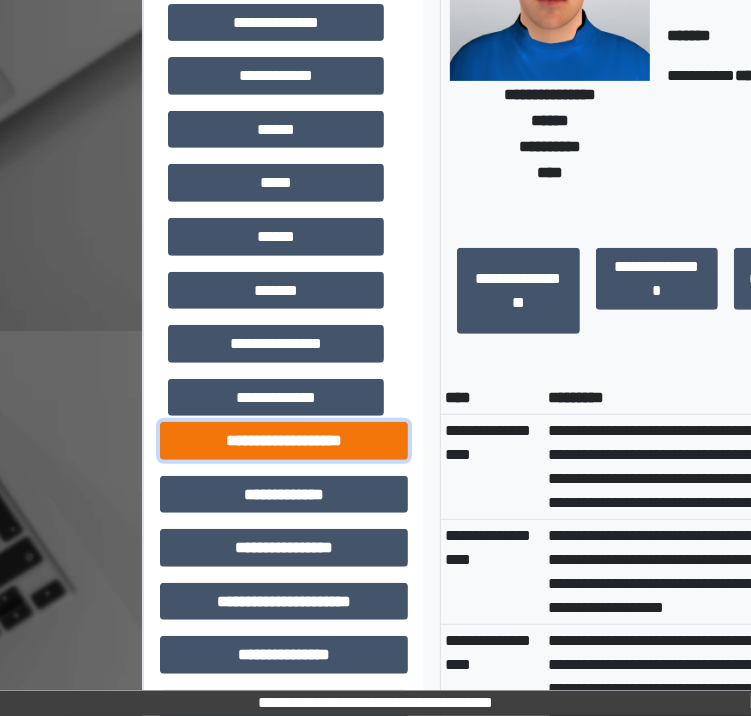click on "**********" at bounding box center [284, 441] 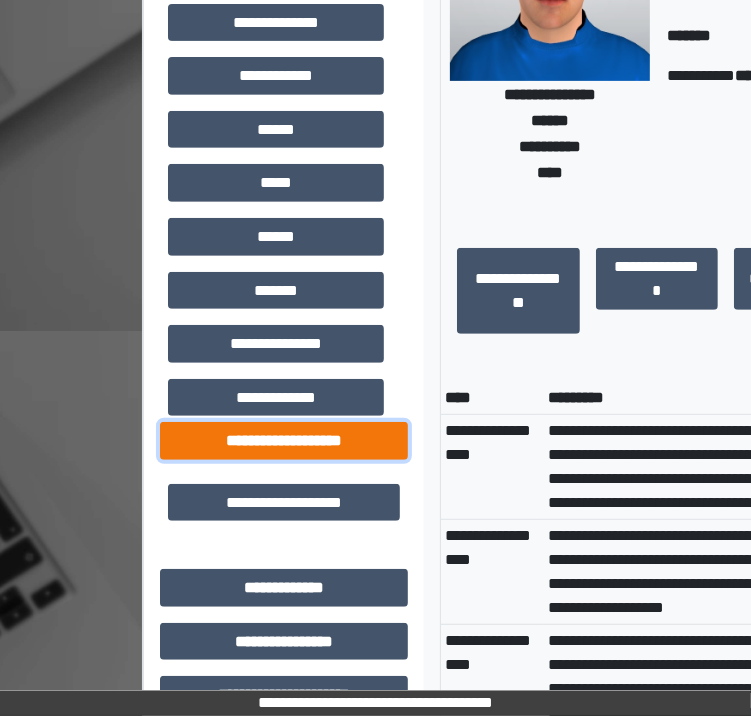 click on "**********" at bounding box center (284, 441) 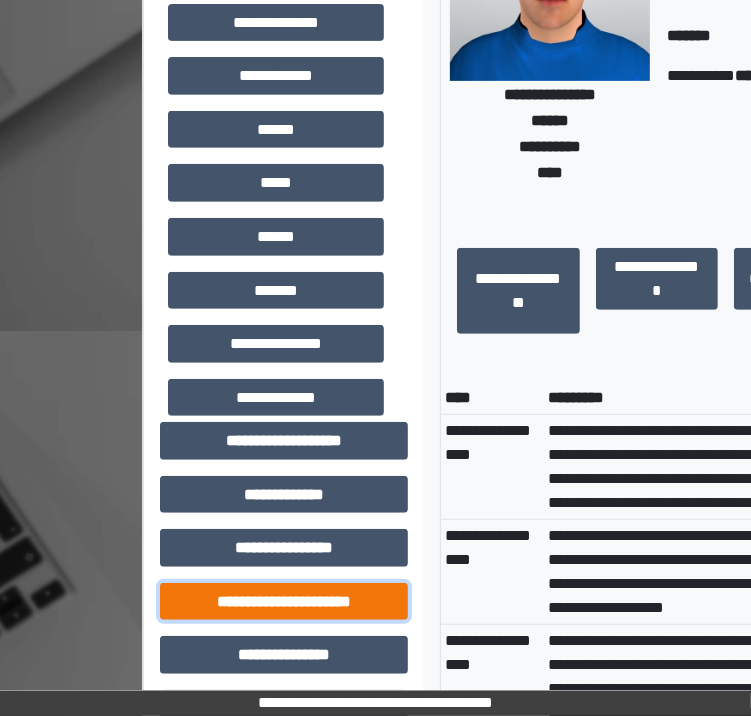 click on "**********" at bounding box center (284, 602) 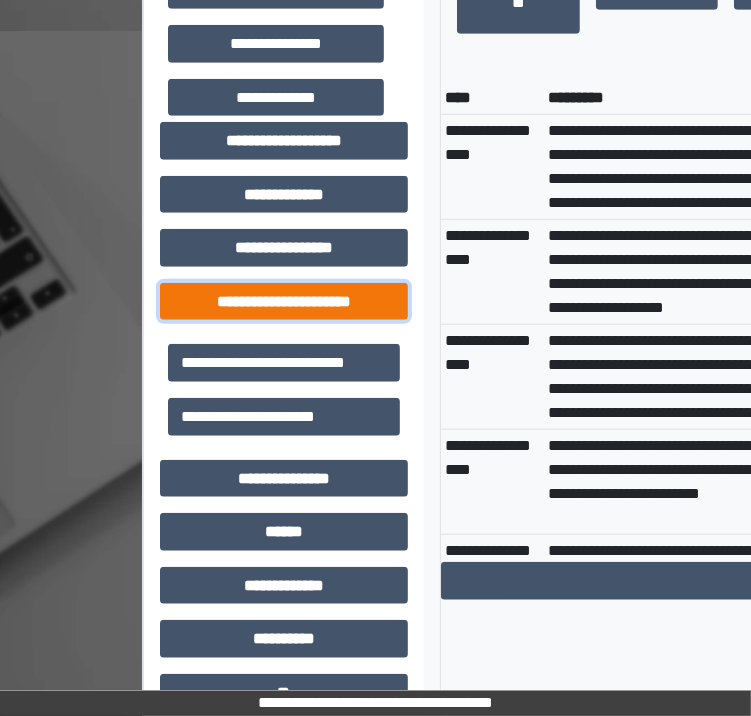 click on "**********" at bounding box center (284, 302) 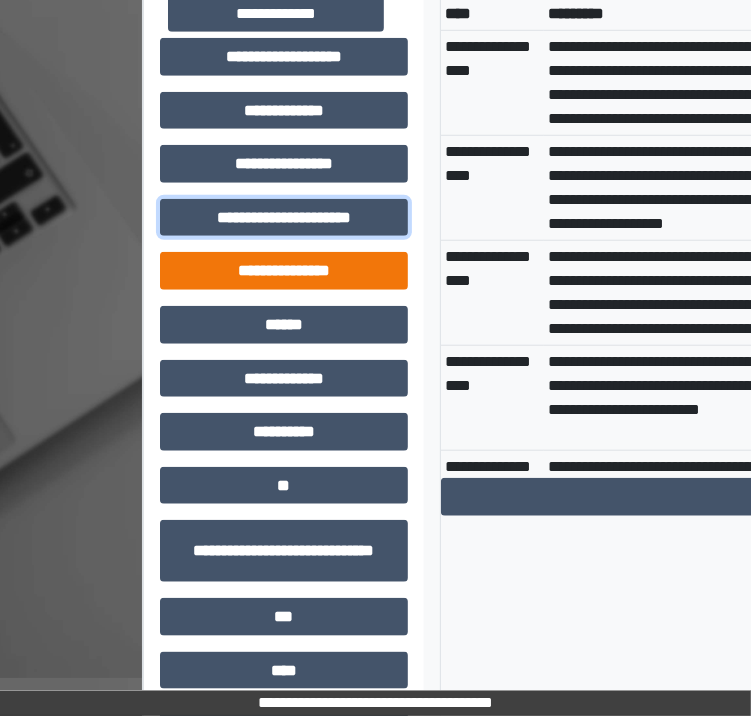 scroll, scrollTop: 860, scrollLeft: 0, axis: vertical 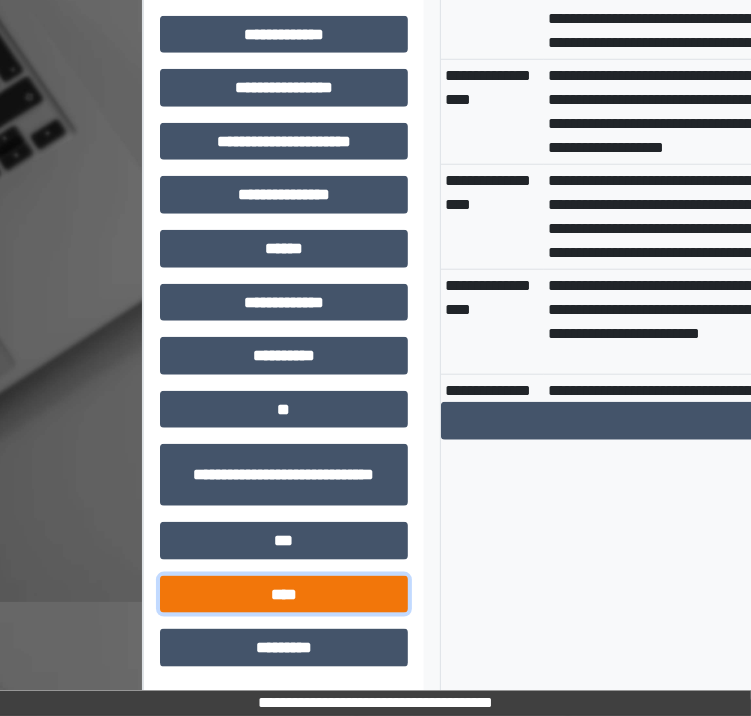 click on "****" at bounding box center [284, 595] 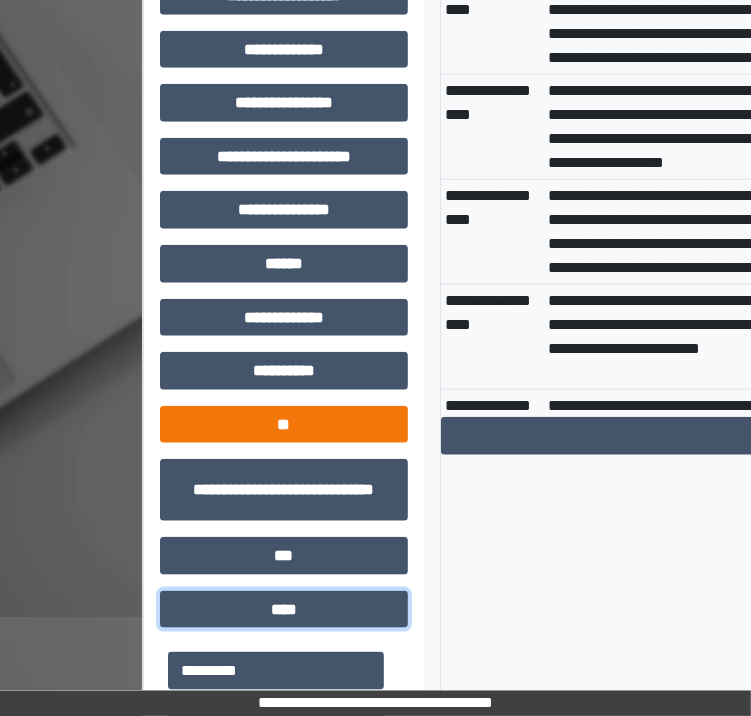 scroll, scrollTop: 840, scrollLeft: 0, axis: vertical 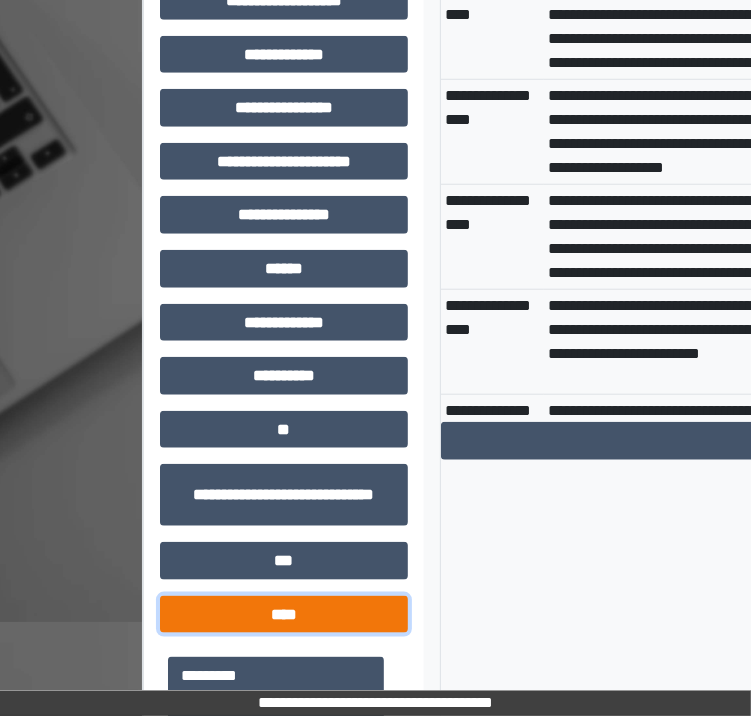 click on "****" at bounding box center (284, 615) 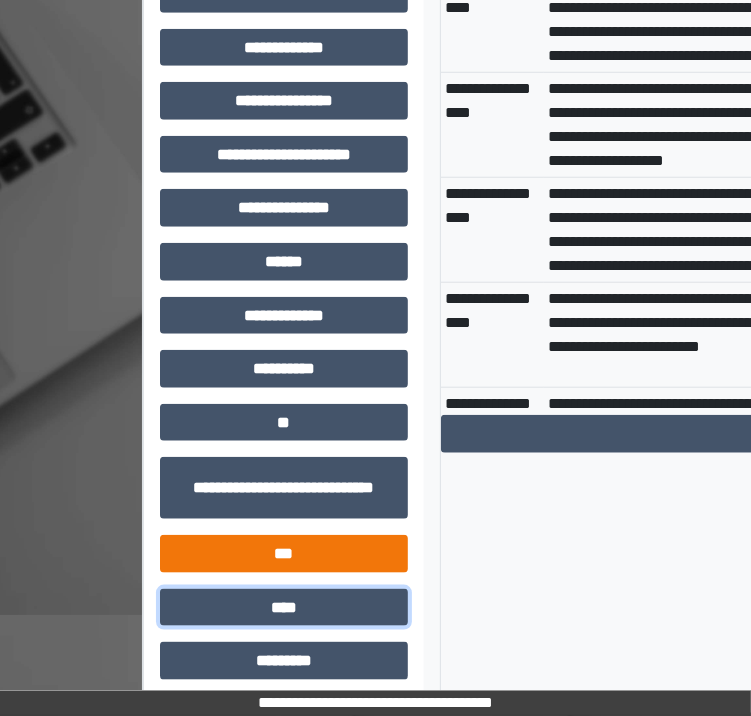 scroll, scrollTop: 860, scrollLeft: 0, axis: vertical 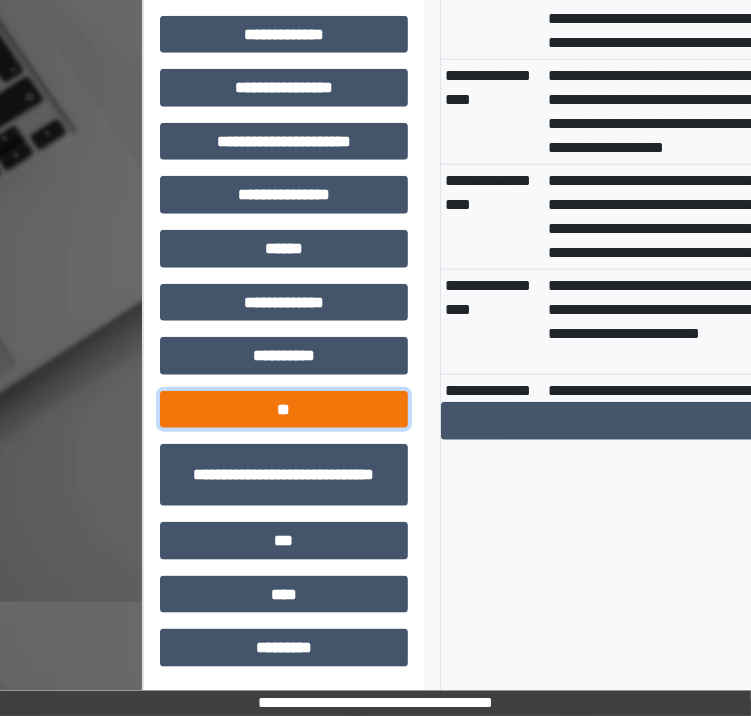 click on "**" at bounding box center [284, 410] 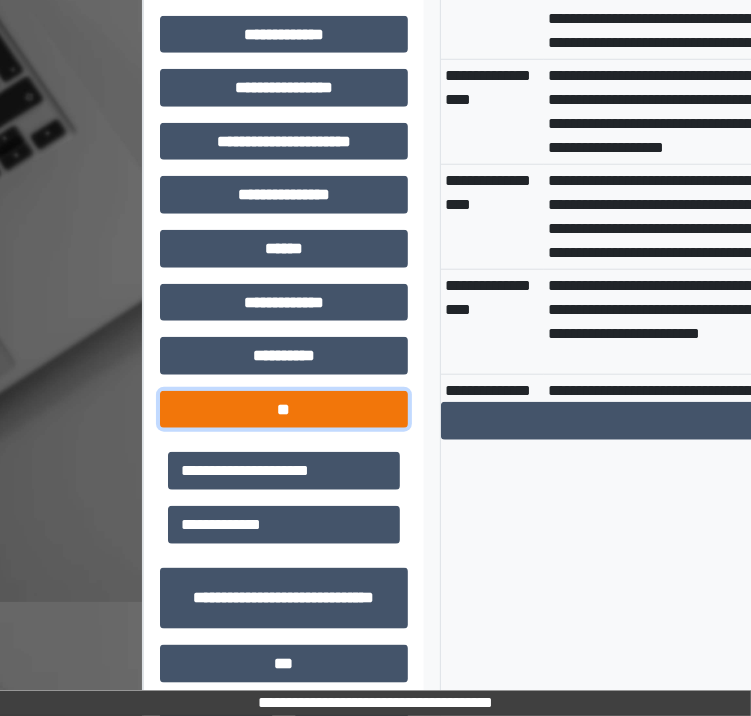 click on "**" at bounding box center (284, 410) 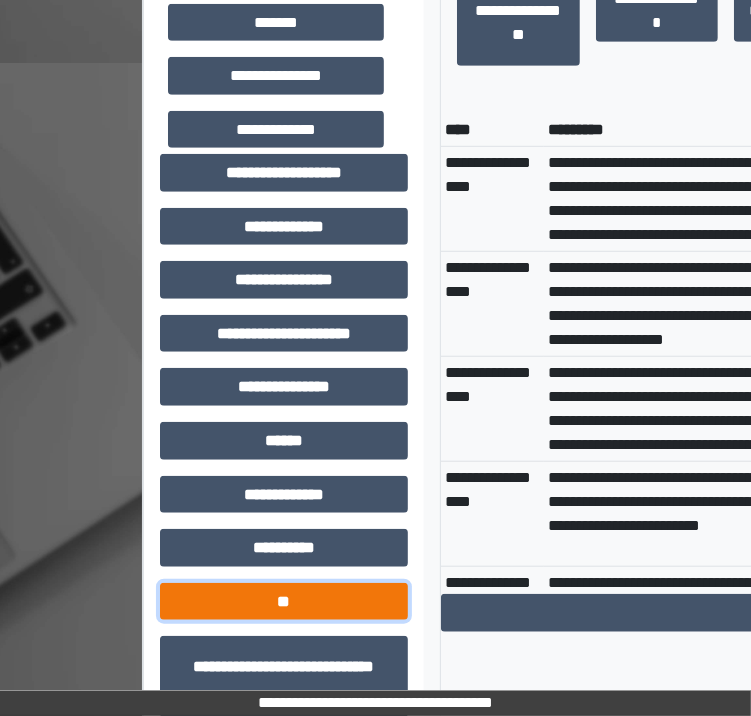 scroll, scrollTop: 660, scrollLeft: 0, axis: vertical 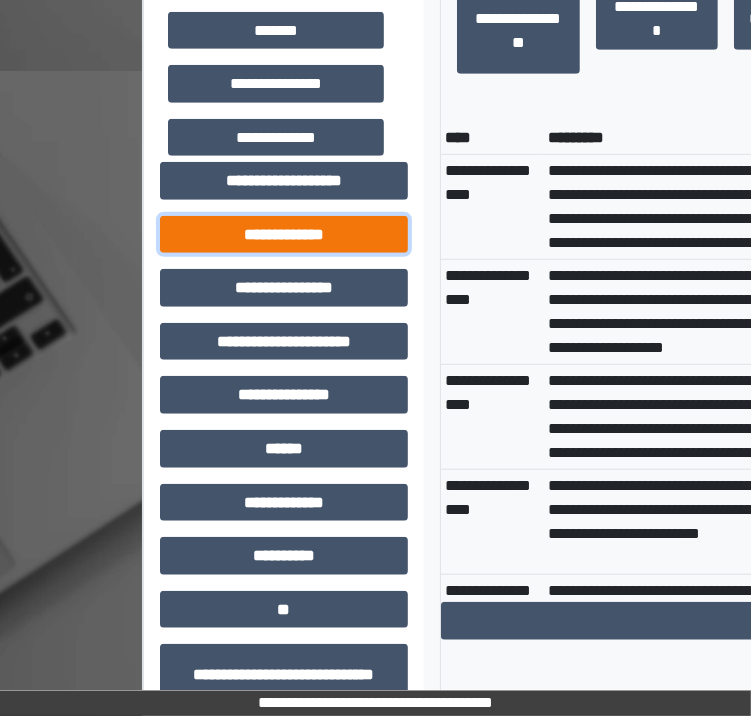 click on "**********" at bounding box center (284, 235) 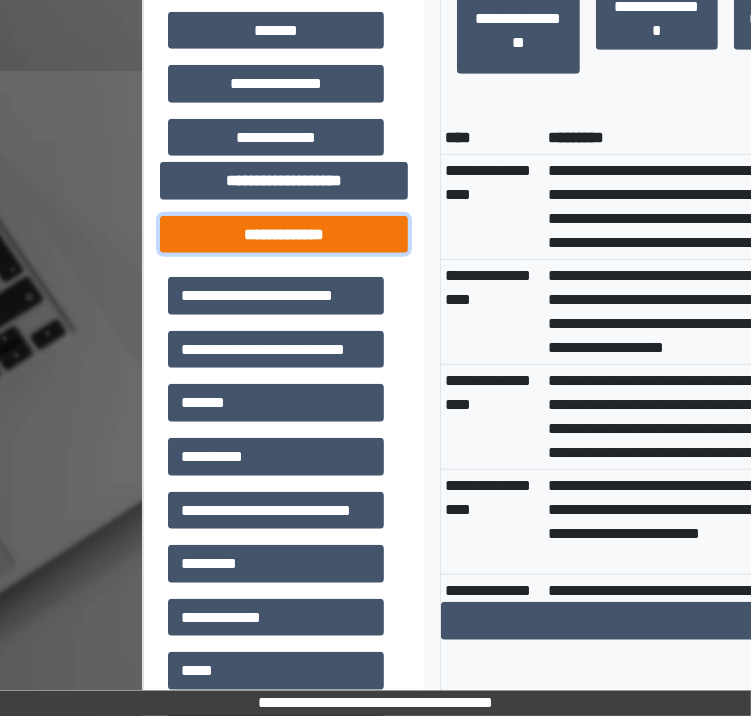 click on "**********" at bounding box center (284, 235) 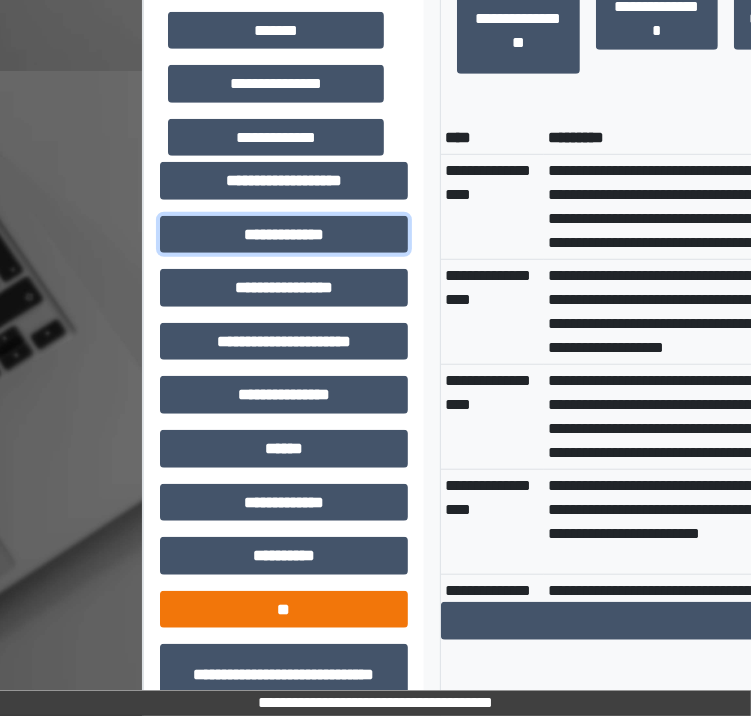 scroll, scrollTop: 760, scrollLeft: 0, axis: vertical 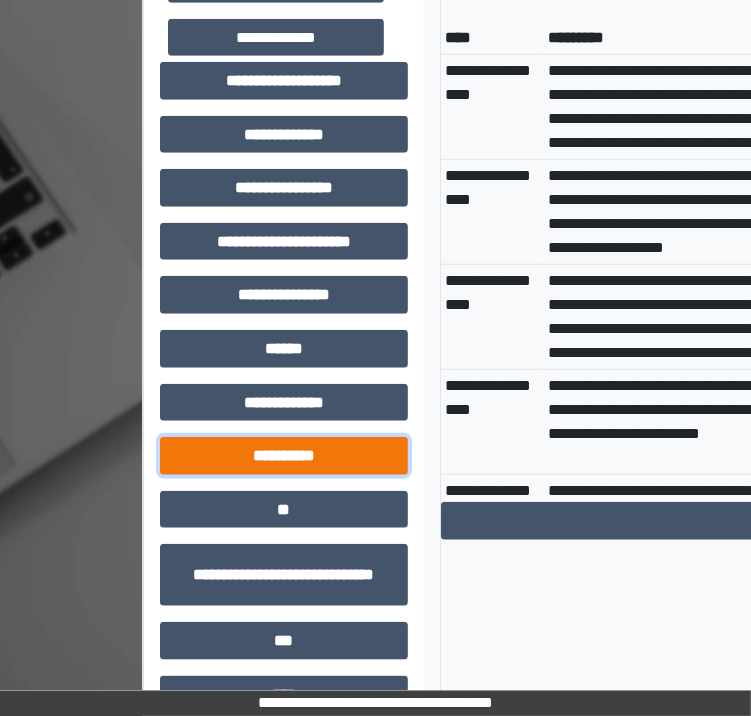 click on "**********" at bounding box center [284, 456] 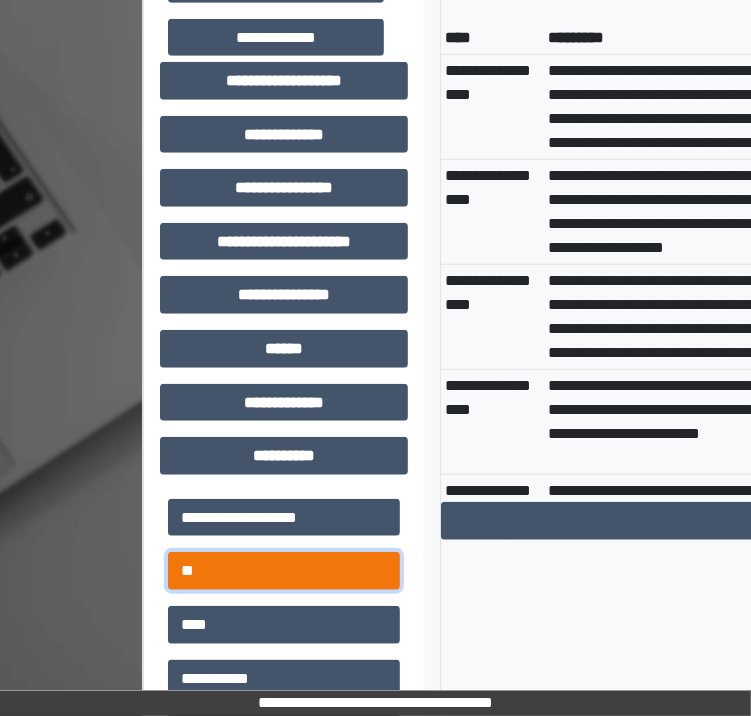 click on "**" at bounding box center [284, 571] 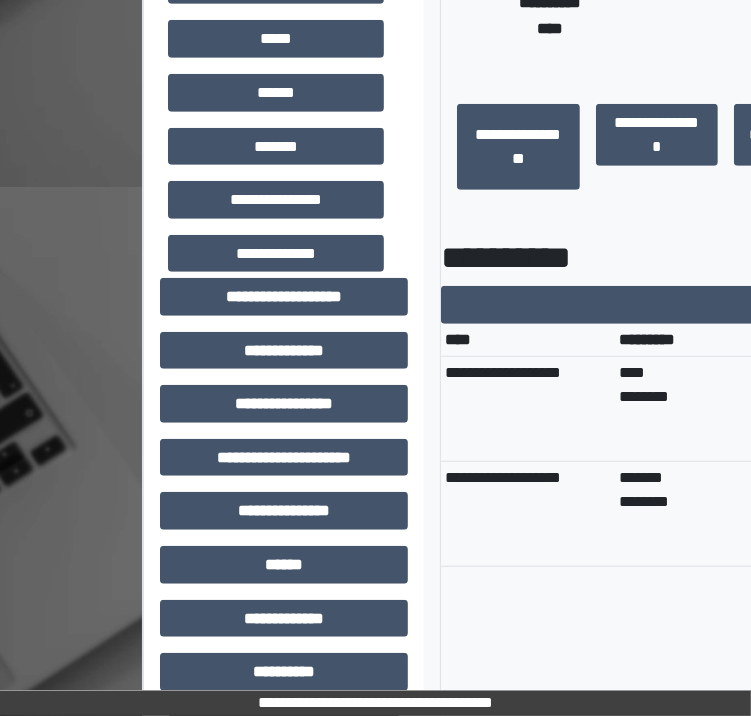 scroll, scrollTop: 0, scrollLeft: 0, axis: both 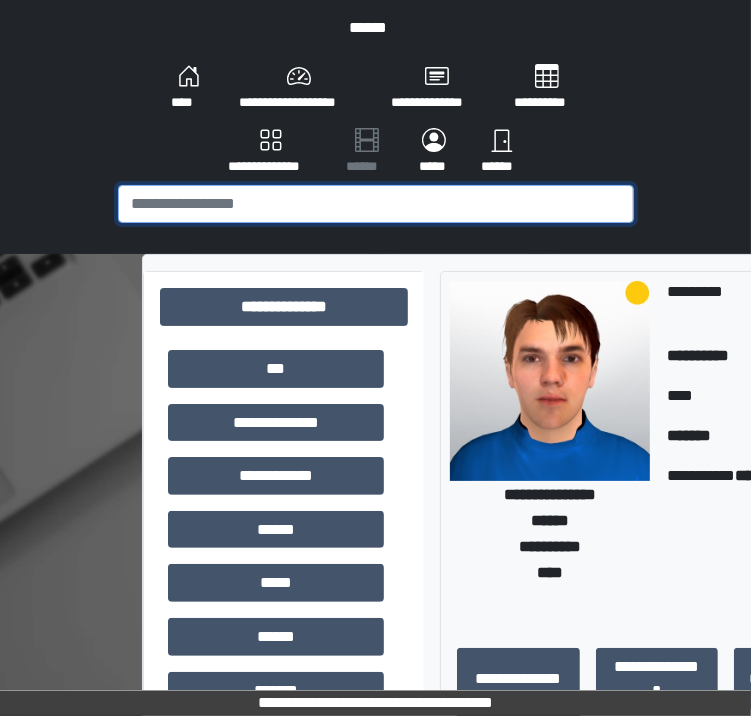 click at bounding box center (376, 204) 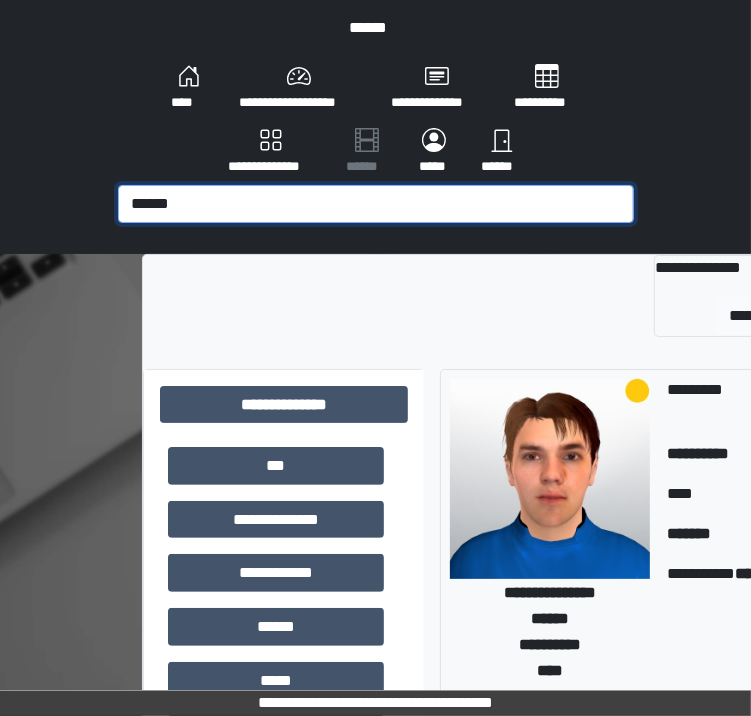 type on "******" 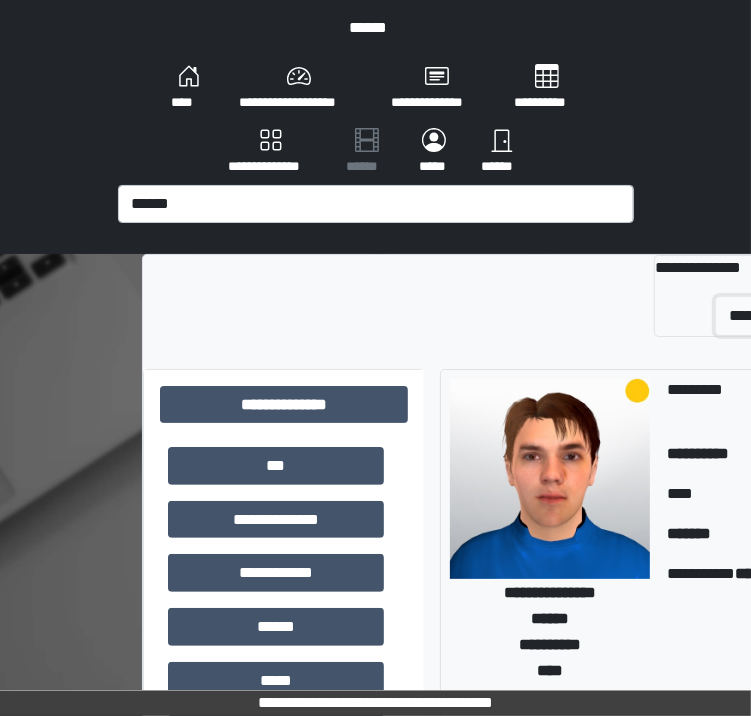 click on "**********" at bounding box center (787, 316) 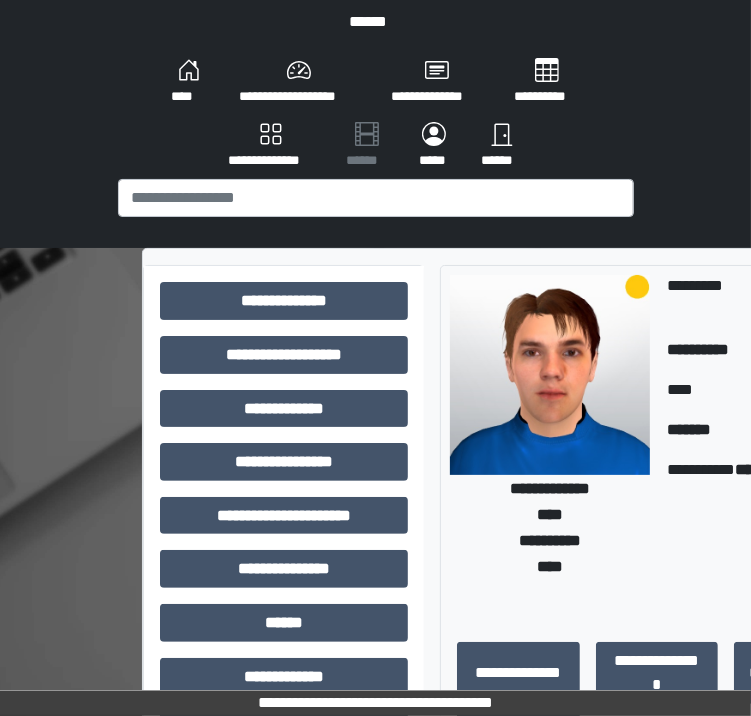scroll, scrollTop: 380, scrollLeft: 0, axis: vertical 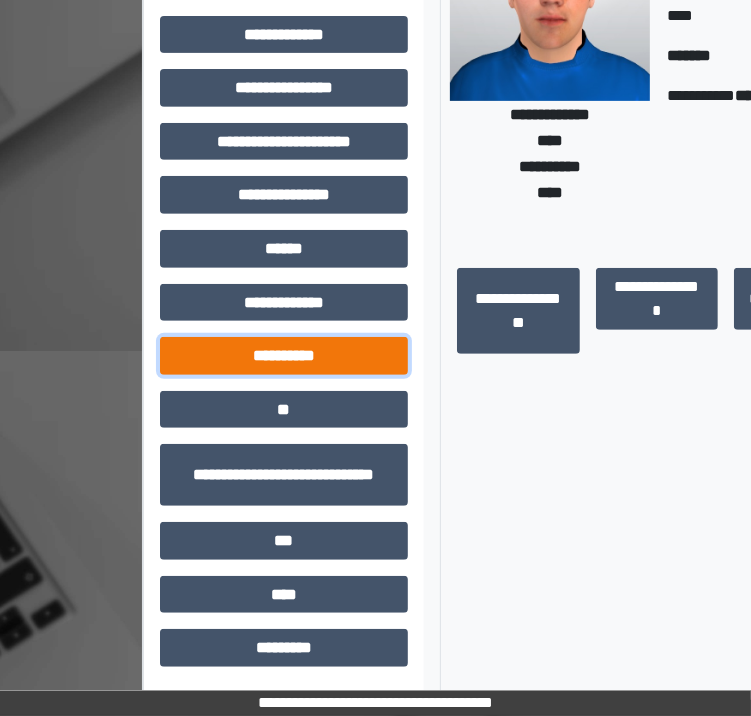 click on "**********" at bounding box center [284, 356] 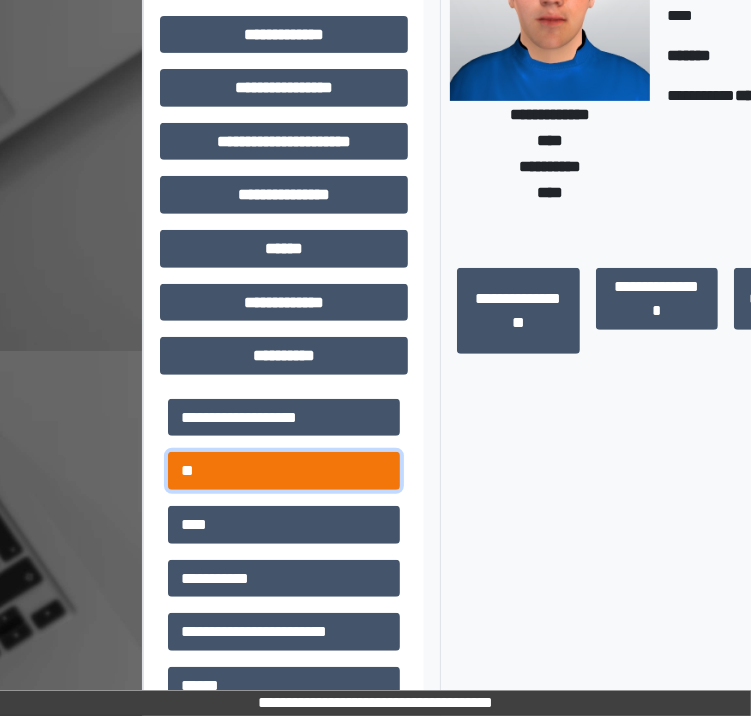 click on "**" at bounding box center (284, 471) 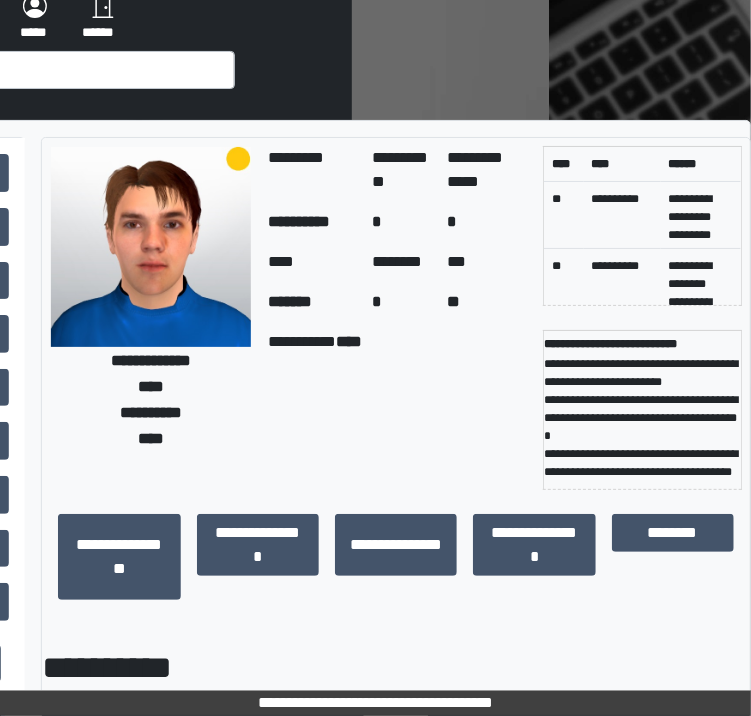 scroll, scrollTop: 0, scrollLeft: 399, axis: horizontal 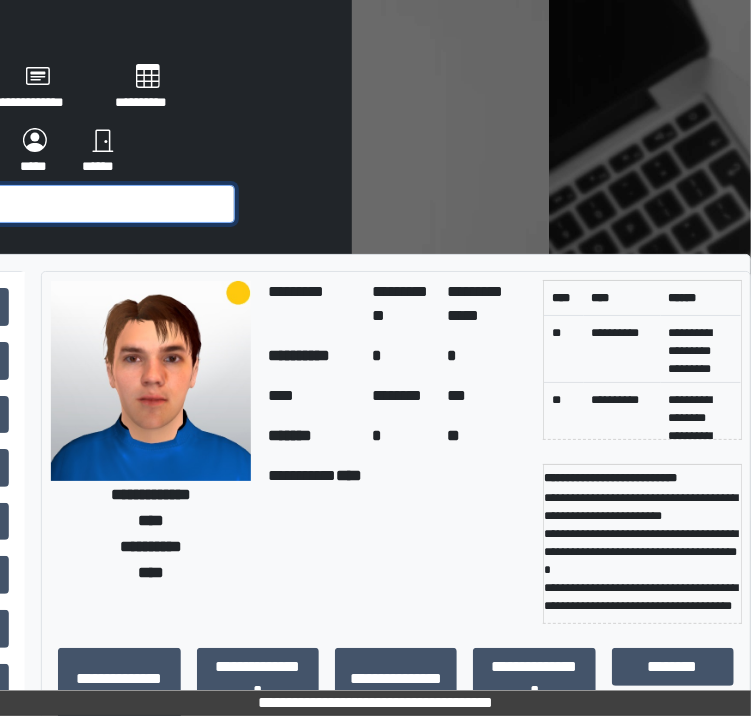 click at bounding box center (-23, 204) 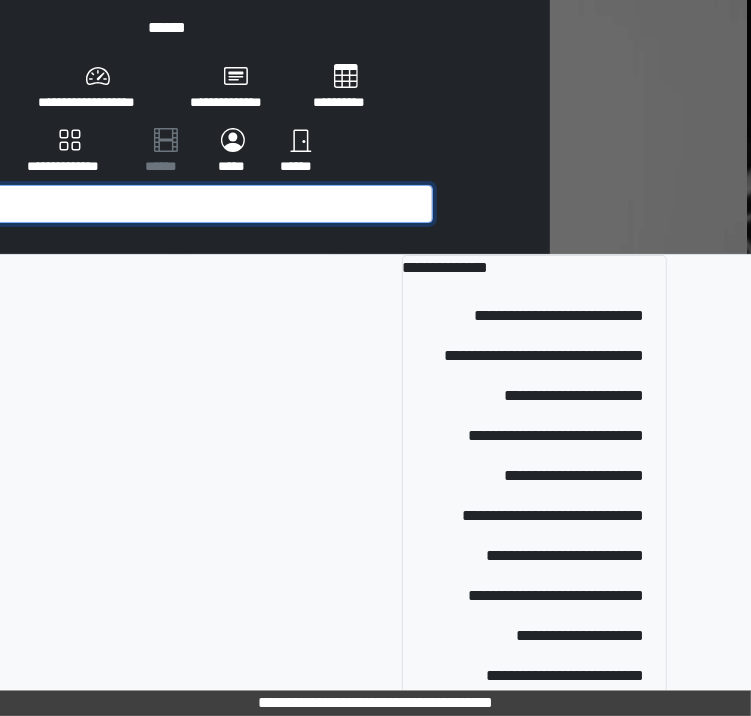 scroll, scrollTop: 0, scrollLeft: 153, axis: horizontal 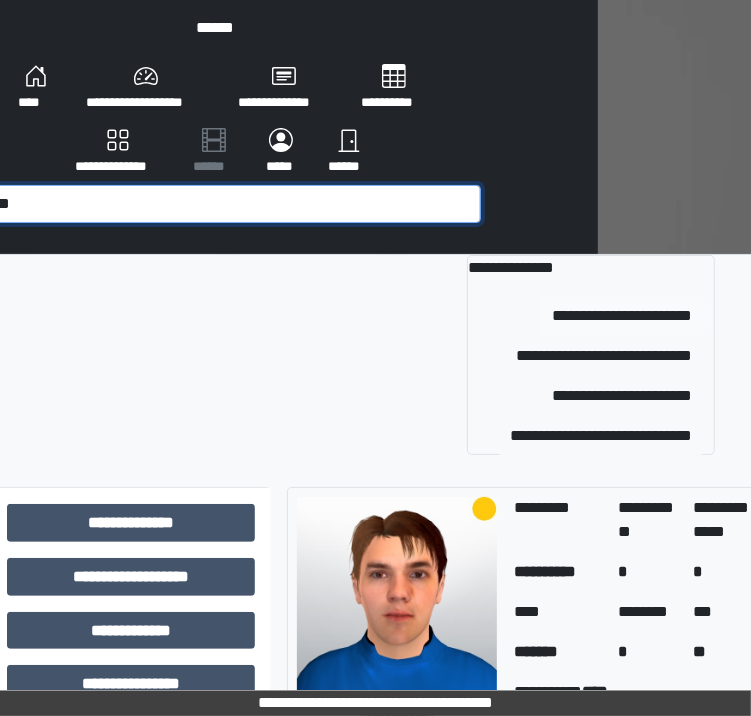 type on "*****" 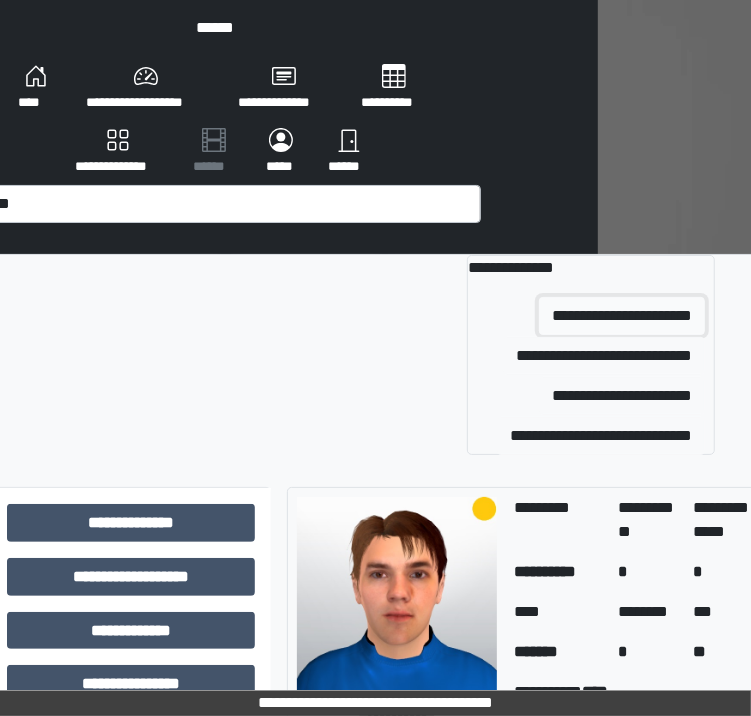 click on "**********" at bounding box center [622, 316] 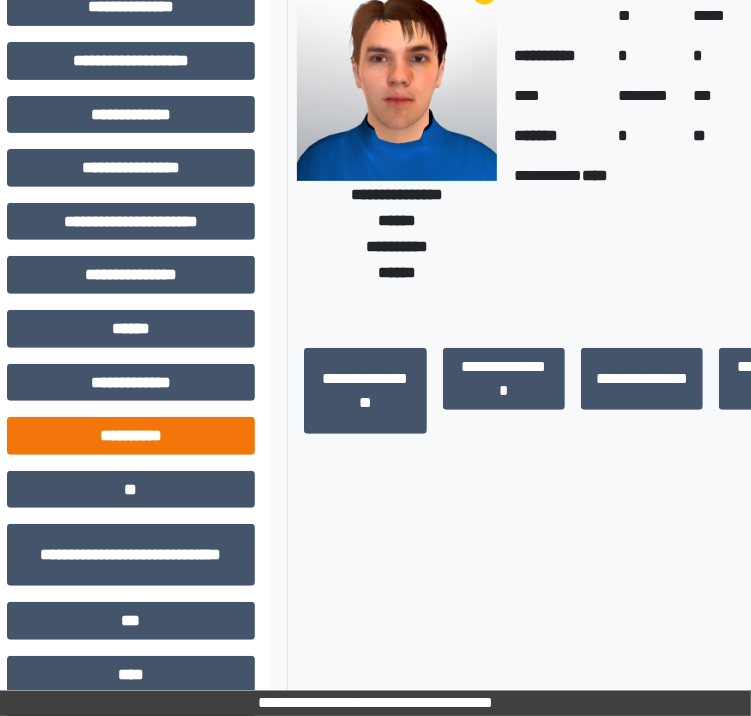scroll, scrollTop: 380, scrollLeft: 153, axis: both 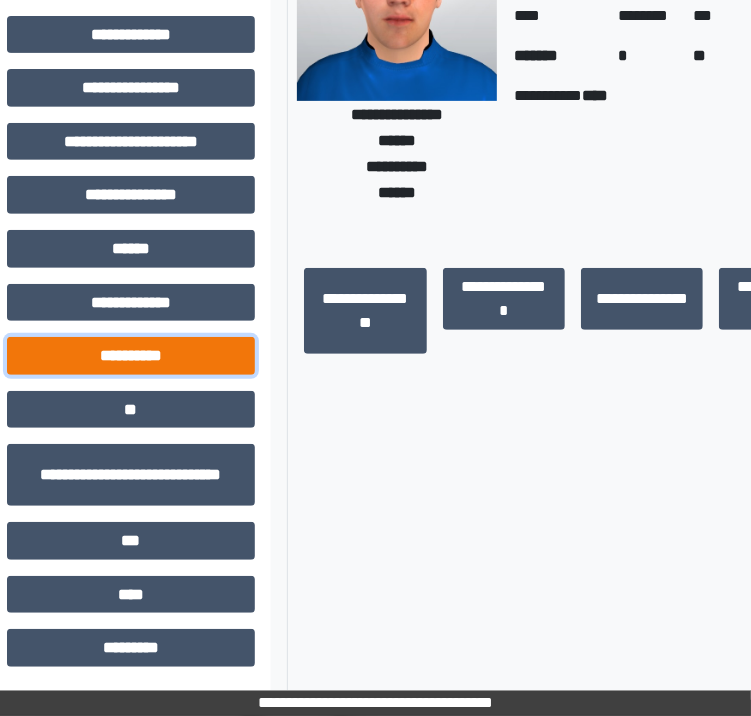 click on "**********" at bounding box center (131, 356) 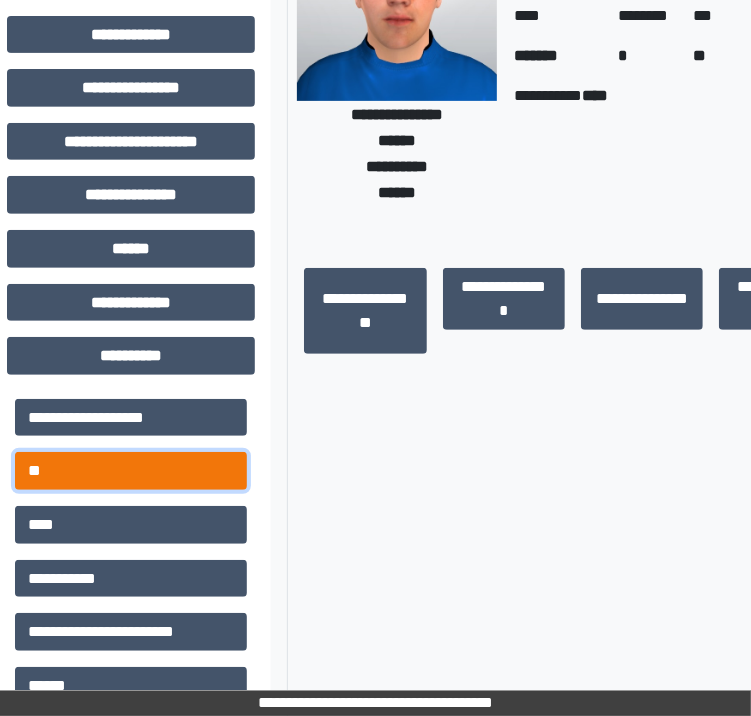 click on "**" at bounding box center (131, 471) 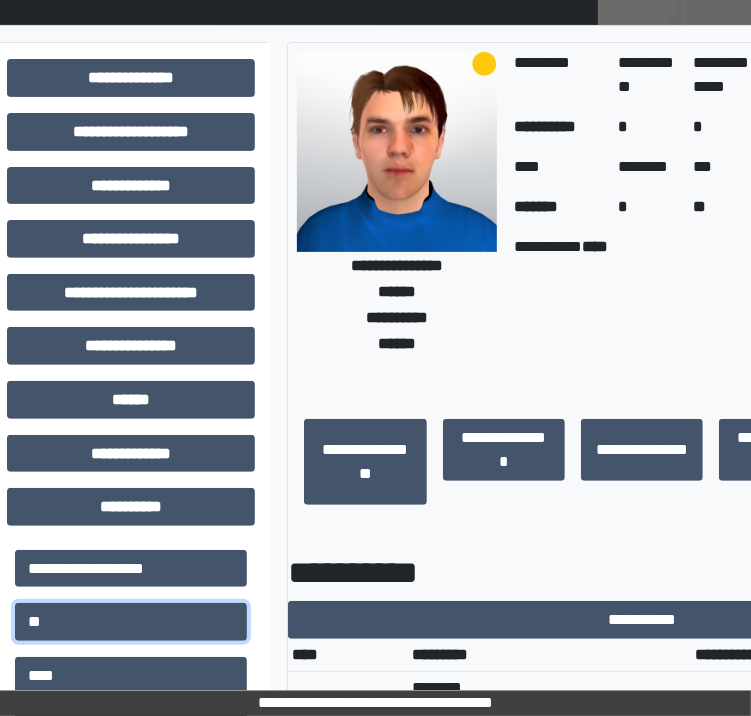 scroll, scrollTop: 0, scrollLeft: 153, axis: horizontal 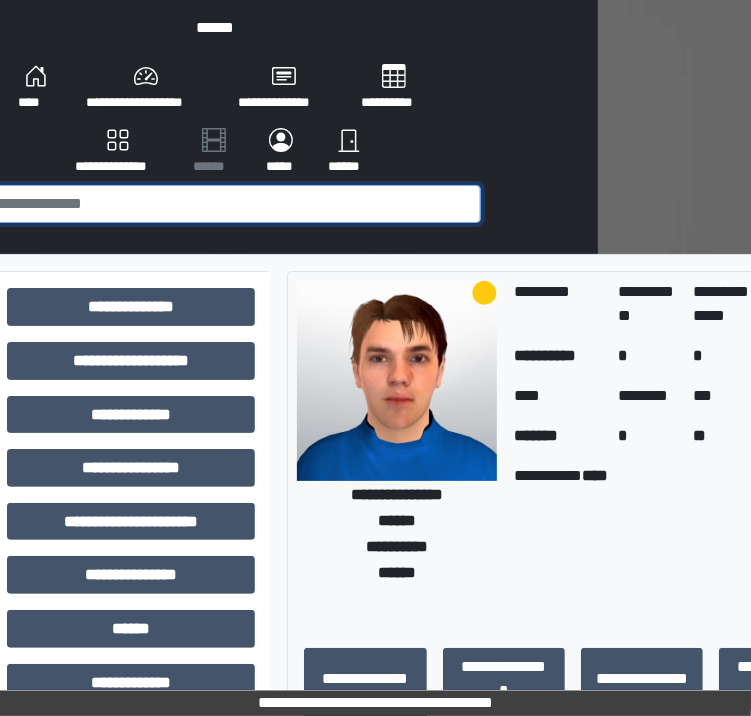 click at bounding box center [223, 204] 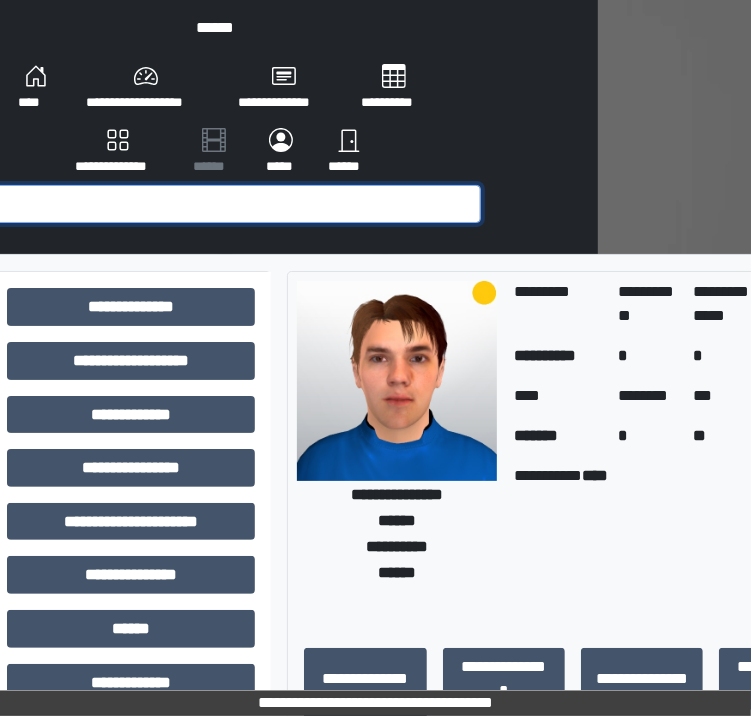 scroll, scrollTop: 0, scrollLeft: 133, axis: horizontal 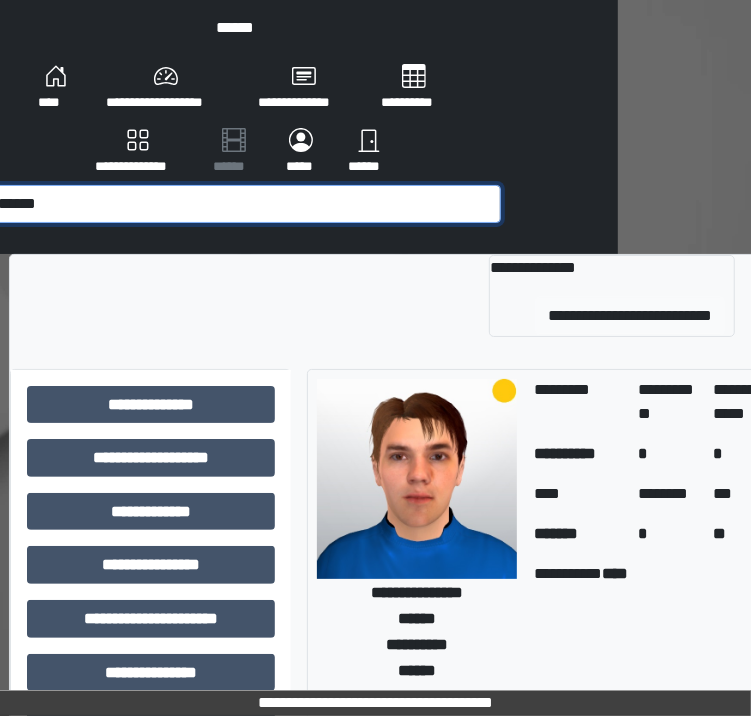 type on "******" 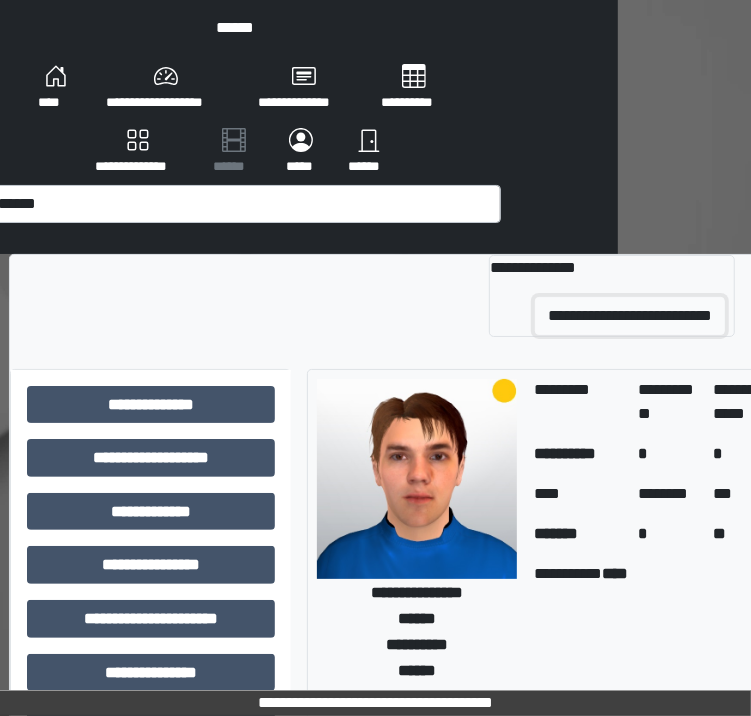 click on "**********" at bounding box center (630, 316) 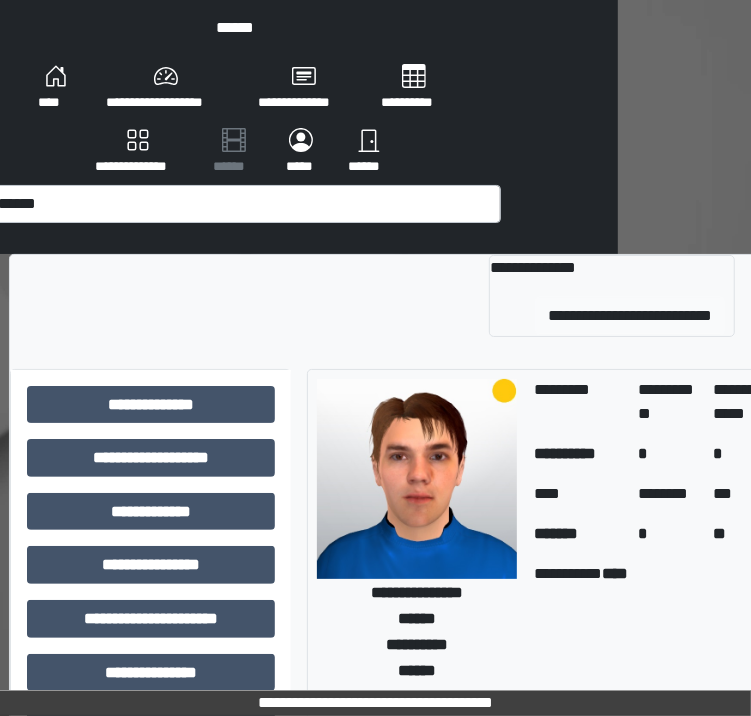 type 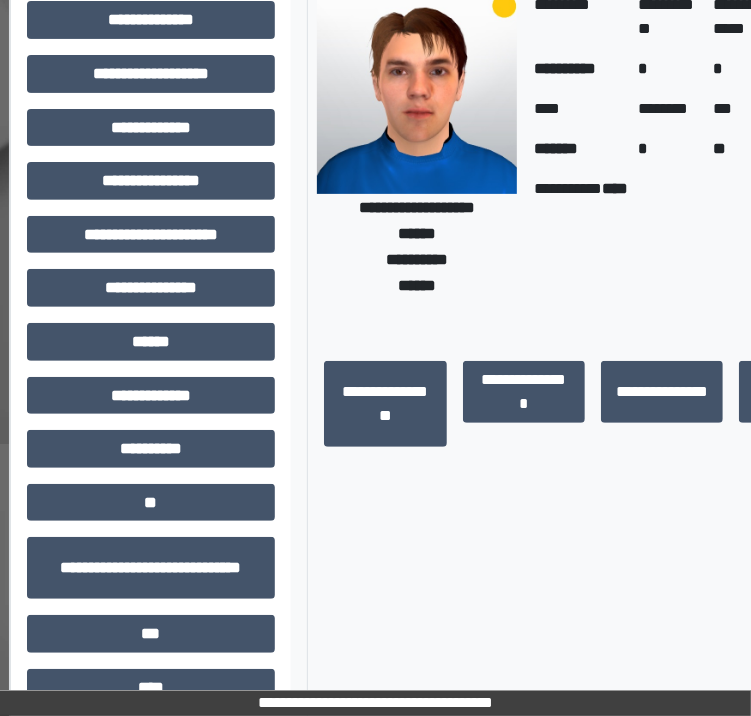 scroll, scrollTop: 380, scrollLeft: 133, axis: both 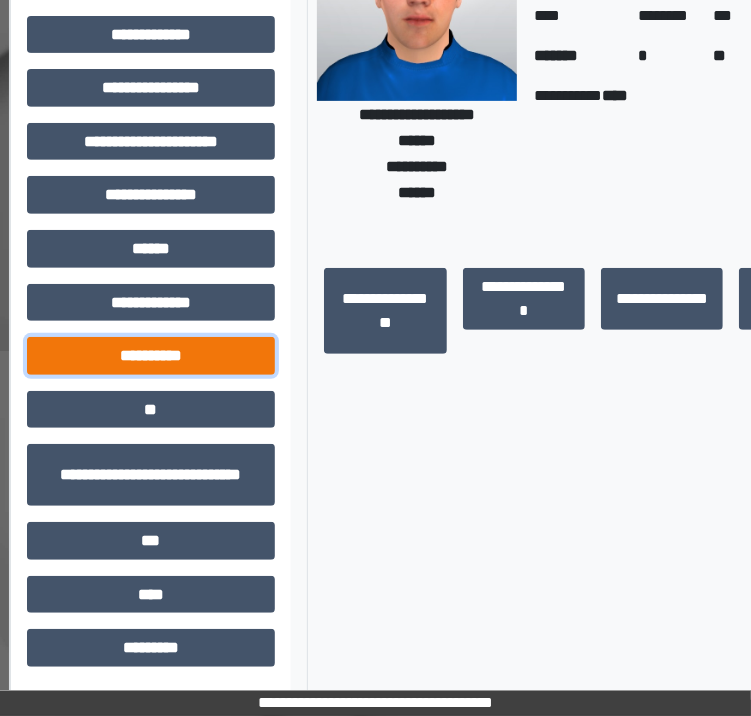 click on "**********" at bounding box center (151, 356) 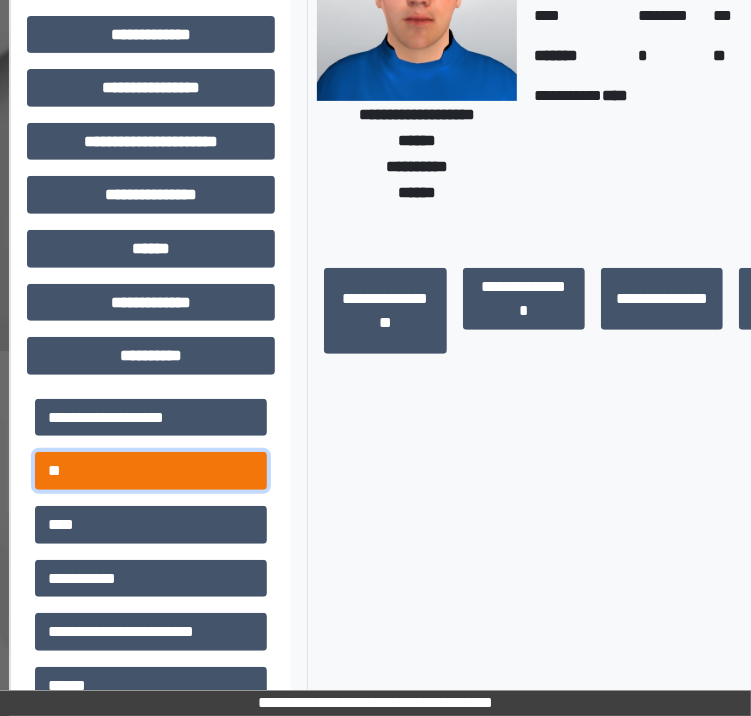click on "**" at bounding box center [151, 471] 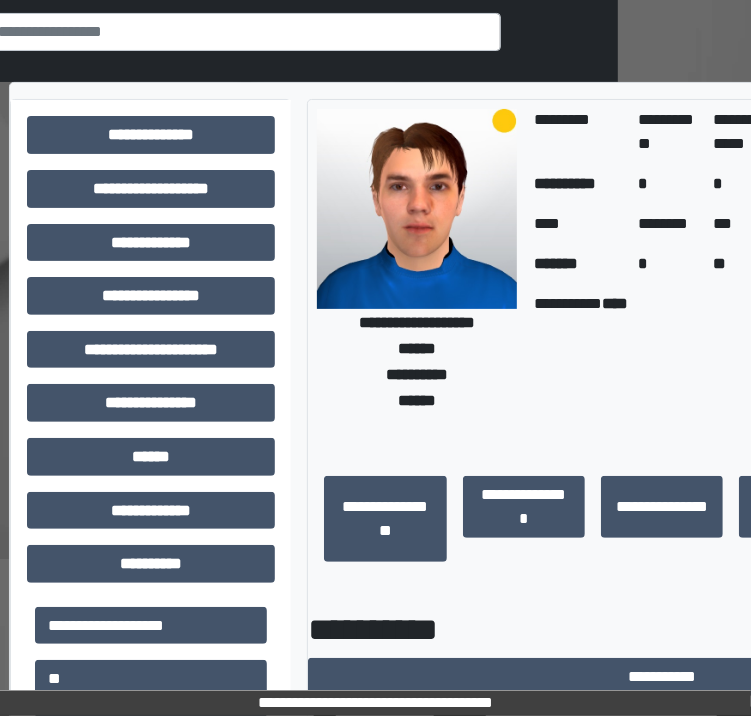 scroll, scrollTop: 0, scrollLeft: 133, axis: horizontal 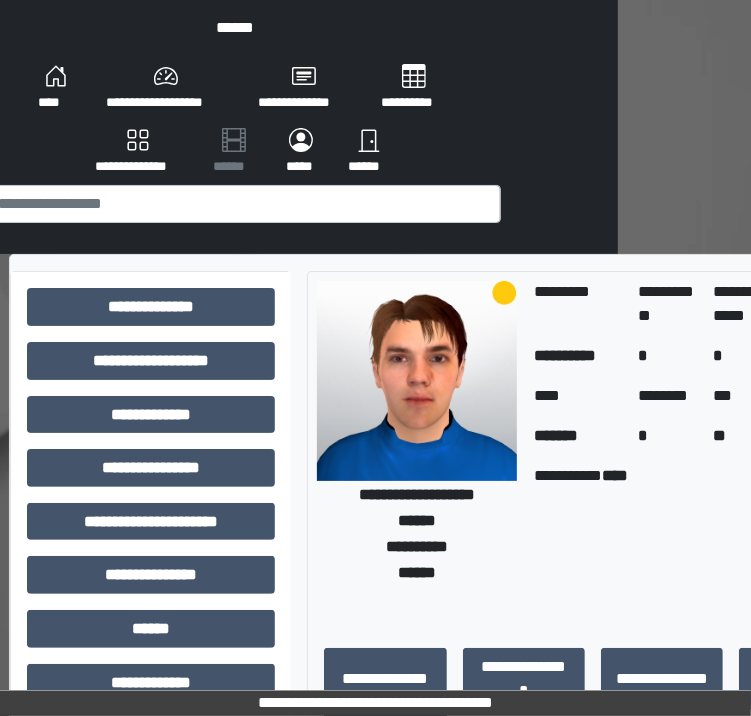 click on "******" at bounding box center (369, 152) 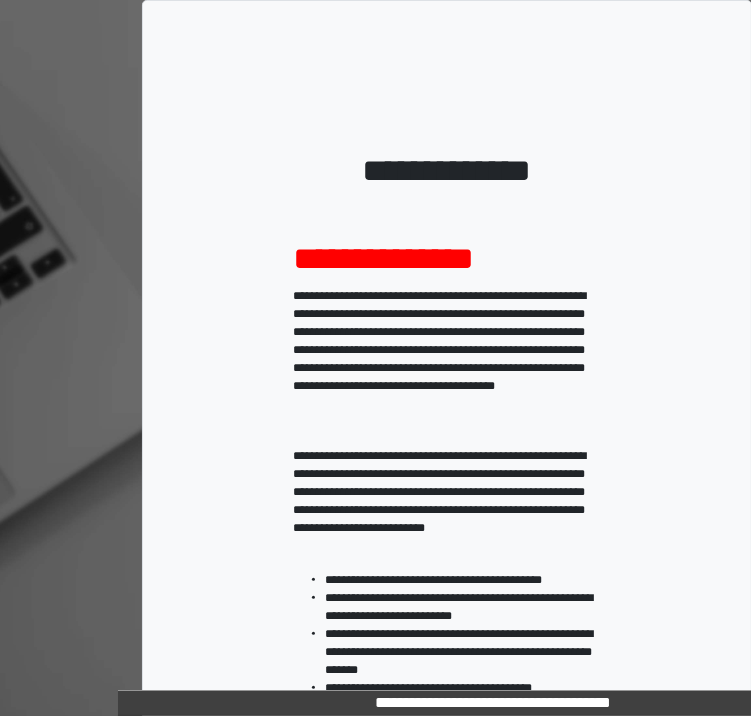 scroll, scrollTop: 500, scrollLeft: 0, axis: vertical 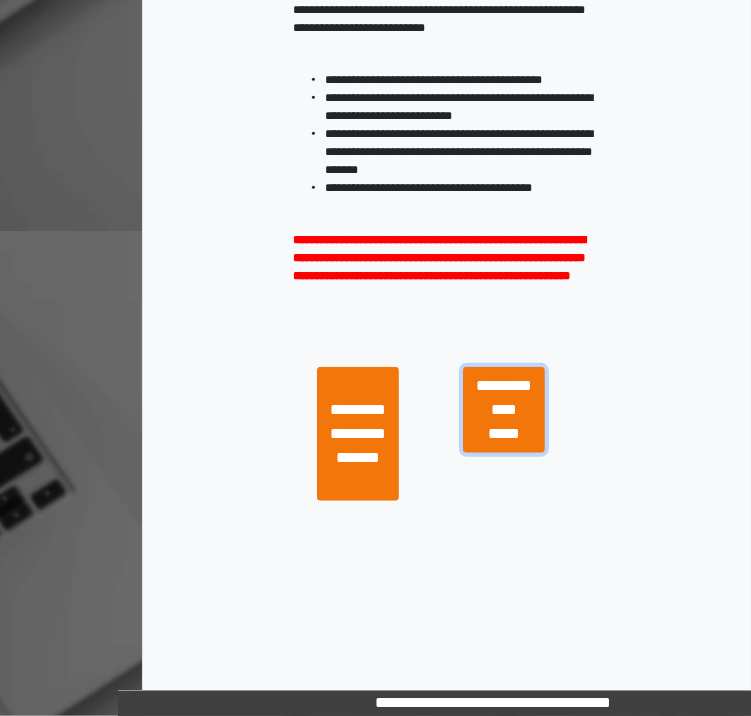 click on "**********" at bounding box center [504, 410] 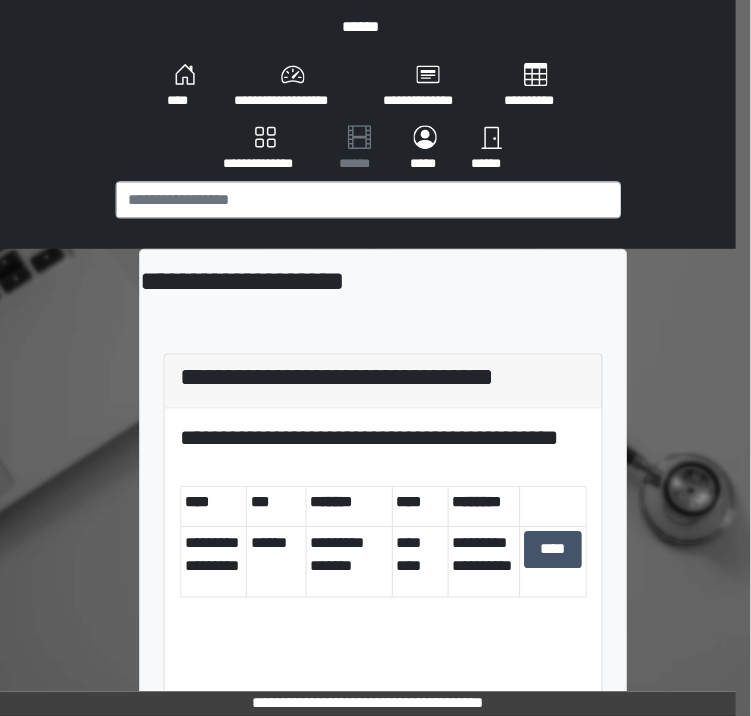 scroll, scrollTop: 0, scrollLeft: 0, axis: both 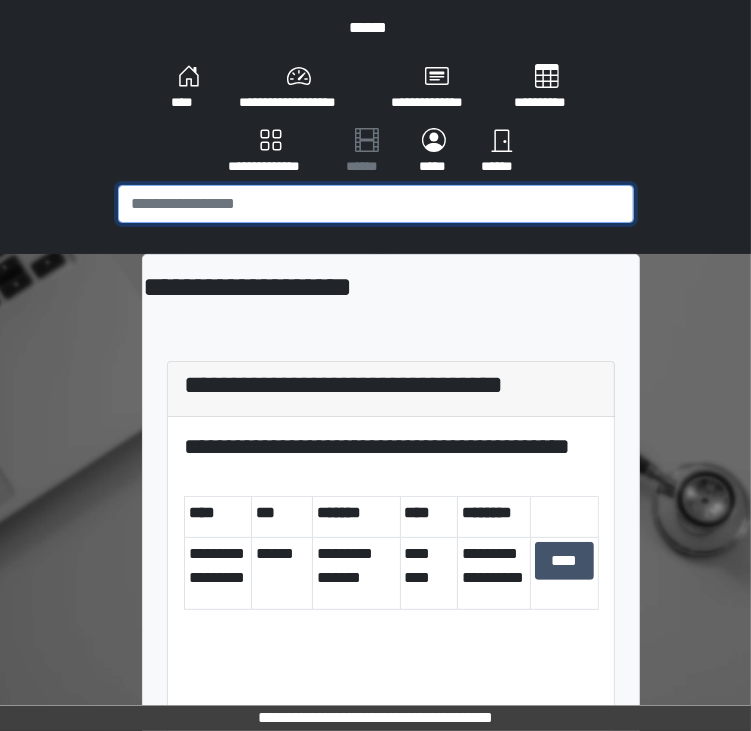click at bounding box center (376, 204) 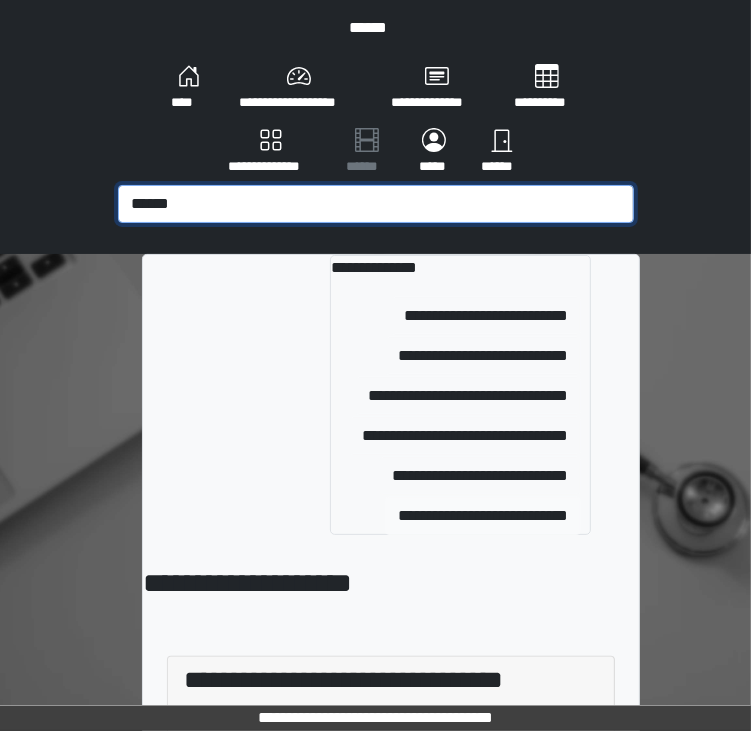 type on "******" 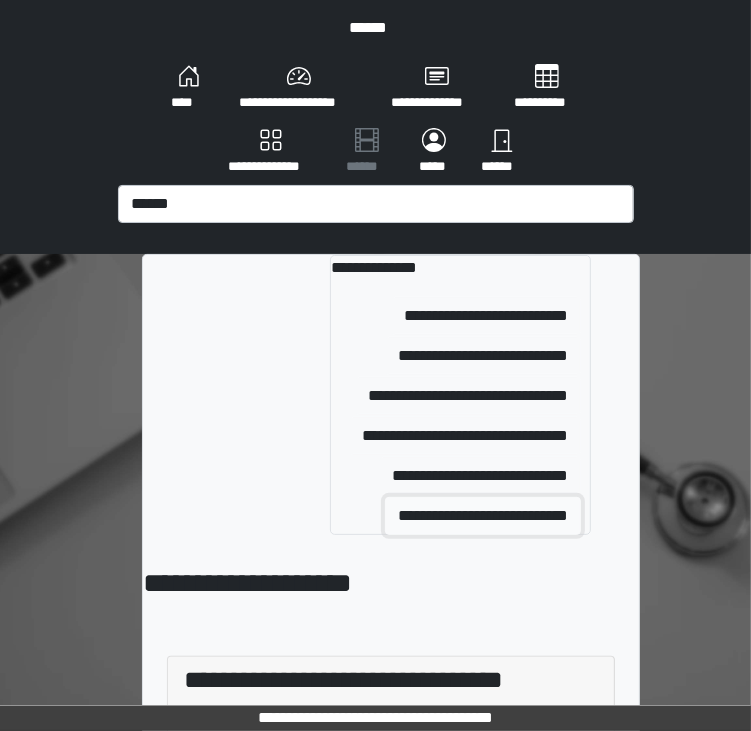 click on "**********" at bounding box center (483, 516) 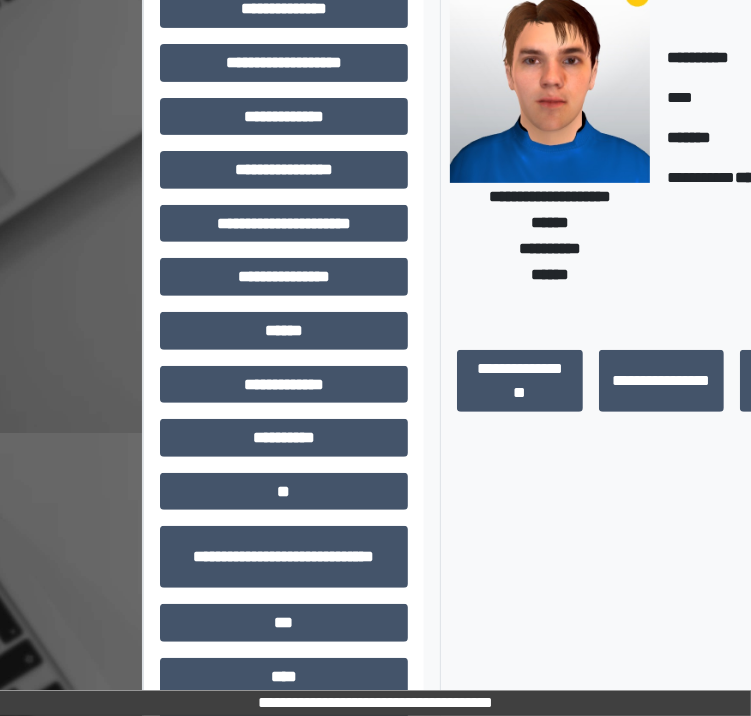 scroll, scrollTop: 380, scrollLeft: 0, axis: vertical 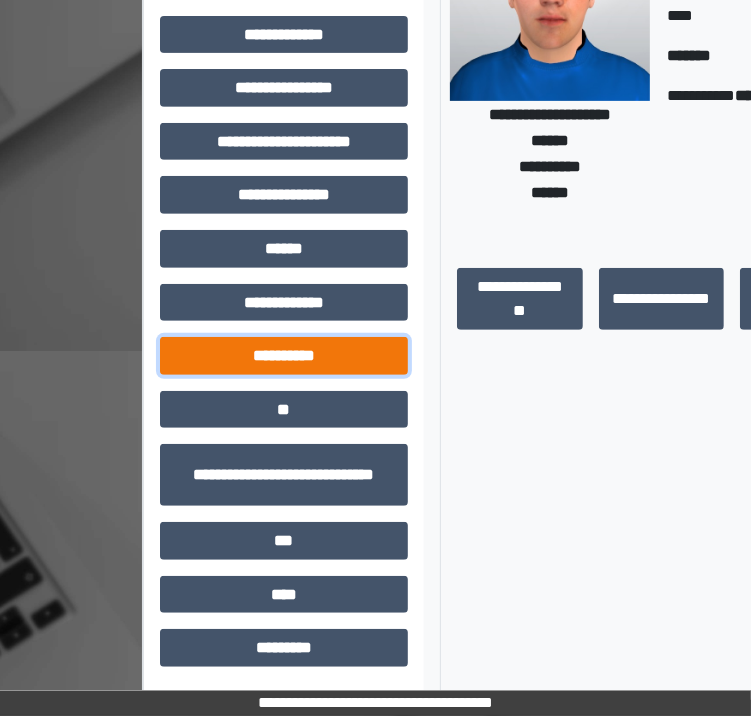 click on "**********" at bounding box center (284, 356) 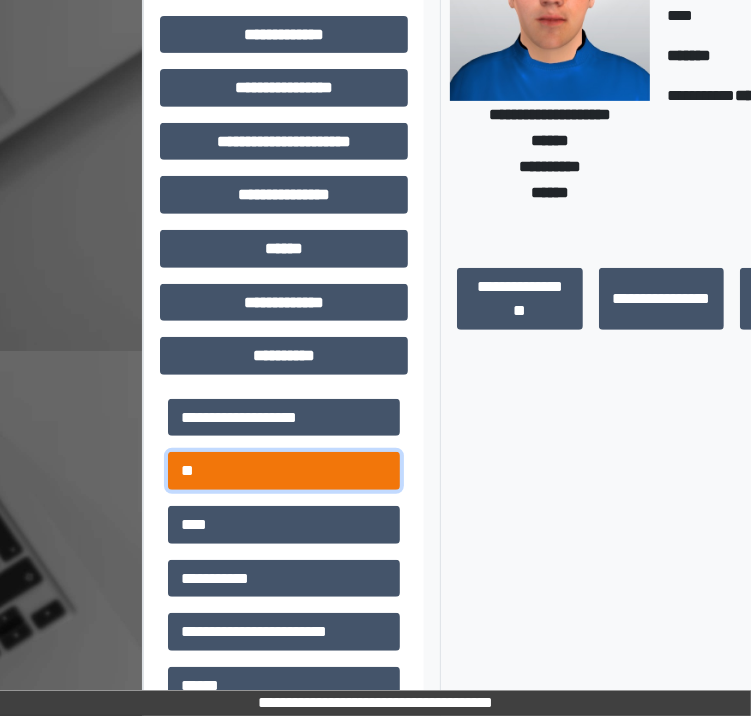 click on "**" at bounding box center [284, 471] 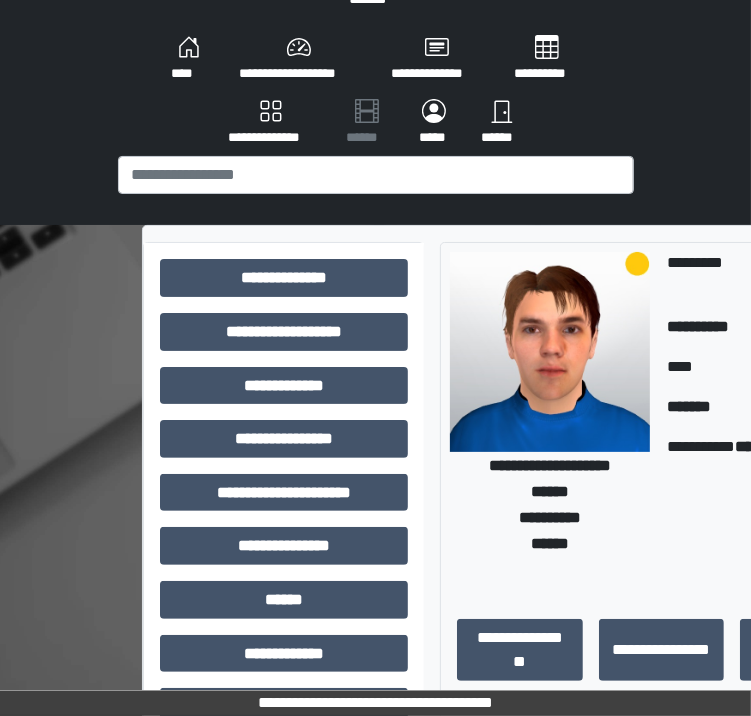scroll, scrollTop: 0, scrollLeft: 0, axis: both 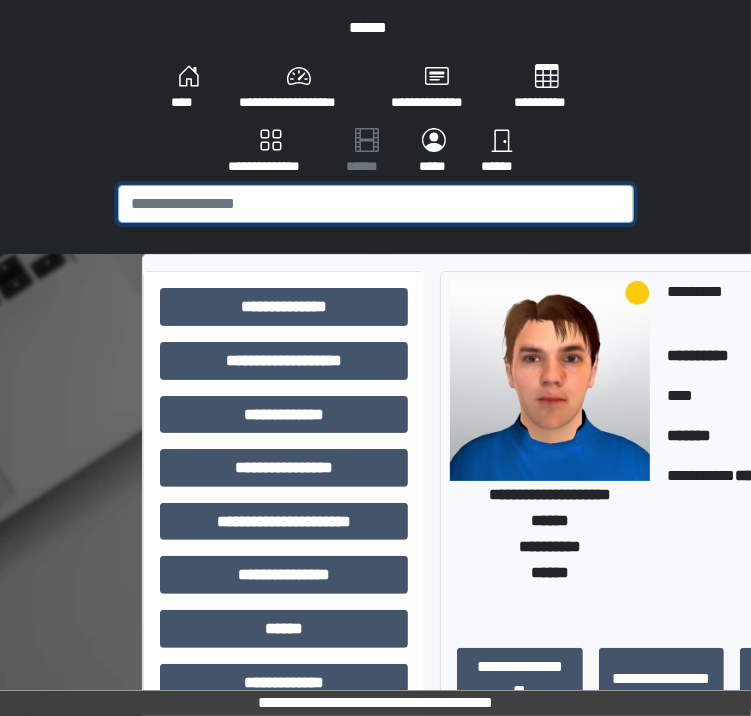 click at bounding box center [376, 204] 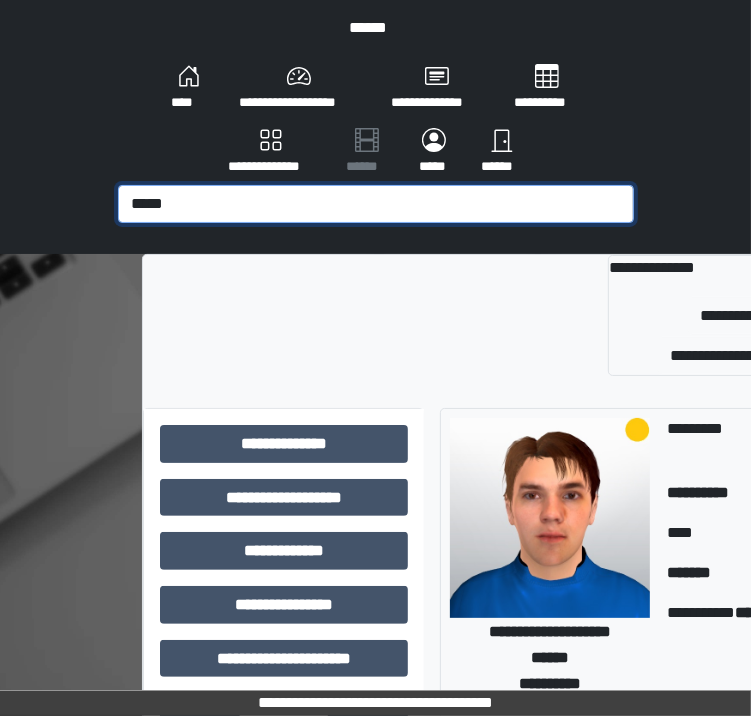 type on "*****" 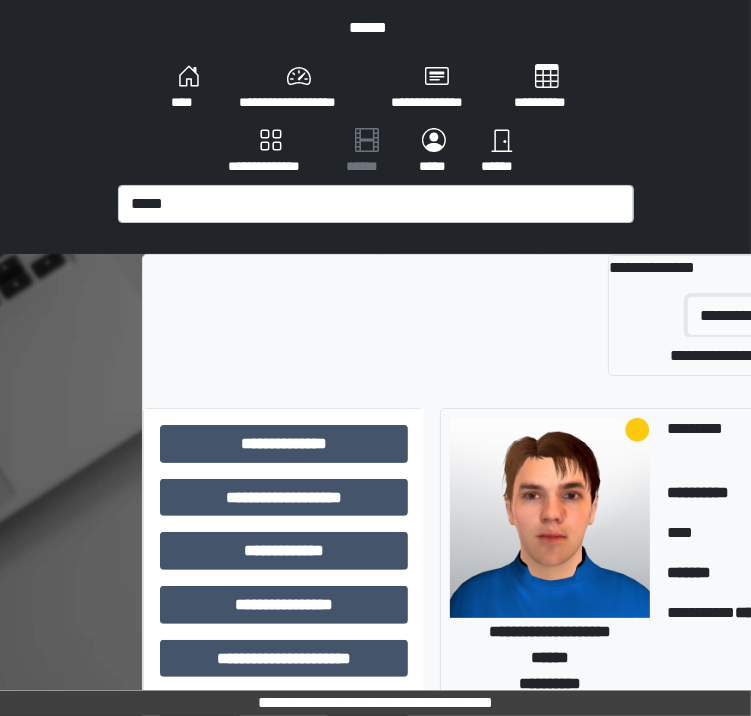 click on "**********" at bounding box center (777, 316) 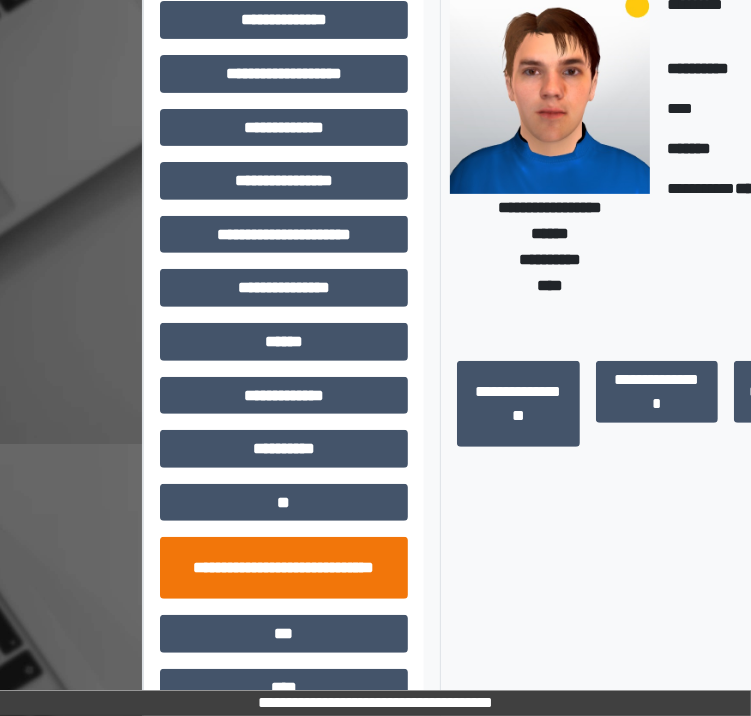scroll, scrollTop: 380, scrollLeft: 0, axis: vertical 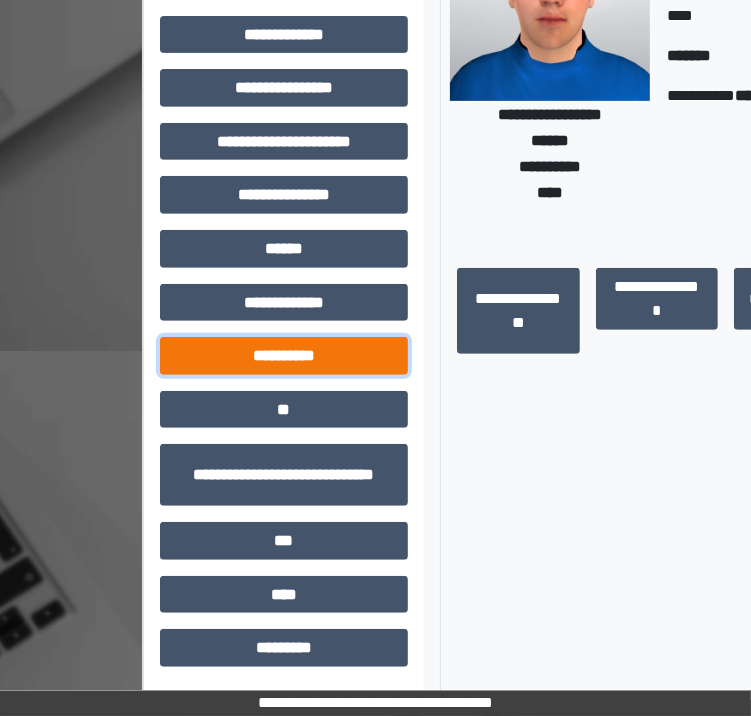 click on "**********" at bounding box center (284, 356) 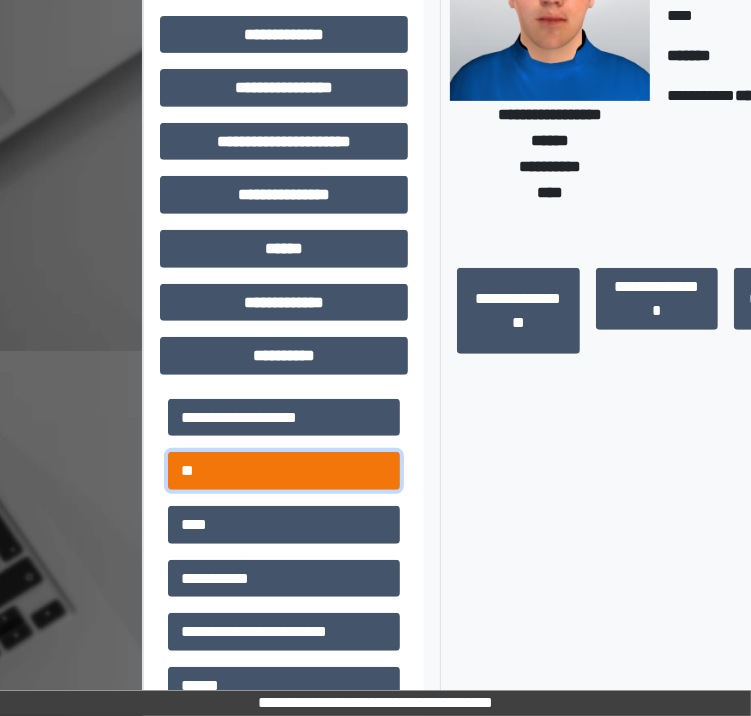 click on "**" at bounding box center [284, 471] 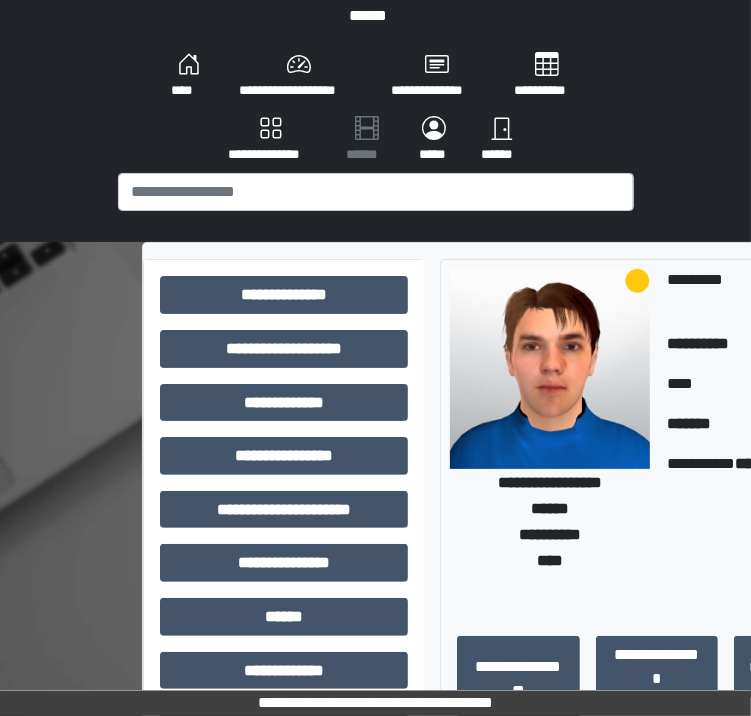 scroll, scrollTop: 0, scrollLeft: 0, axis: both 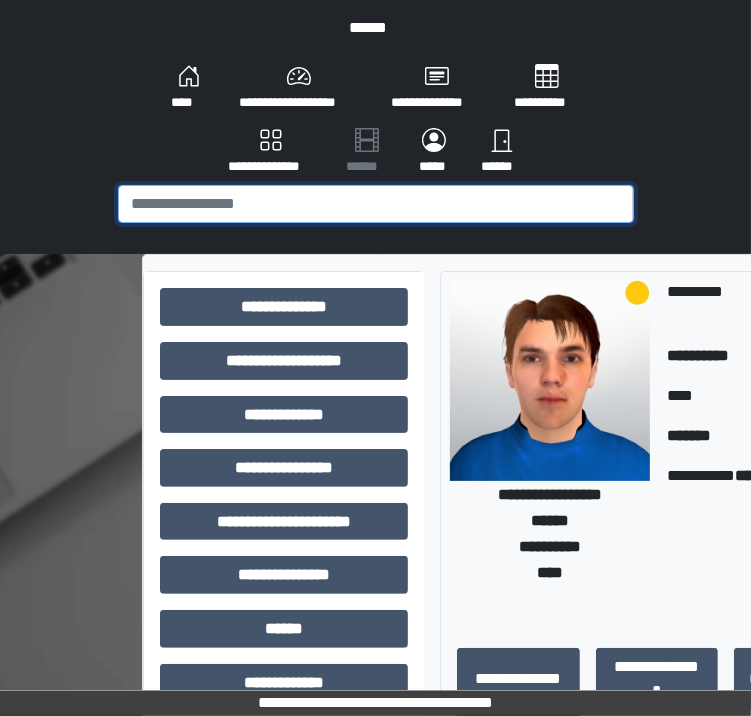 click at bounding box center (376, 204) 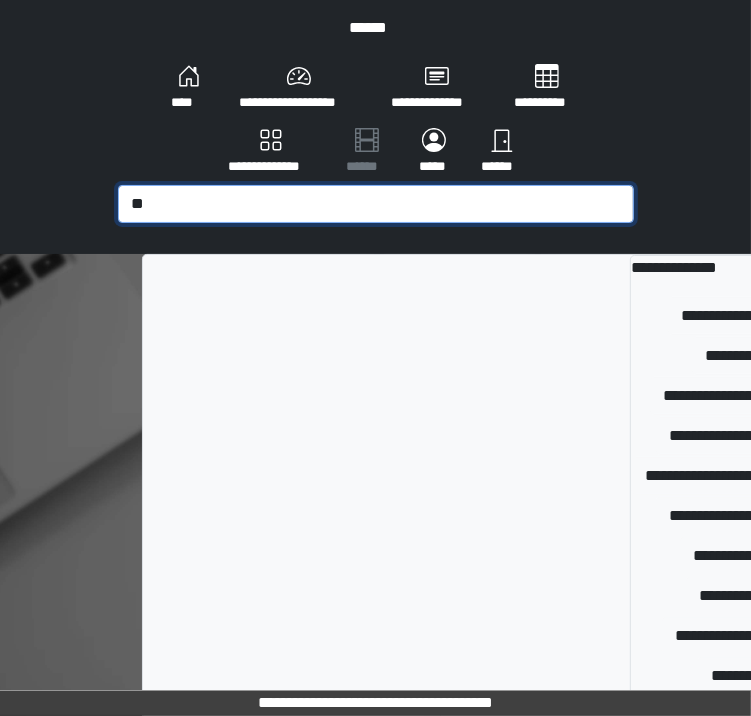 type on "*" 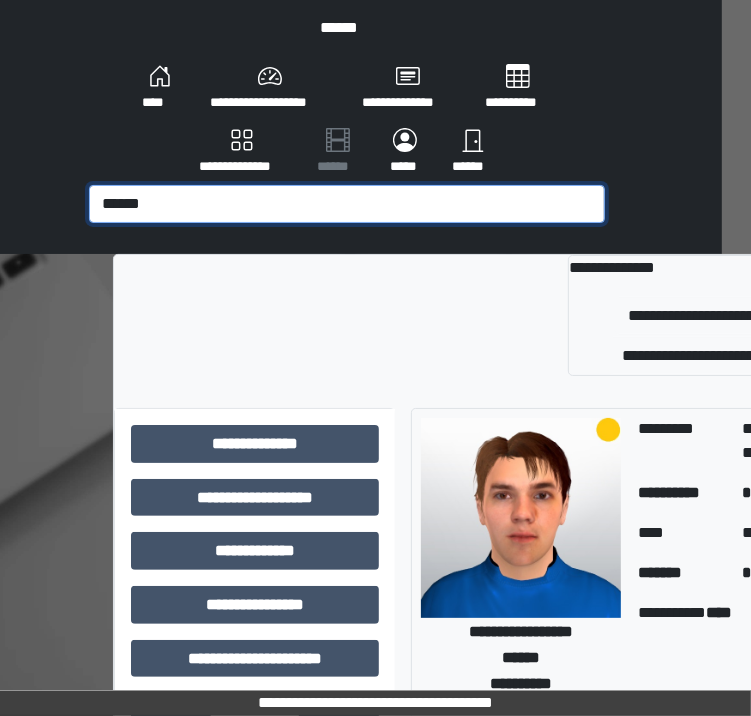 scroll, scrollTop: 0, scrollLeft: 4, axis: horizontal 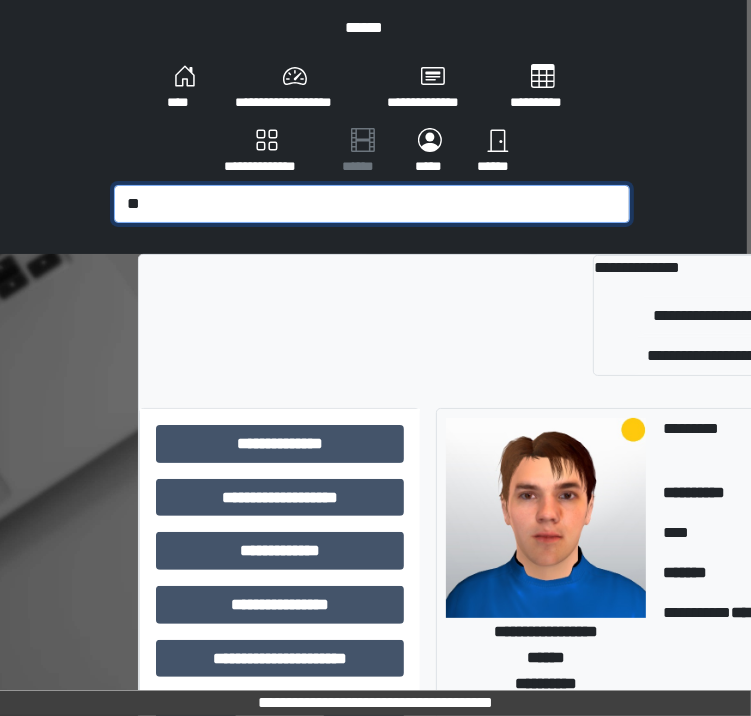type on "*" 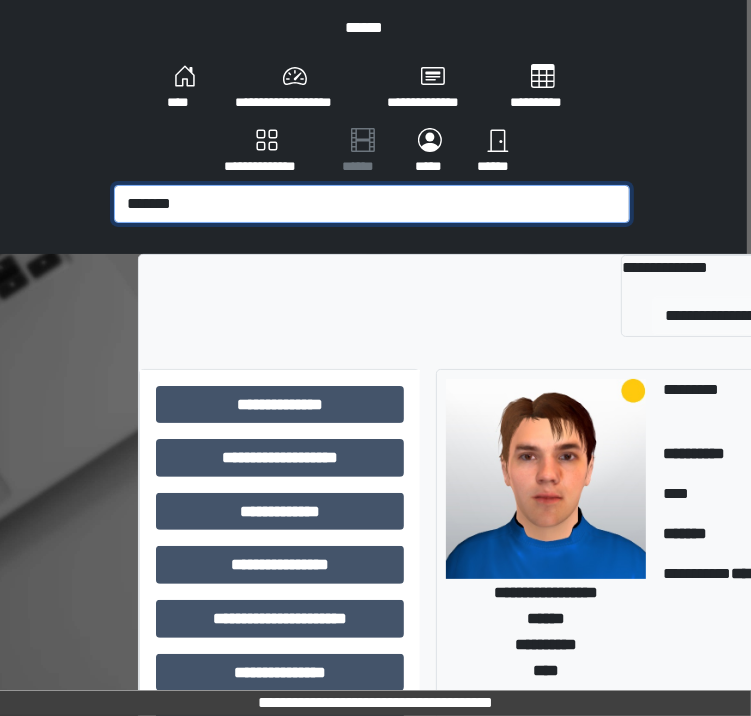type on "*******" 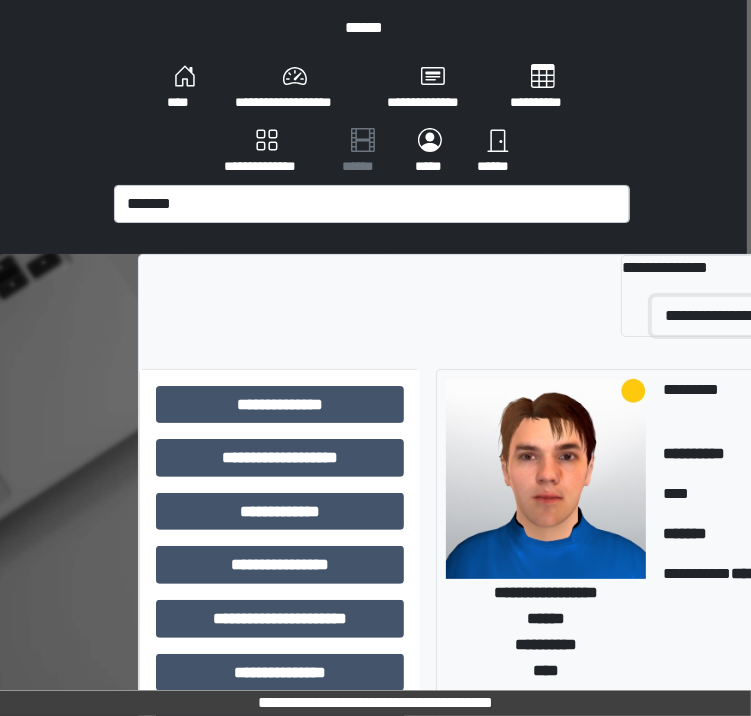 click on "**********" at bounding box center [753, 316] 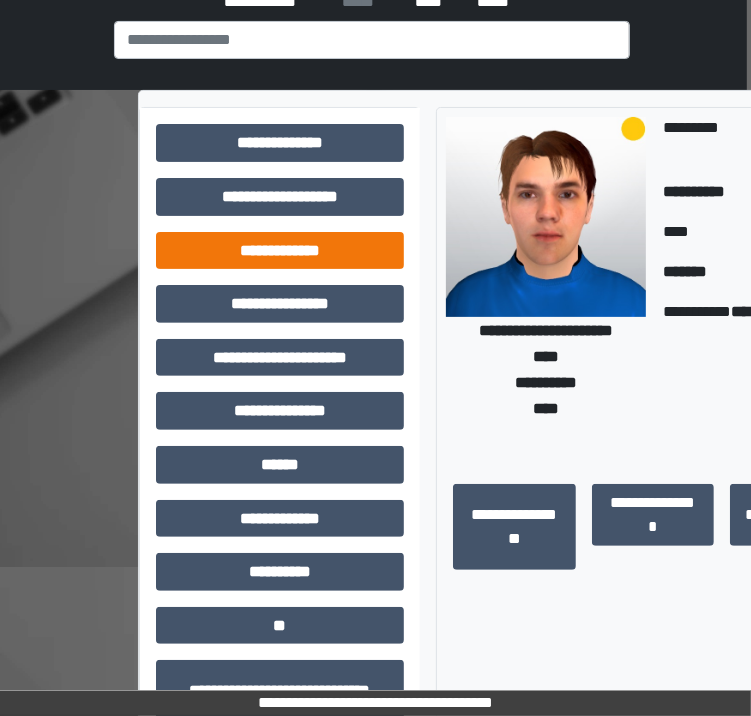 scroll, scrollTop: 200, scrollLeft: 4, axis: both 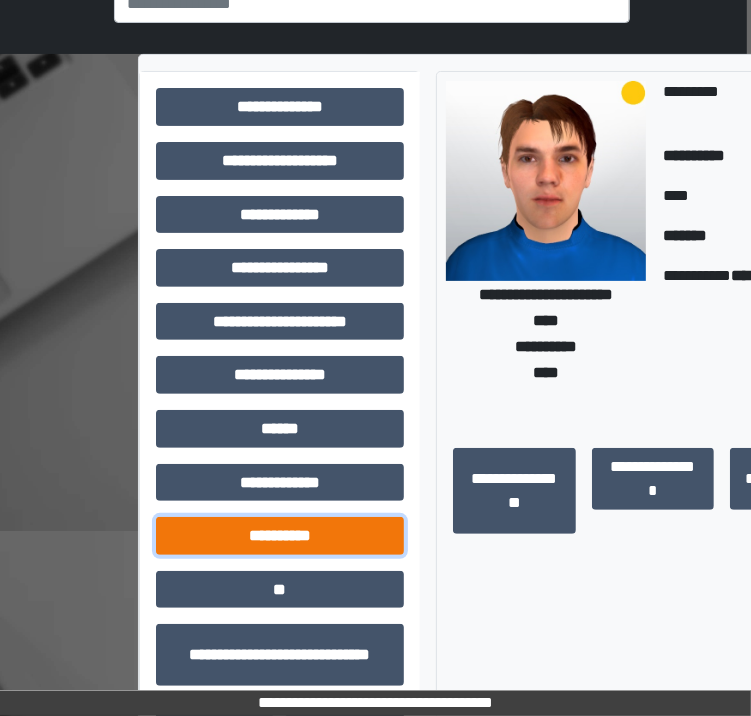 click on "**********" at bounding box center (280, 536) 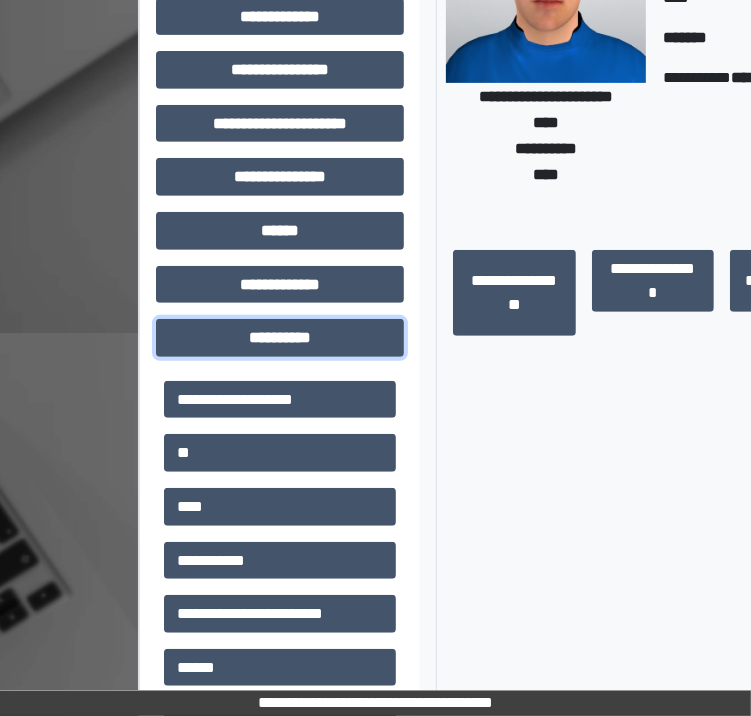 scroll, scrollTop: 400, scrollLeft: 4, axis: both 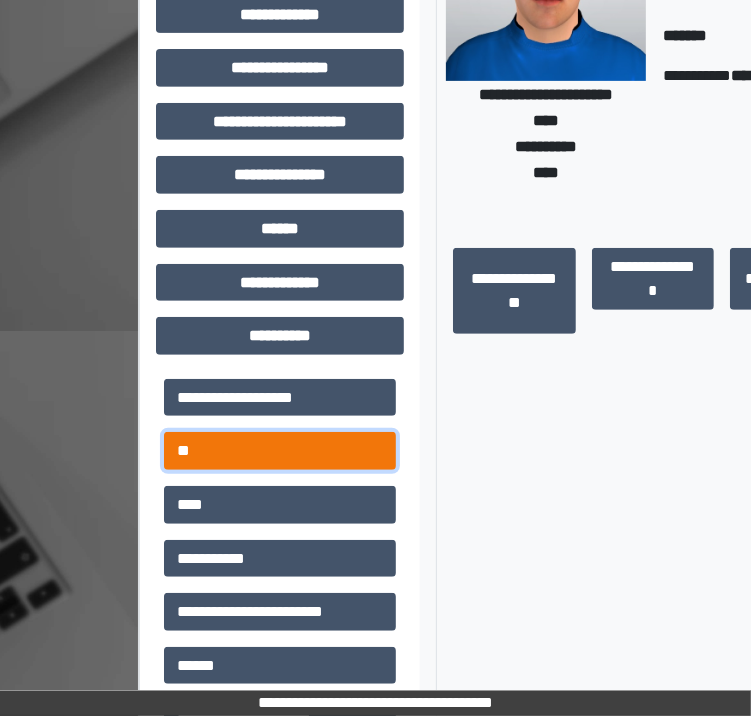 click on "**" at bounding box center [280, 451] 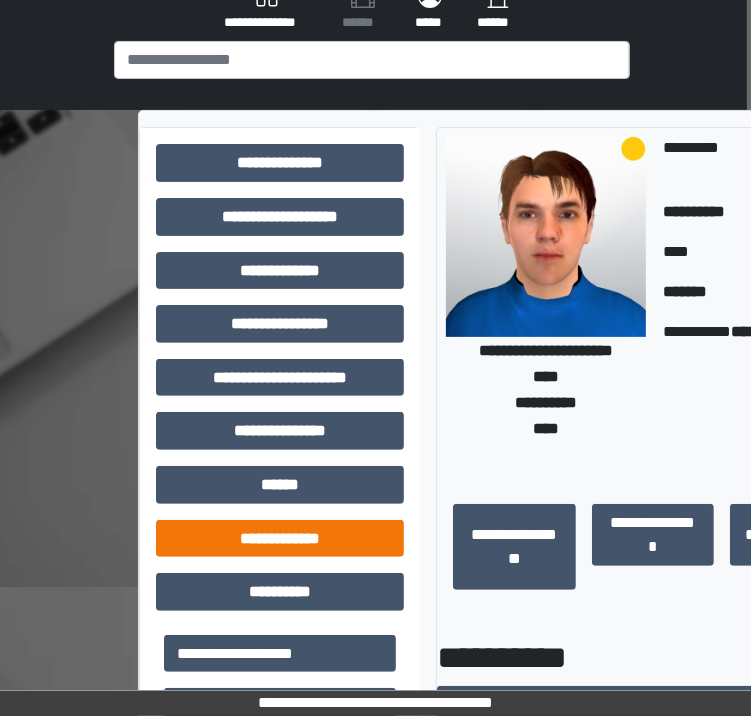 scroll, scrollTop: 0, scrollLeft: 4, axis: horizontal 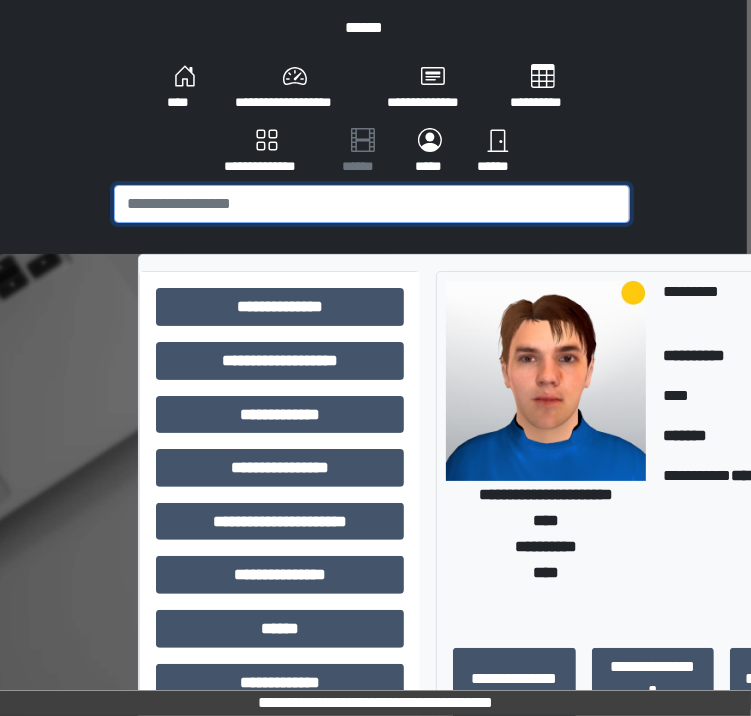 click at bounding box center (372, 204) 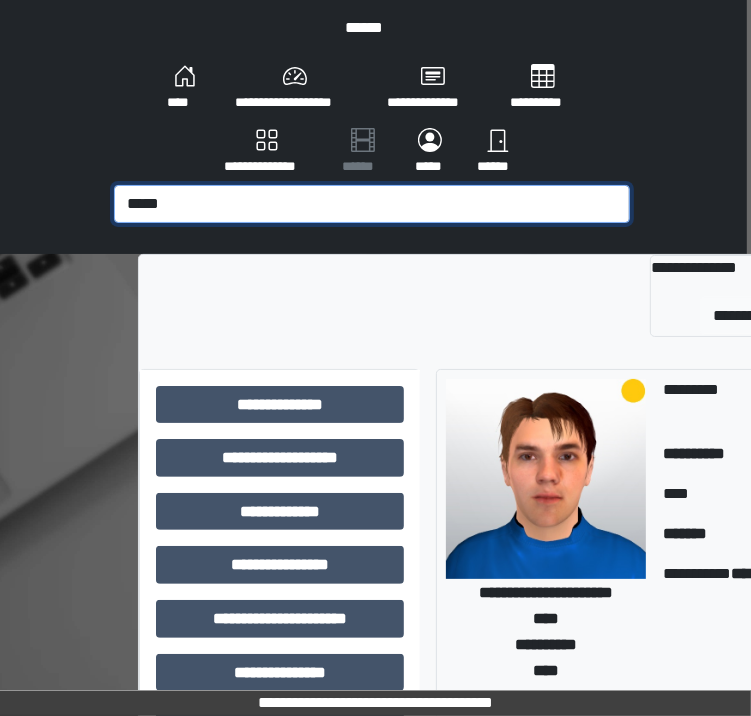 type on "*****" 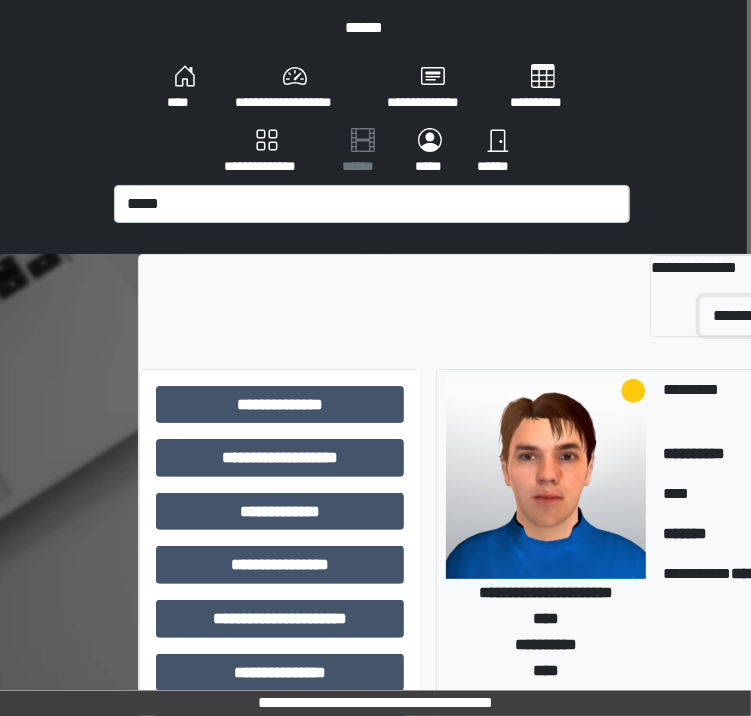 click on "**********" at bounding box center [777, 316] 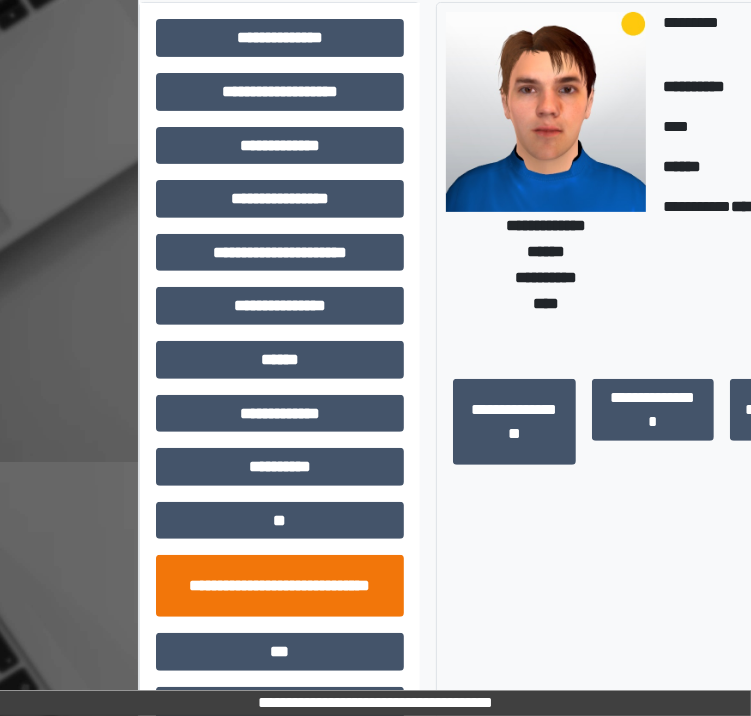 scroll, scrollTop: 380, scrollLeft: 4, axis: both 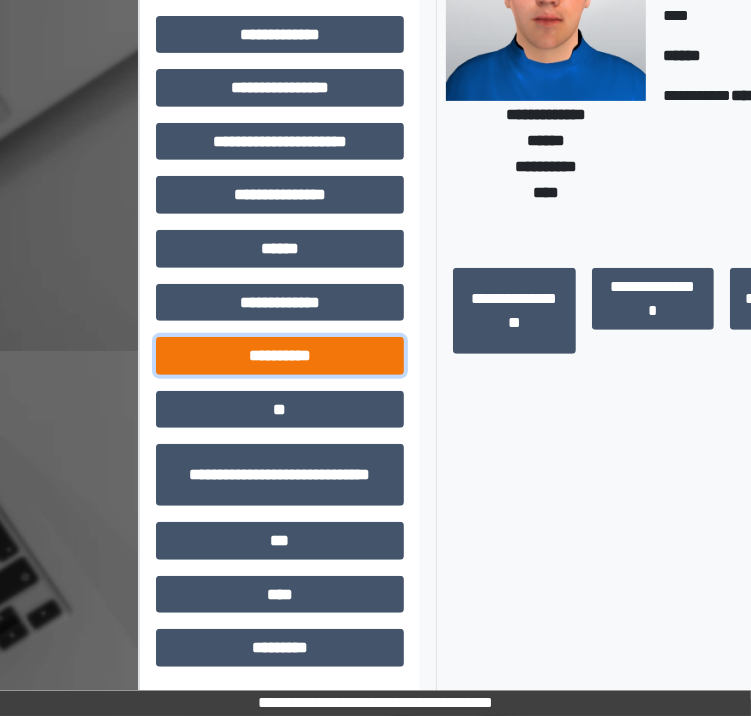 click on "**********" at bounding box center (280, 356) 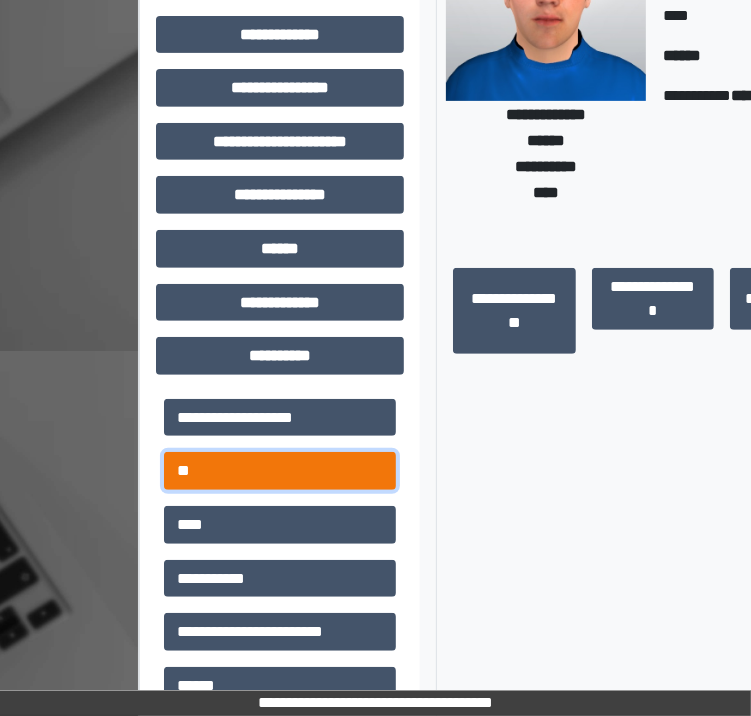 click on "**" at bounding box center [280, 471] 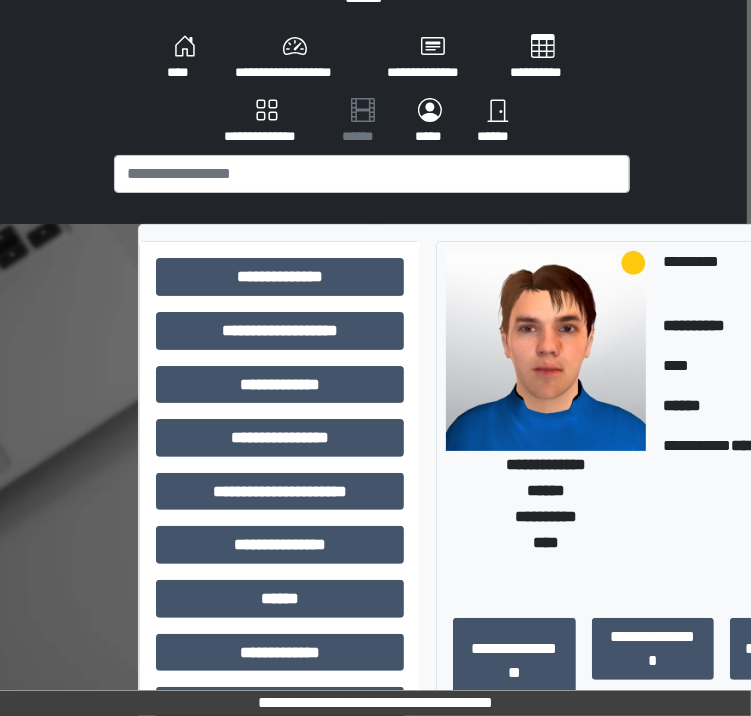scroll, scrollTop: 0, scrollLeft: 4, axis: horizontal 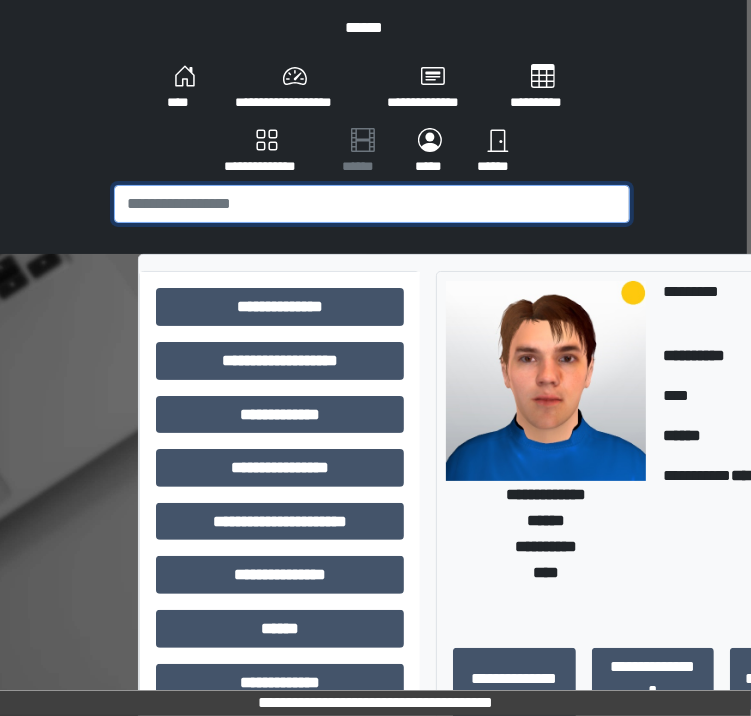 click at bounding box center [372, 204] 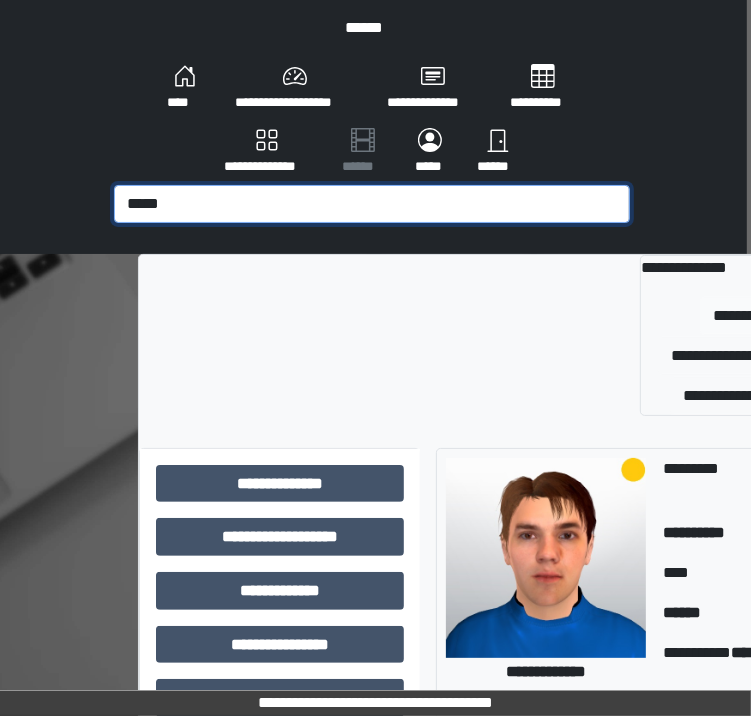 type on "*****" 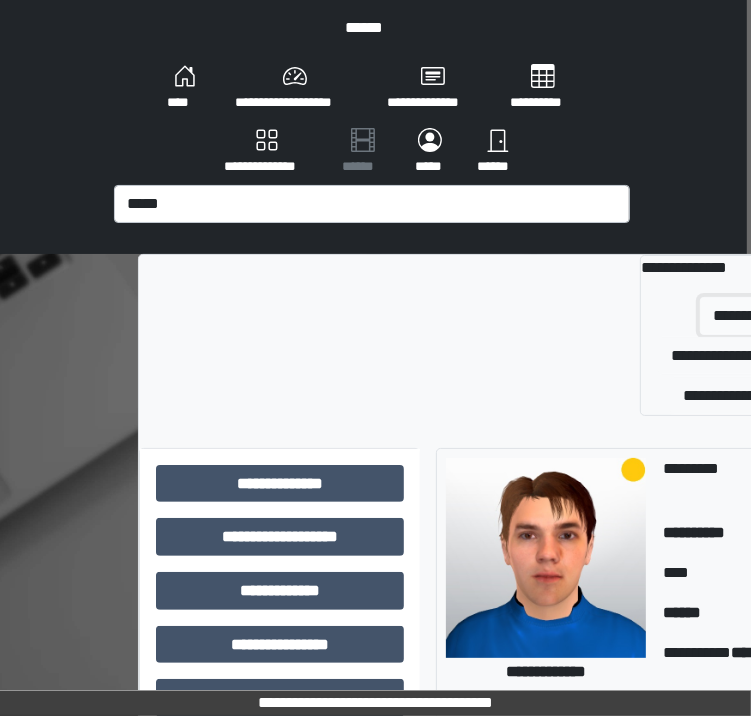 click on "**********" at bounding box center (777, 316) 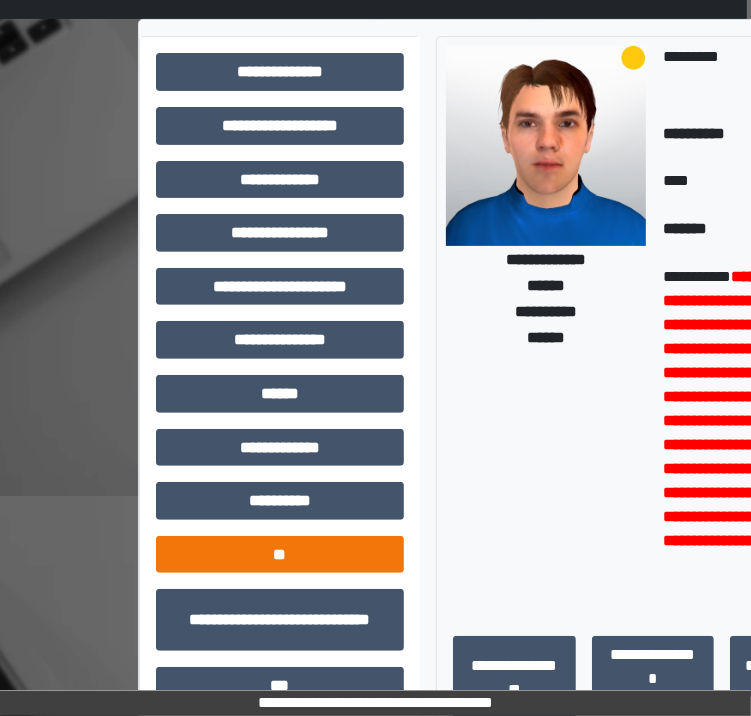 scroll, scrollTop: 380, scrollLeft: 4, axis: both 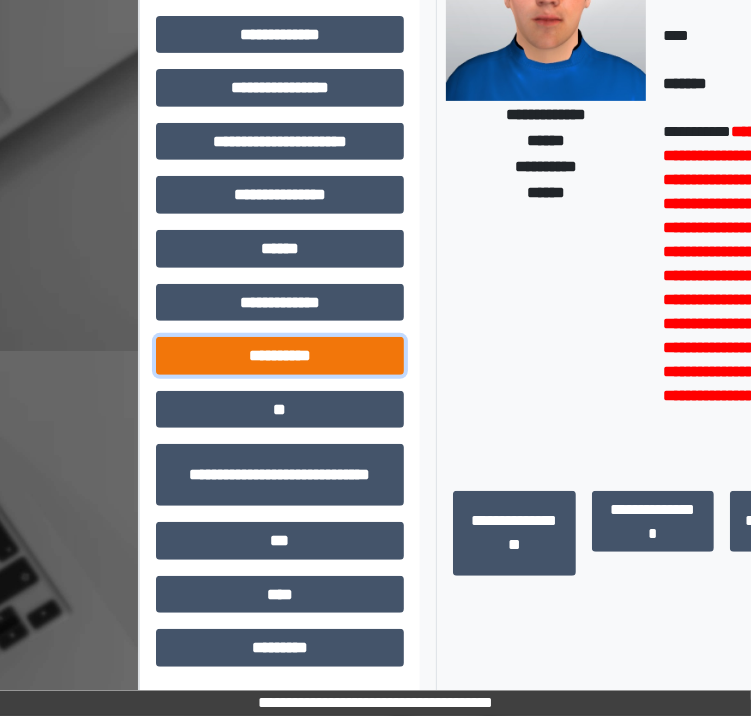 click on "**********" at bounding box center [280, 356] 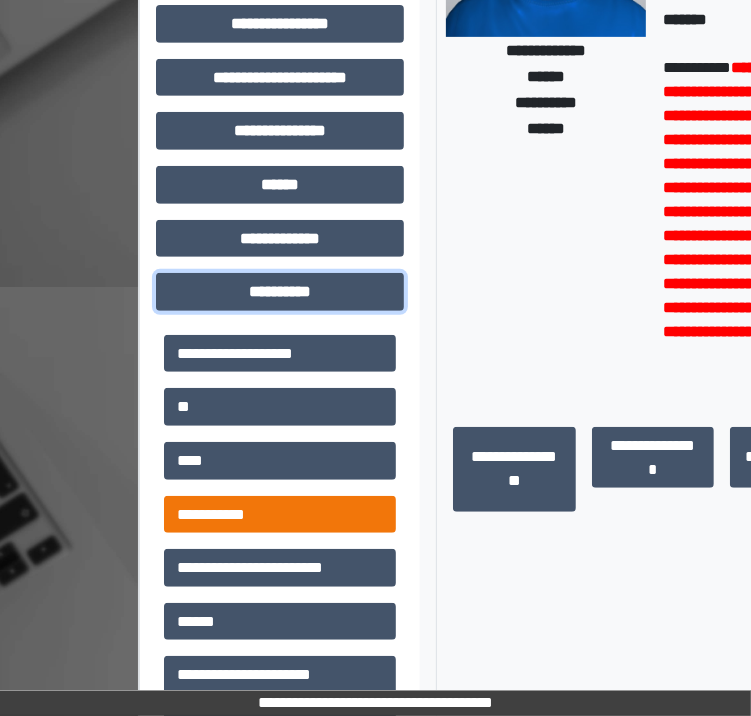 scroll, scrollTop: 480, scrollLeft: 4, axis: both 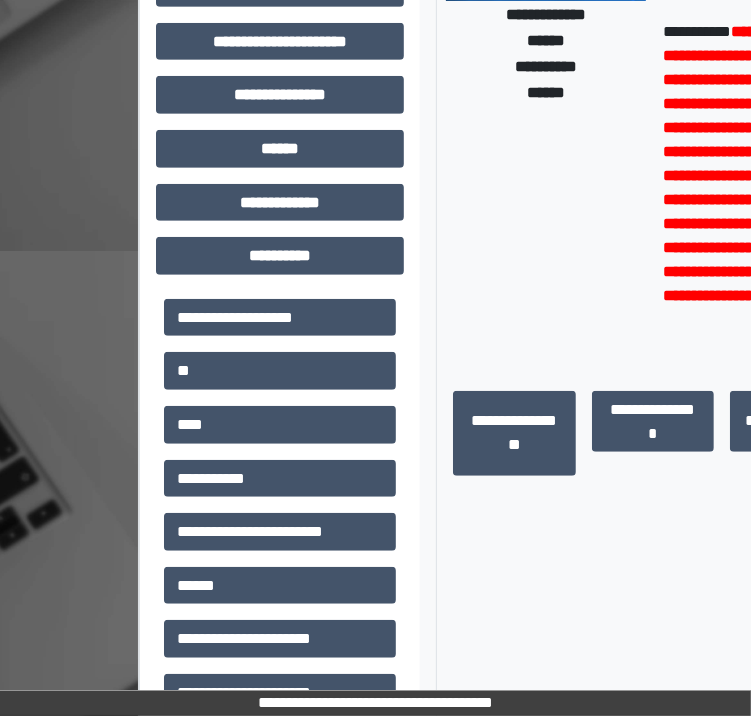 click on "**" at bounding box center [280, 371] 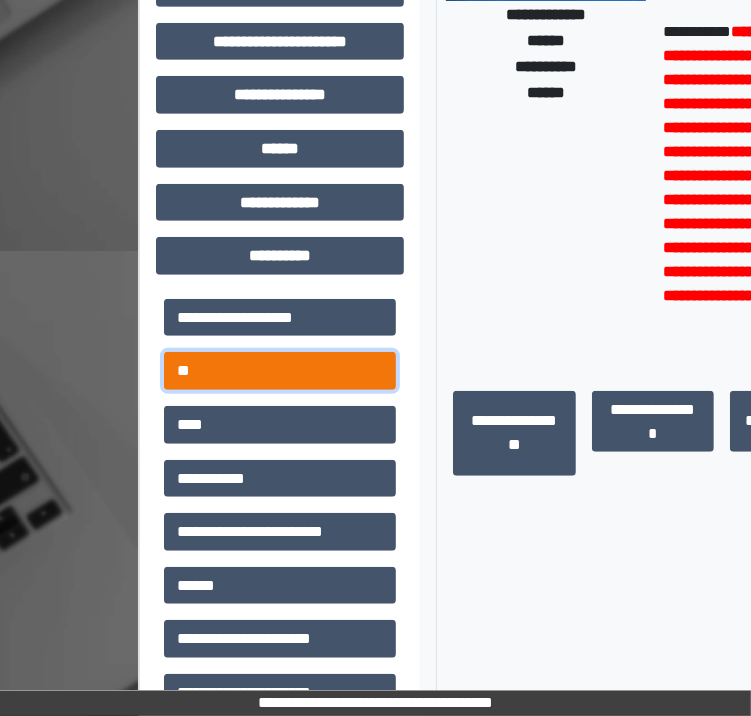 click on "**" at bounding box center [280, 371] 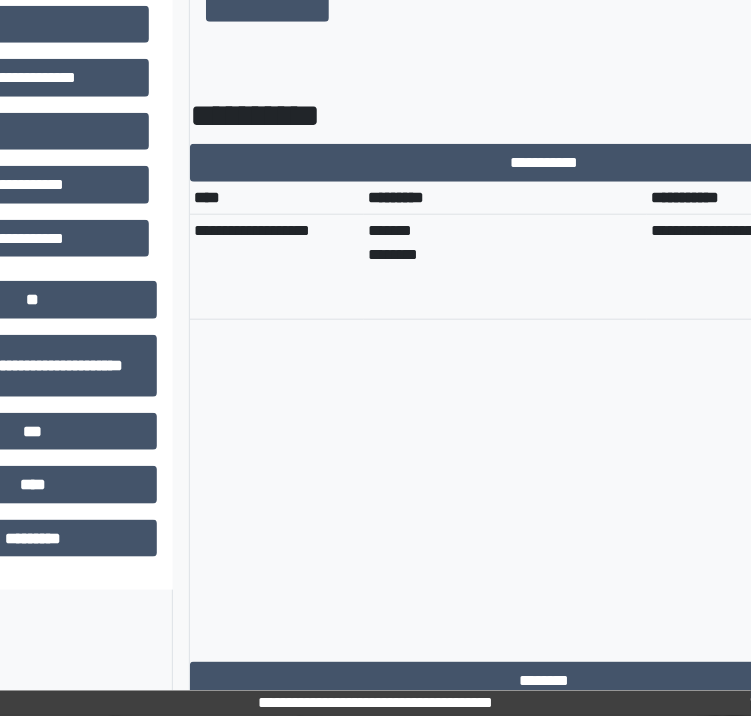 scroll, scrollTop: 934, scrollLeft: 0, axis: vertical 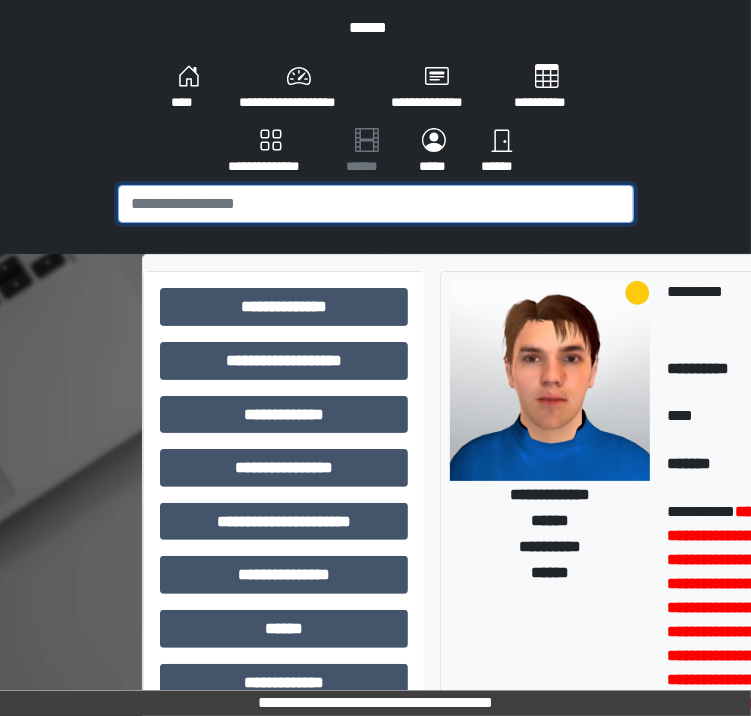click at bounding box center (376, 204) 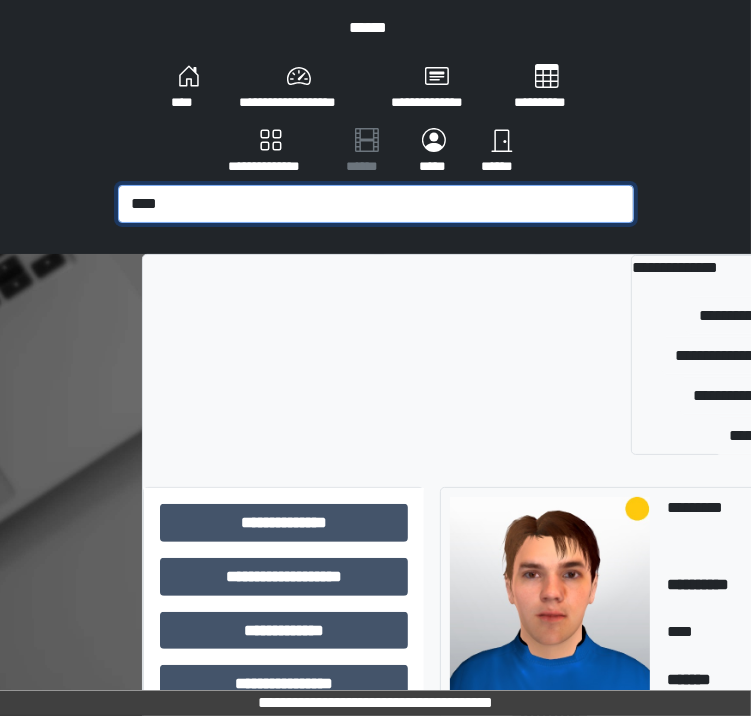 type on "****" 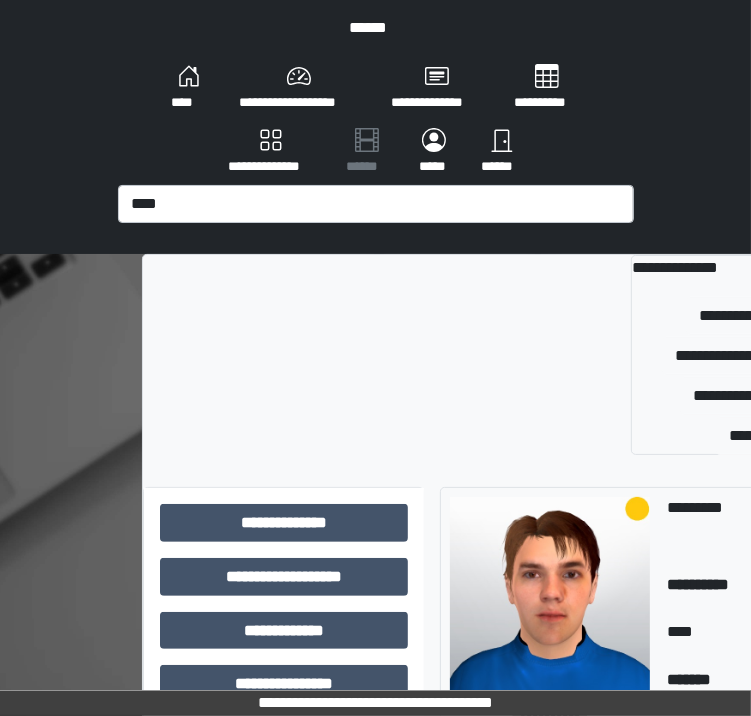 click on "**********" at bounding box center [749, 436] 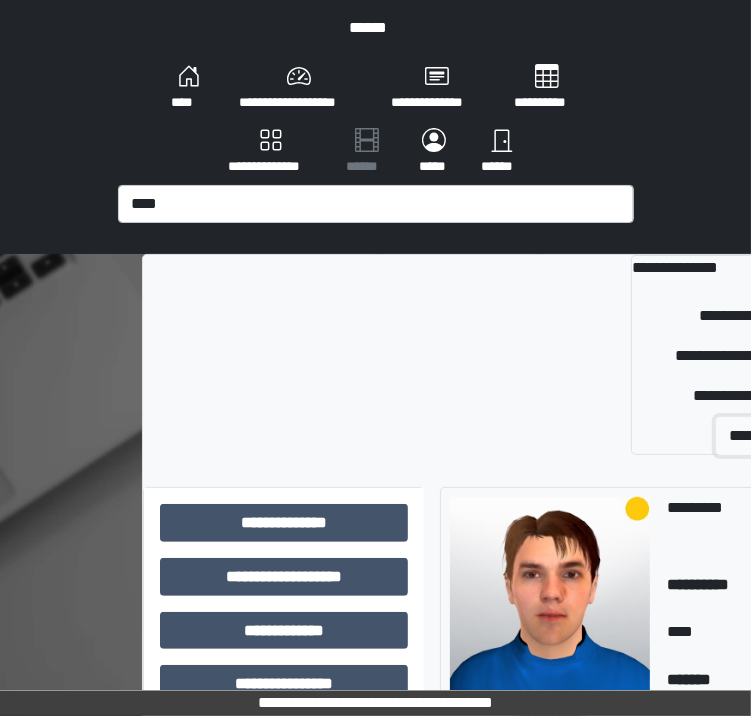 click on "**********" at bounding box center (787, 436) 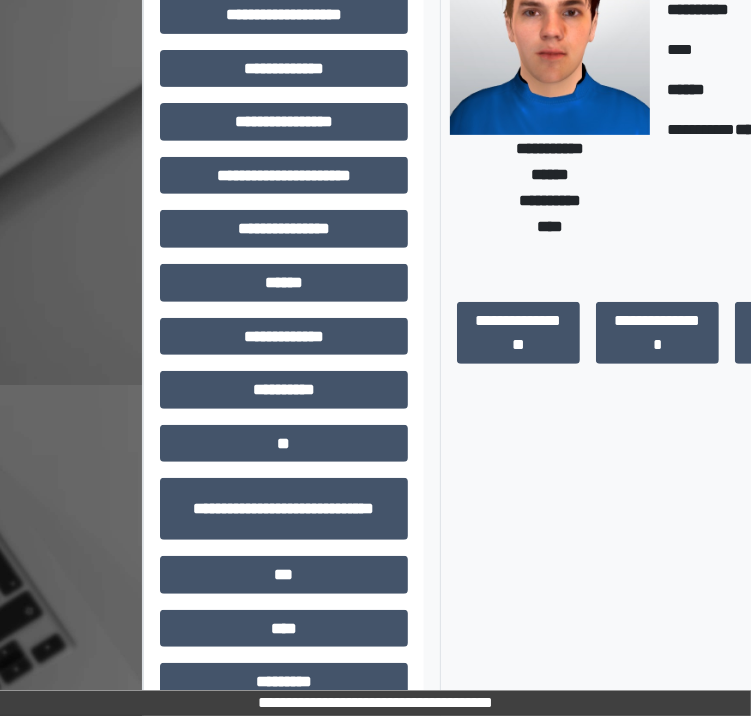 scroll, scrollTop: 380, scrollLeft: 0, axis: vertical 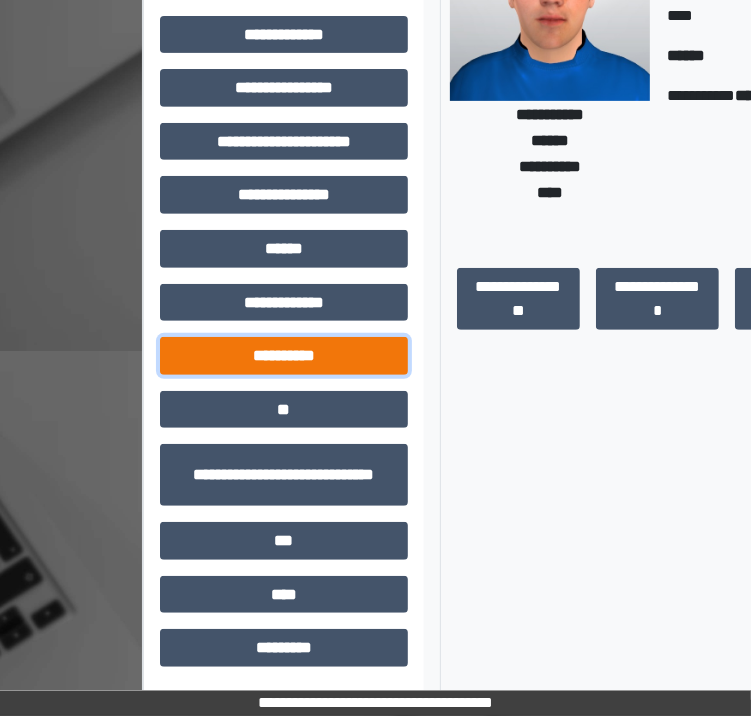 click on "**********" at bounding box center [284, 356] 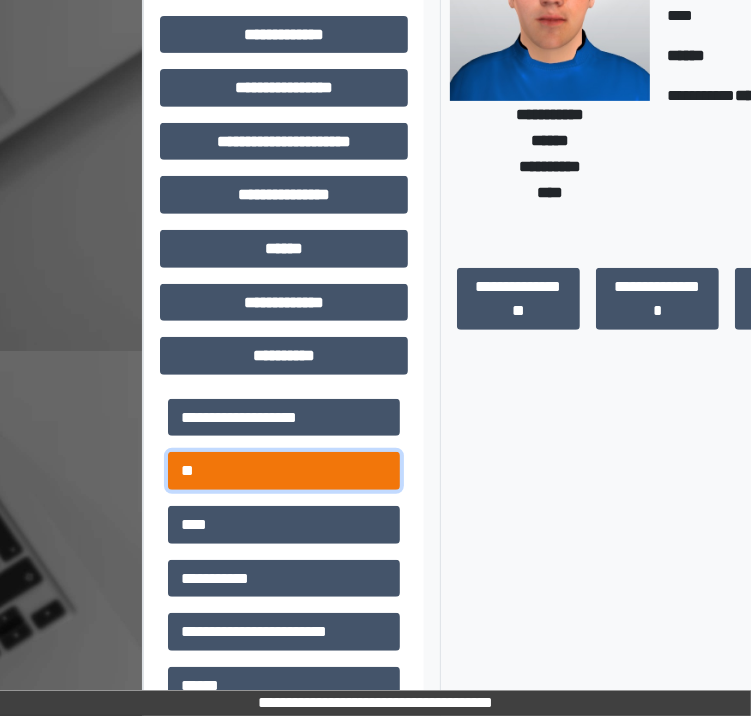 click on "**" at bounding box center [284, 471] 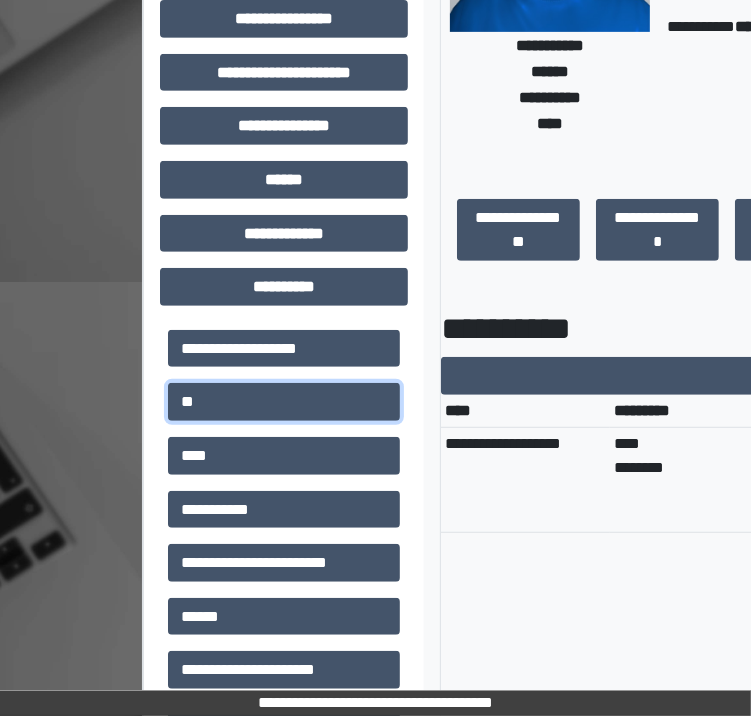 scroll, scrollTop: 480, scrollLeft: 0, axis: vertical 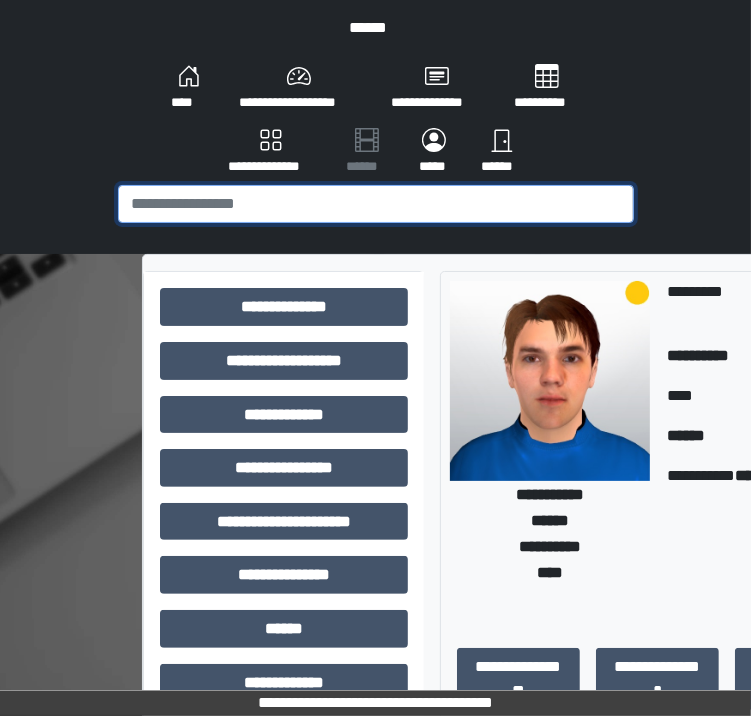 click at bounding box center [376, 204] 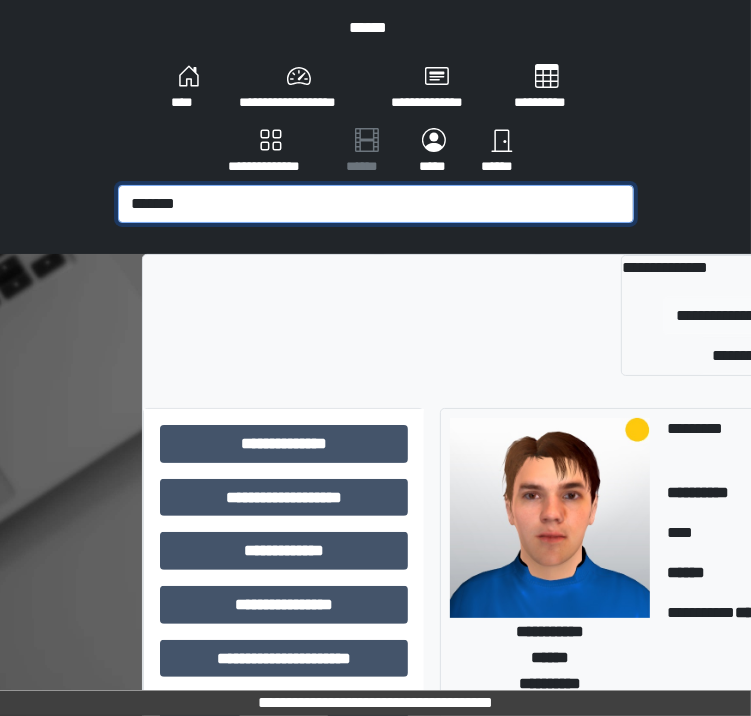 type on "*******" 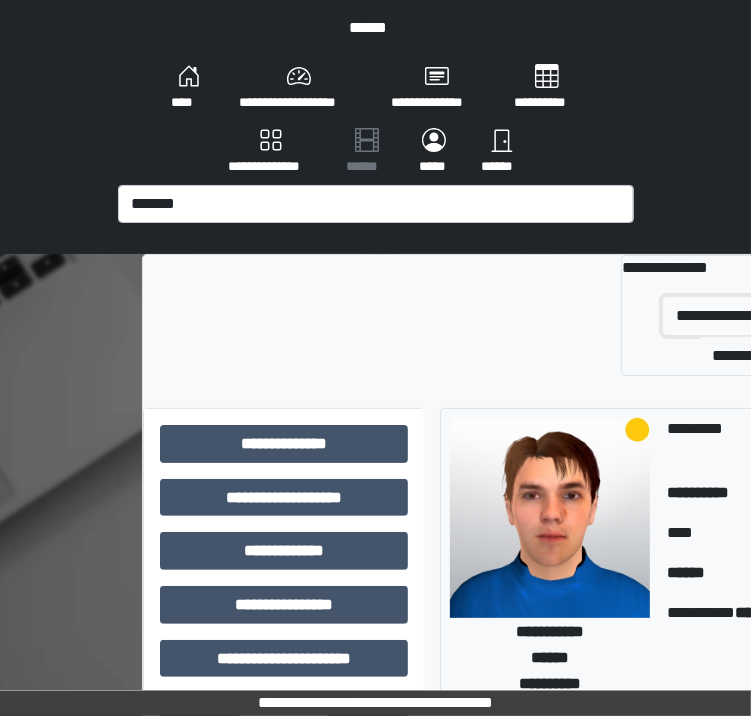click on "**********" at bounding box center (761, 316) 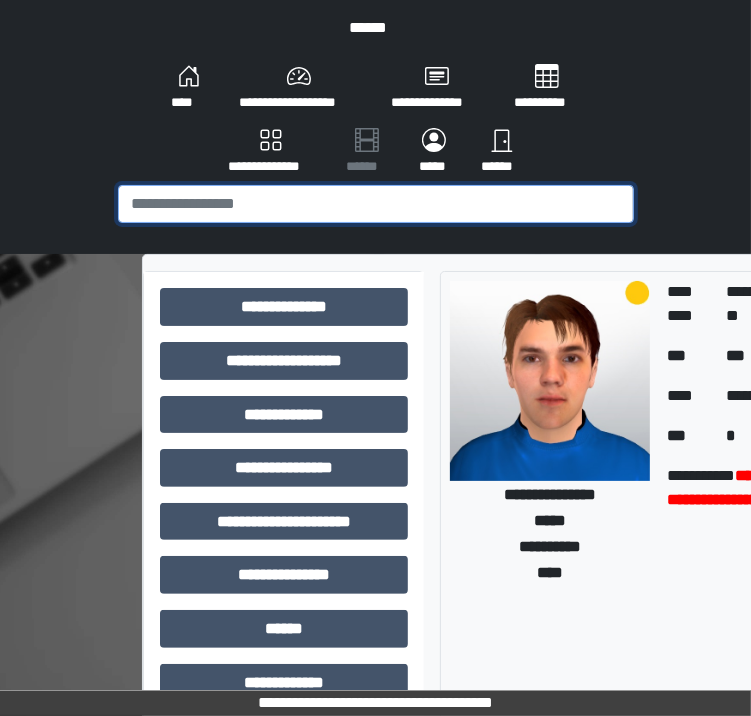 click at bounding box center [376, 204] 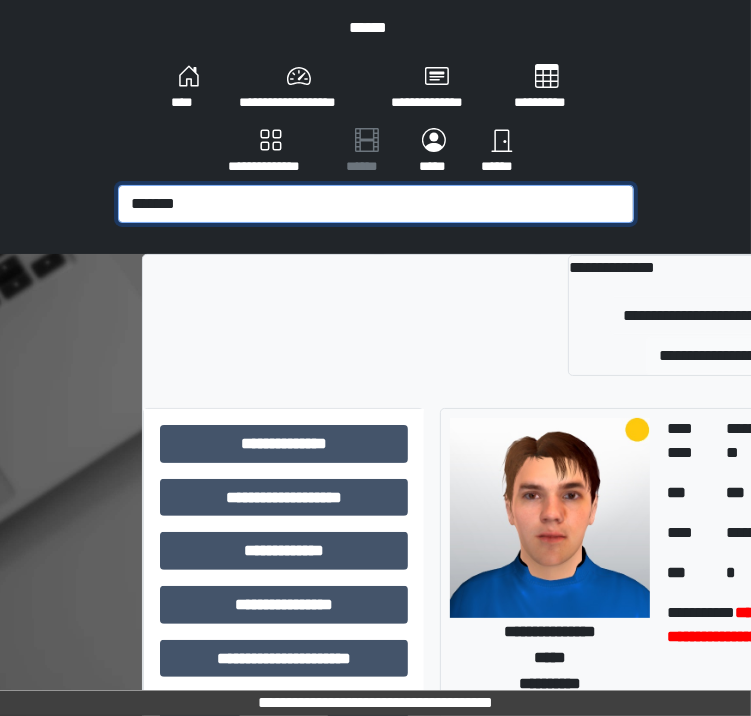 type on "*******" 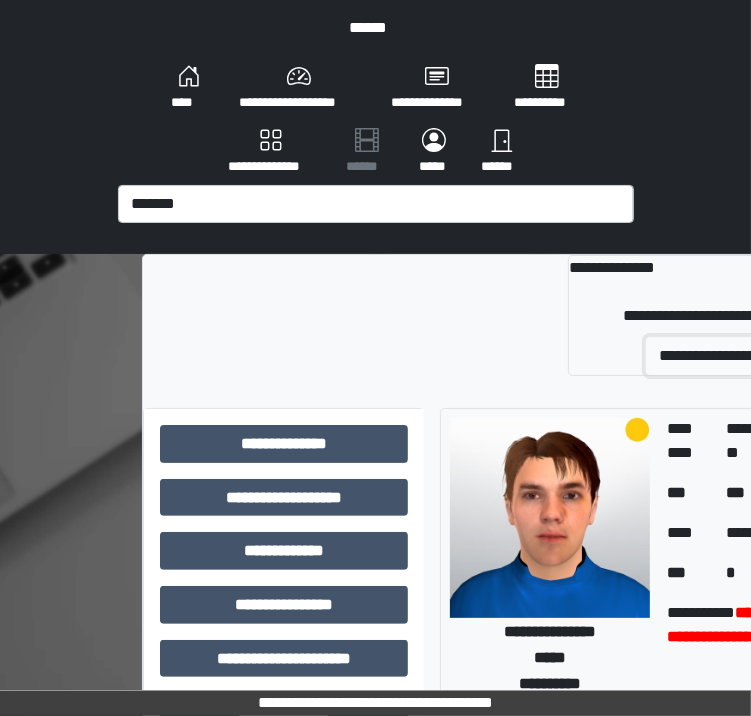 click on "**********" at bounding box center [726, 356] 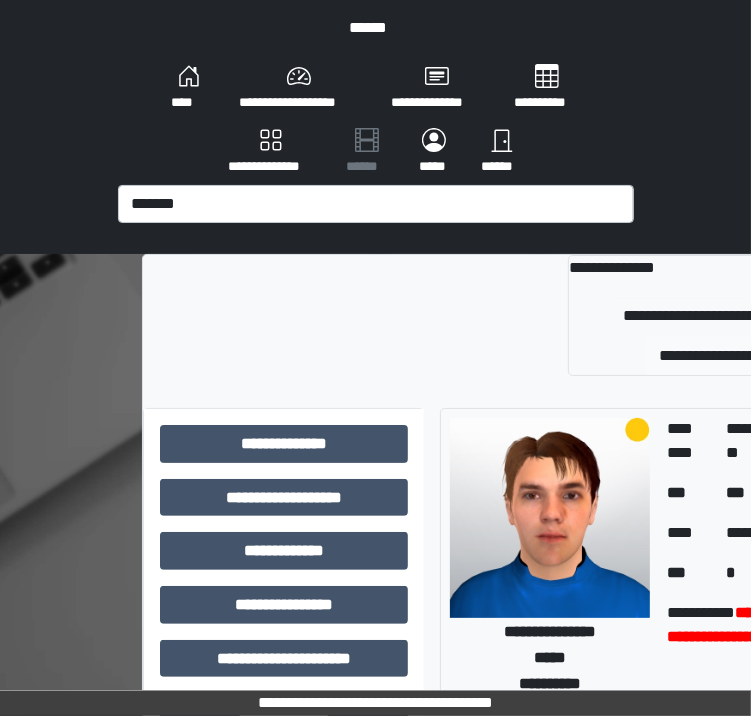type 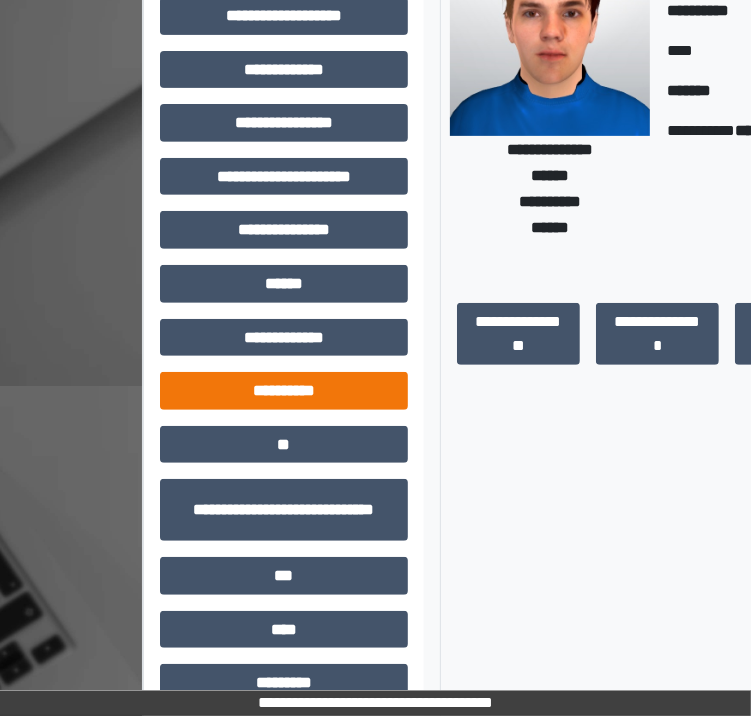 scroll, scrollTop: 380, scrollLeft: 0, axis: vertical 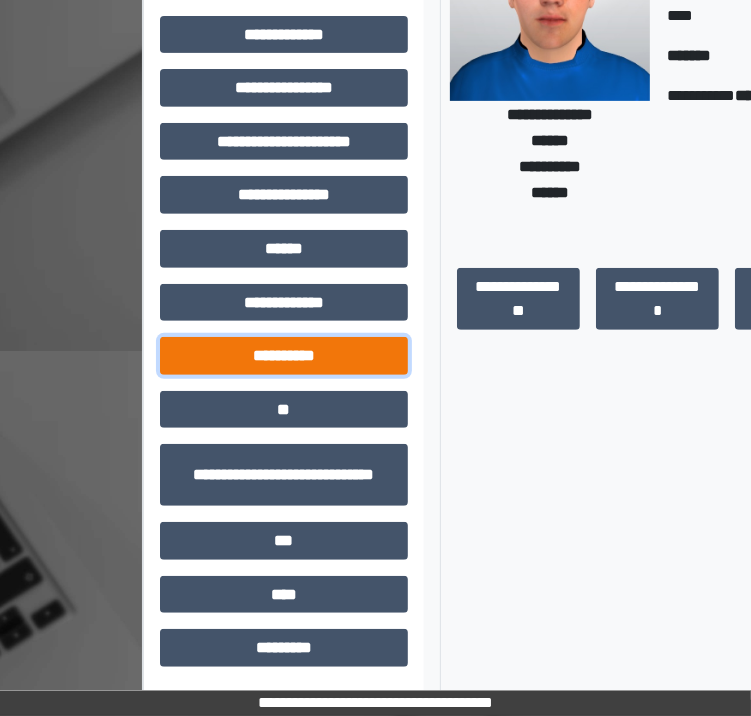 click on "**********" at bounding box center [284, 356] 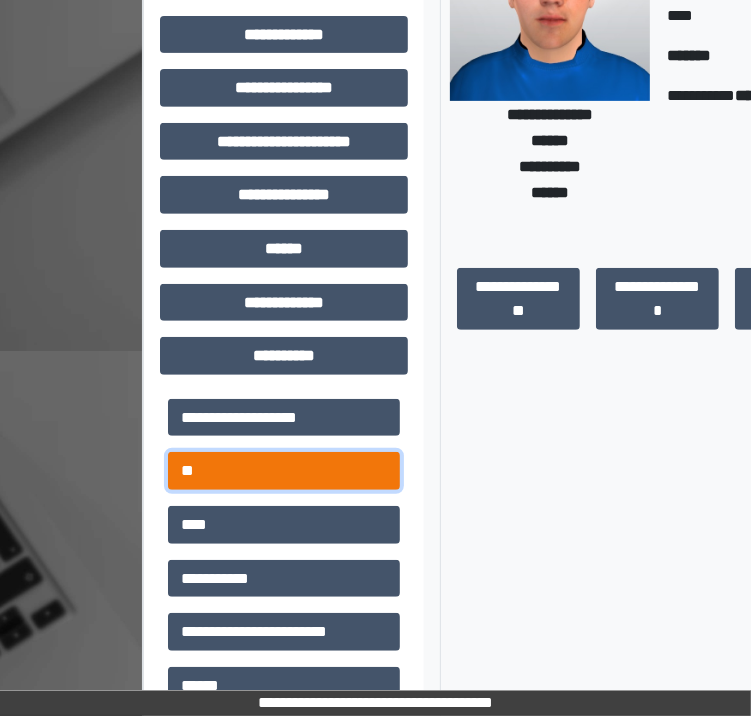 click on "**" at bounding box center [284, 471] 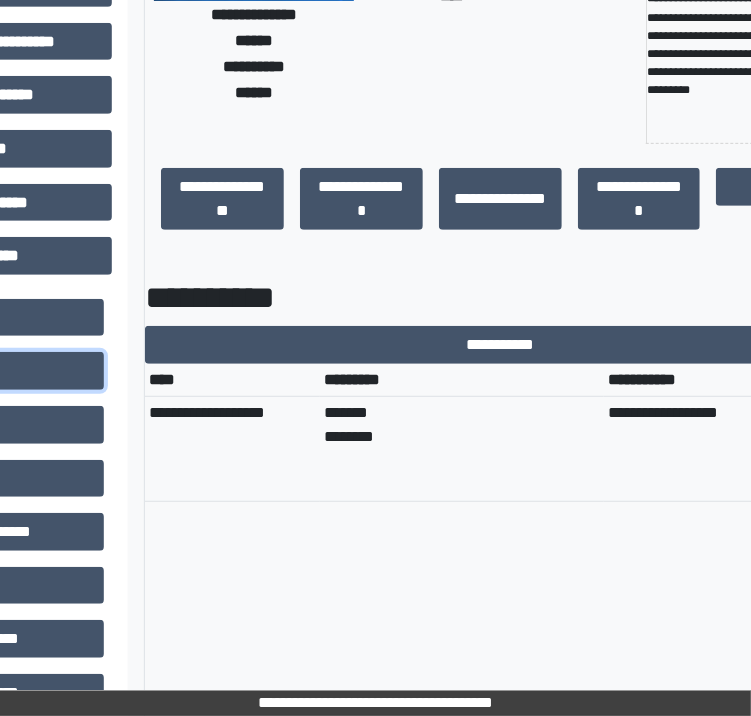 scroll, scrollTop: 480, scrollLeft: 365, axis: both 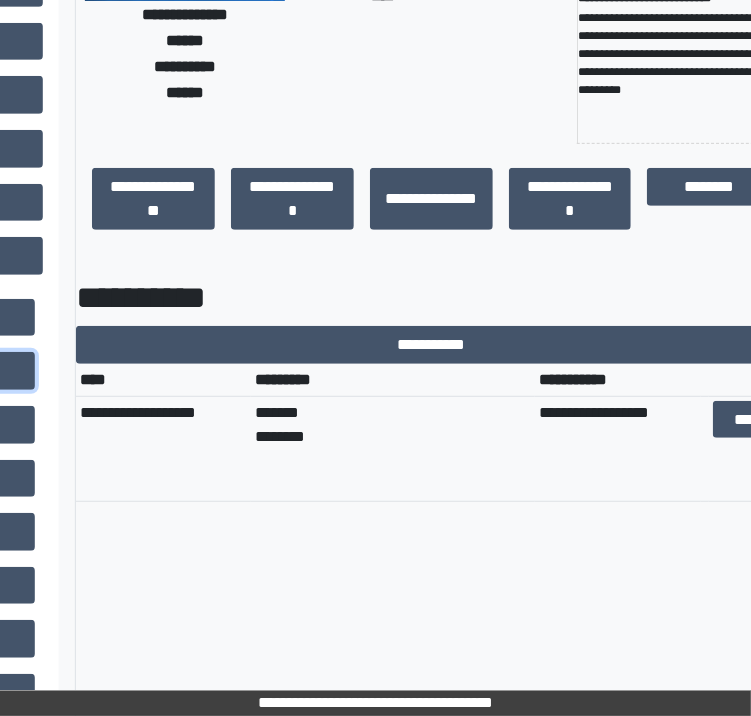 type 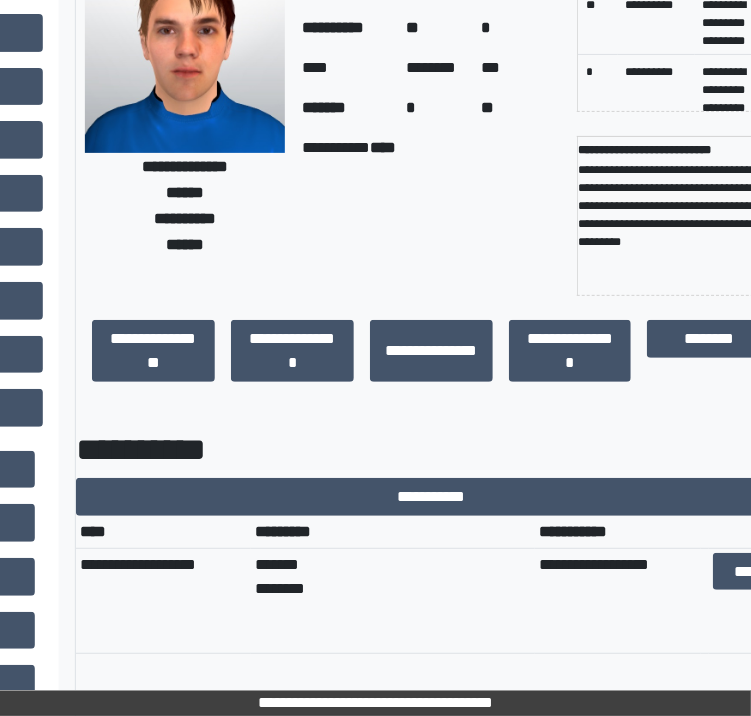 scroll, scrollTop: 0, scrollLeft: 365, axis: horizontal 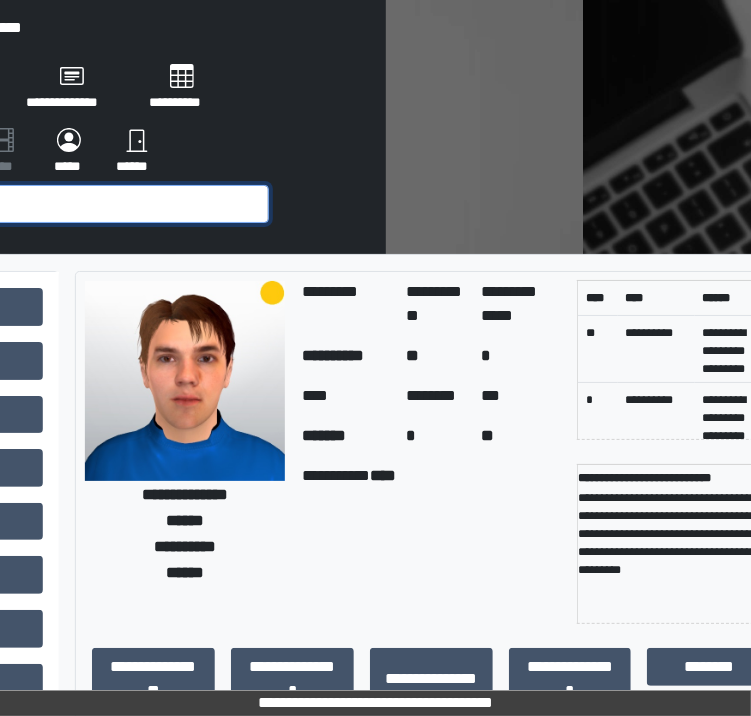 click at bounding box center [11, 204] 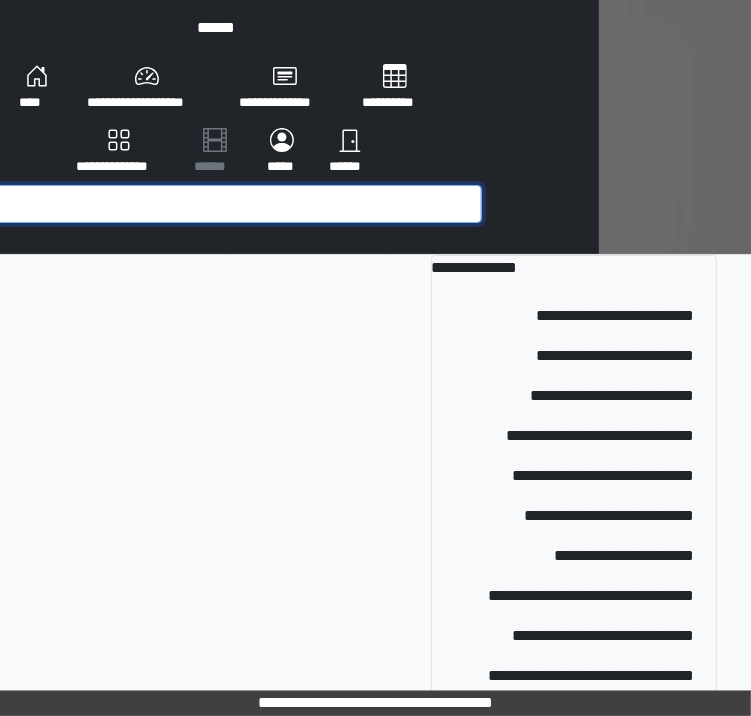 scroll, scrollTop: 0, scrollLeft: 144, axis: horizontal 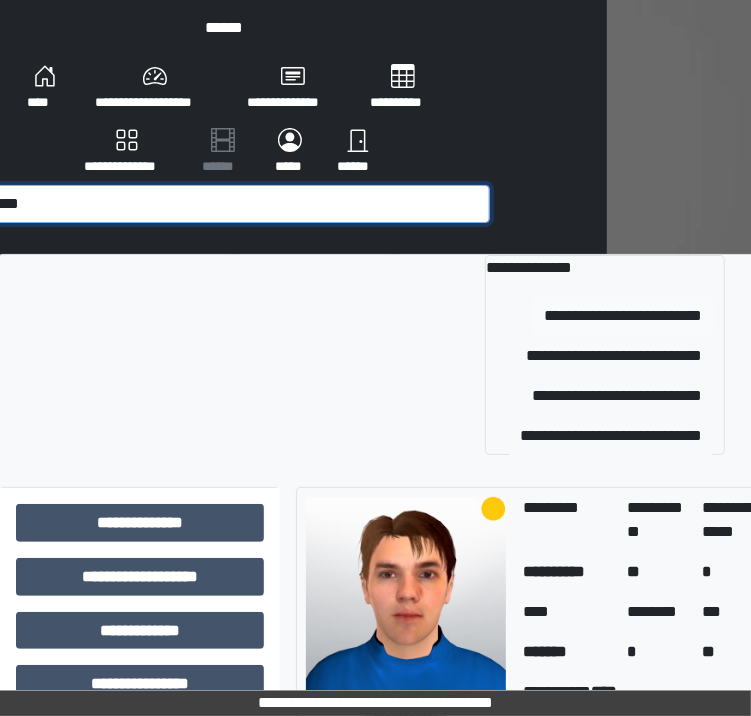 type on "*****" 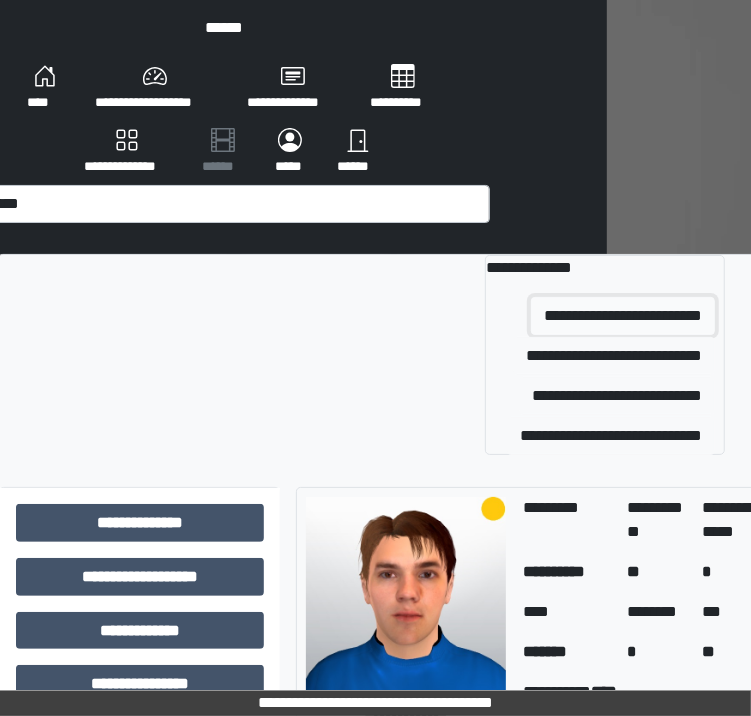 click on "**********" at bounding box center [623, 316] 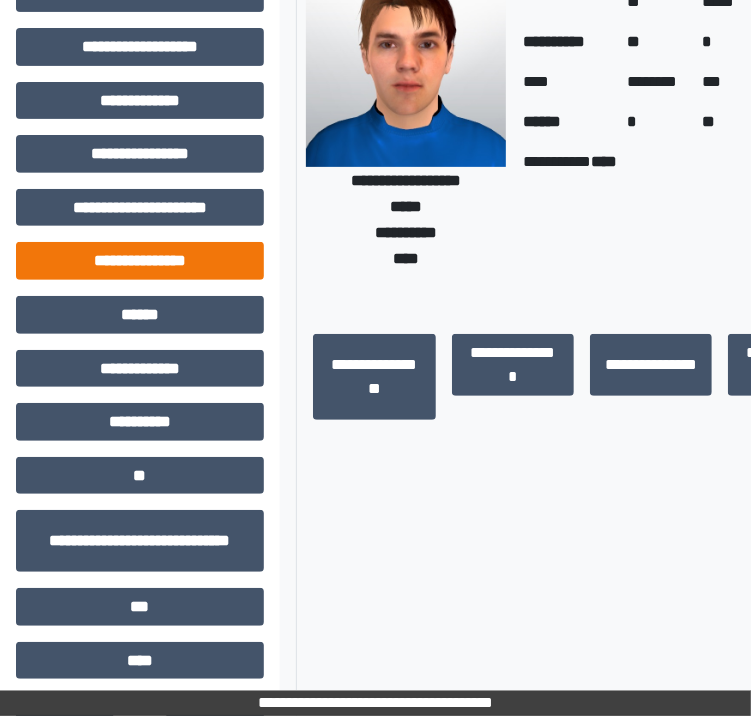 scroll, scrollTop: 280, scrollLeft: 144, axis: both 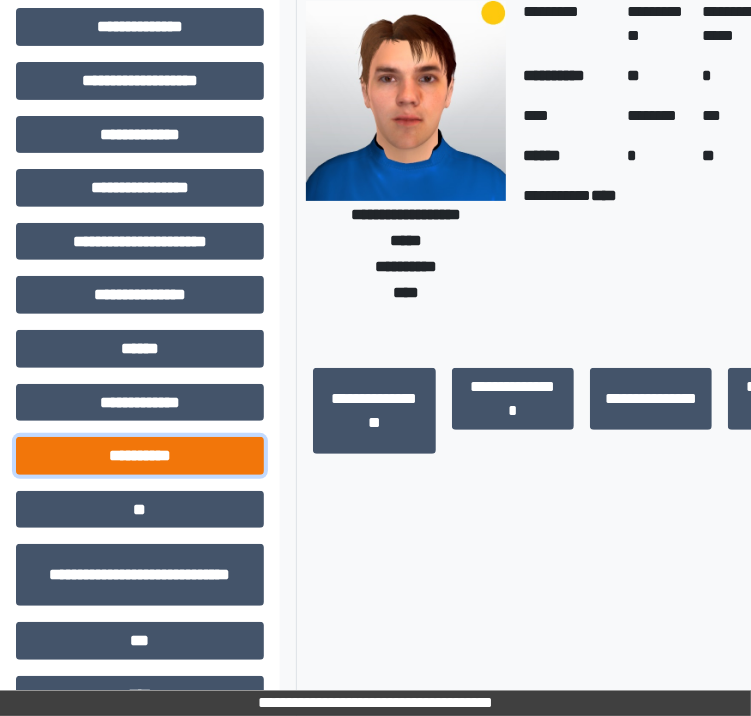 click on "**********" at bounding box center [140, 456] 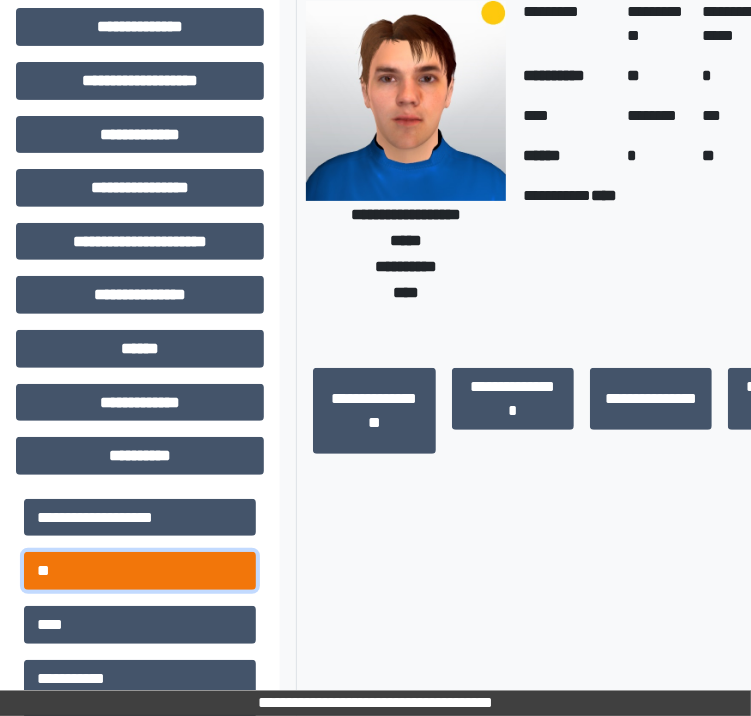 click on "**" at bounding box center (140, 571) 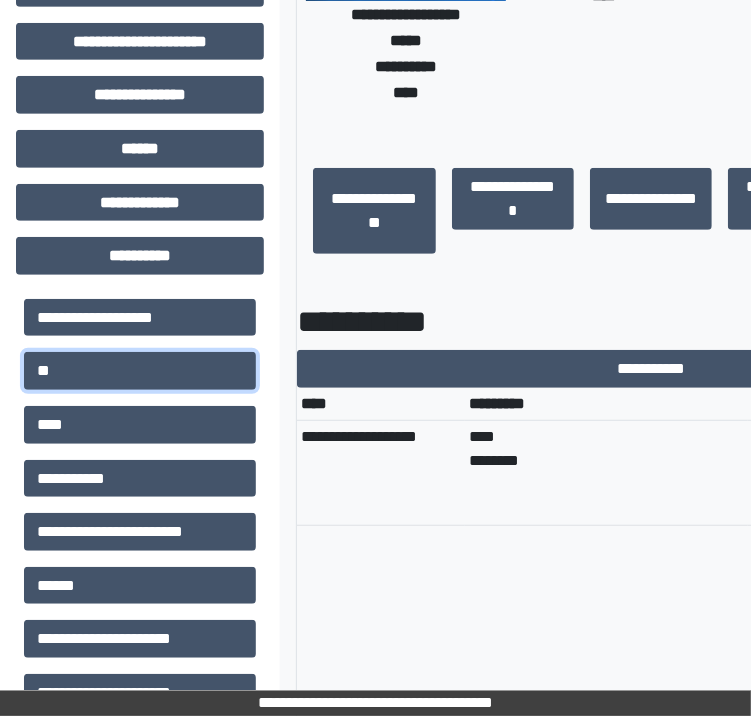 scroll, scrollTop: 0, scrollLeft: 144, axis: horizontal 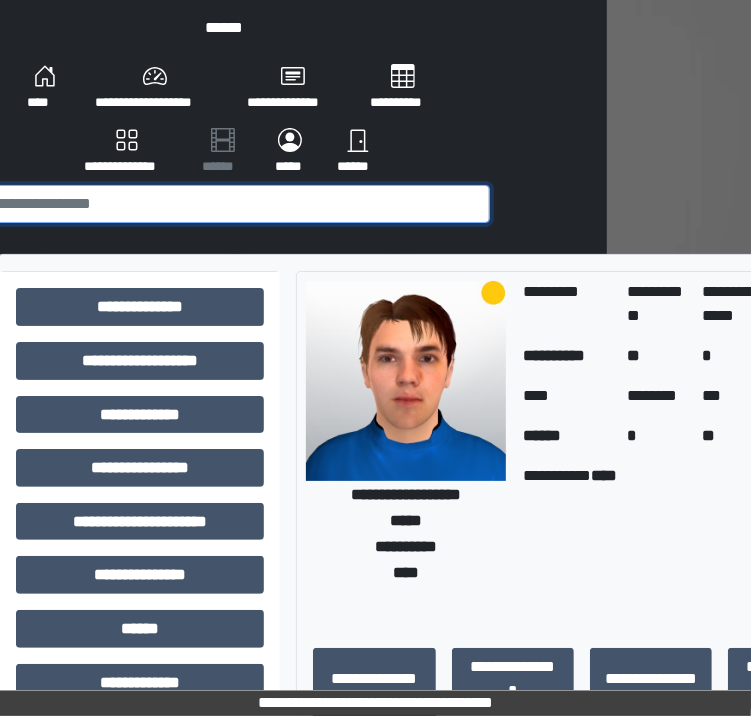 click at bounding box center [232, 204] 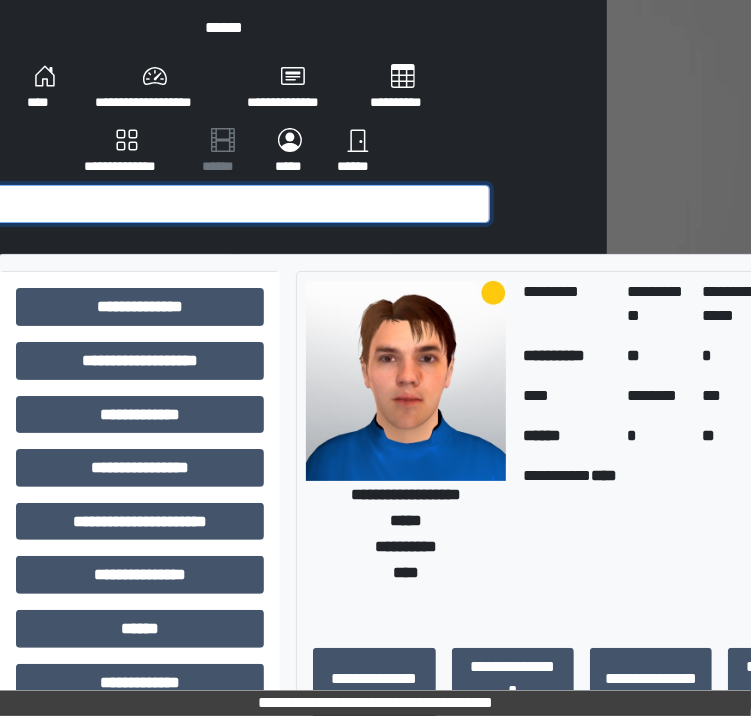 scroll, scrollTop: 0, scrollLeft: 141, axis: horizontal 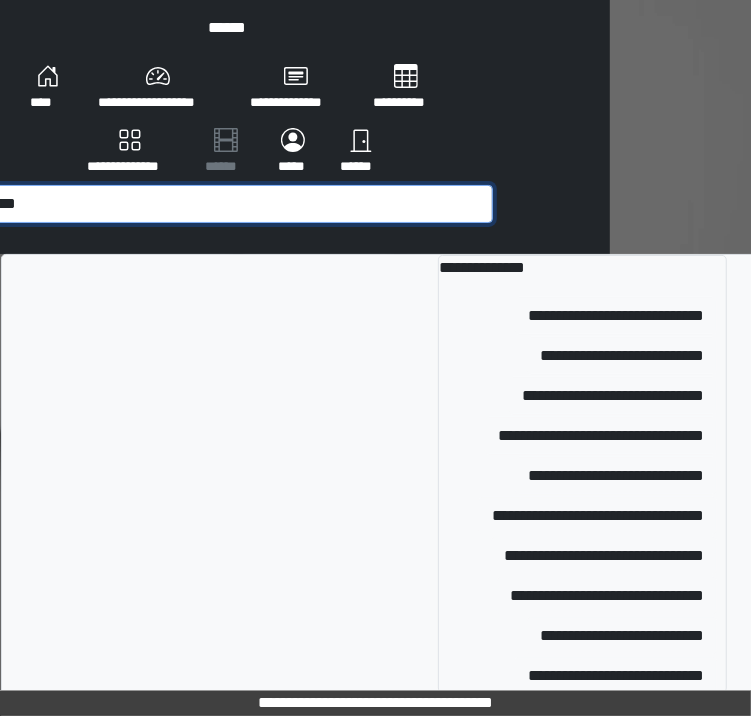 type on "*****" 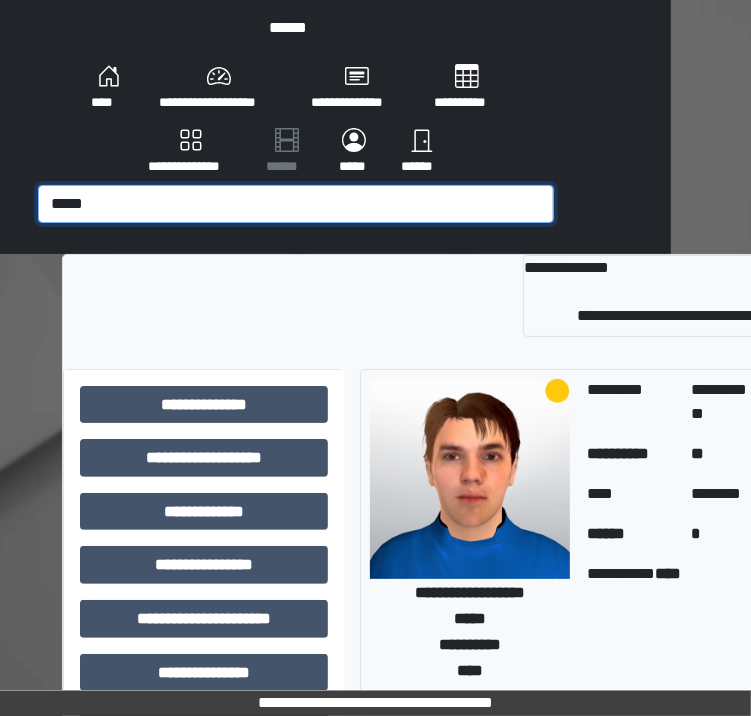 scroll, scrollTop: 0, scrollLeft: 0, axis: both 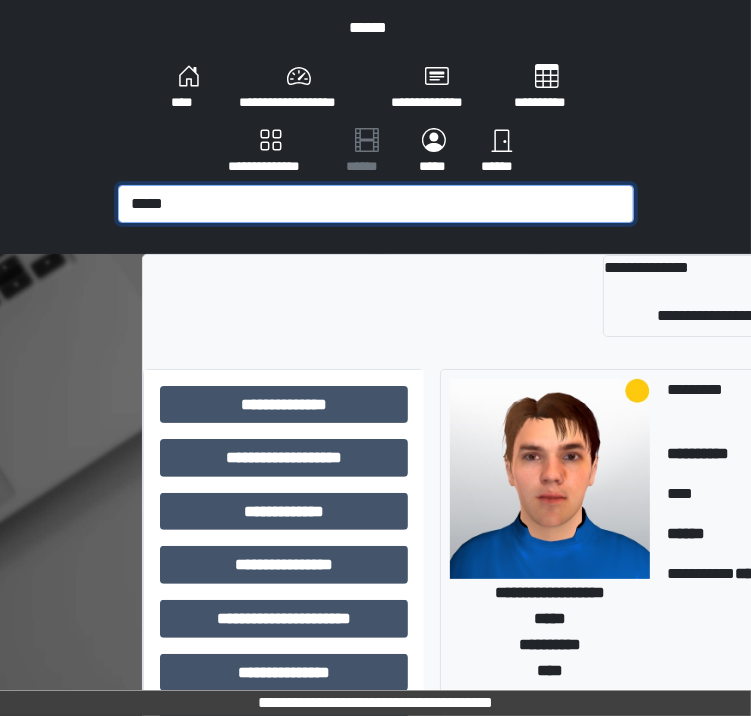 drag, startPoint x: 92, startPoint y: 196, endPoint x: -20, endPoint y: 238, distance: 119.61605 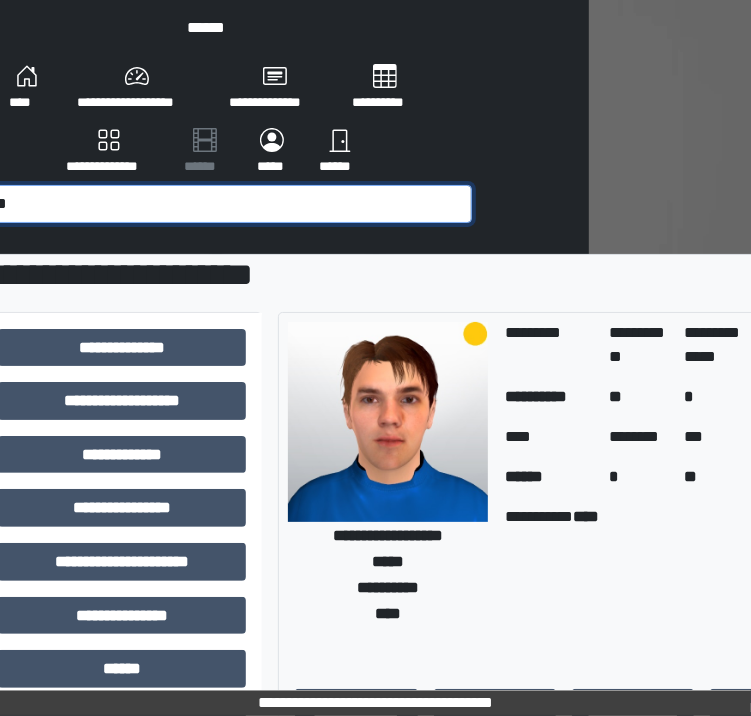scroll, scrollTop: 0, scrollLeft: 0, axis: both 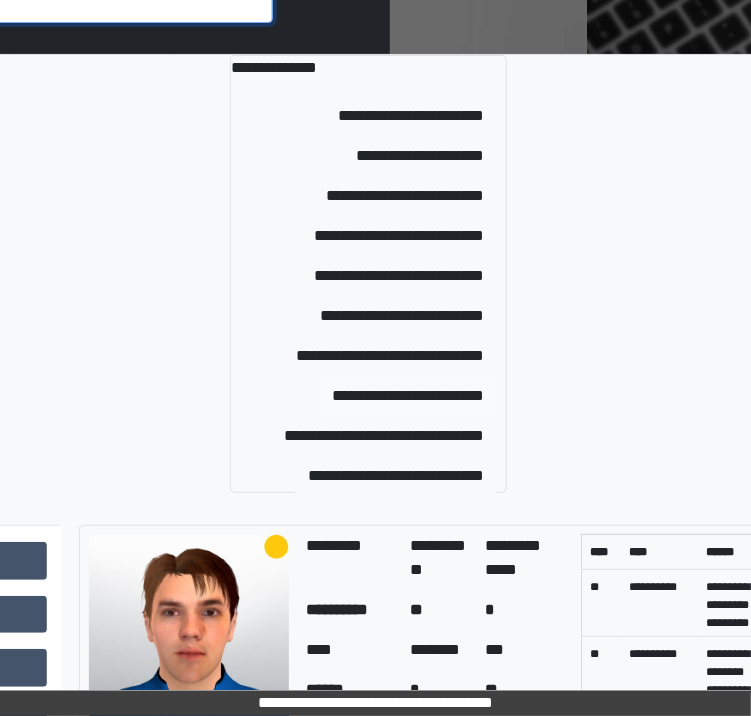 type on "***" 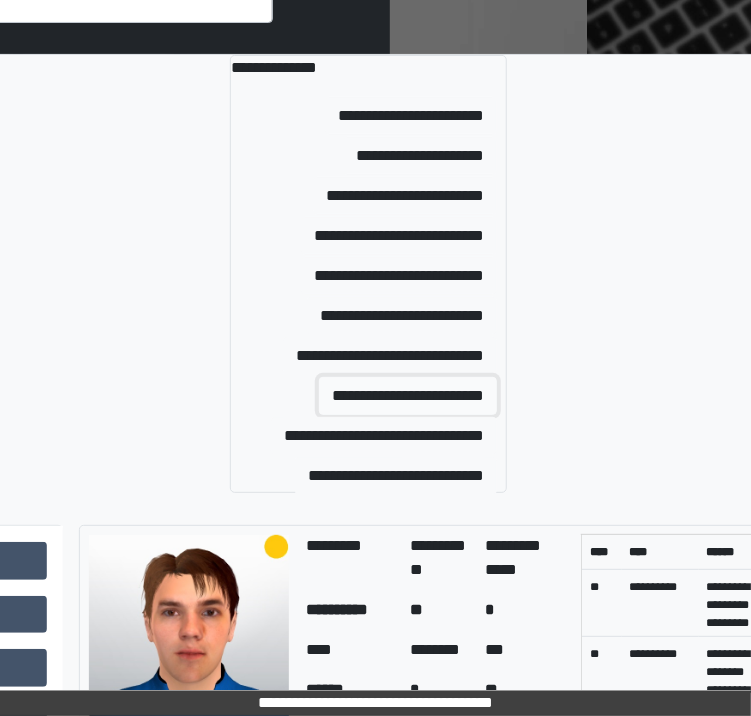 click on "**********" at bounding box center [408, 396] 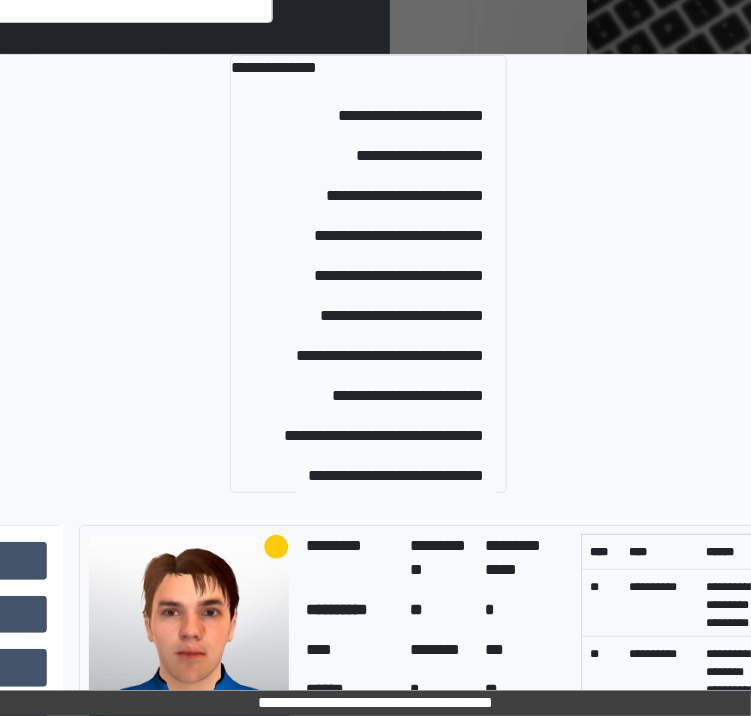 type 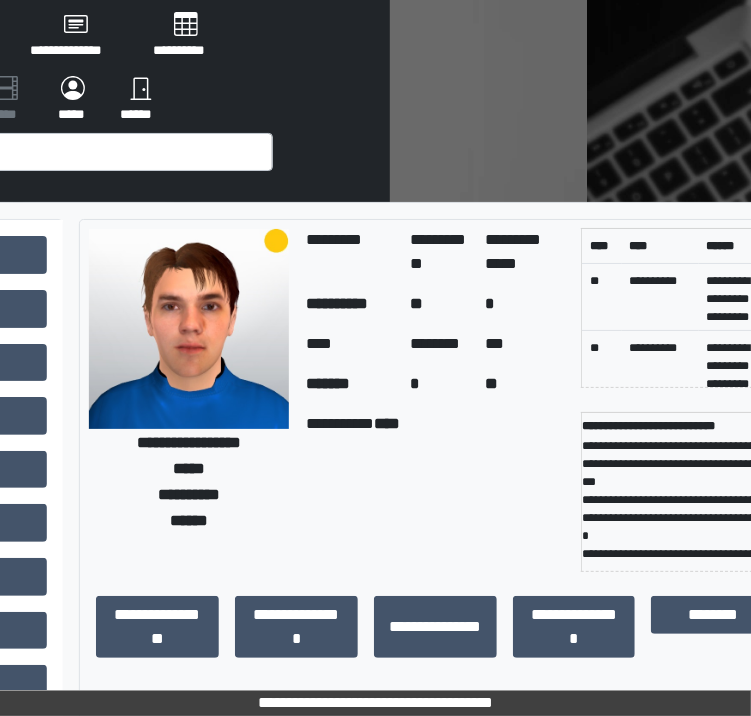 scroll, scrollTop: 100, scrollLeft: 361, axis: both 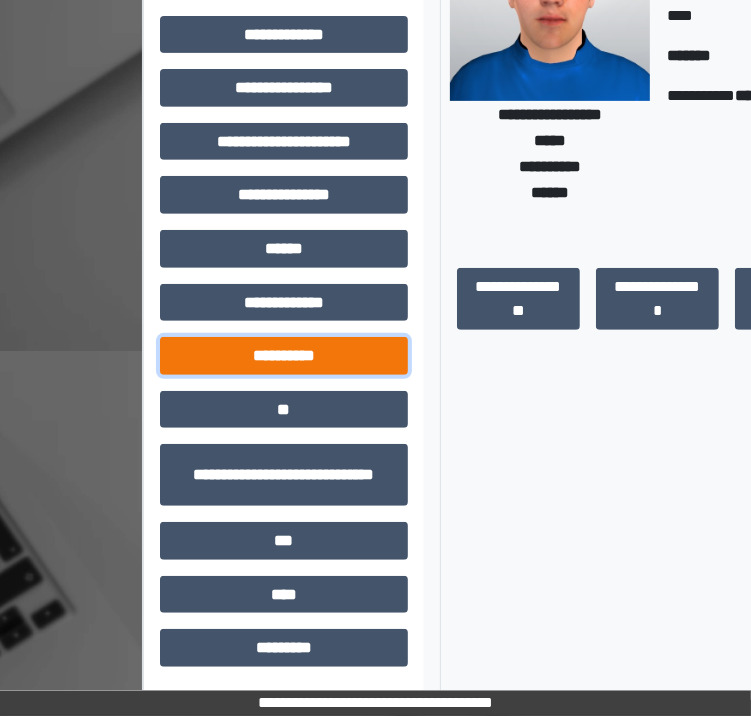 click on "**********" at bounding box center [284, 356] 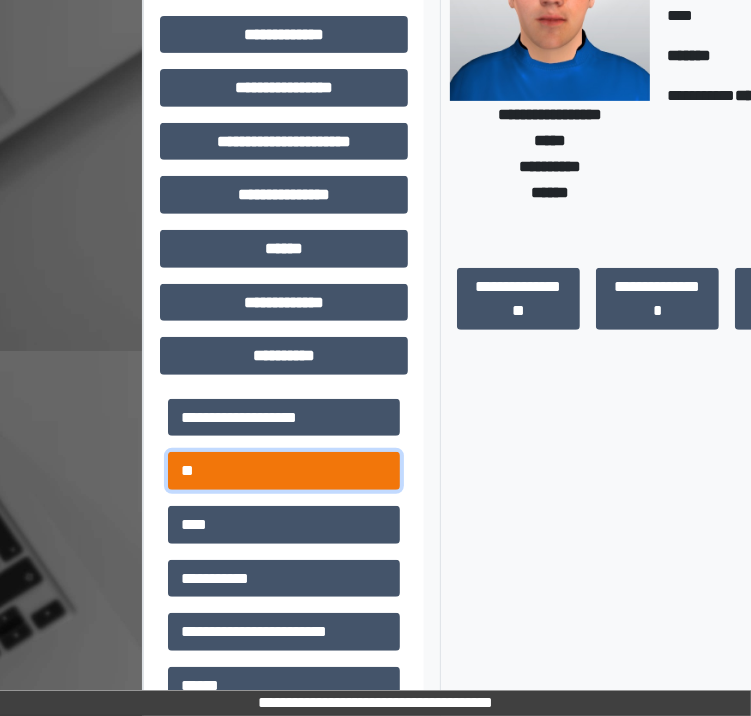 click on "**" at bounding box center [284, 471] 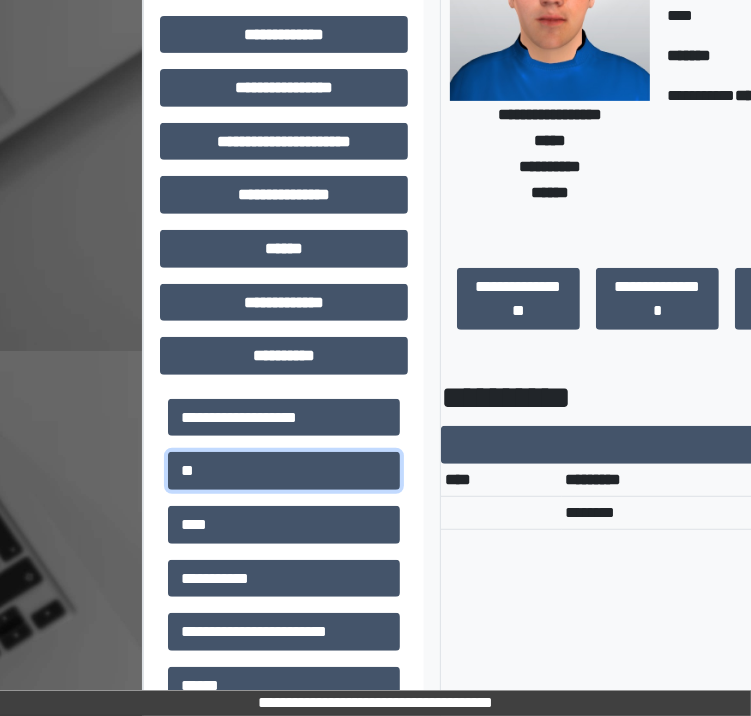 type 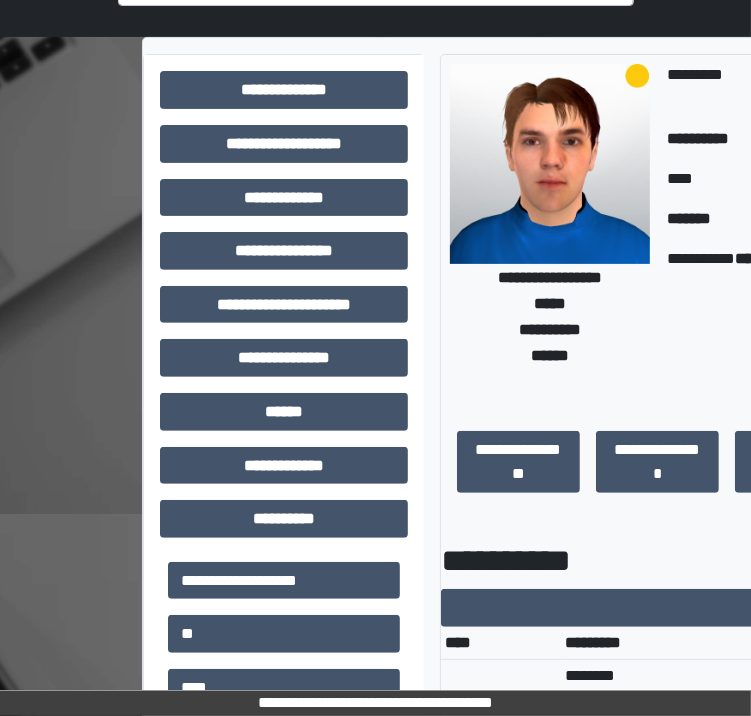 scroll, scrollTop: 0, scrollLeft: 0, axis: both 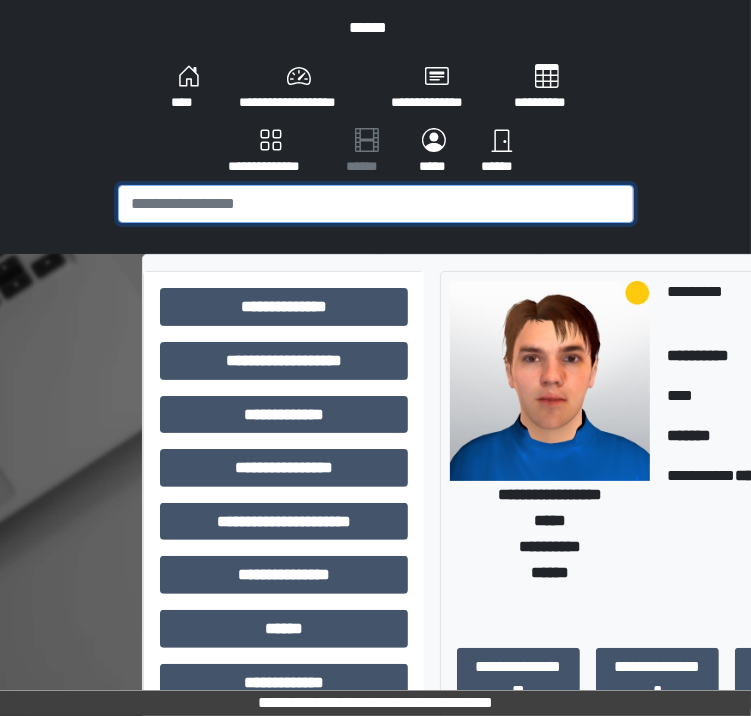 click at bounding box center (376, 204) 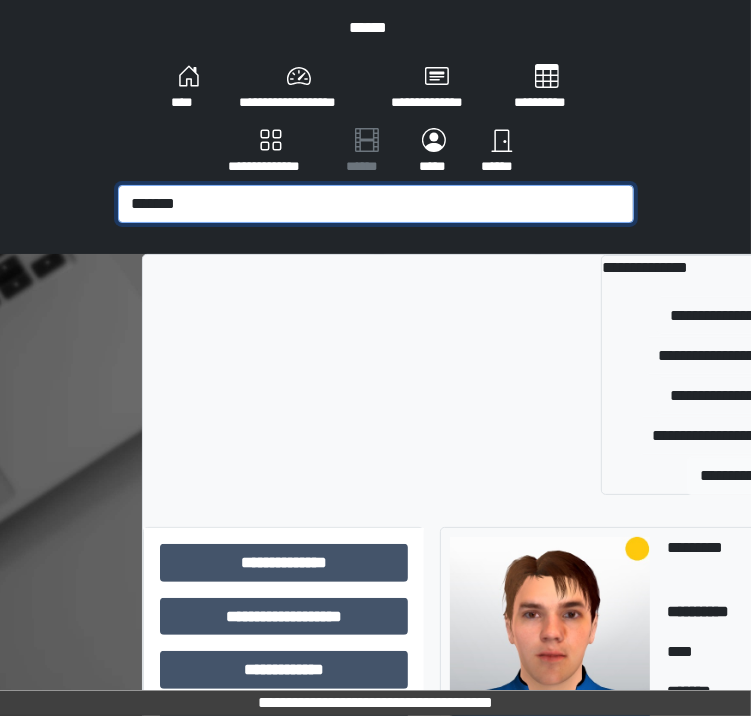 type on "*******" 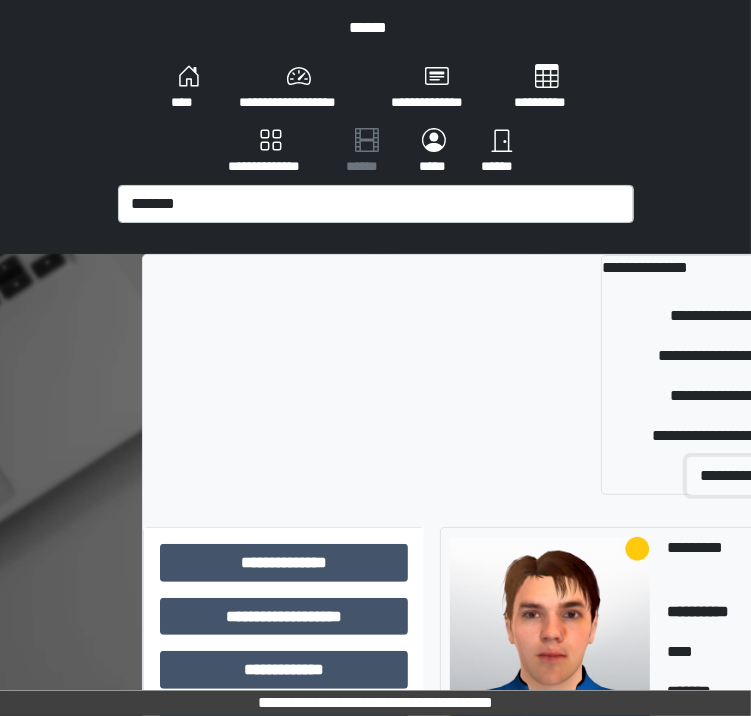 click on "**********" at bounding box center [773, 476] 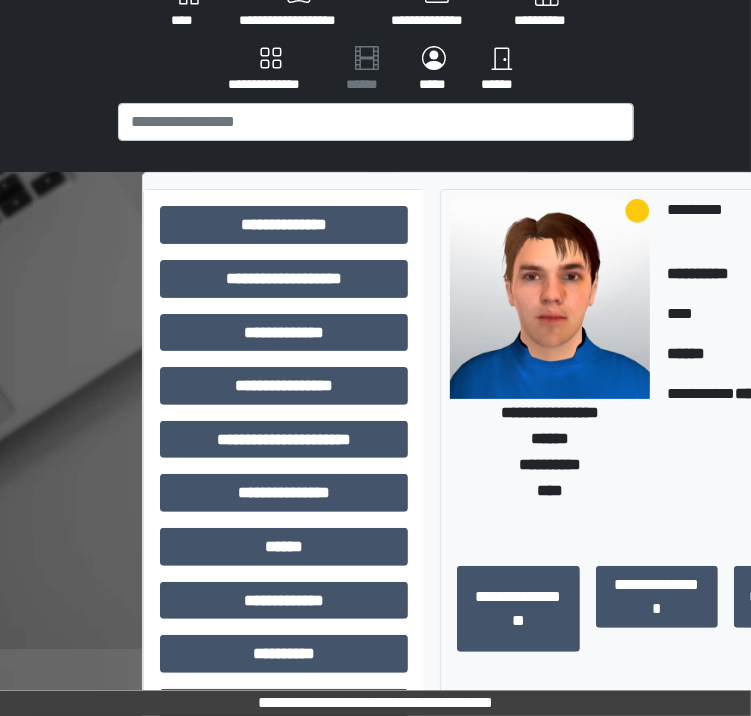 scroll, scrollTop: 200, scrollLeft: 0, axis: vertical 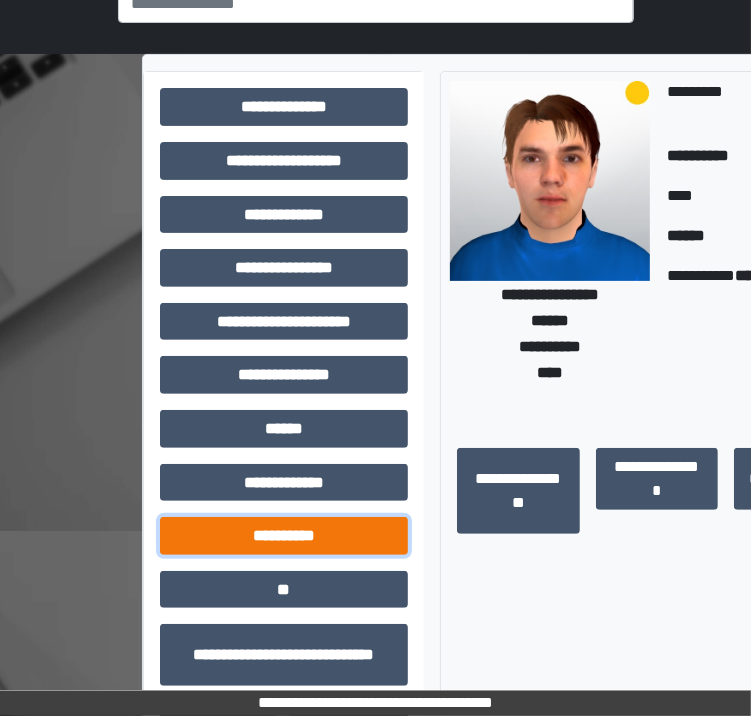 click on "**********" at bounding box center [284, 536] 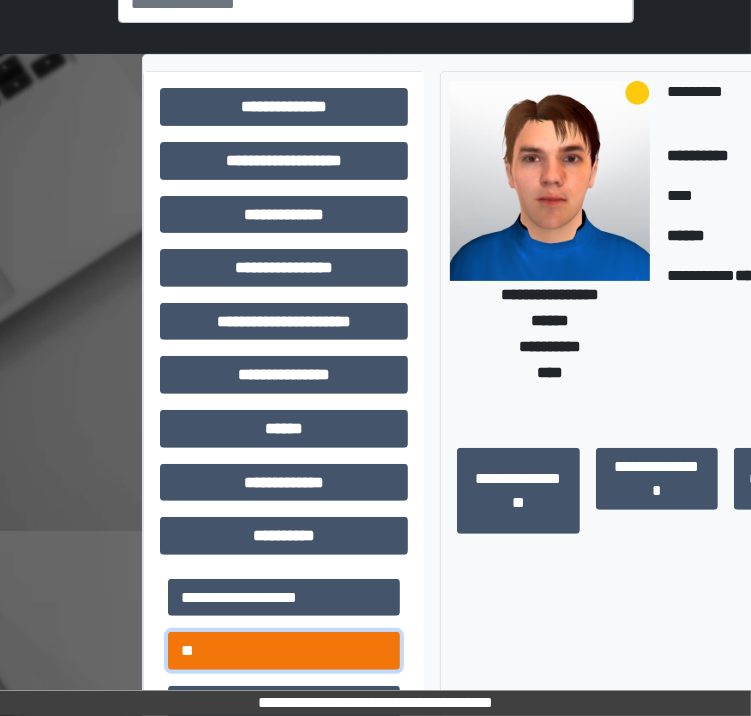 click on "**" at bounding box center (284, 651) 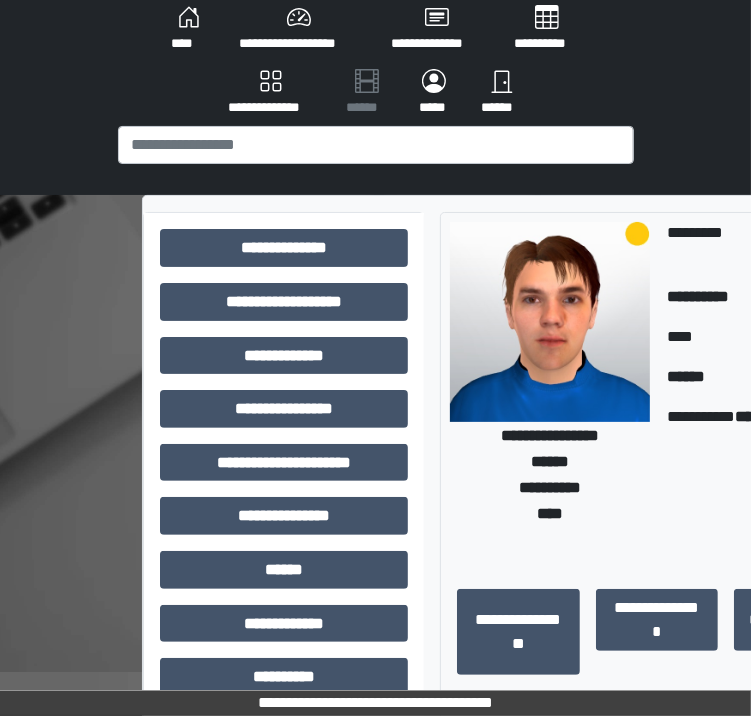 scroll, scrollTop: 0, scrollLeft: 0, axis: both 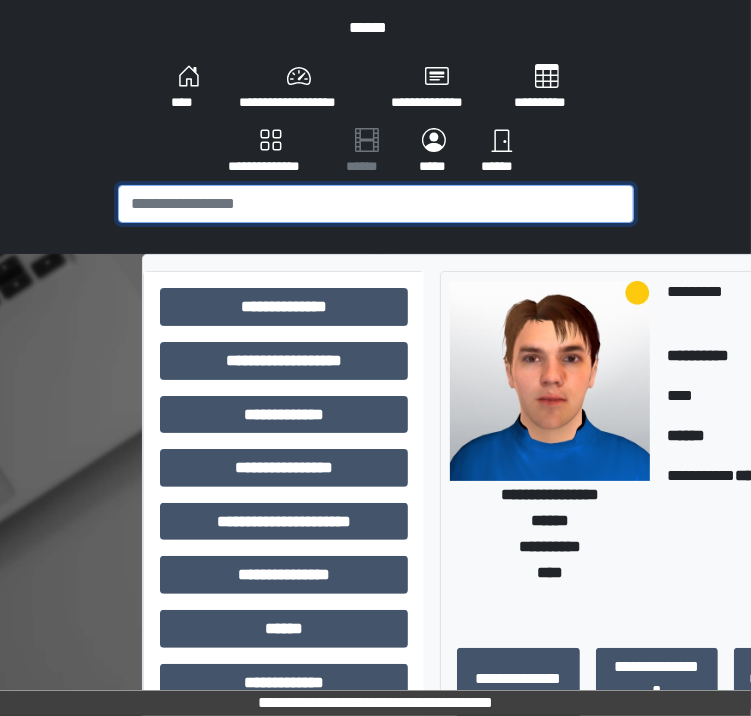 click at bounding box center (376, 204) 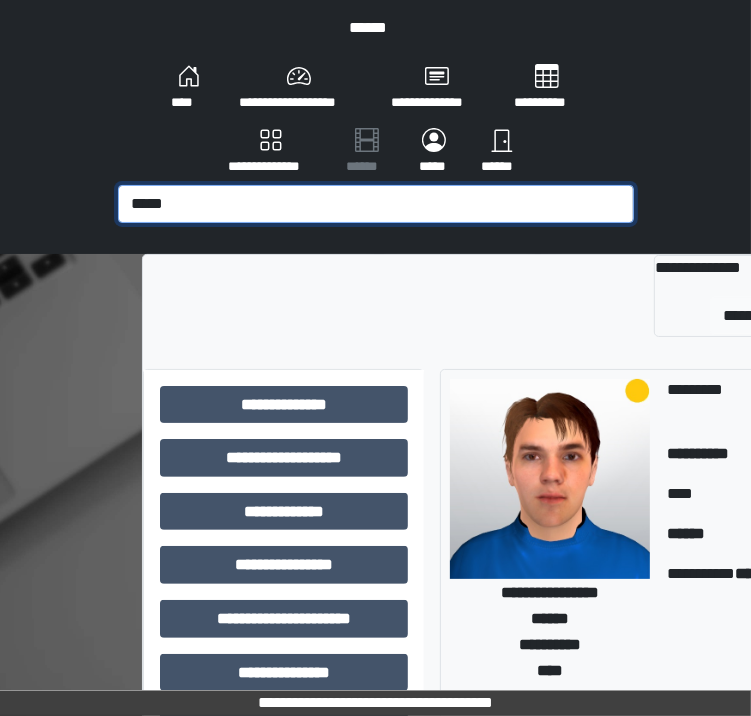 type on "*****" 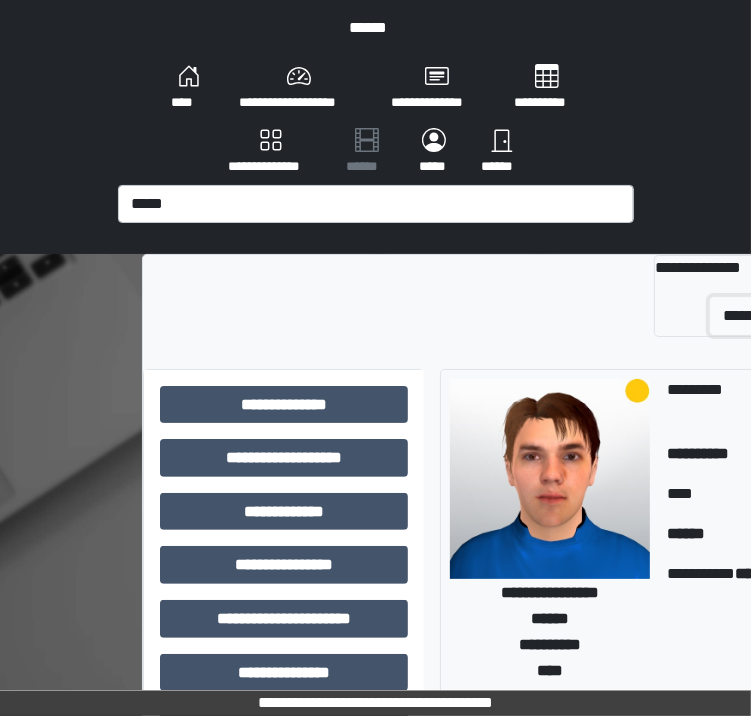 click on "**********" at bounding box center (784, 316) 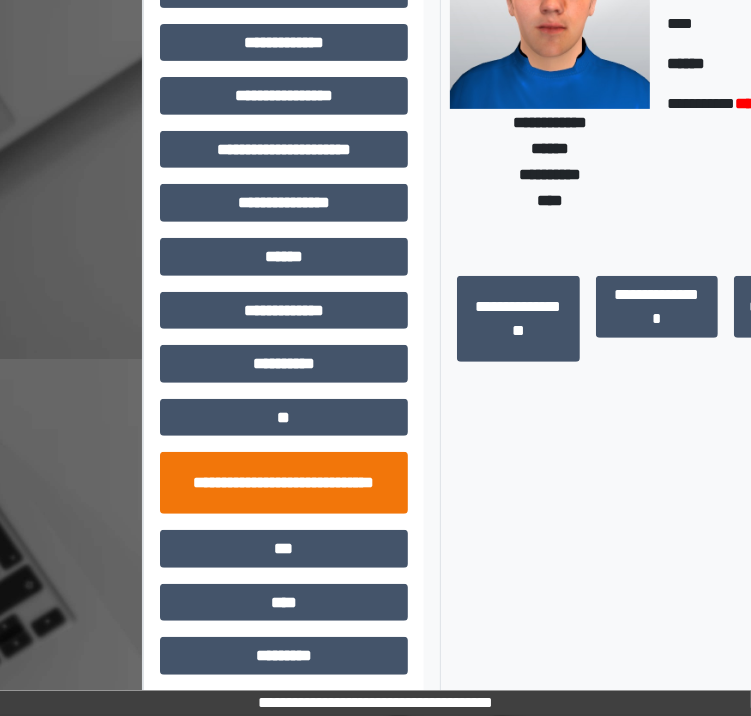 scroll, scrollTop: 380, scrollLeft: 0, axis: vertical 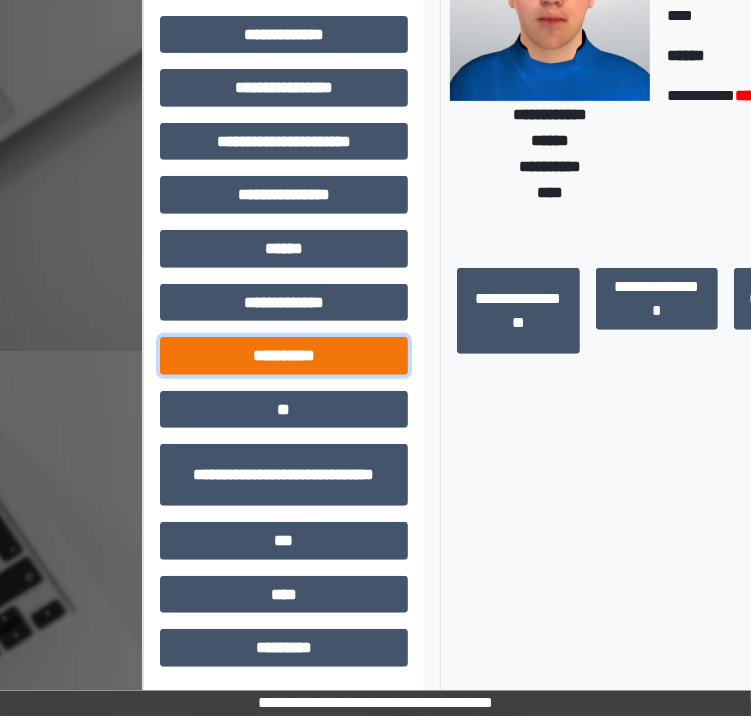 click on "**********" at bounding box center (284, 356) 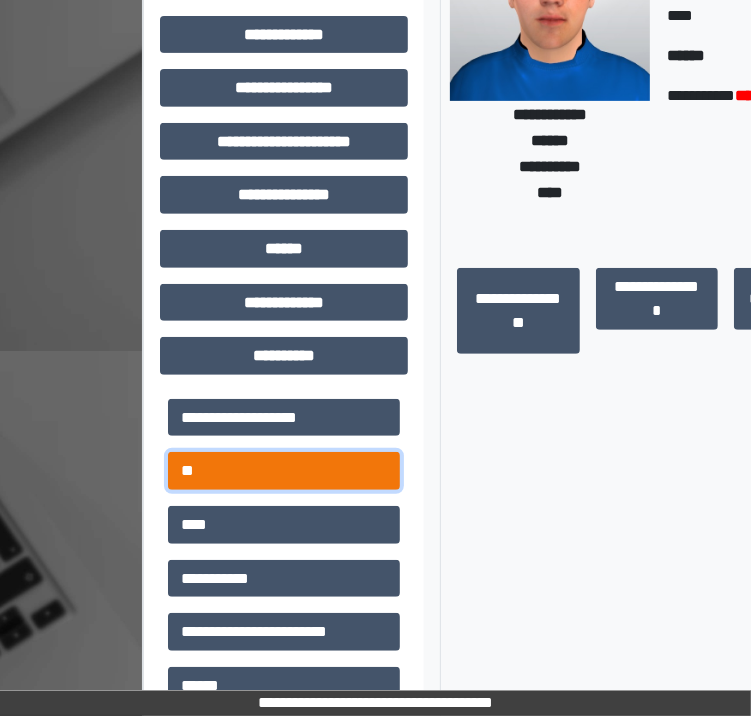 click on "**" at bounding box center [284, 471] 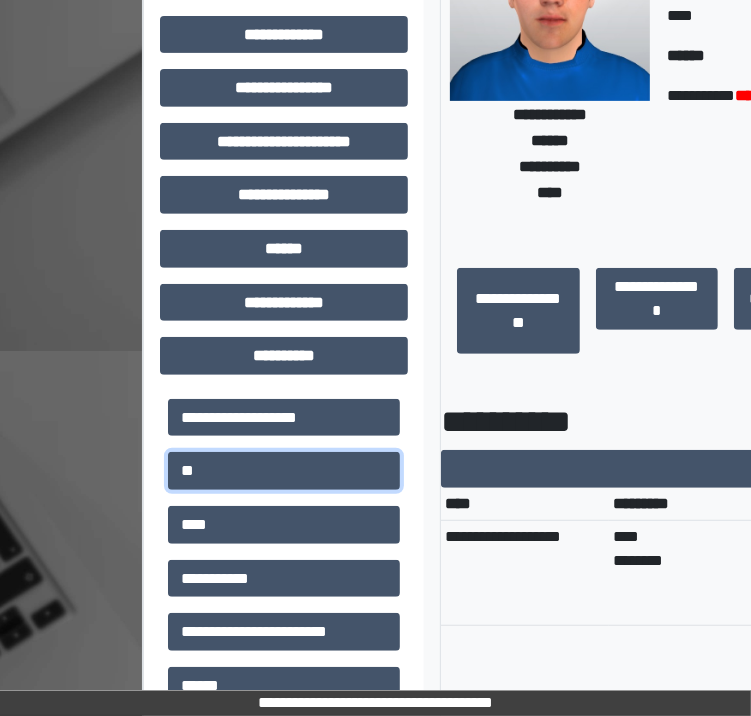 scroll, scrollTop: 0, scrollLeft: 0, axis: both 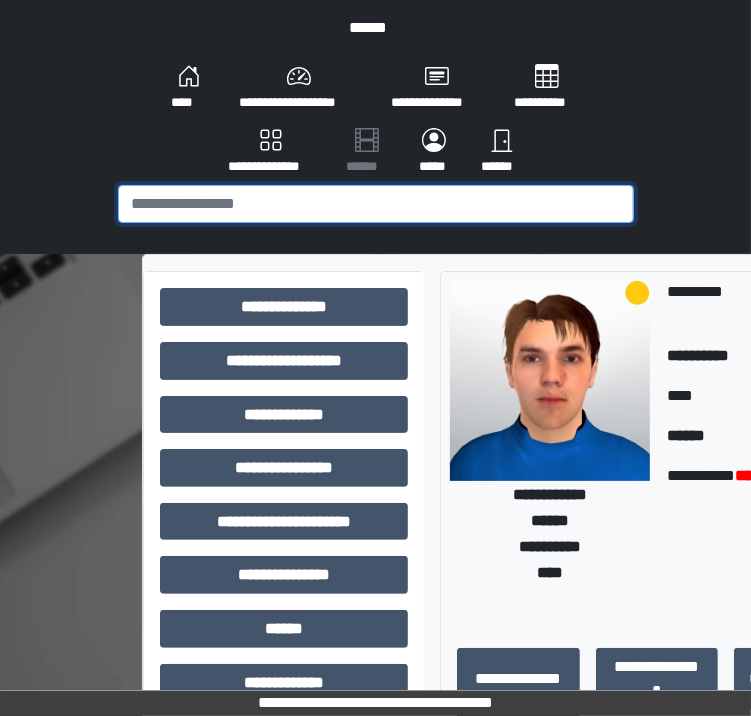 click at bounding box center [376, 204] 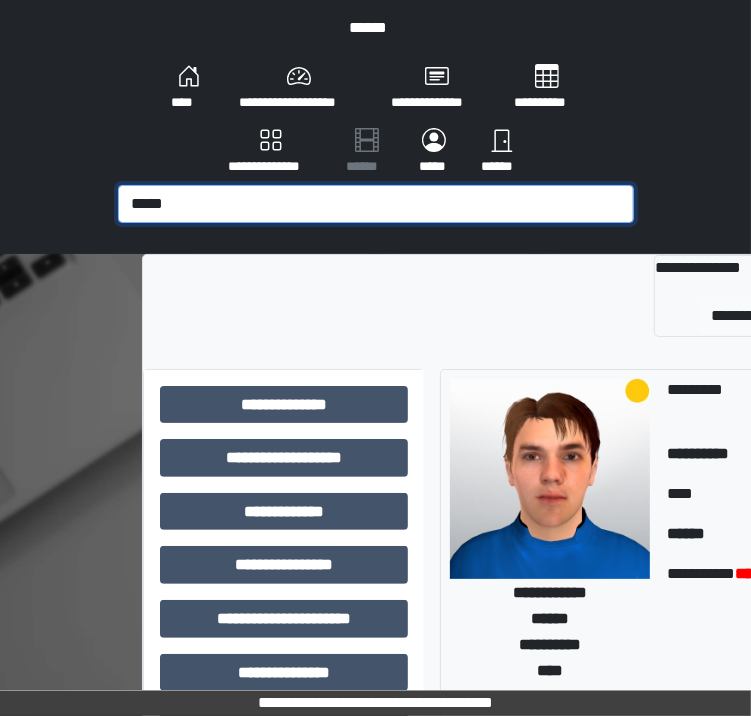 type on "*****" 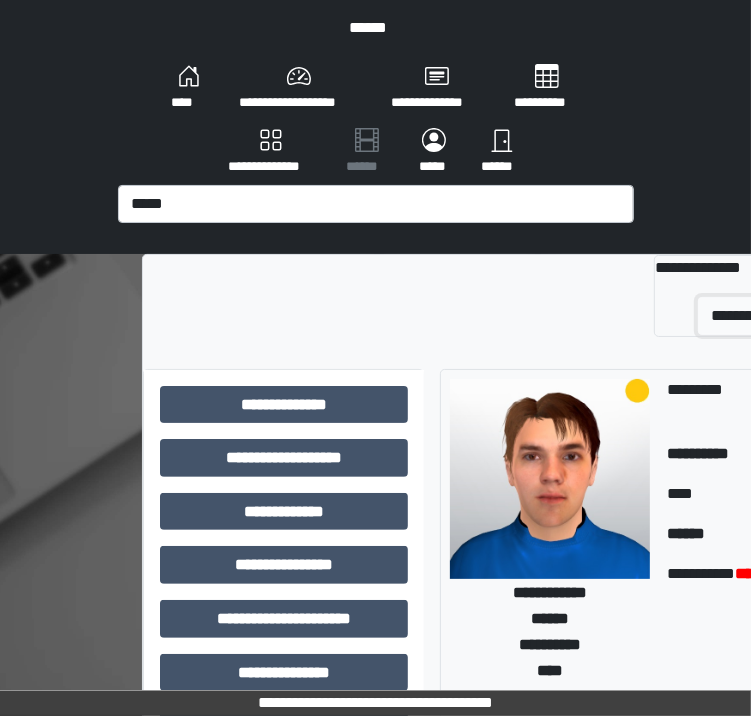click on "**********" at bounding box center (778, 316) 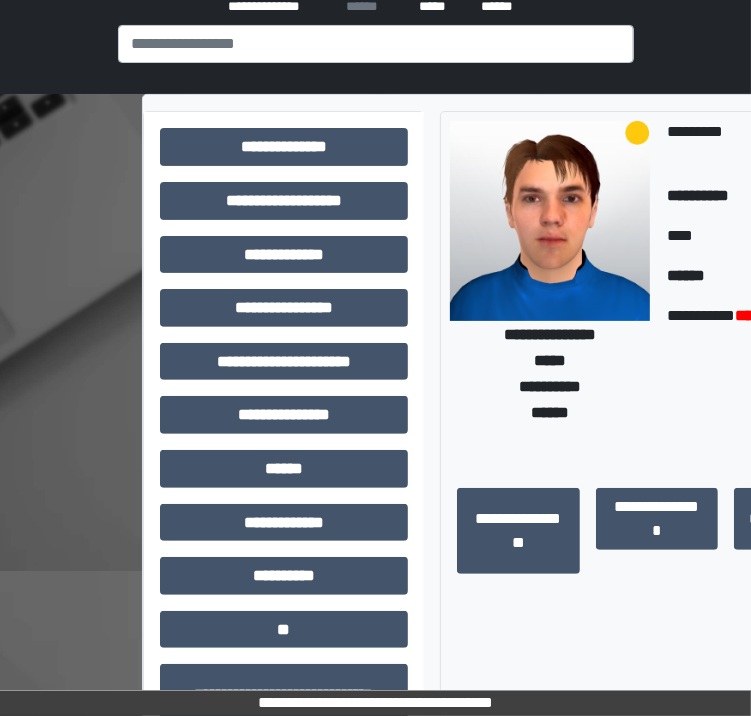 scroll, scrollTop: 380, scrollLeft: 0, axis: vertical 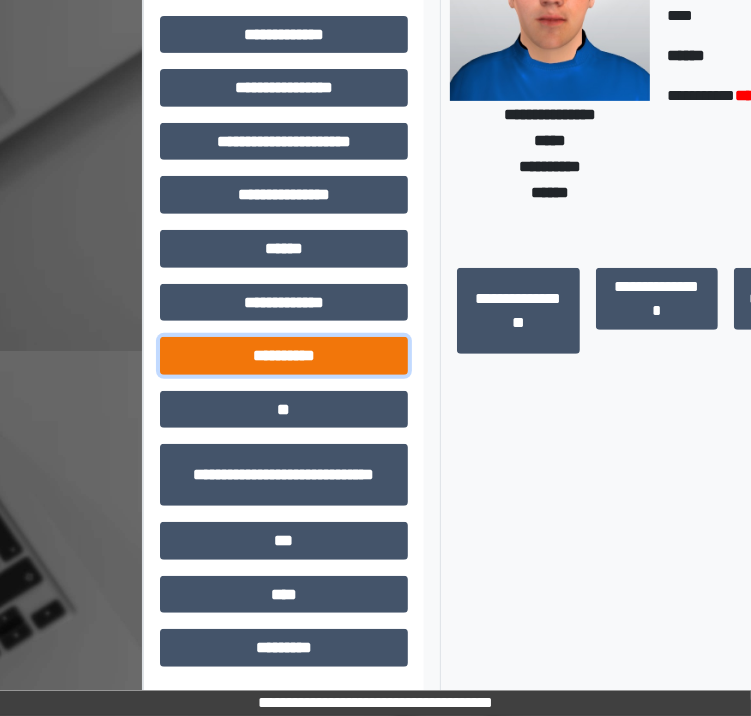 click on "**********" at bounding box center (284, 356) 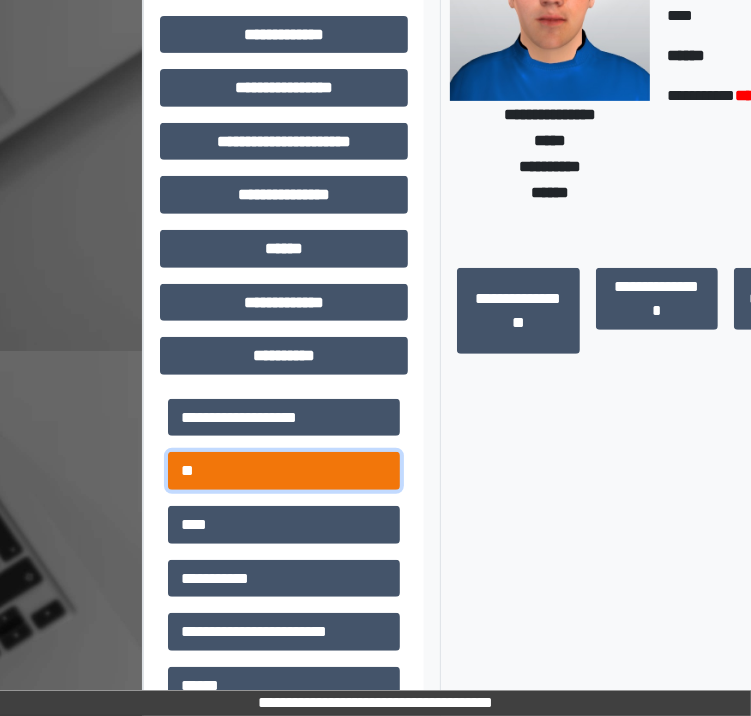 click on "**" at bounding box center [284, 471] 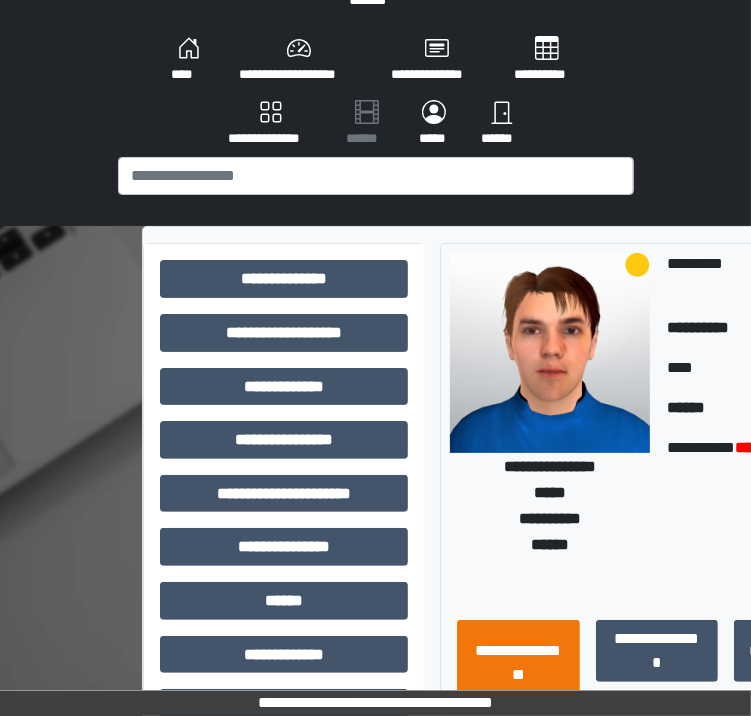 scroll, scrollTop: 0, scrollLeft: 0, axis: both 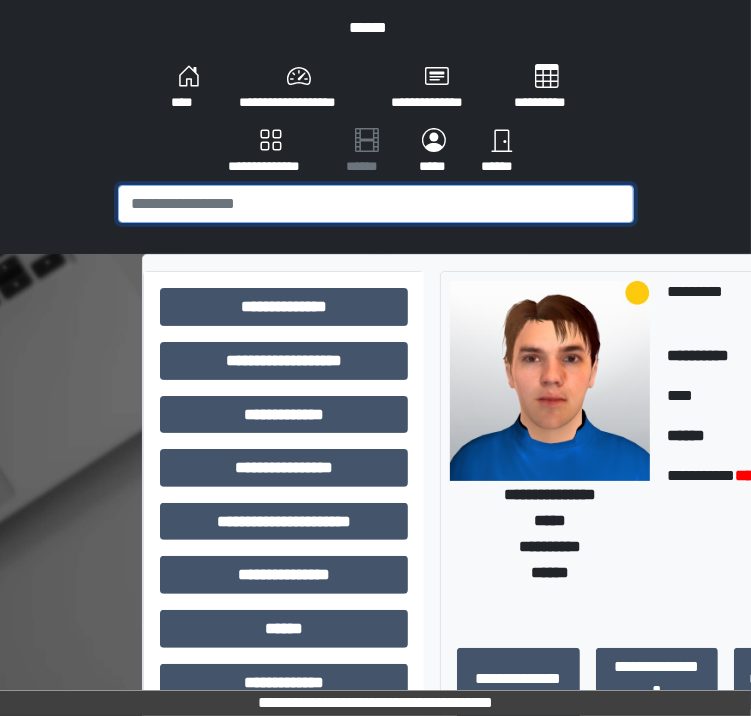 click at bounding box center (376, 204) 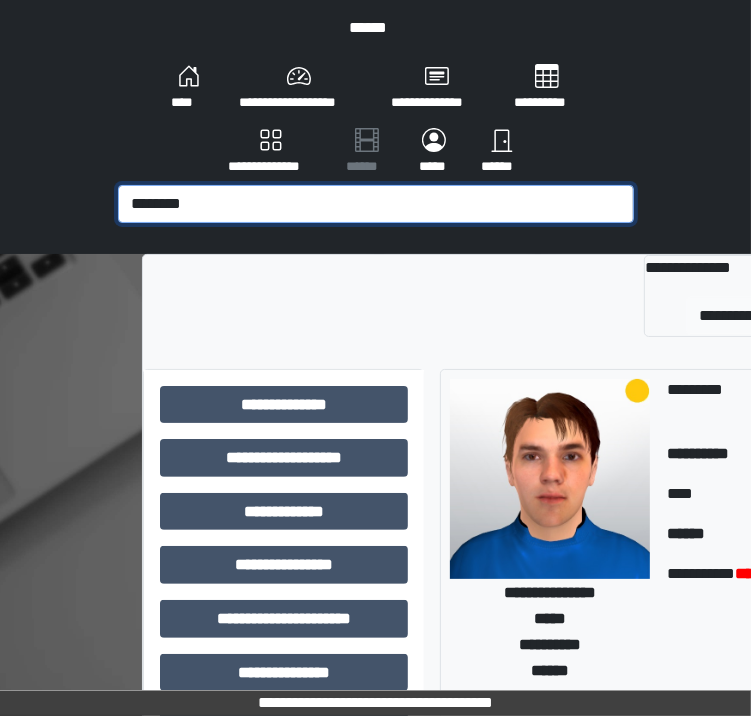 type on "********" 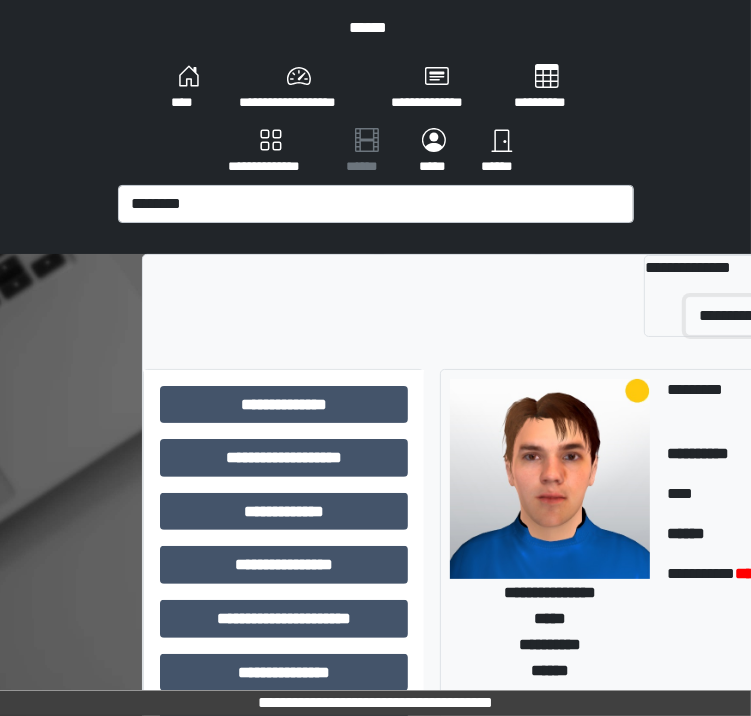 click on "**********" at bounding box center [772, 316] 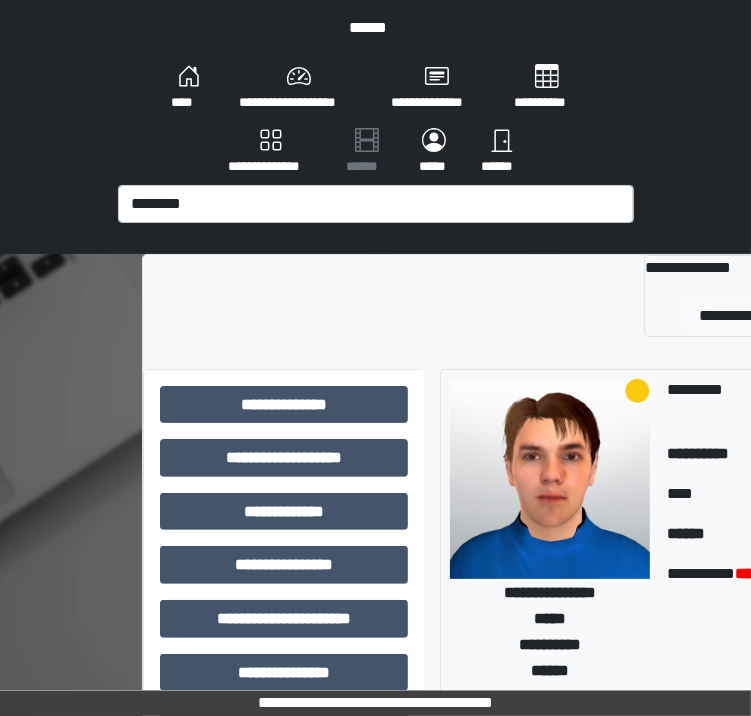 type 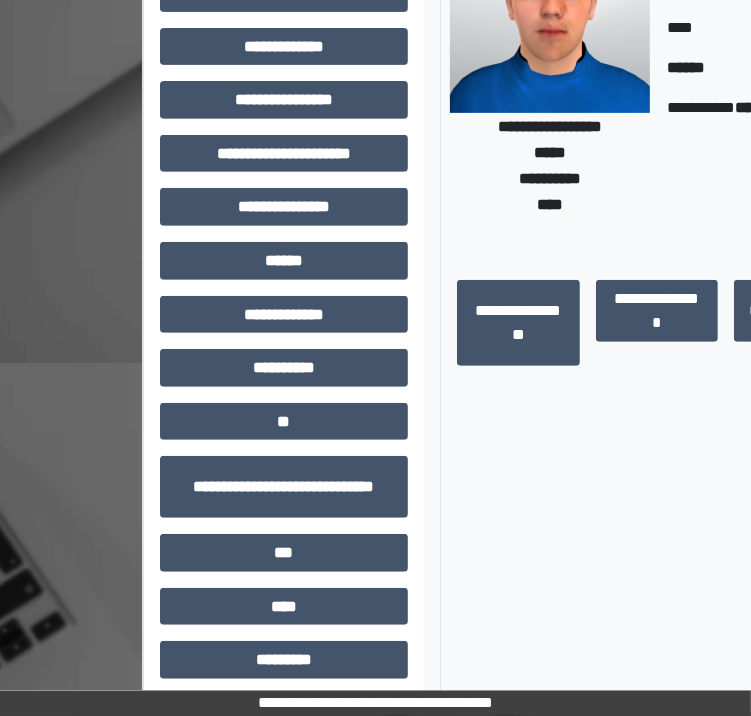 scroll, scrollTop: 380, scrollLeft: 0, axis: vertical 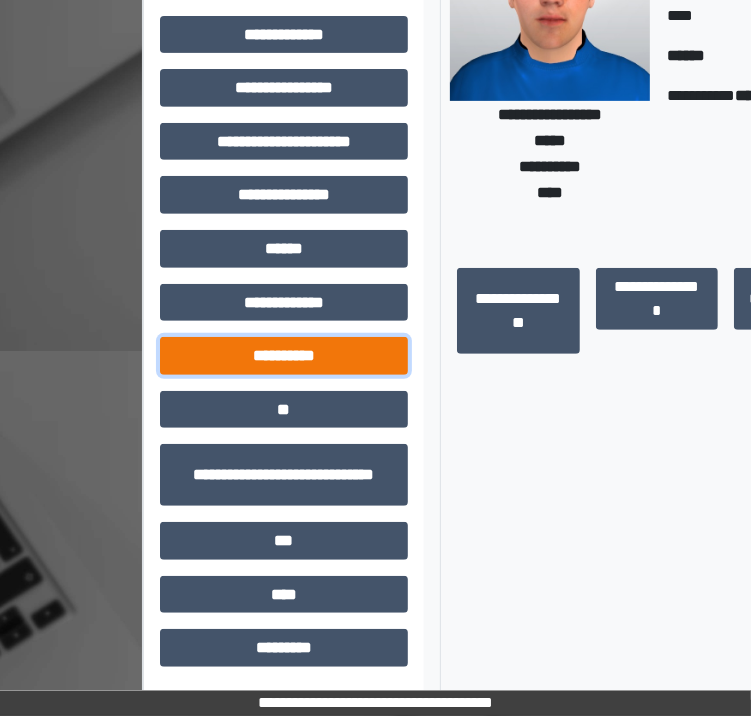 click on "**********" at bounding box center [284, 356] 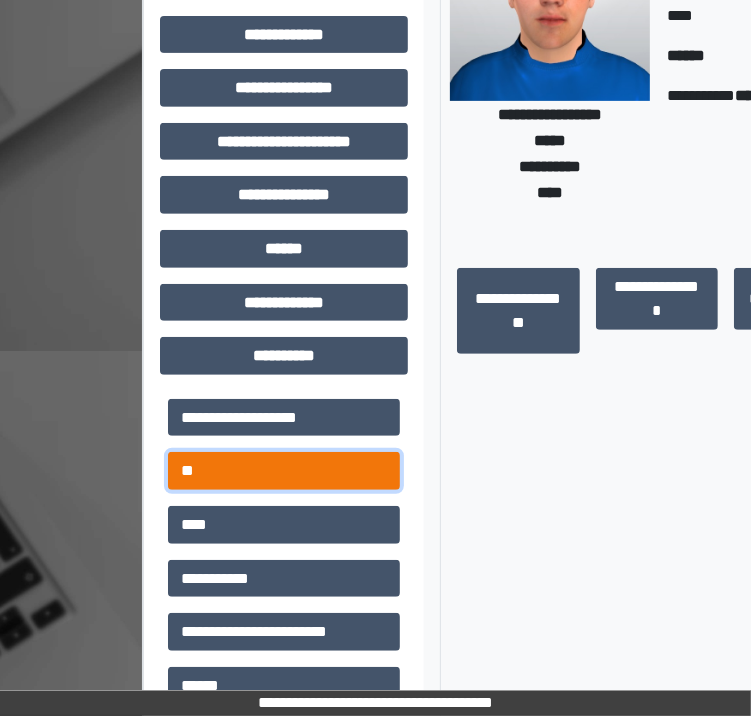 click on "**" at bounding box center [284, 471] 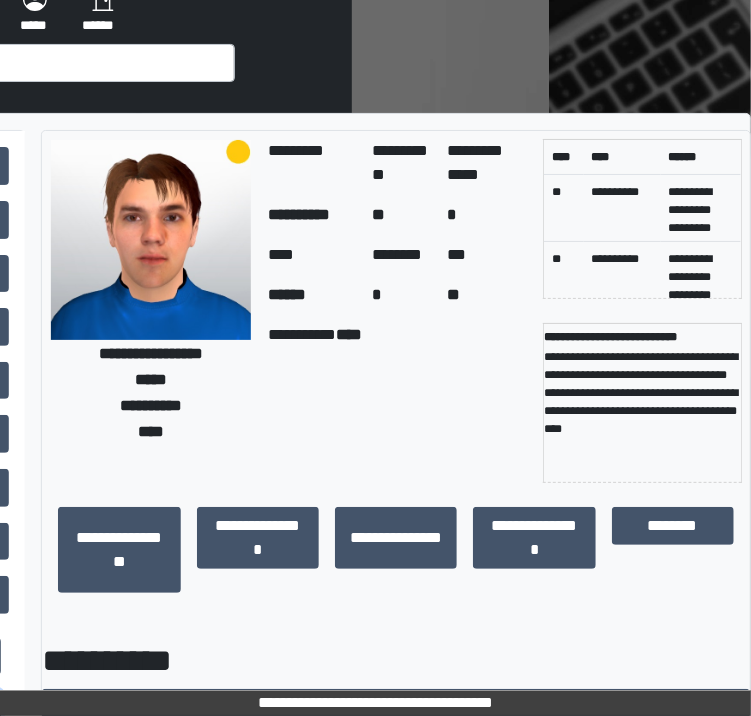 scroll, scrollTop: 0, scrollLeft: 399, axis: horizontal 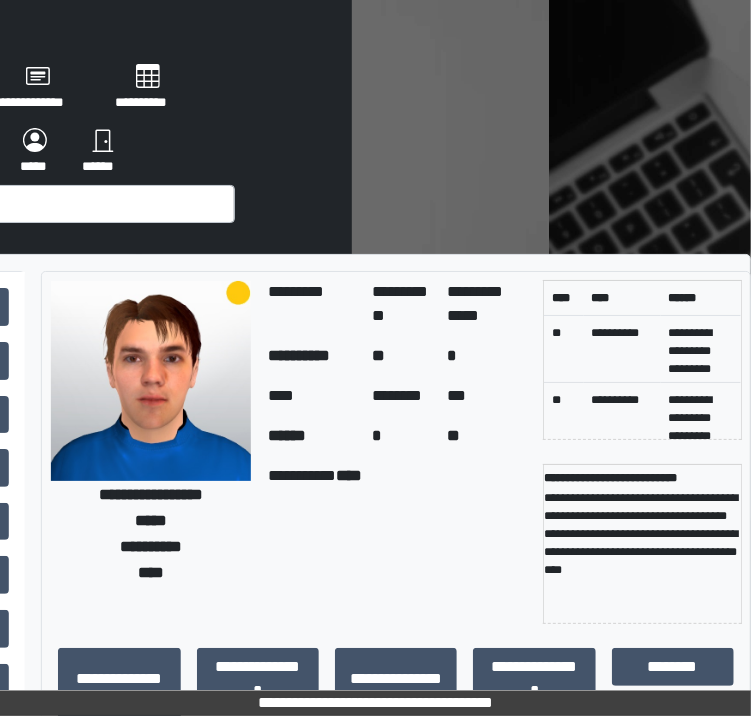 type 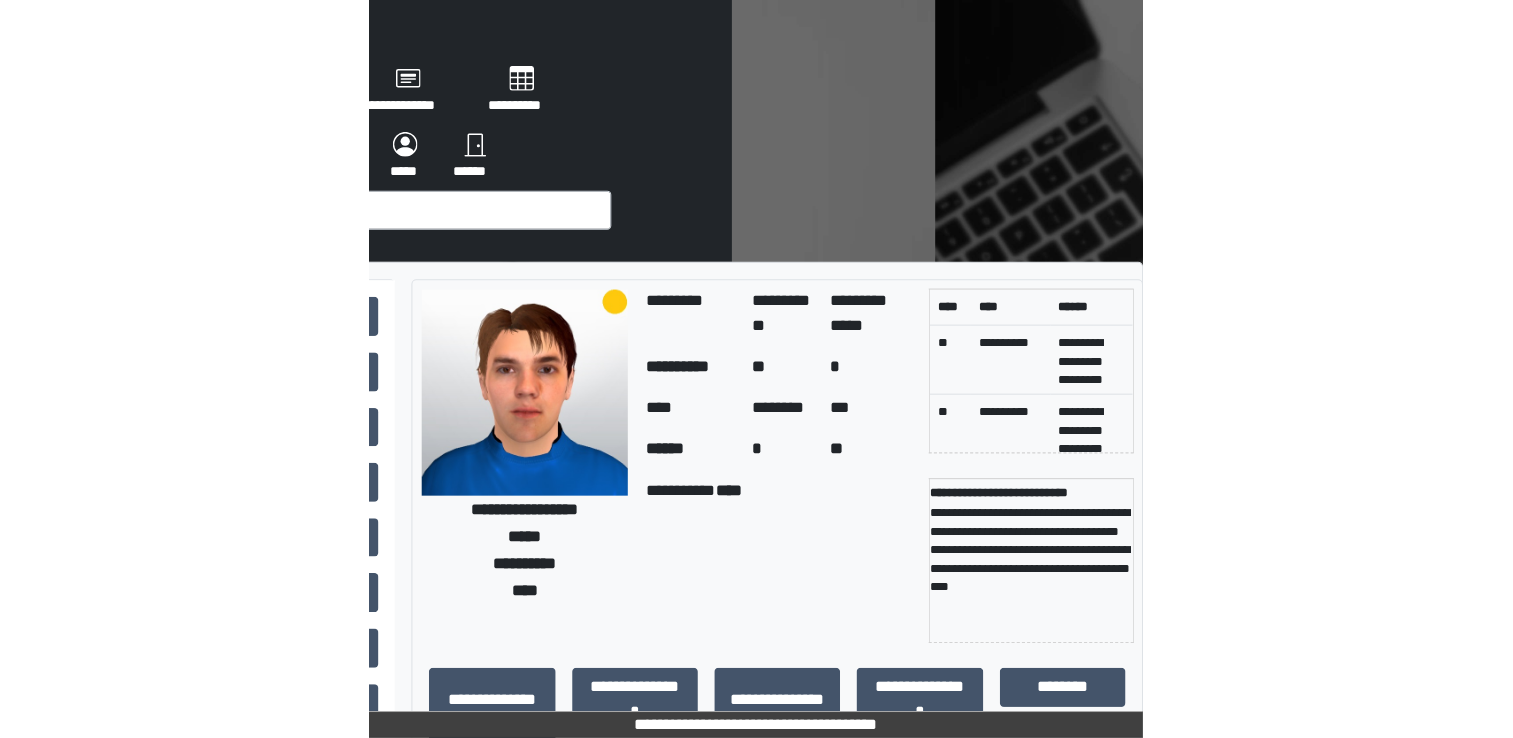 scroll, scrollTop: 0, scrollLeft: 0, axis: both 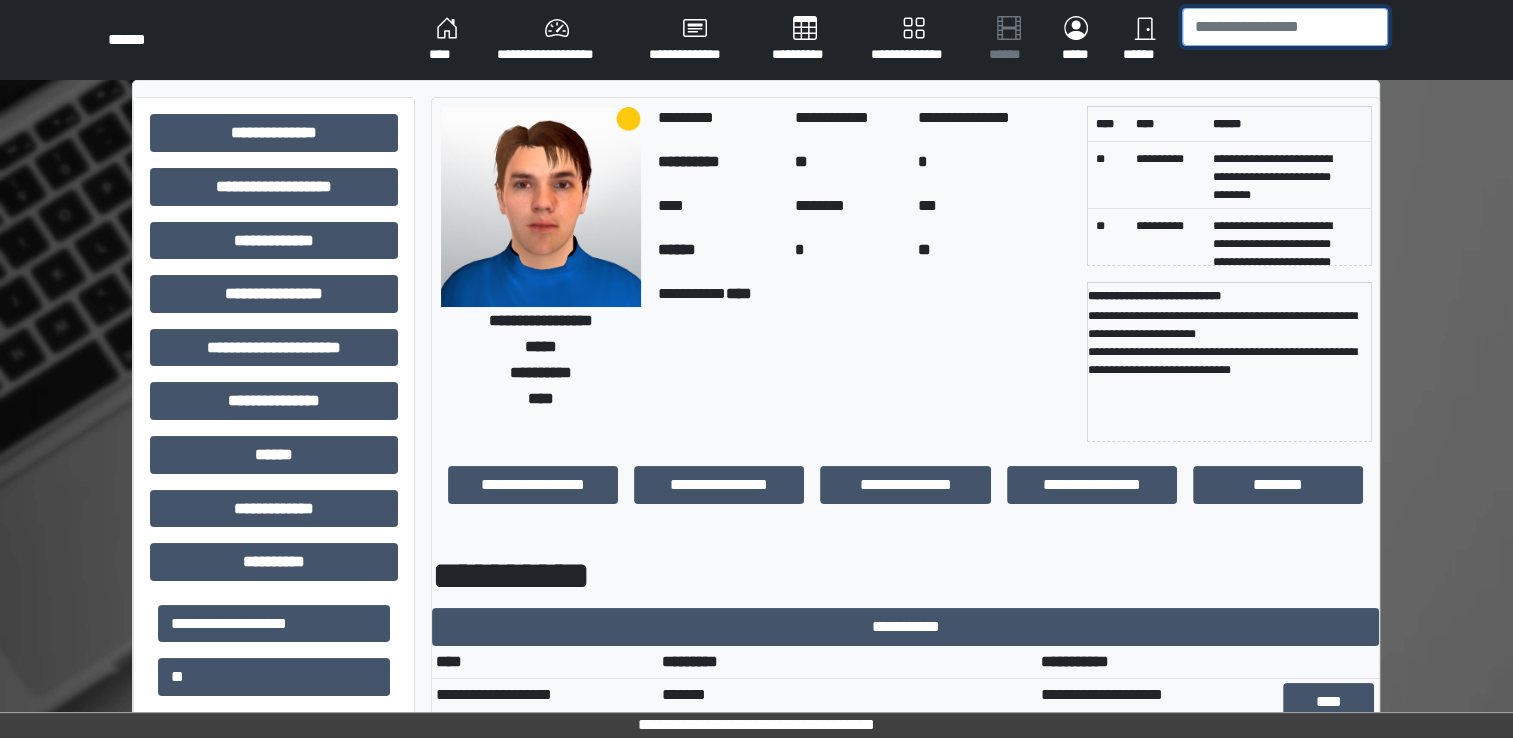 click at bounding box center (1285, 27) 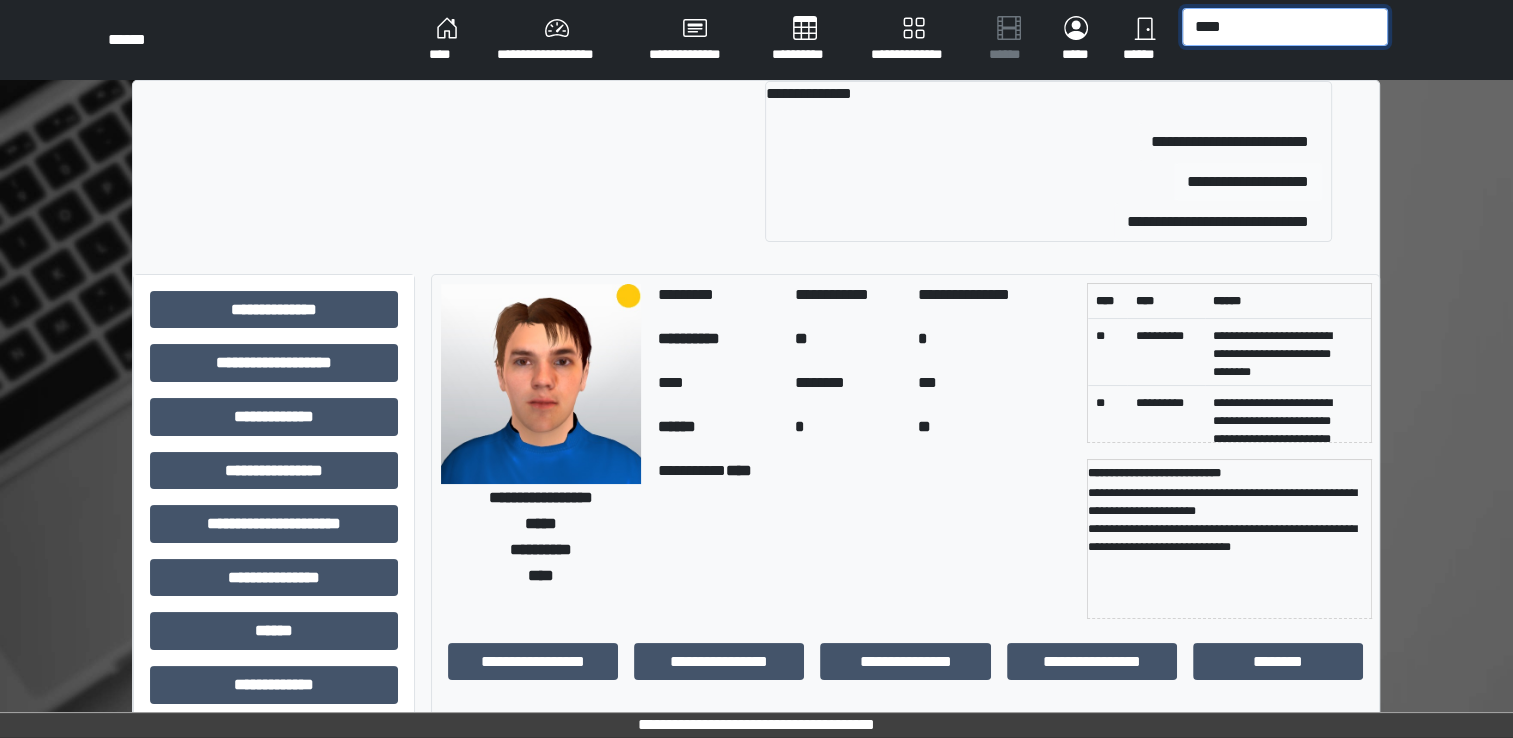 type on "****" 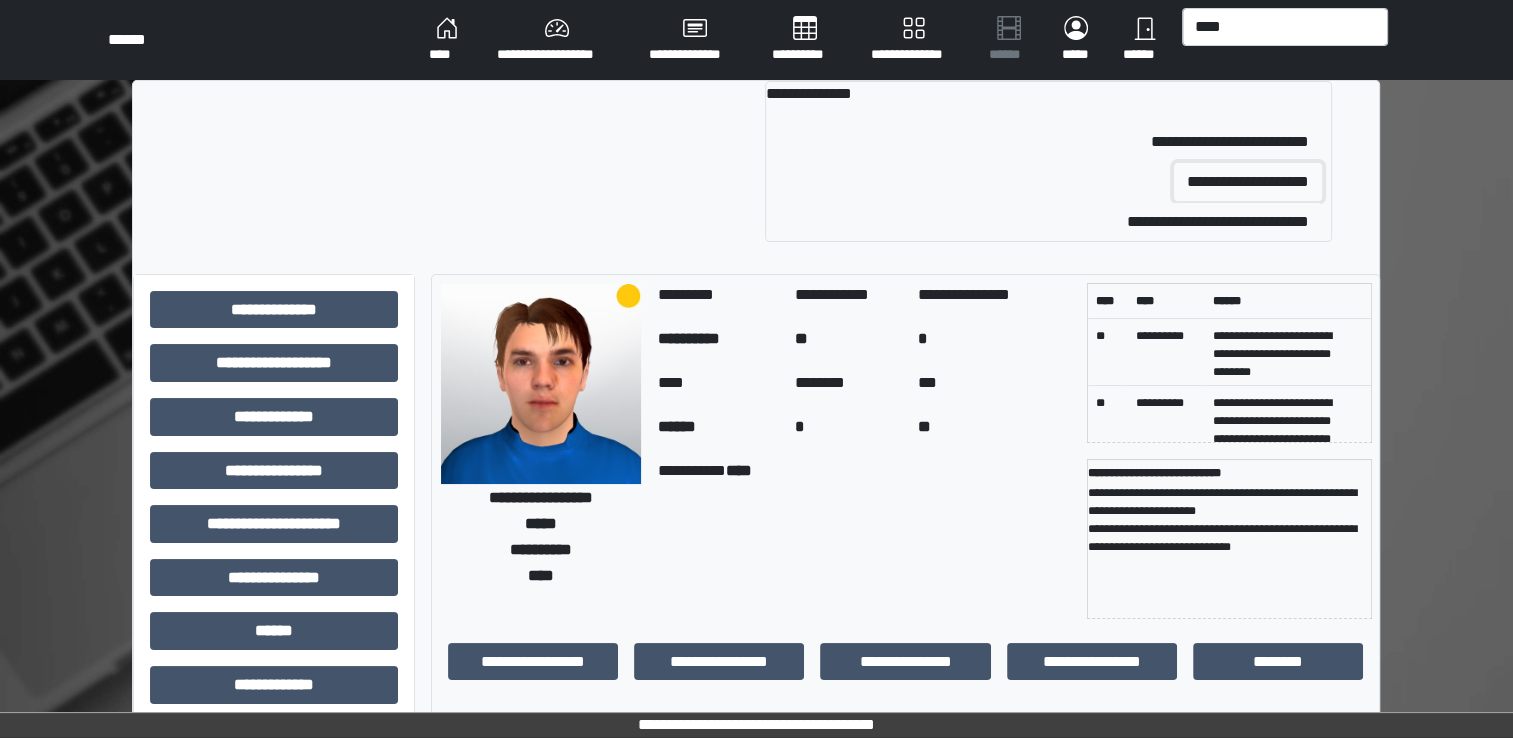 click on "**********" at bounding box center (1248, 182) 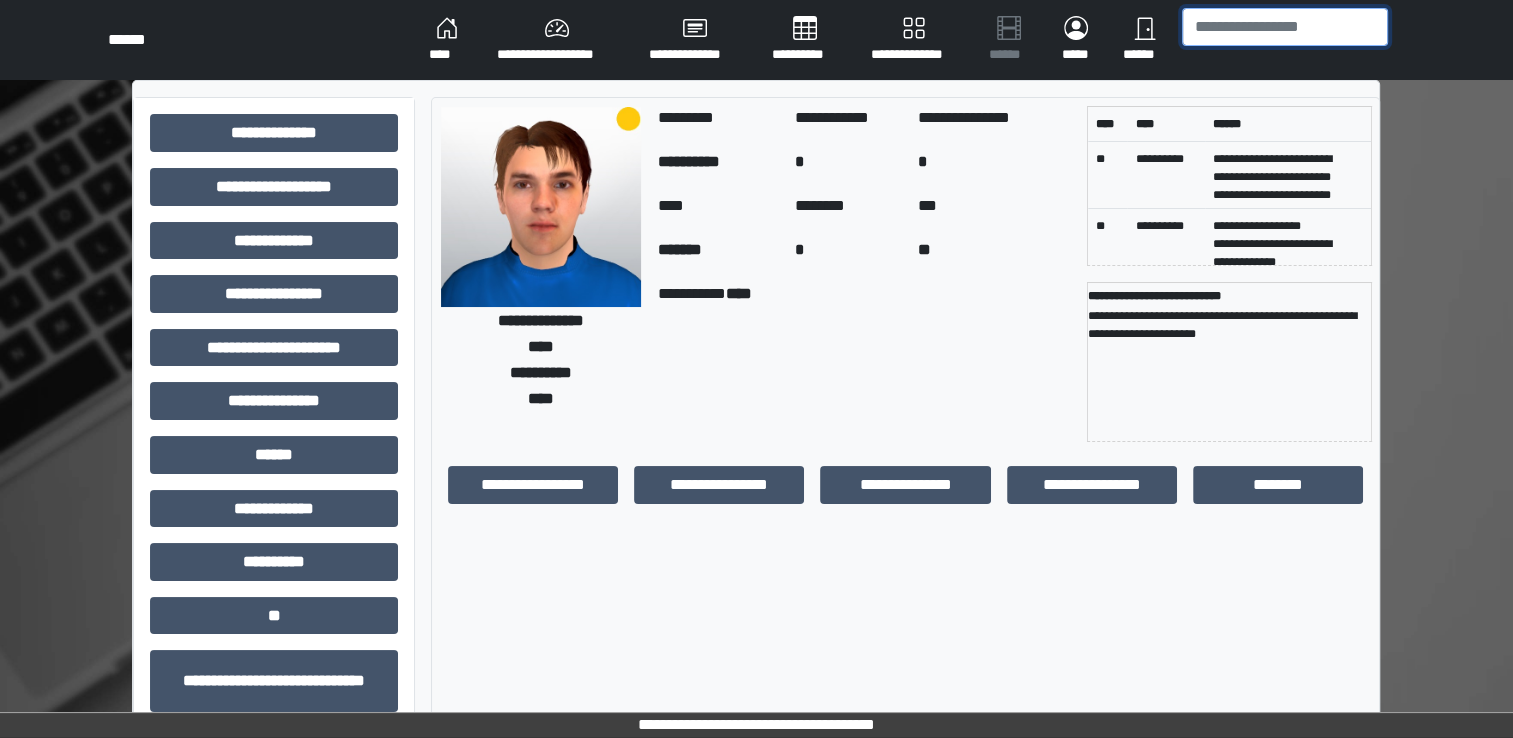 click at bounding box center (1285, 27) 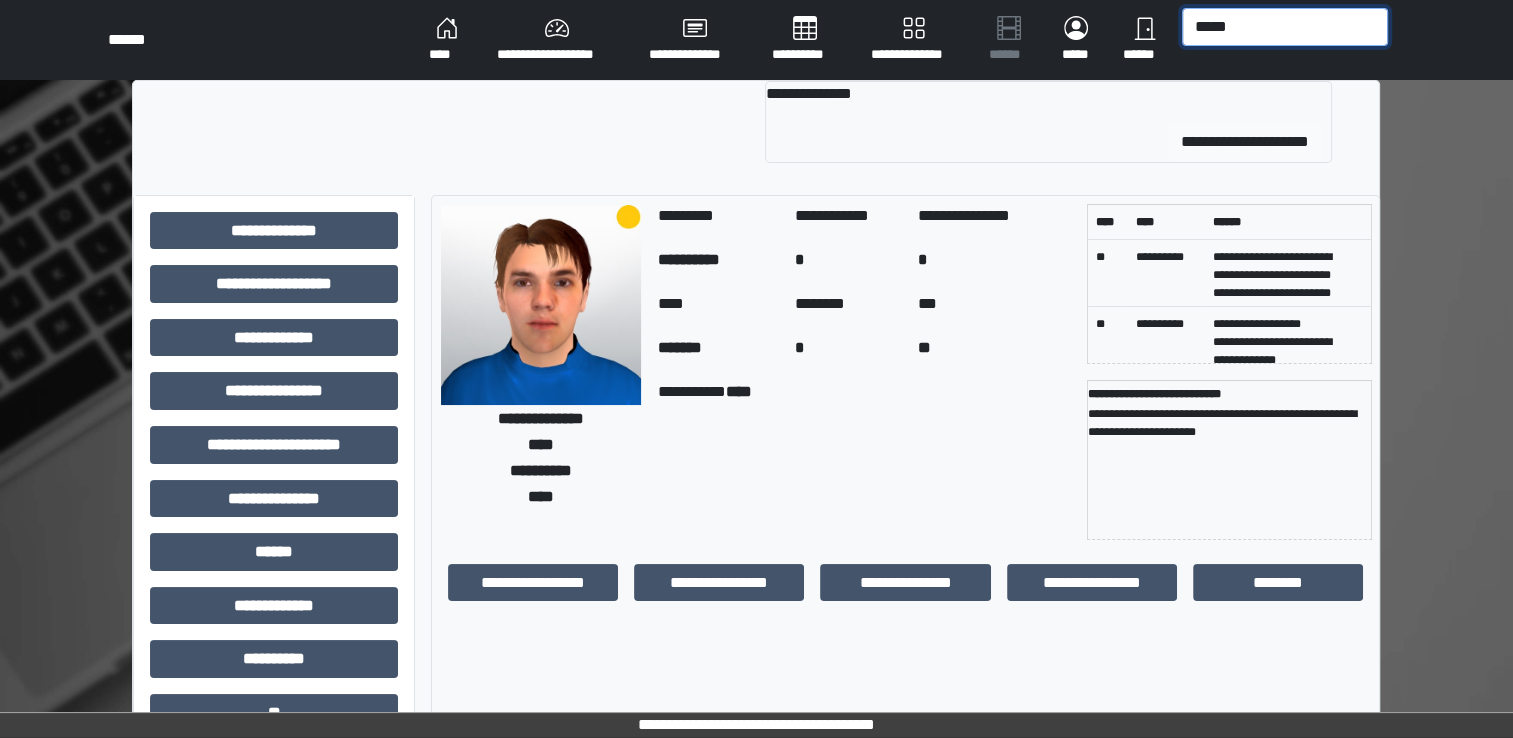 type on "*****" 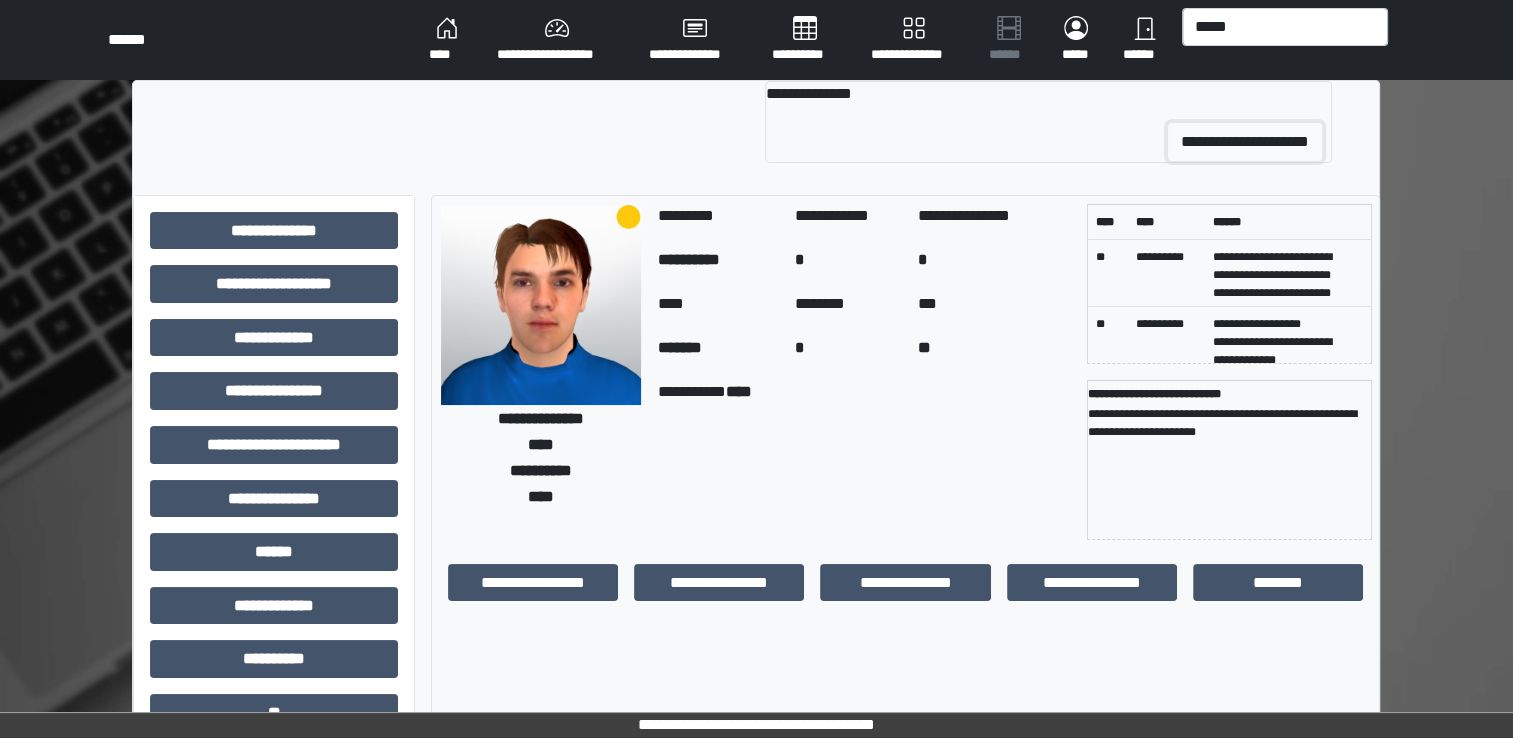 click on "**********" at bounding box center (1245, 142) 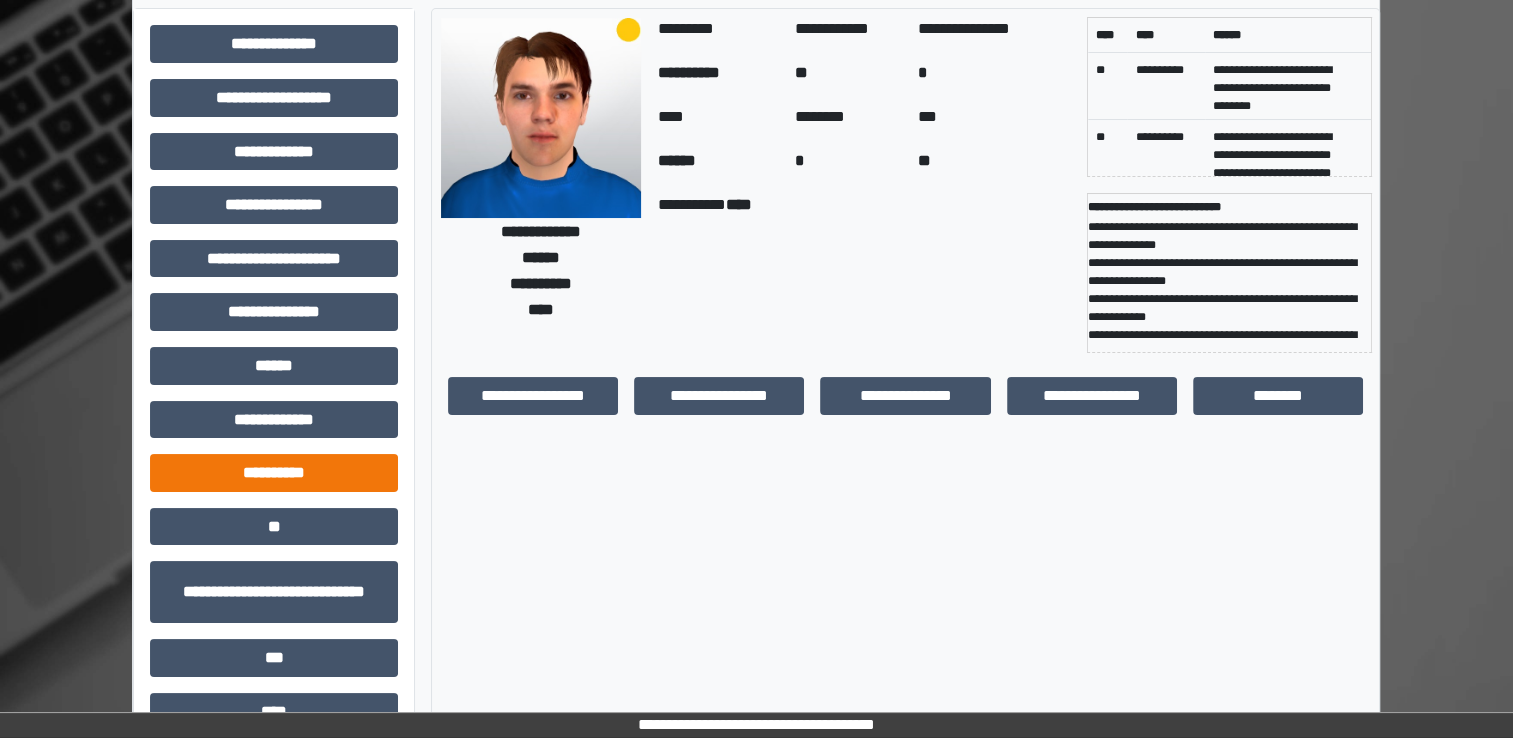 scroll, scrollTop: 184, scrollLeft: 0, axis: vertical 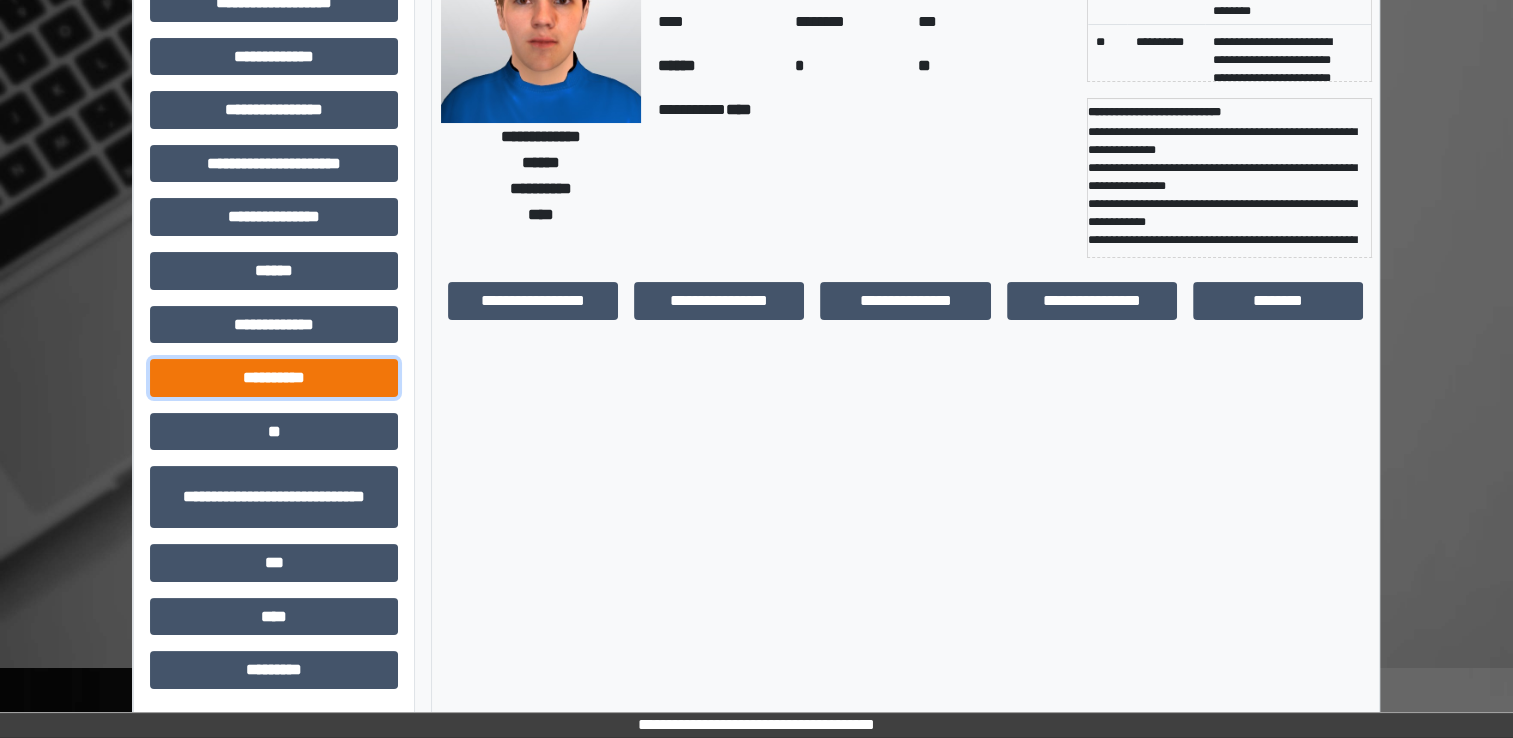 click on "**********" at bounding box center [274, 378] 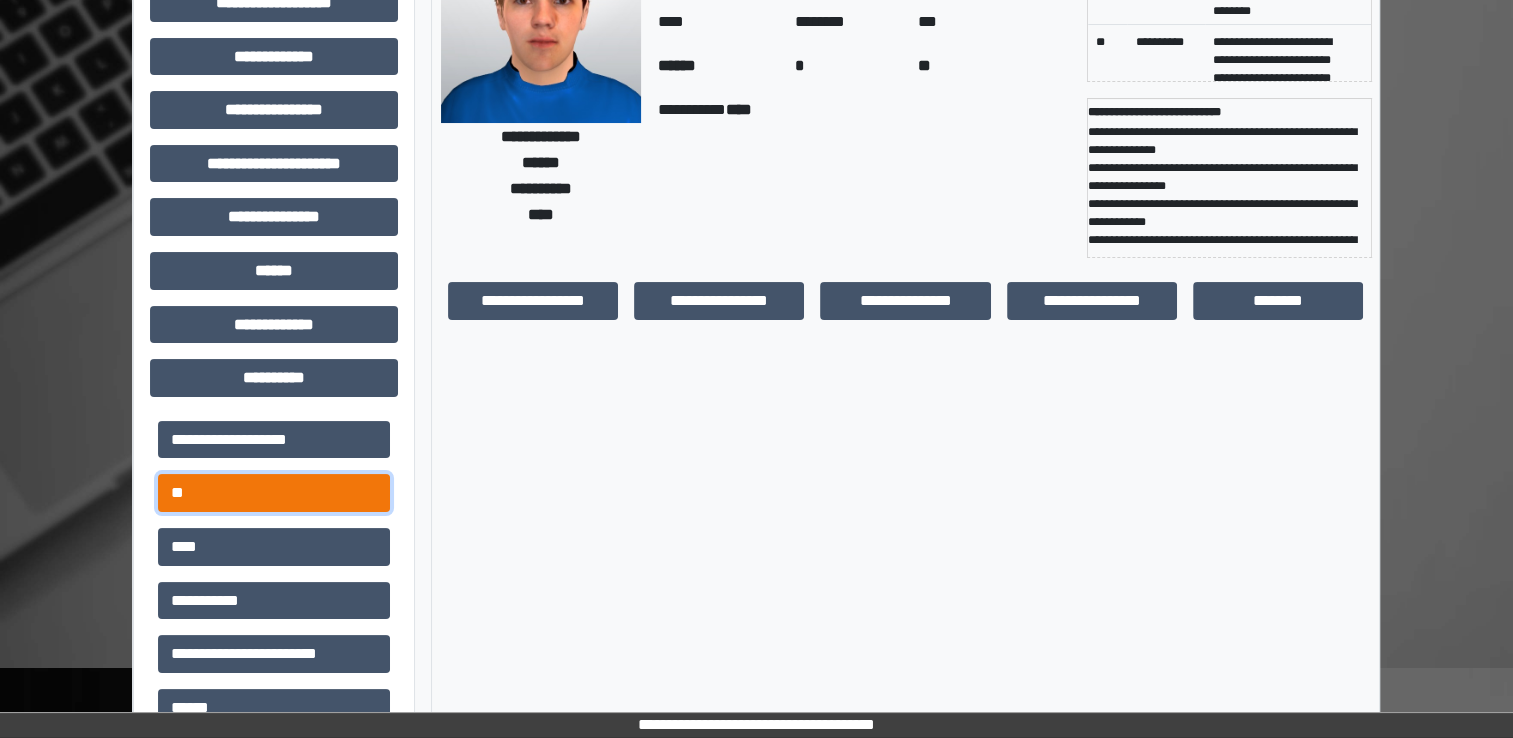 click on "**" at bounding box center (274, 493) 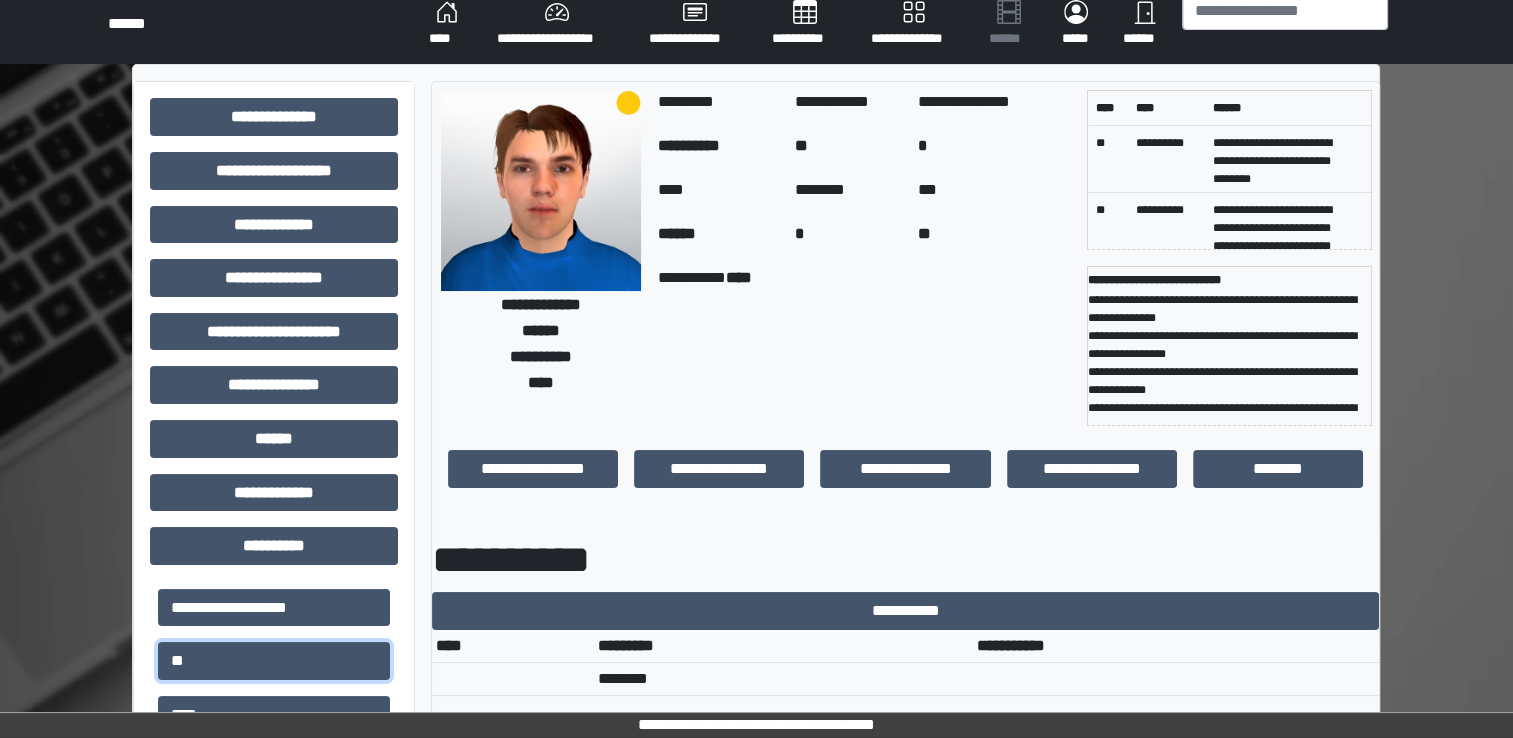 scroll, scrollTop: 0, scrollLeft: 0, axis: both 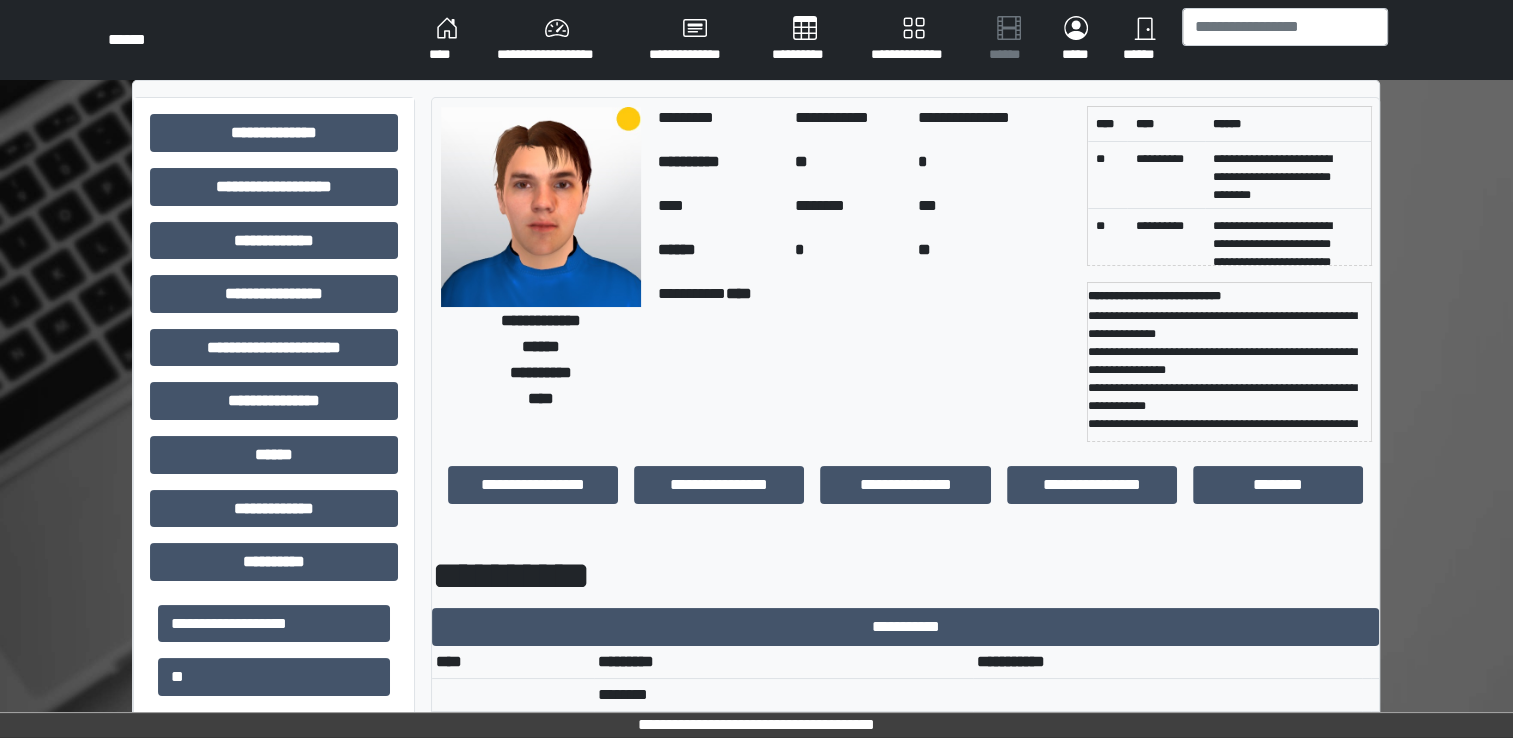 click on "****" at bounding box center [447, 40] 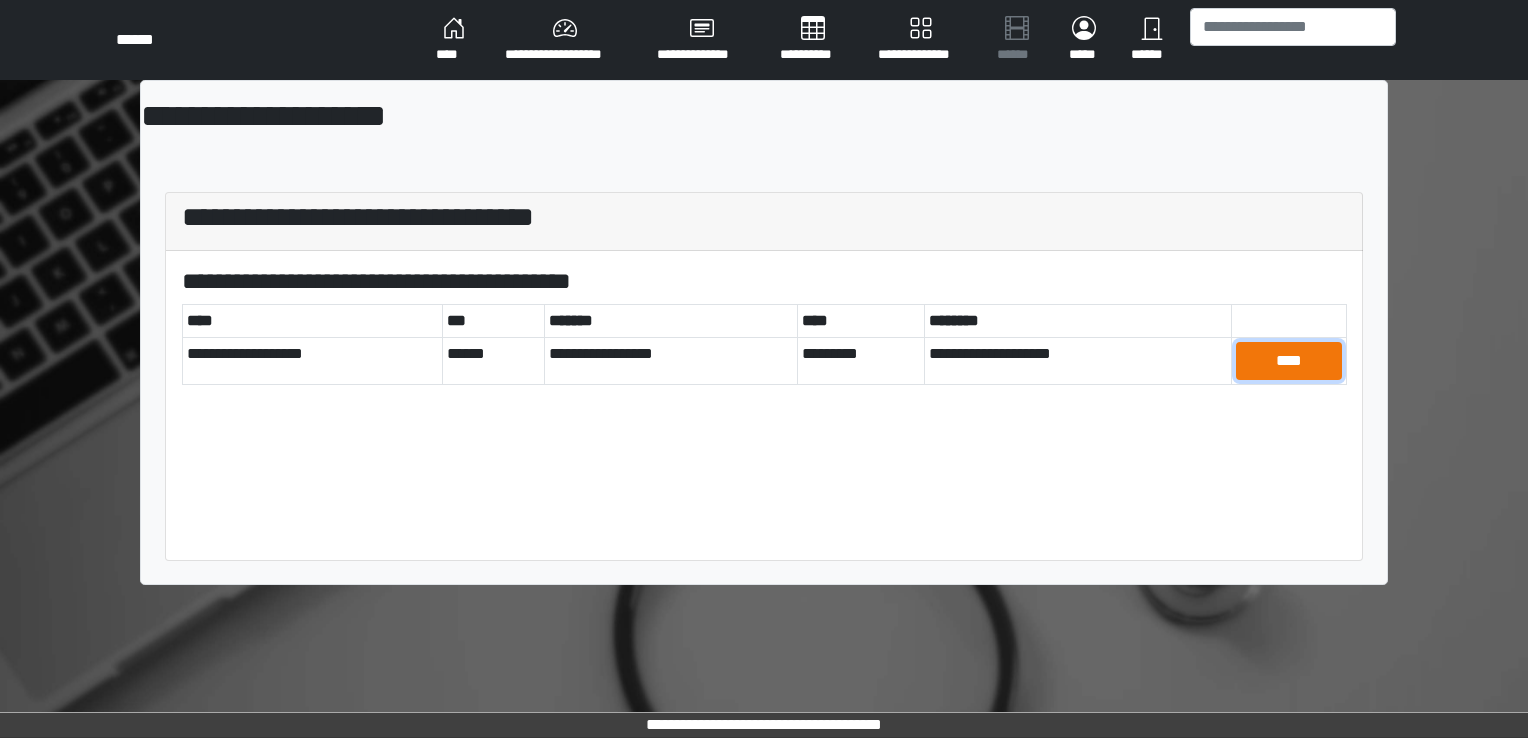 click on "****" at bounding box center [1289, 361] 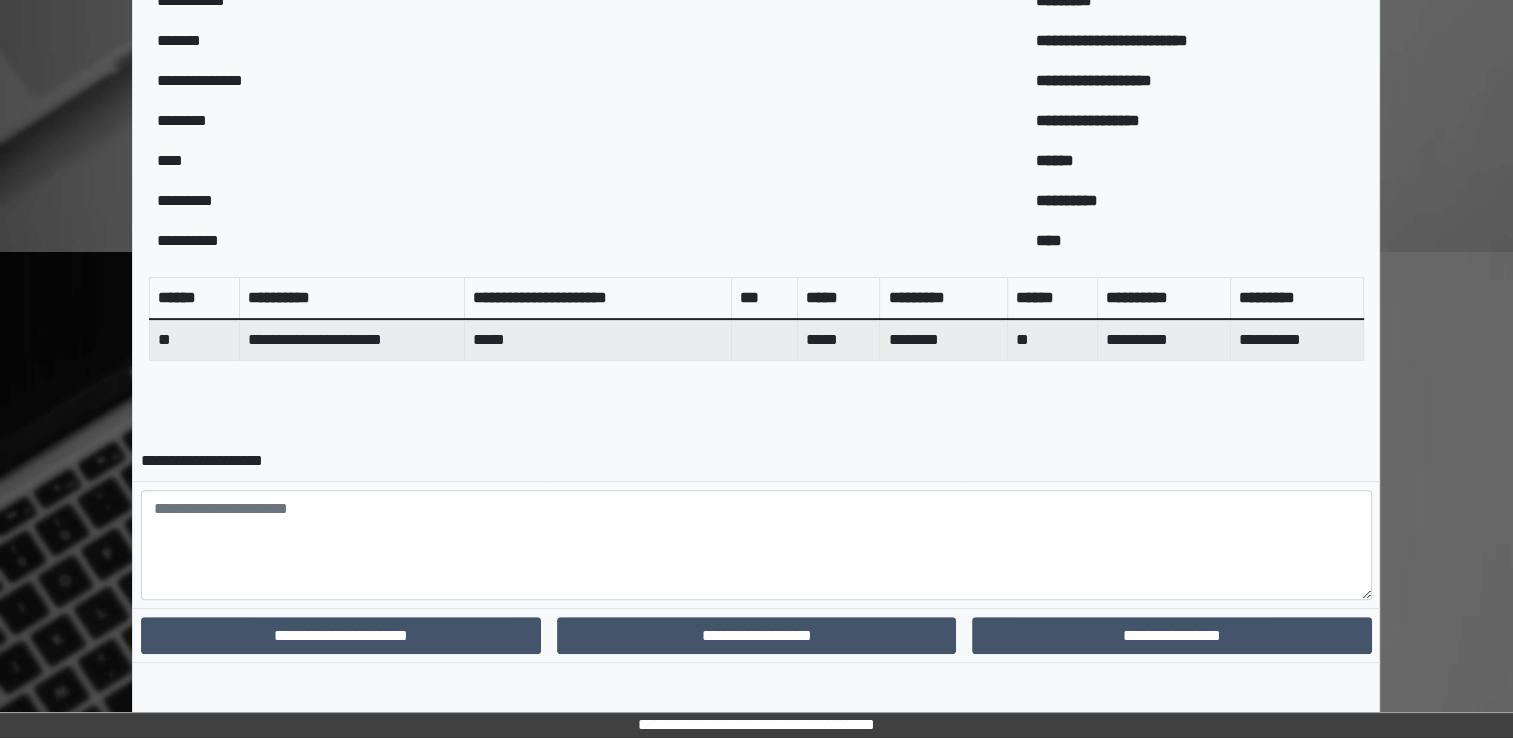 scroll, scrollTop: 604, scrollLeft: 0, axis: vertical 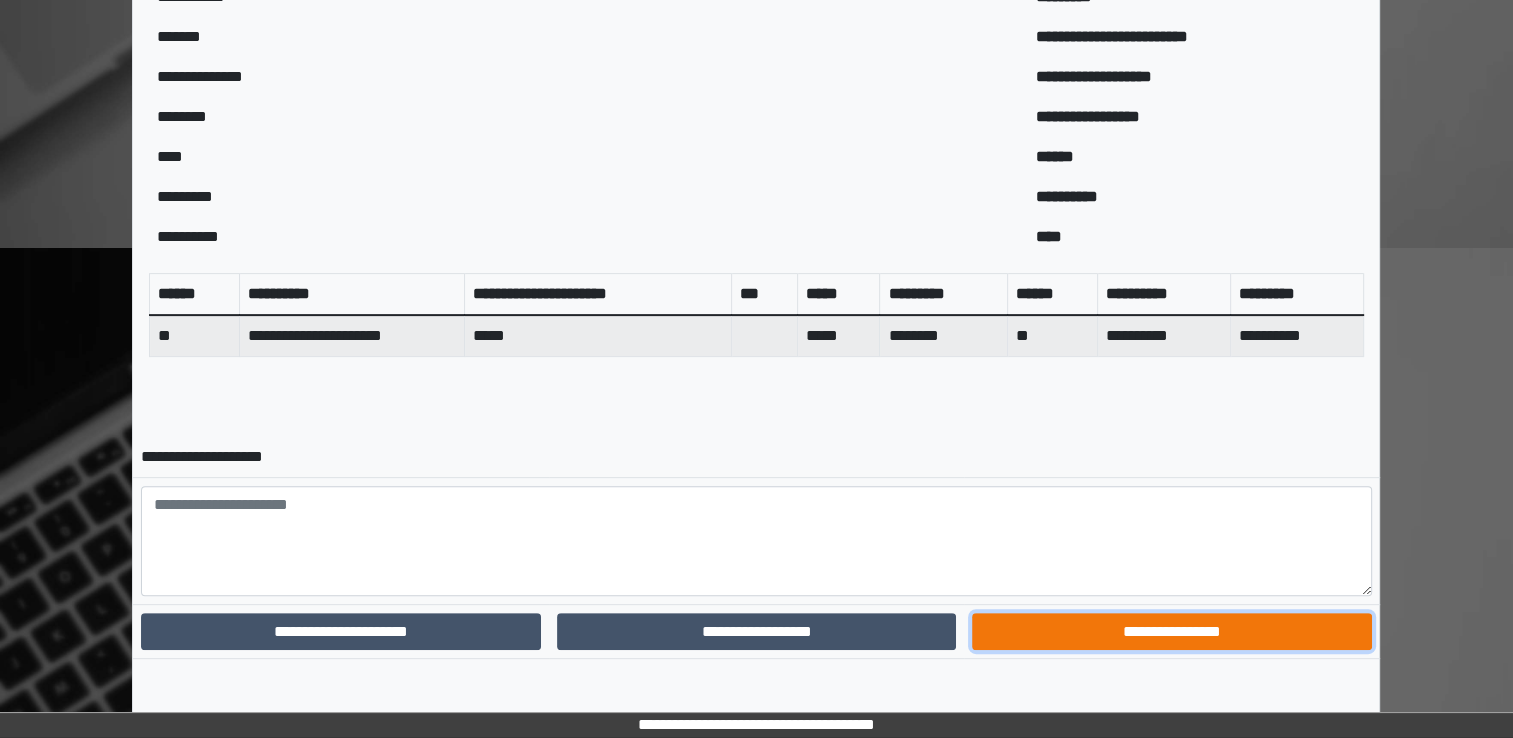 click on "**********" at bounding box center (1171, 632) 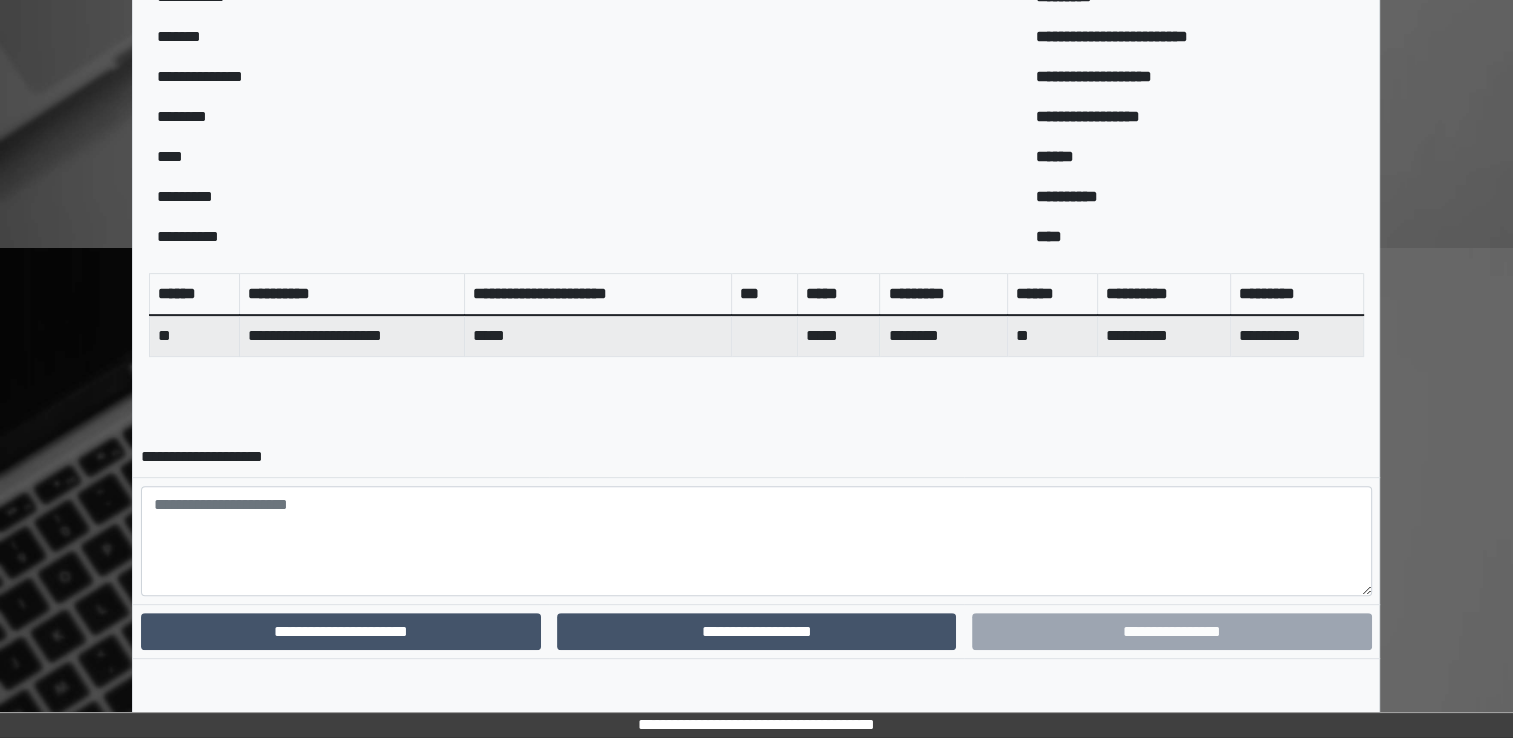 scroll, scrollTop: 519, scrollLeft: 0, axis: vertical 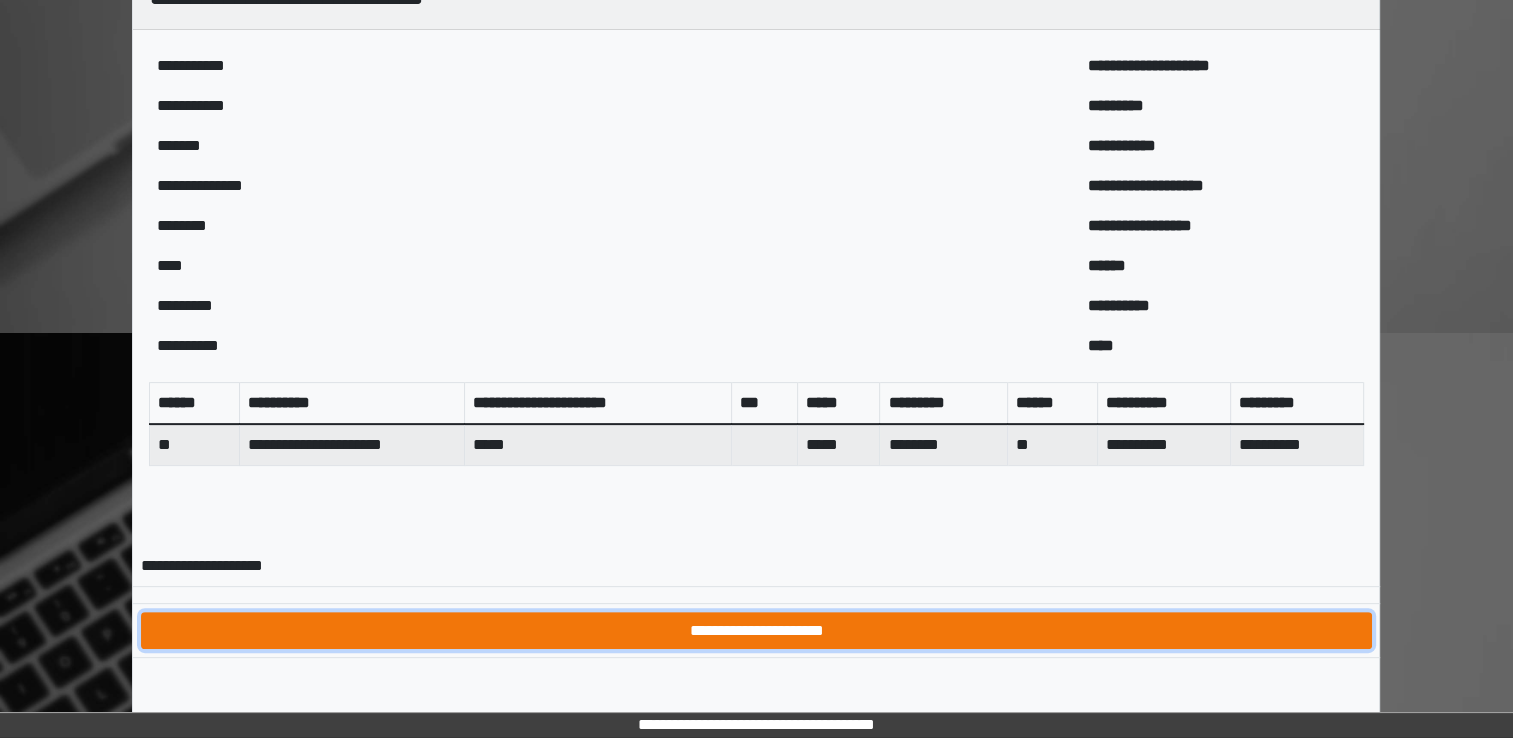 click on "**********" at bounding box center [756, 631] 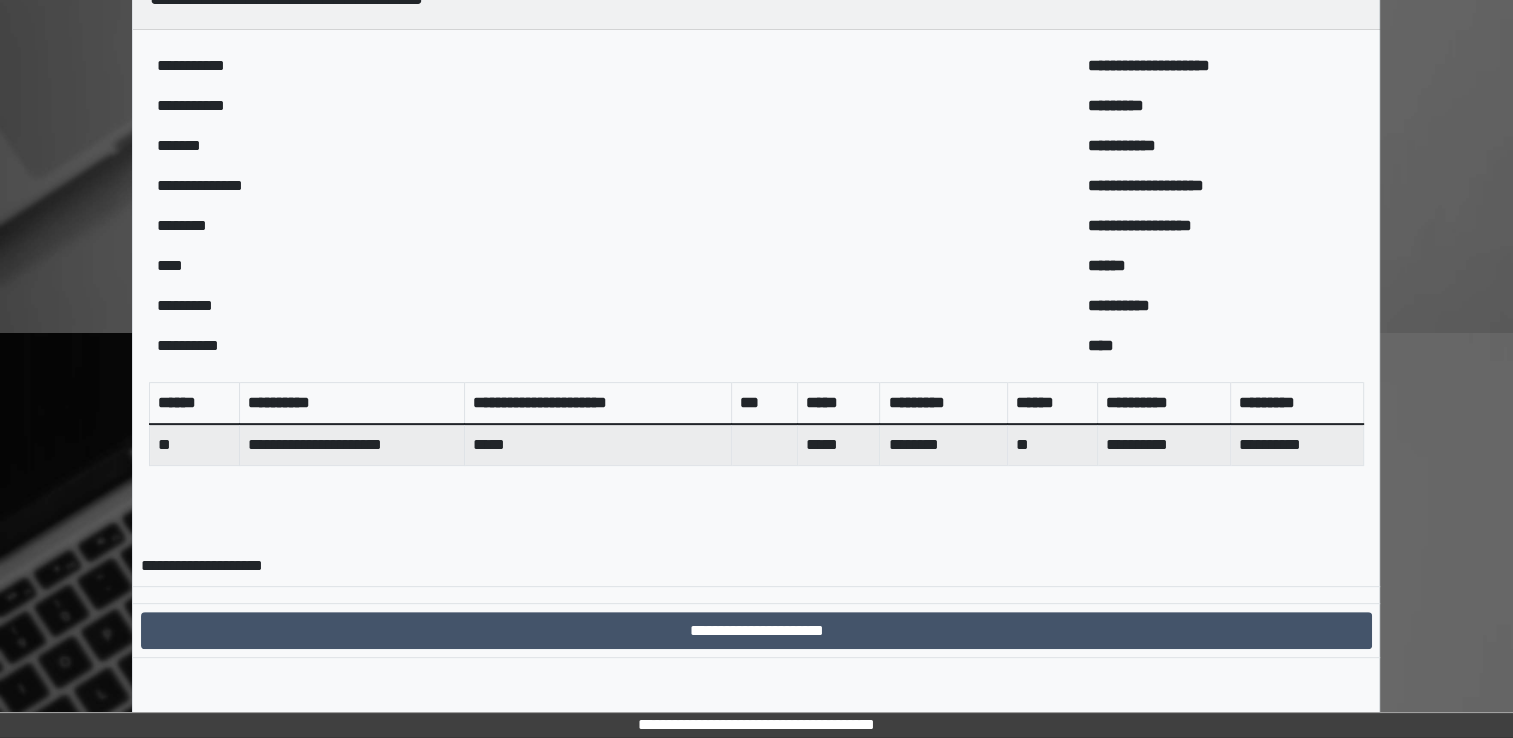 scroll, scrollTop: 0, scrollLeft: 0, axis: both 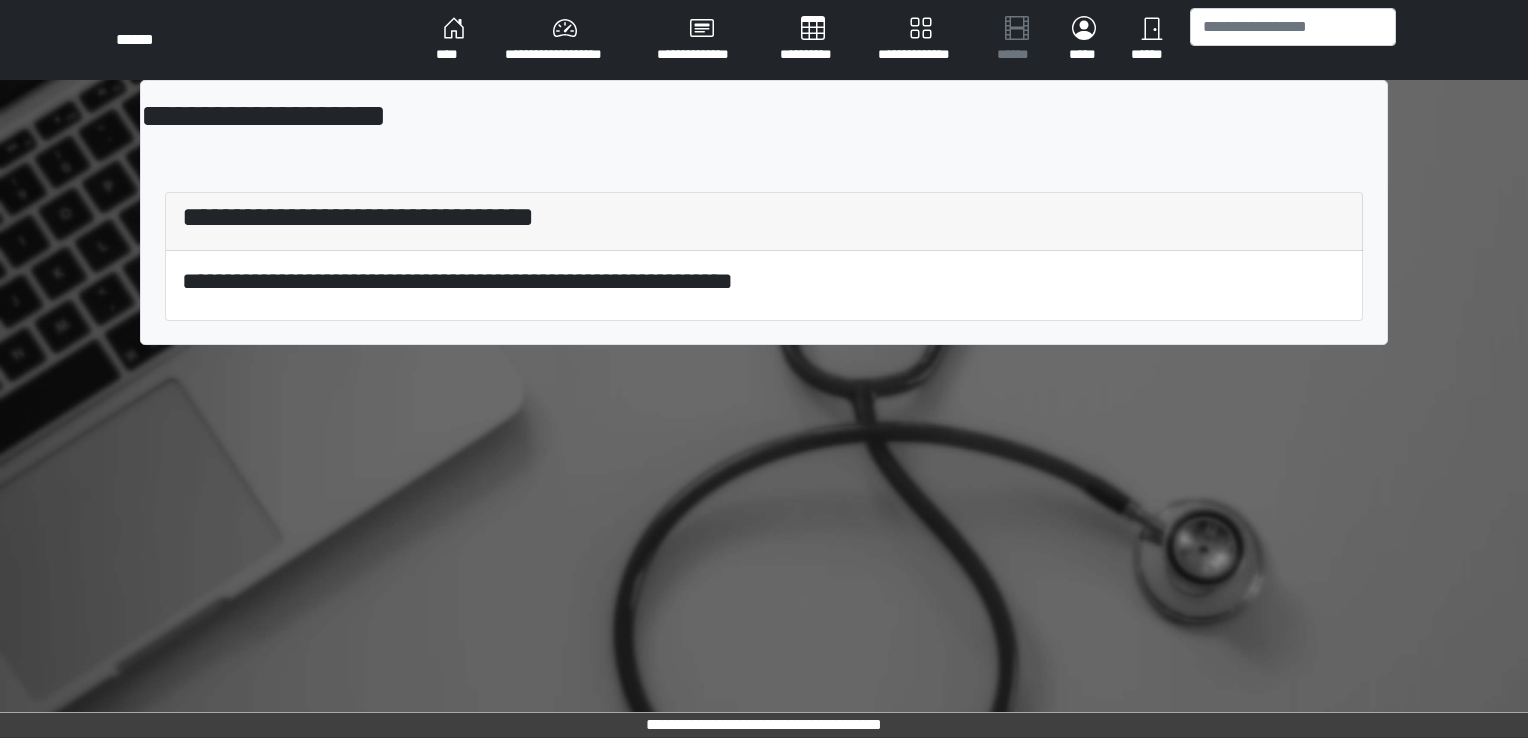 click on "****" at bounding box center (454, 40) 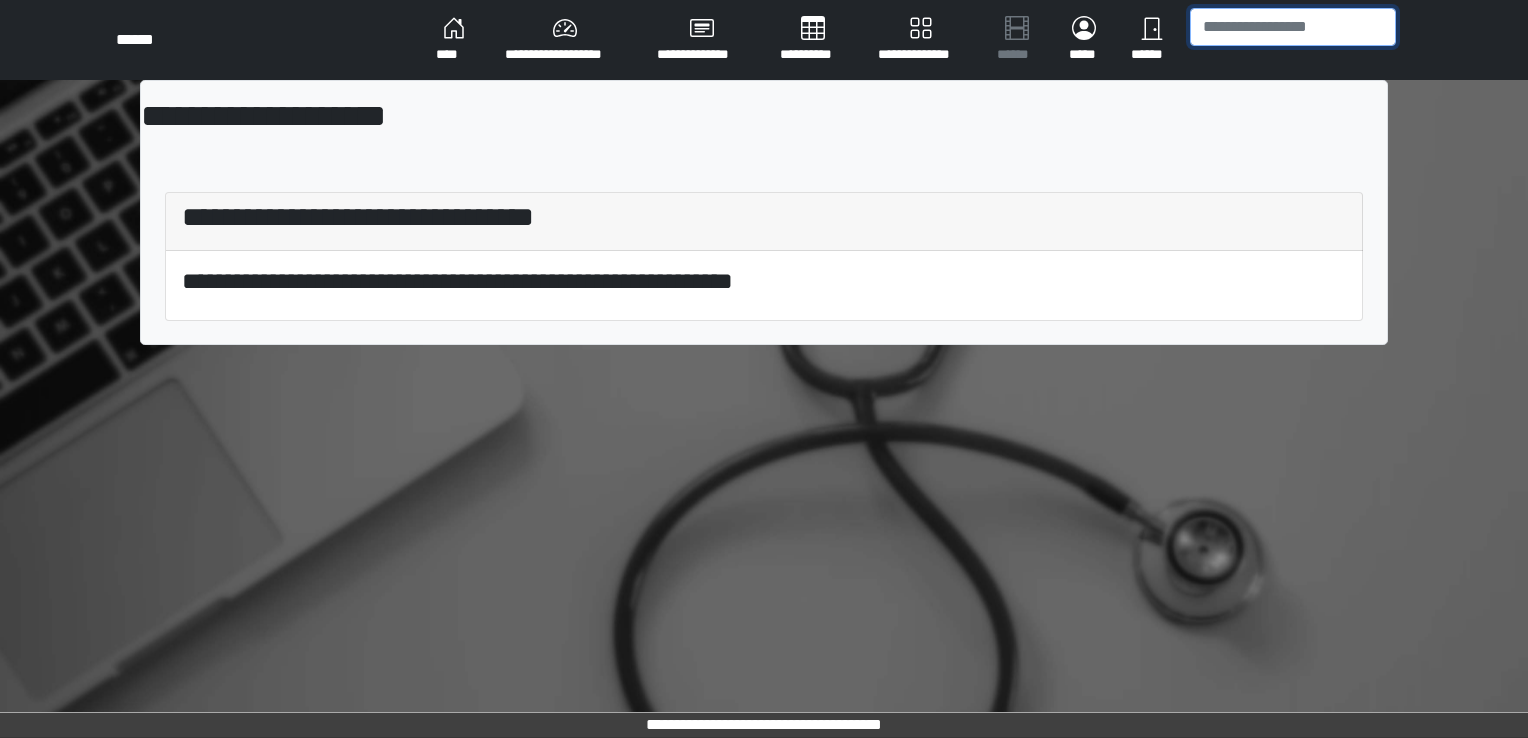 click at bounding box center (1293, 27) 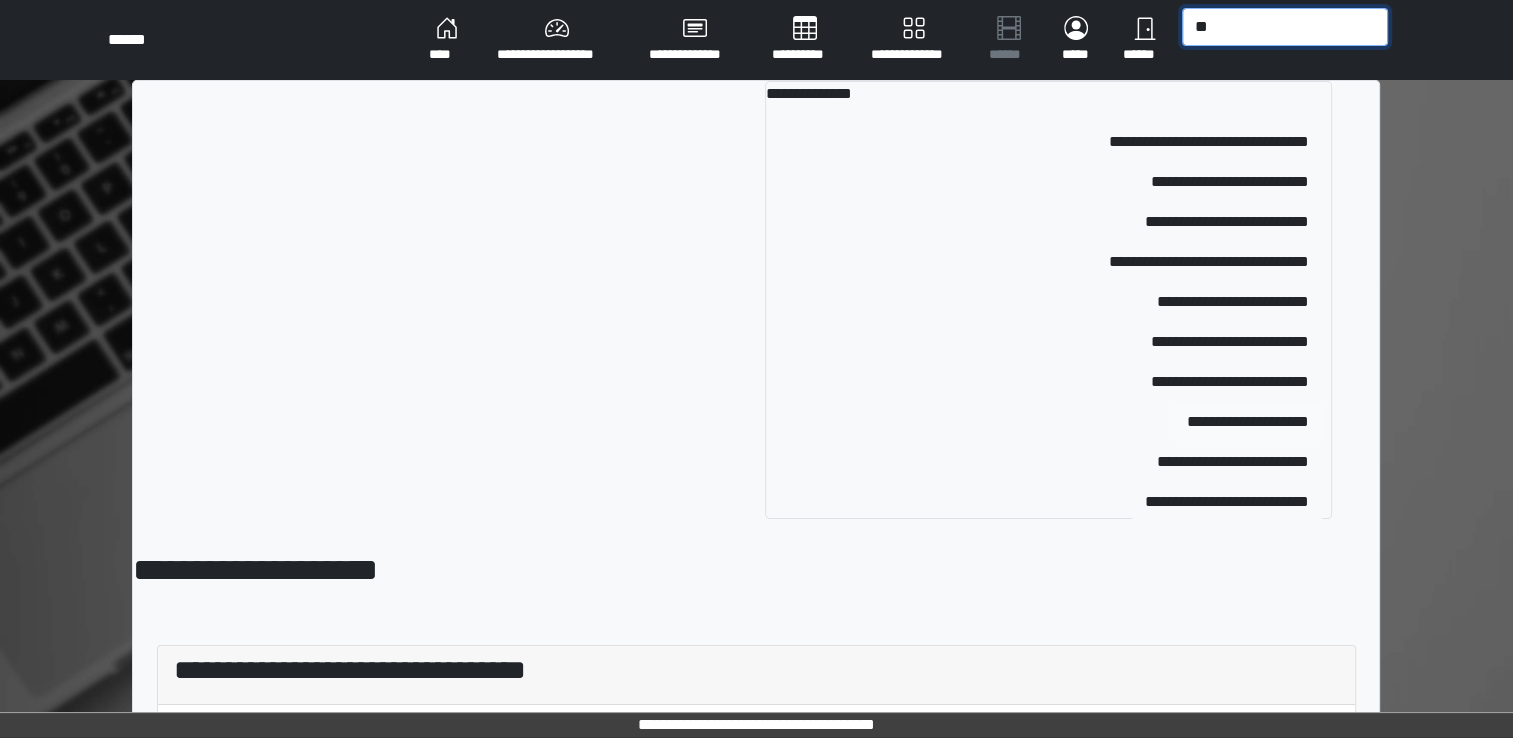 type on "**" 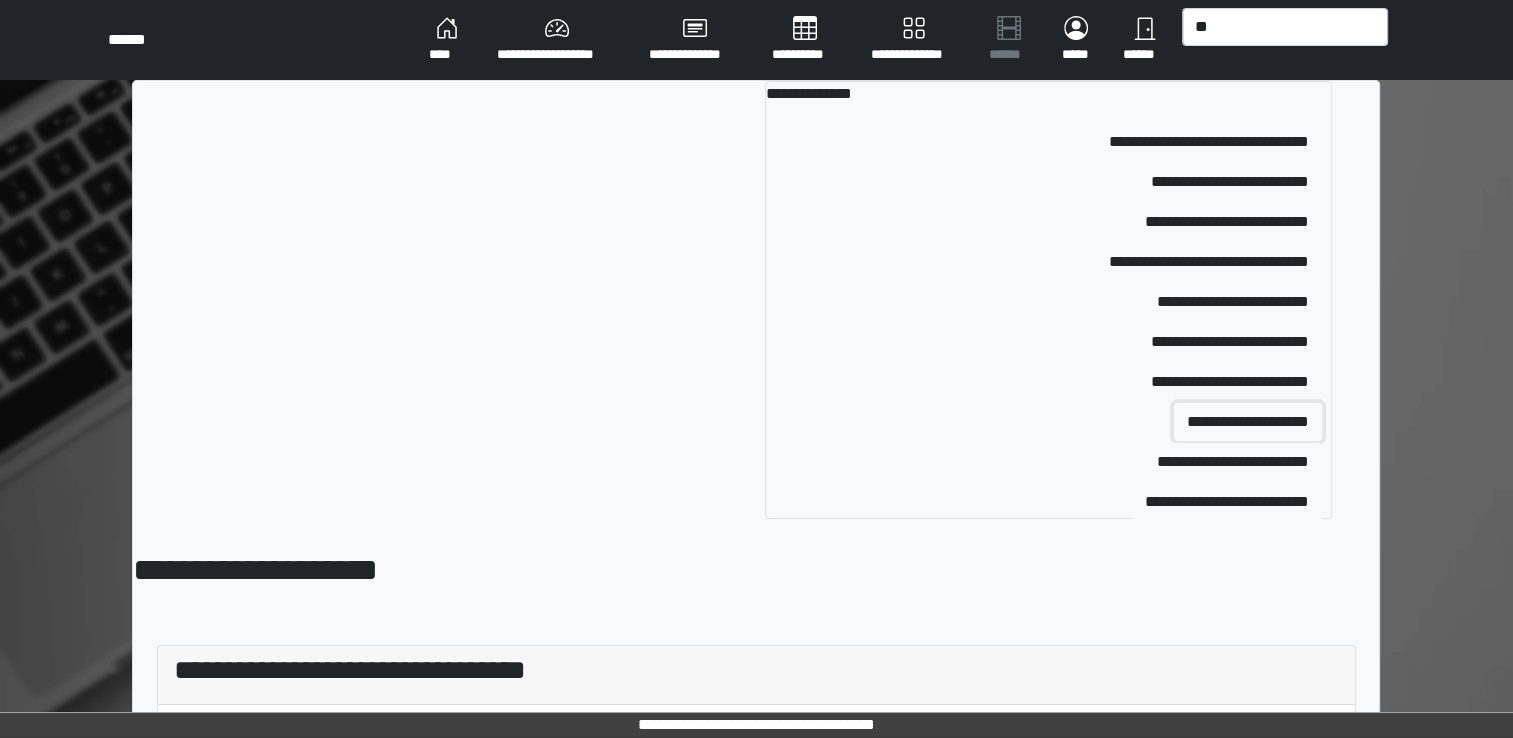 click on "**********" at bounding box center [1248, 422] 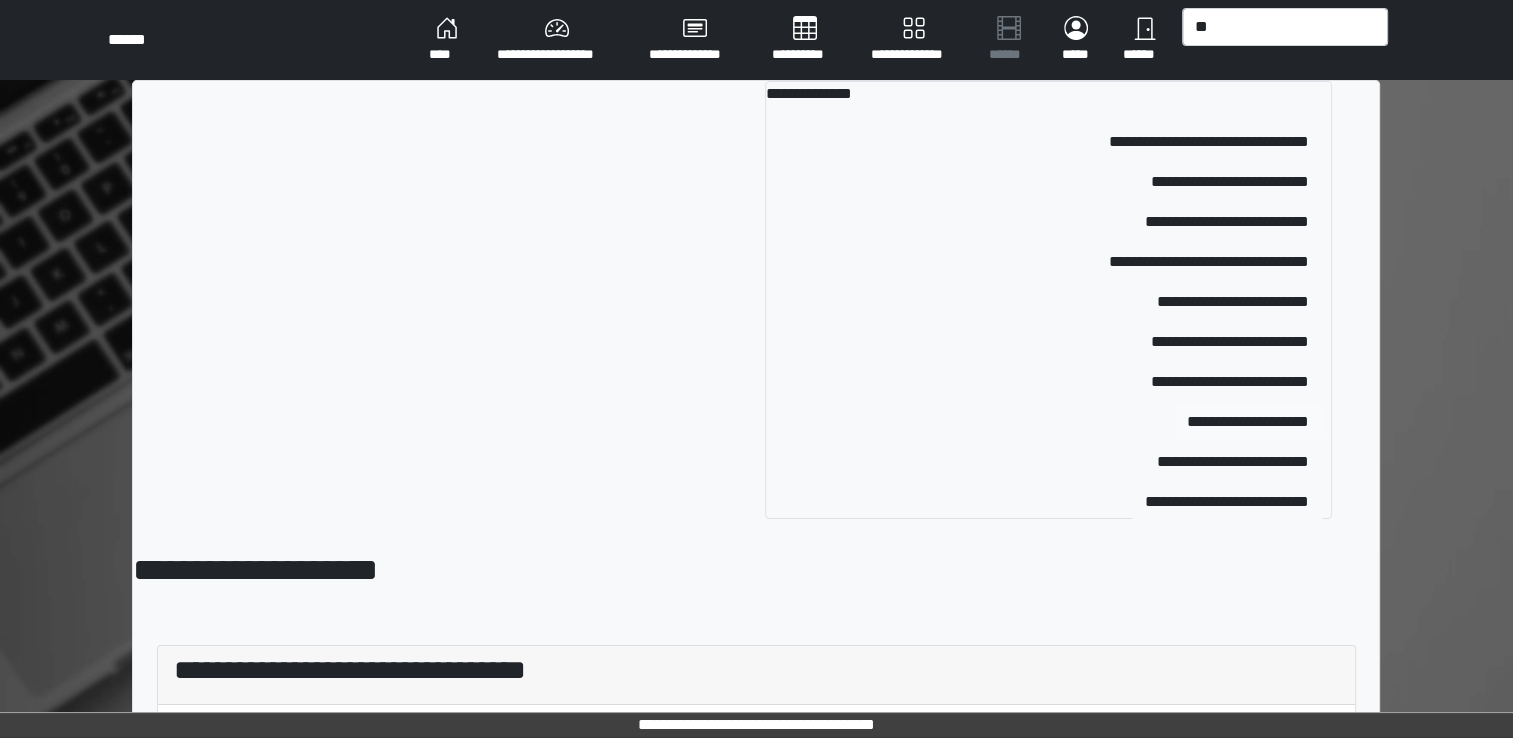 type 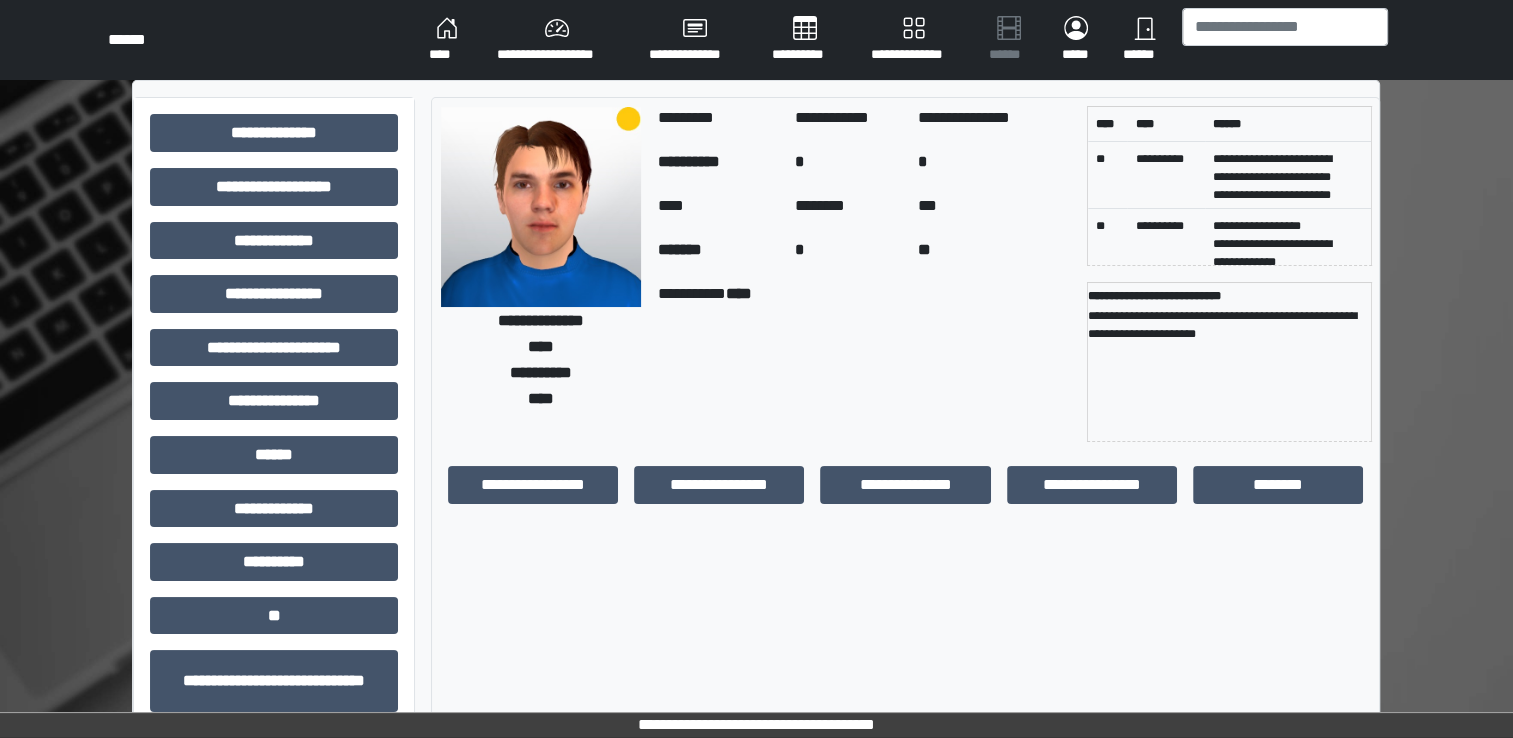 click on "**********" at bounding box center [557, 40] 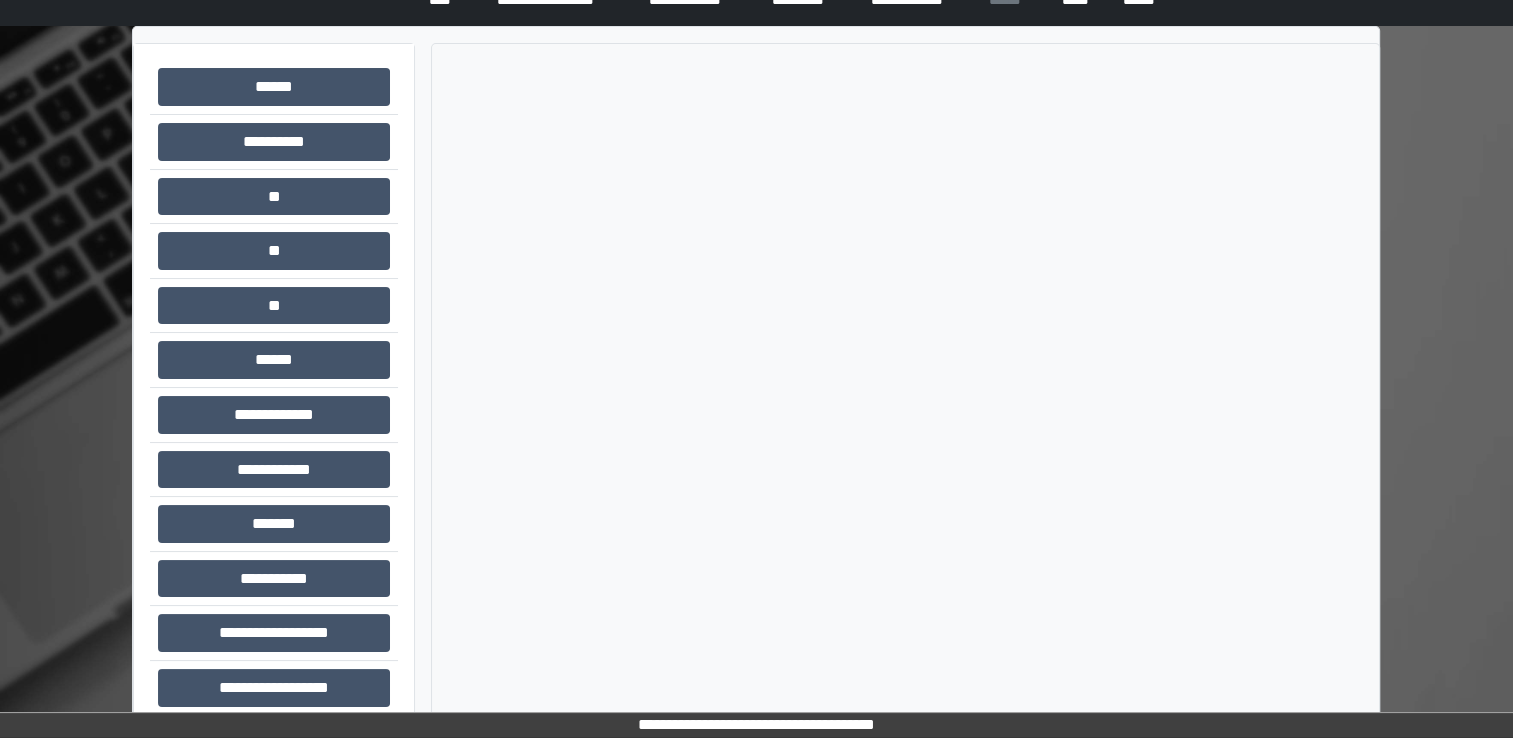 scroll, scrollTop: 78, scrollLeft: 0, axis: vertical 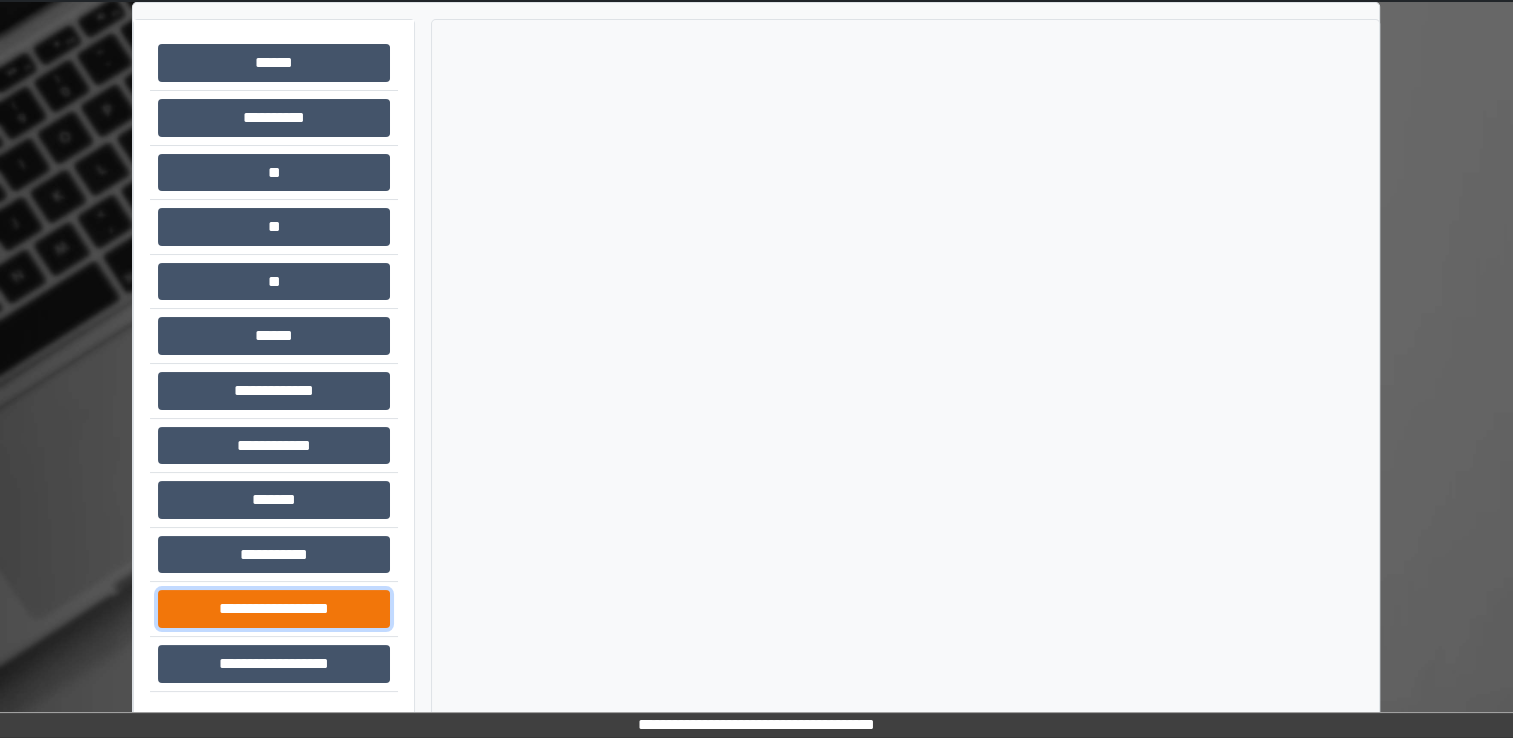 click on "**********" at bounding box center [274, 609] 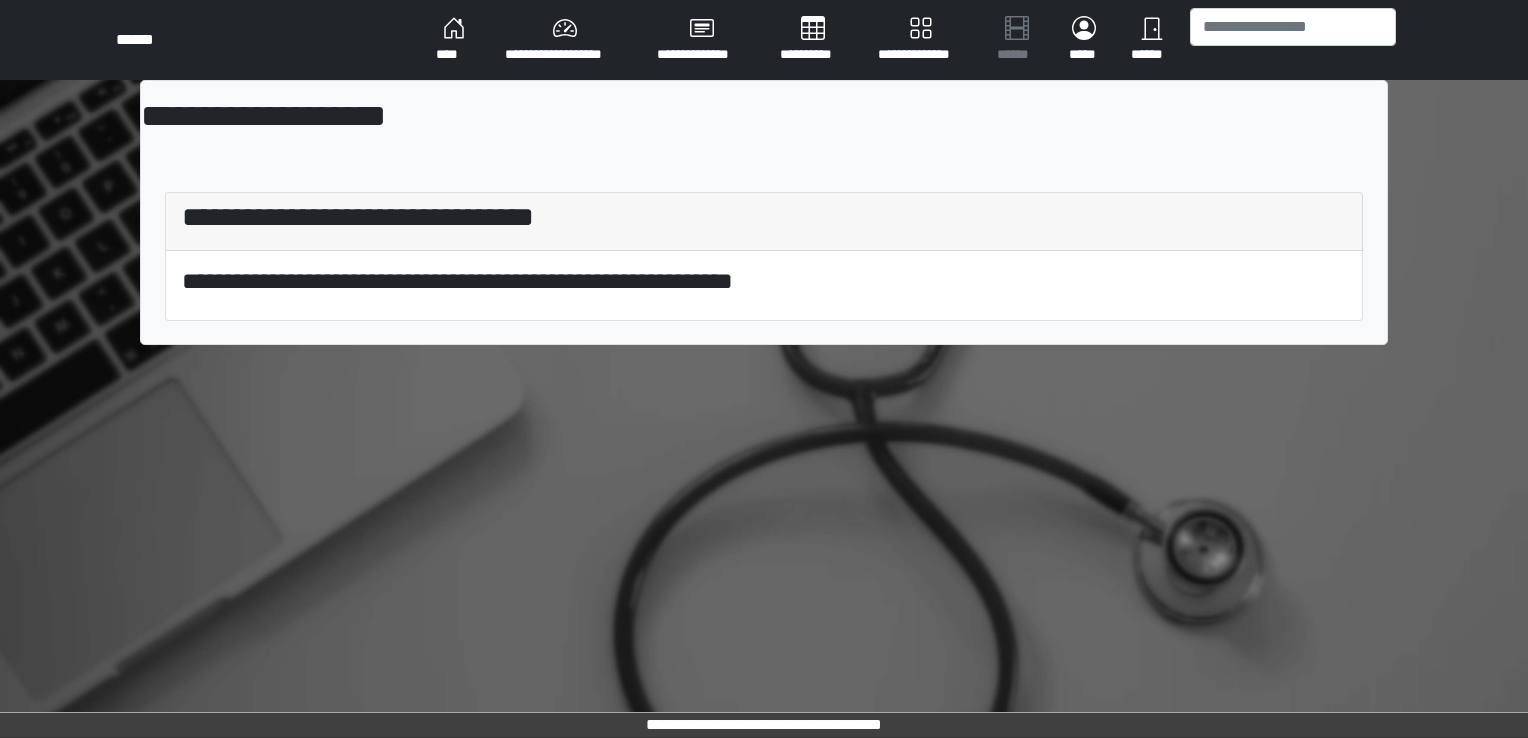 scroll, scrollTop: 0, scrollLeft: 0, axis: both 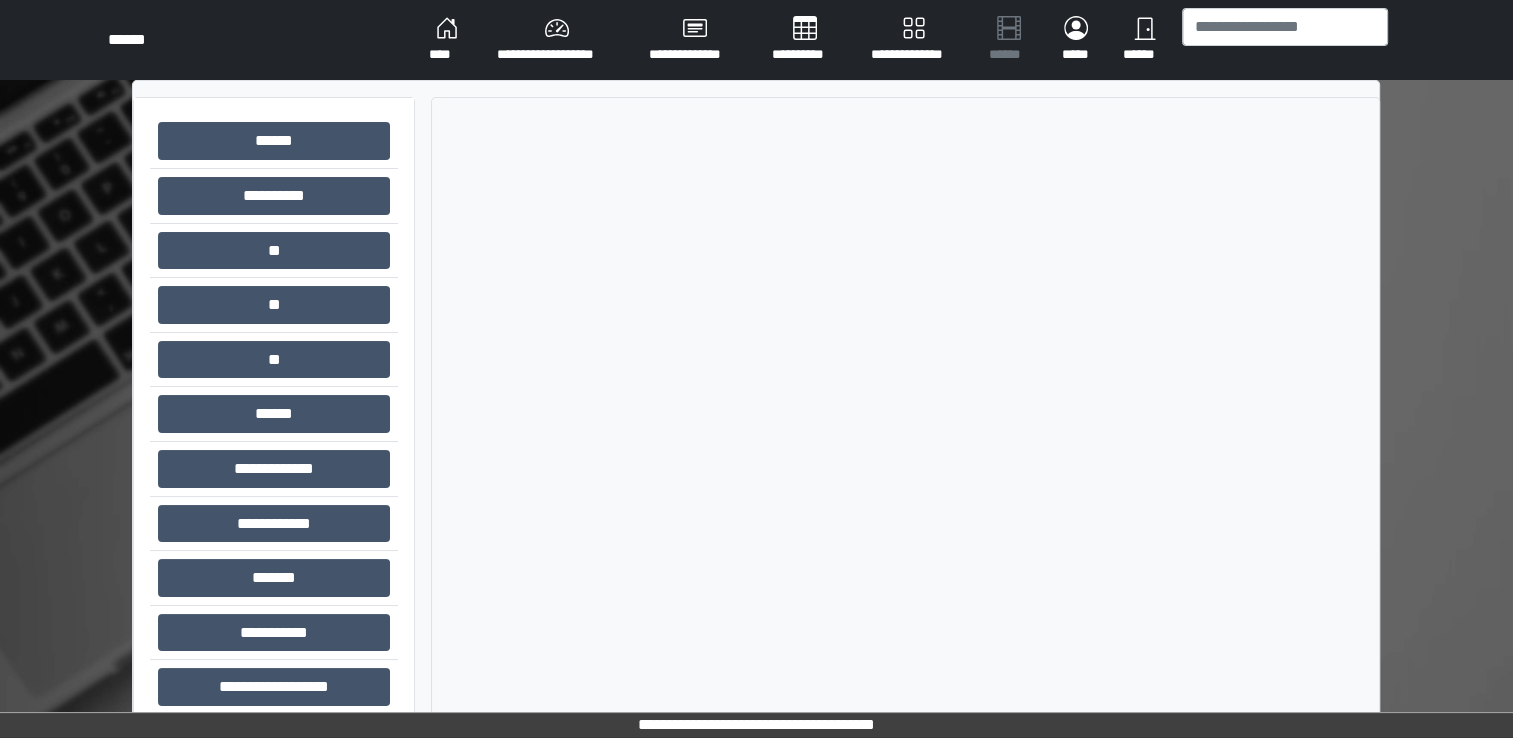 click on "****" at bounding box center (447, 40) 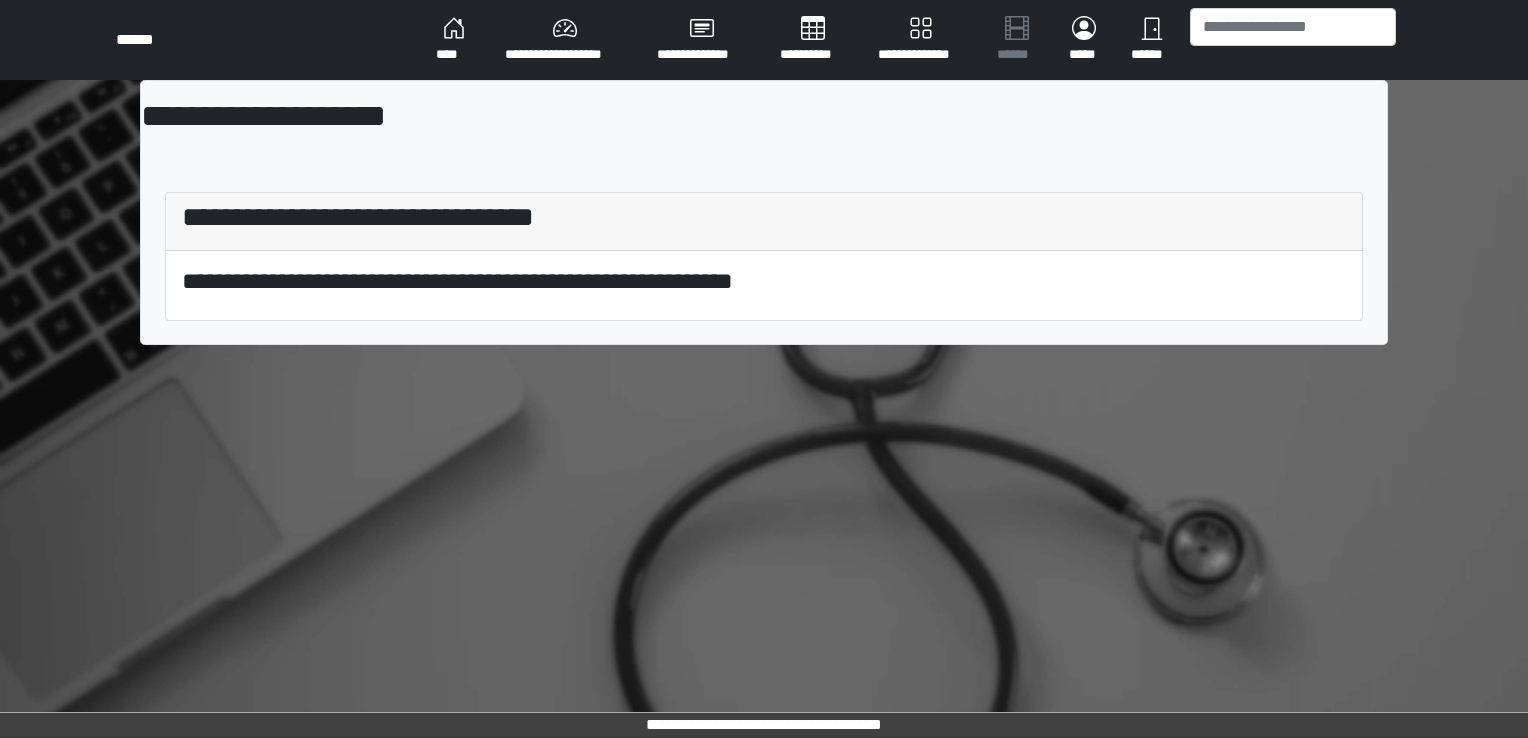 click on "****" at bounding box center [454, 40] 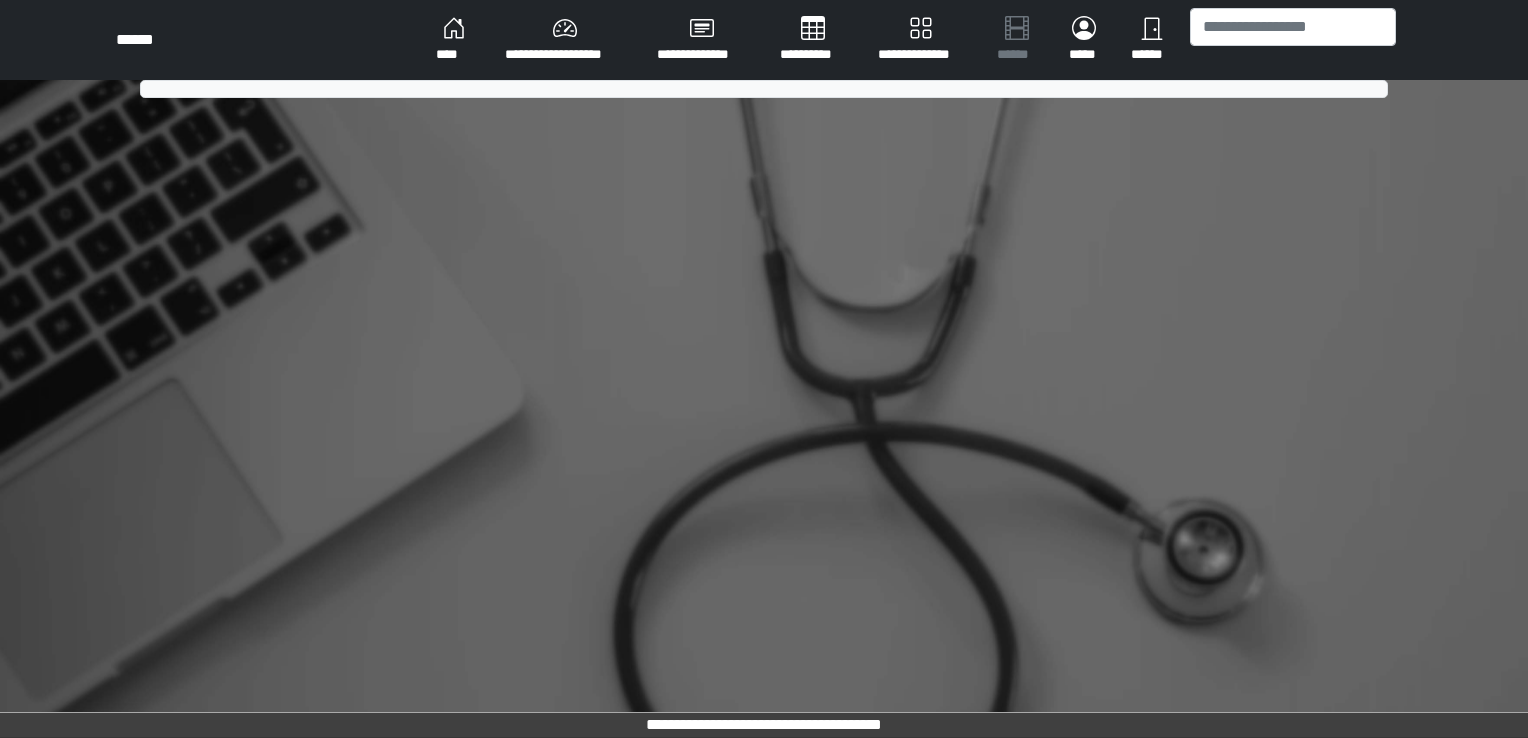 click on "****" at bounding box center (454, 40) 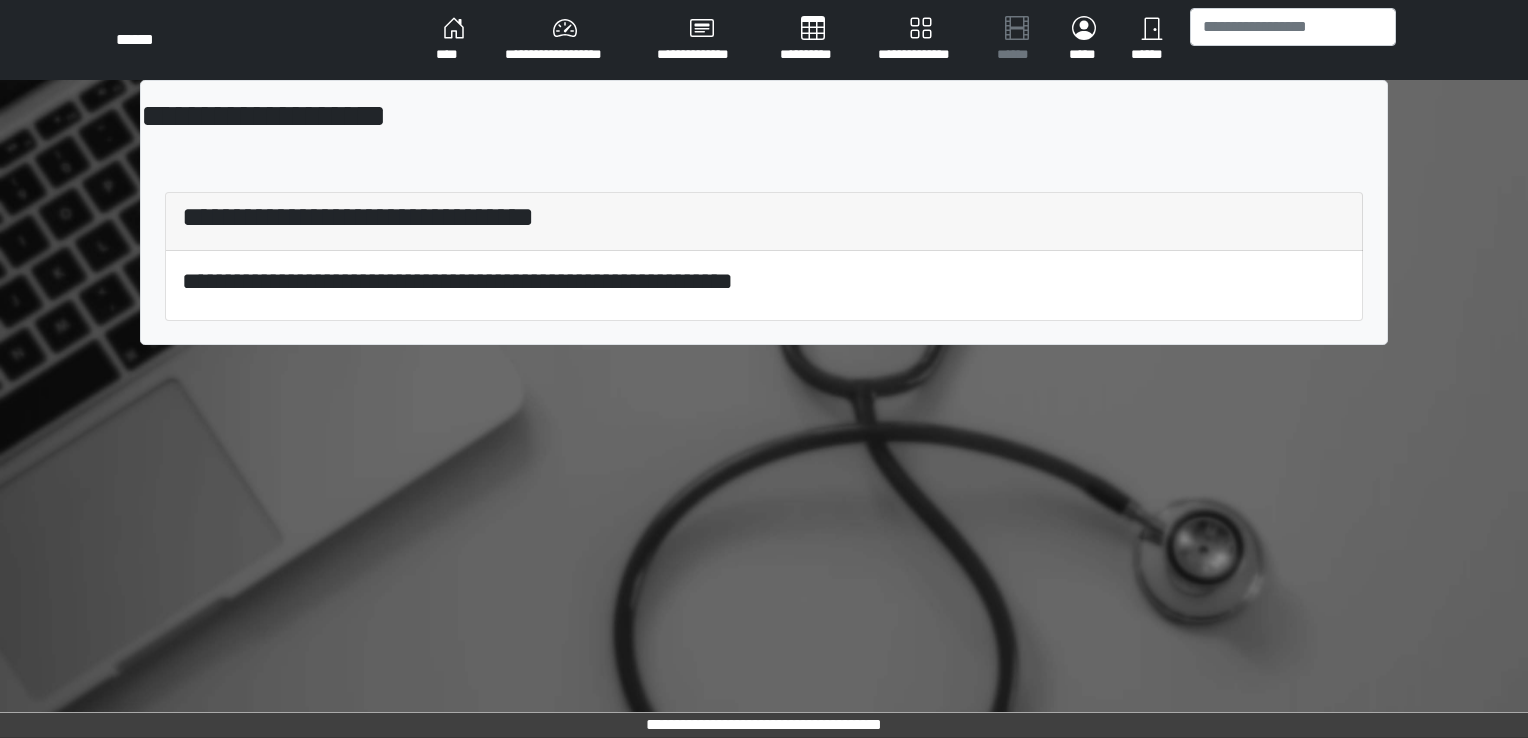 click on "****" at bounding box center (454, 40) 